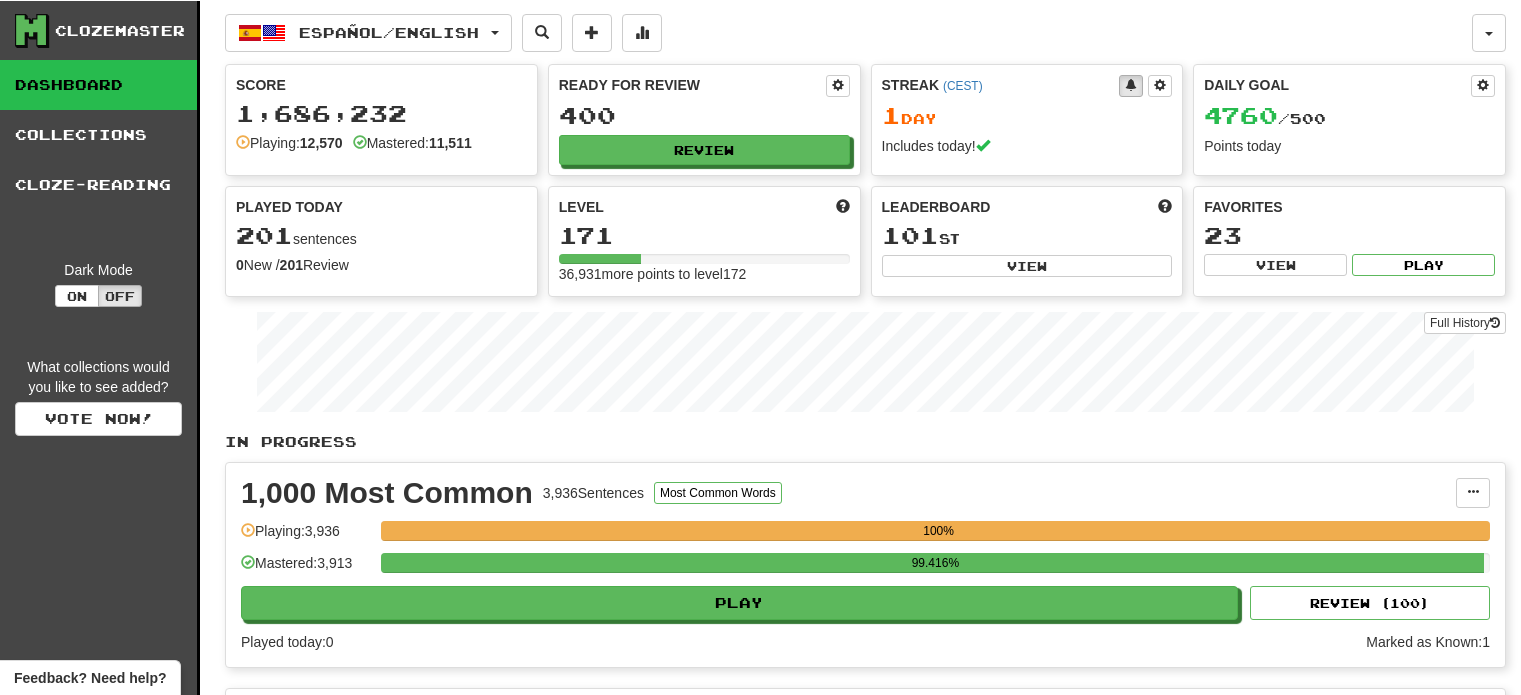 scroll, scrollTop: 0, scrollLeft: 0, axis: both 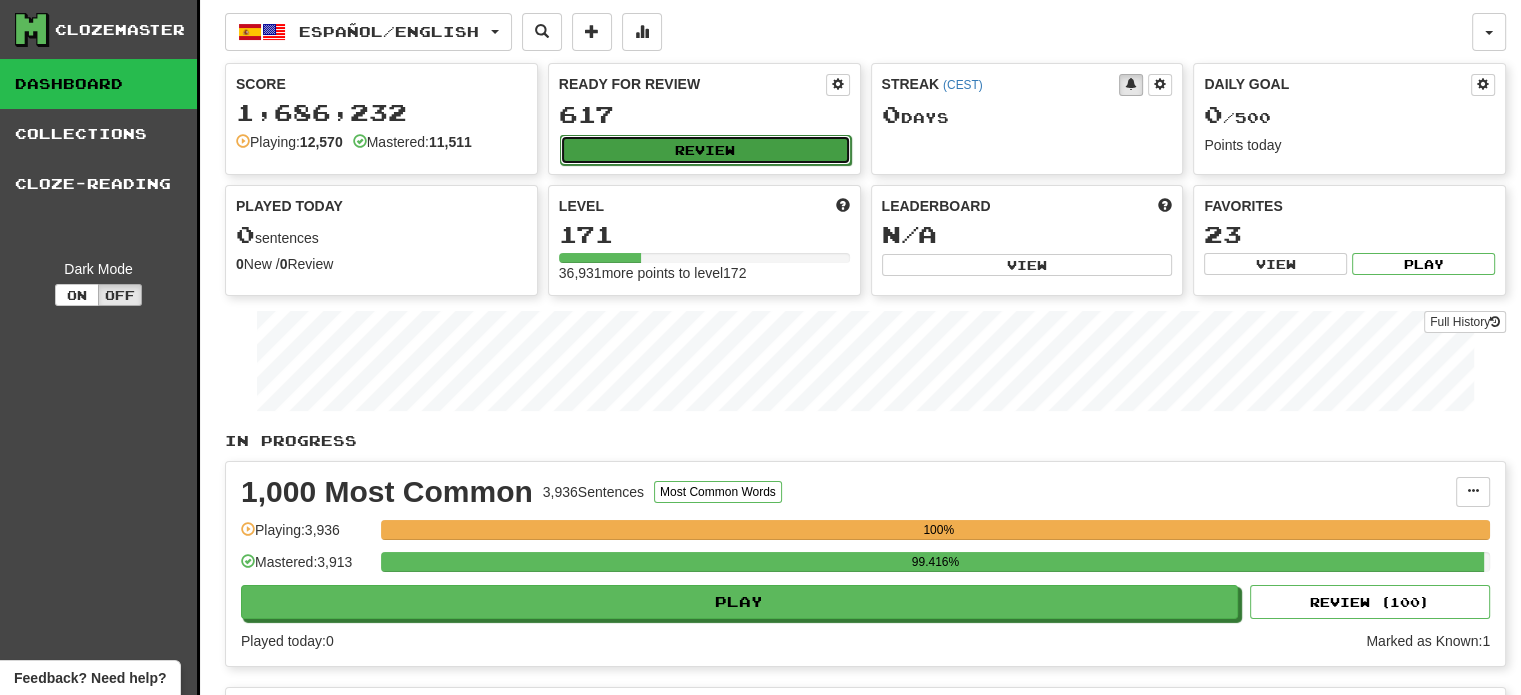 click on "Review" at bounding box center [705, 150] 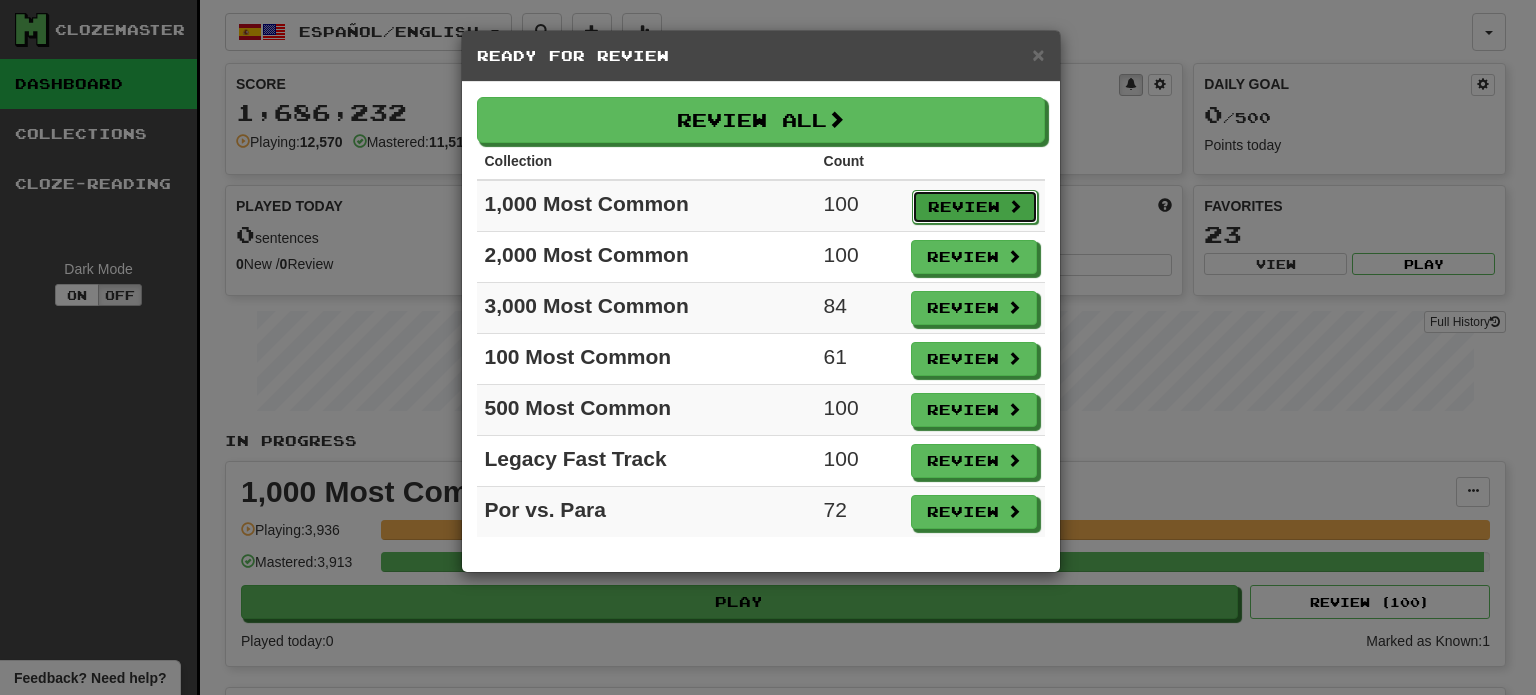click on "Review" at bounding box center [975, 207] 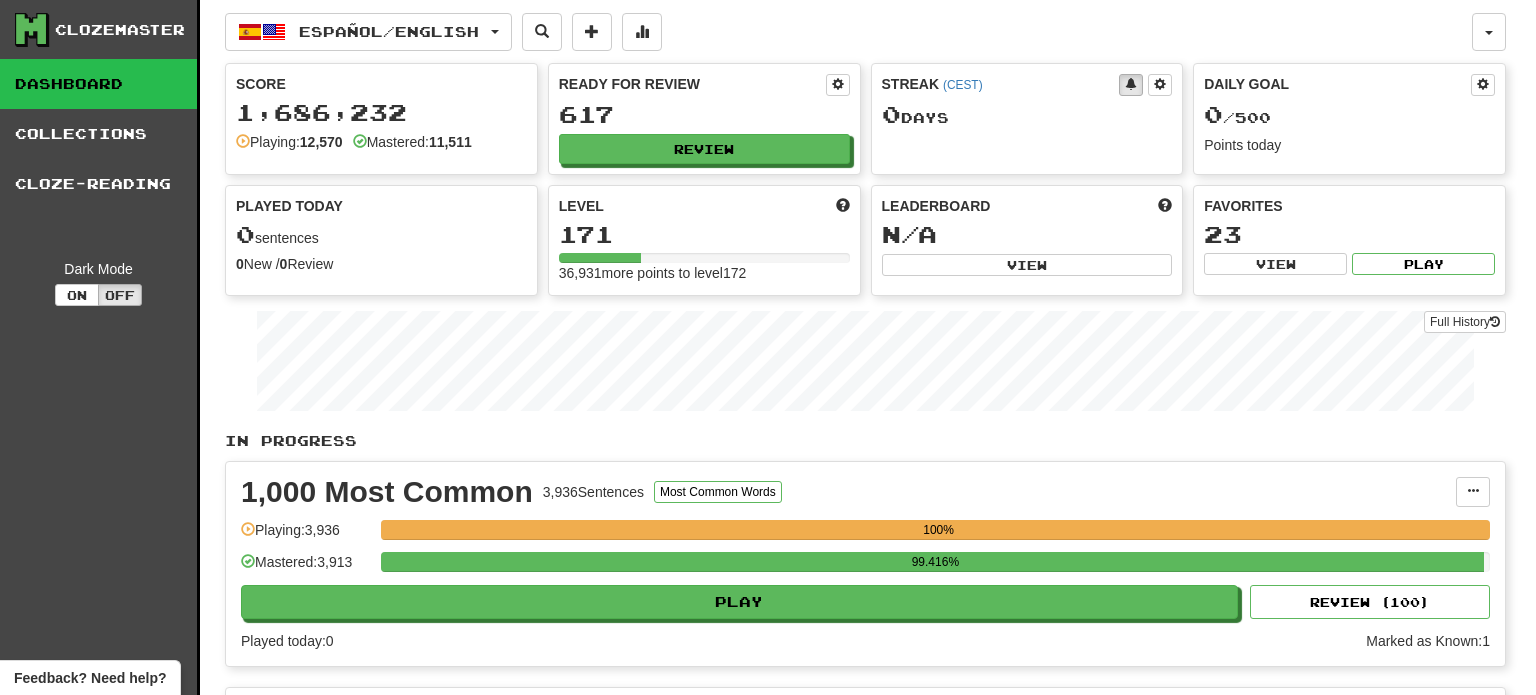 select on "**" 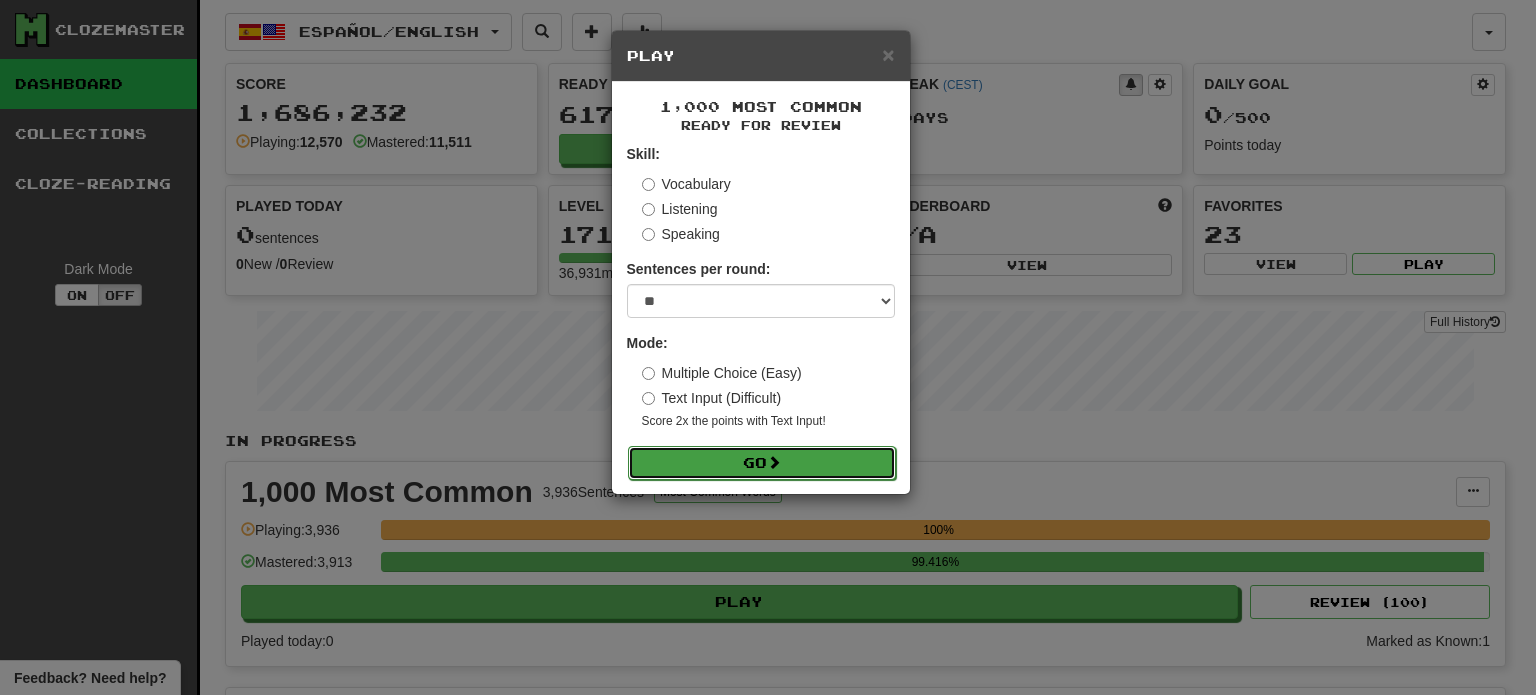 click on "Go" at bounding box center (762, 463) 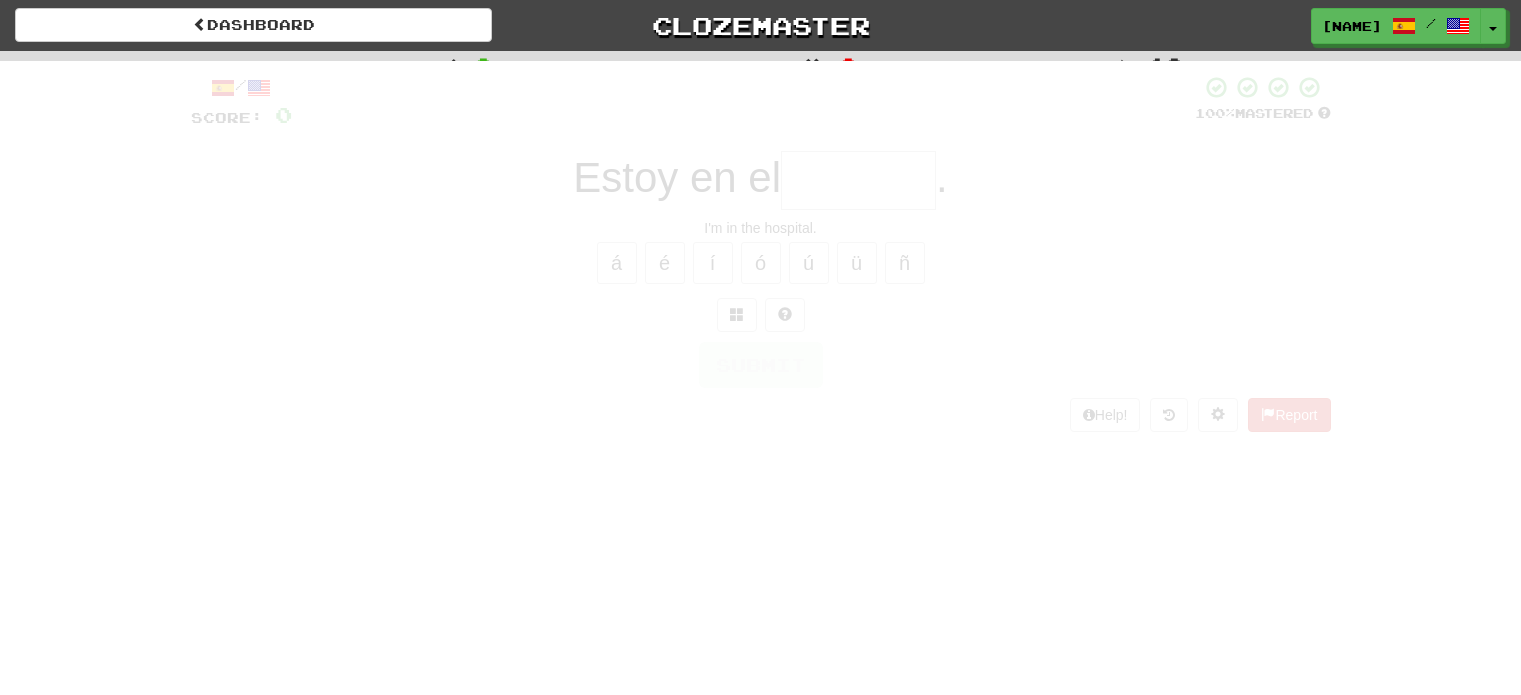 scroll, scrollTop: 0, scrollLeft: 0, axis: both 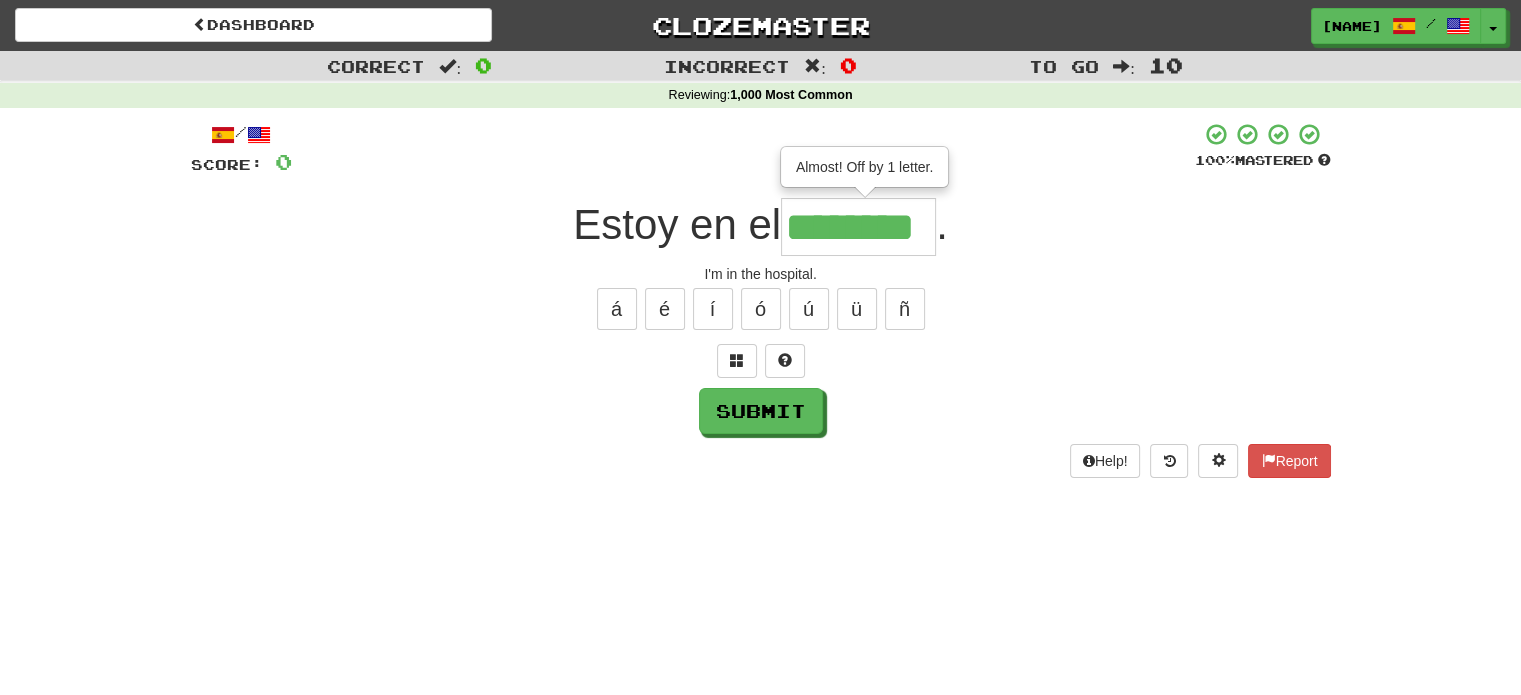type on "********" 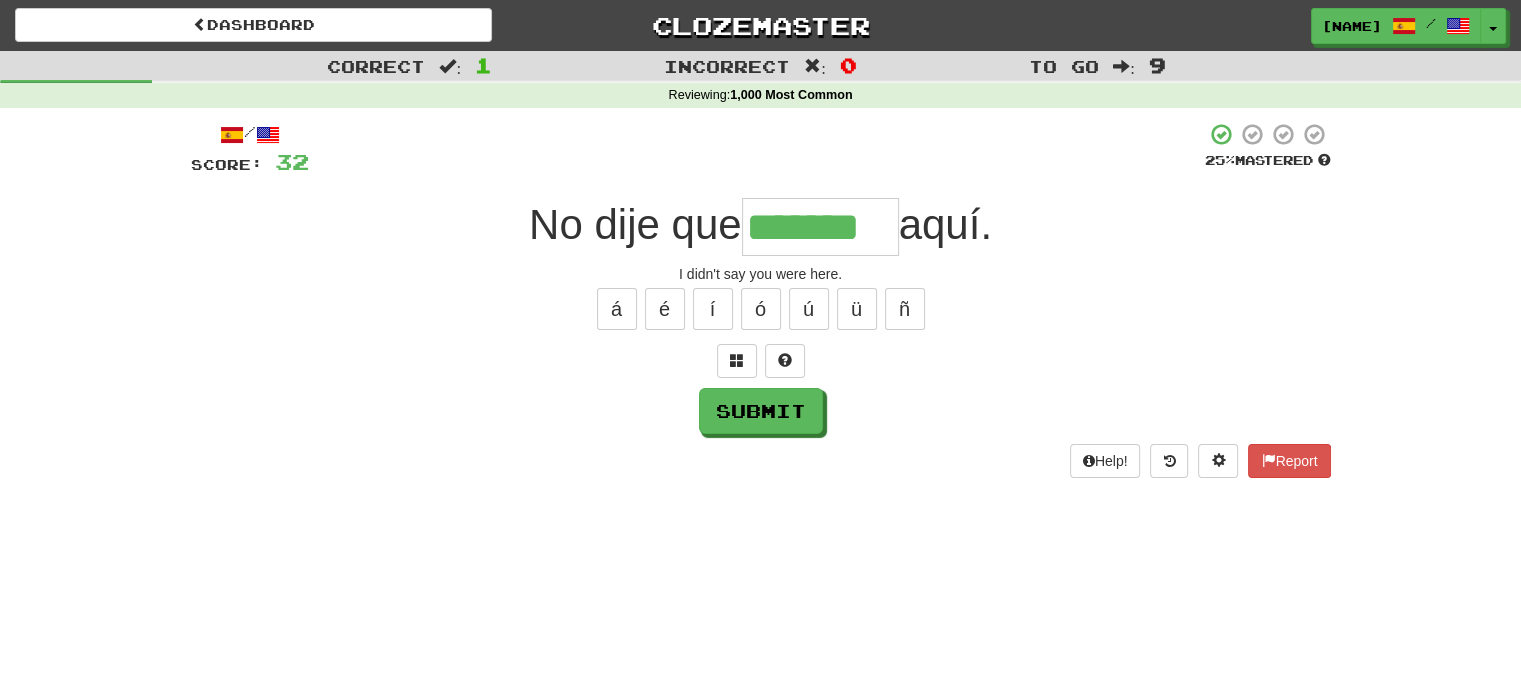 type on "*******" 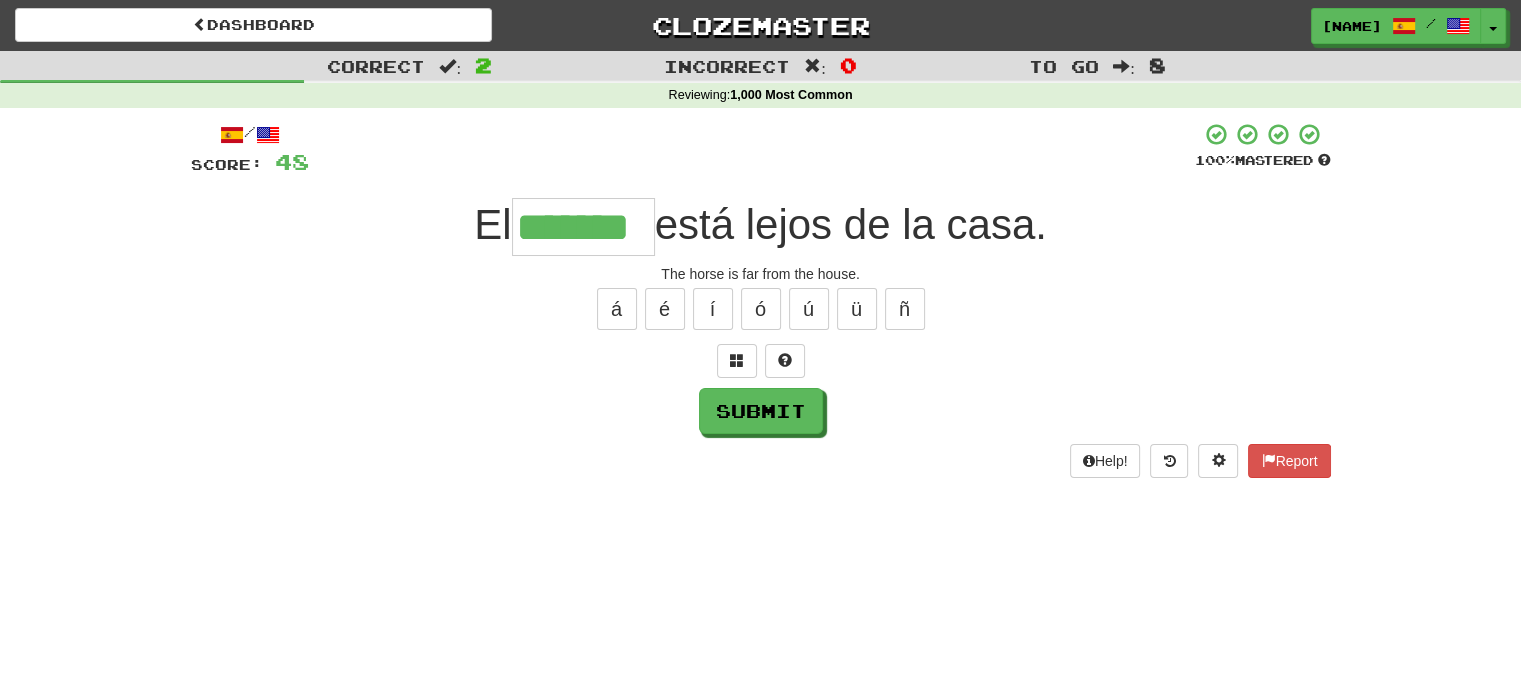 type on "*******" 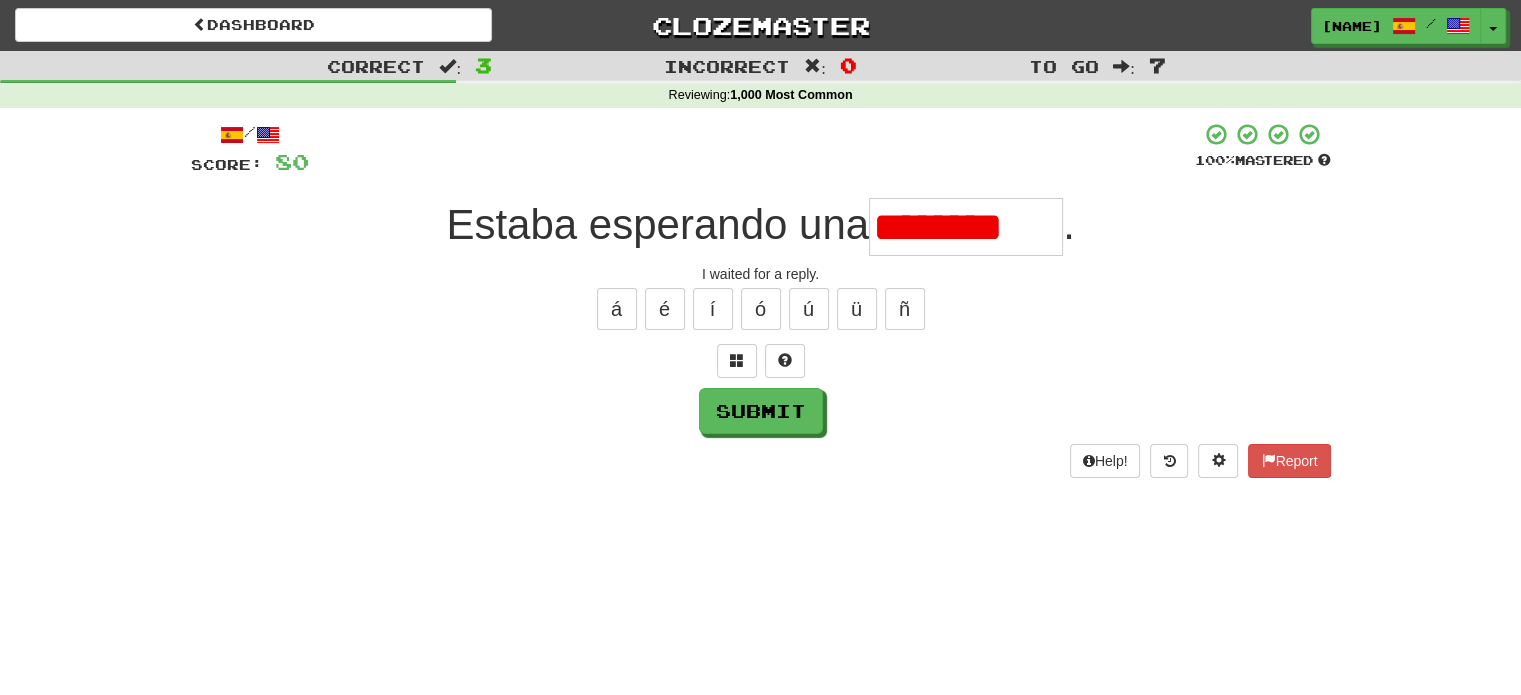 scroll, scrollTop: 0, scrollLeft: 0, axis: both 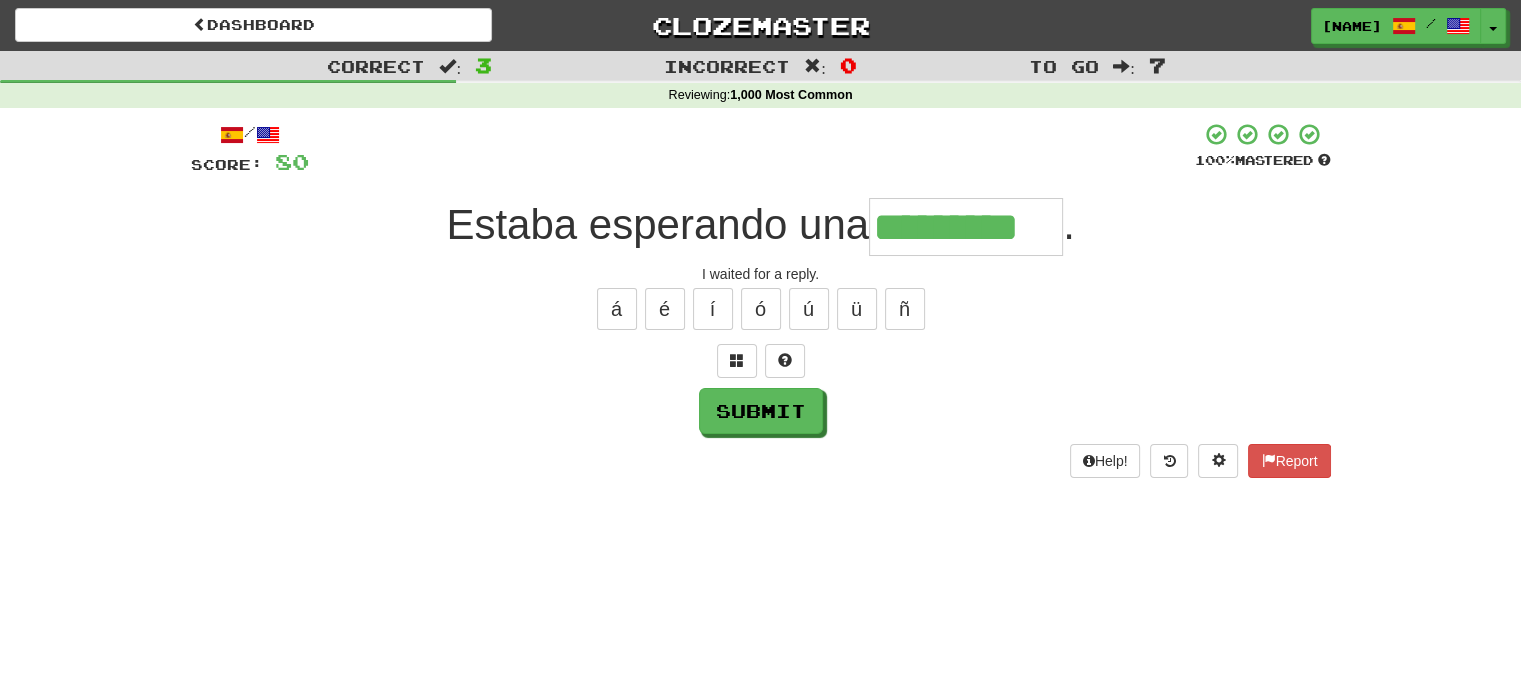 type on "*********" 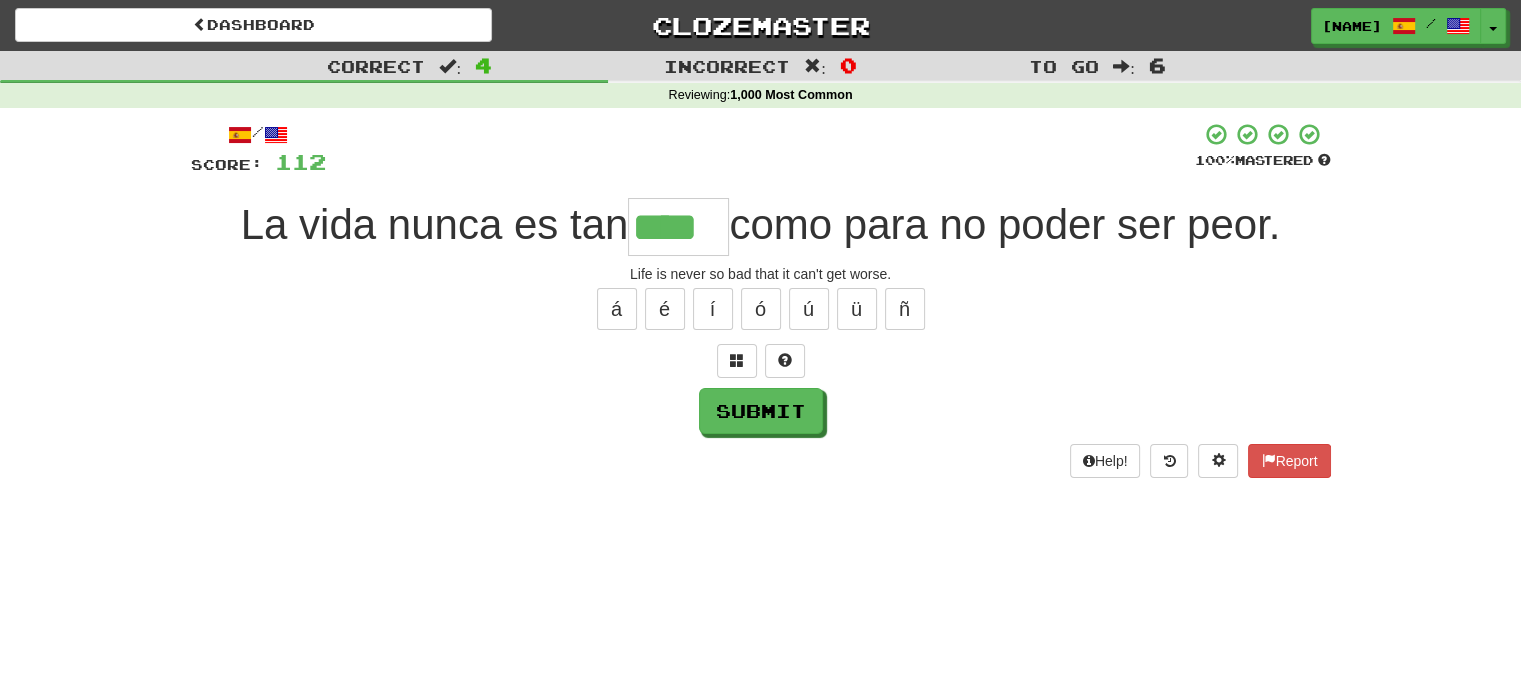 type on "****" 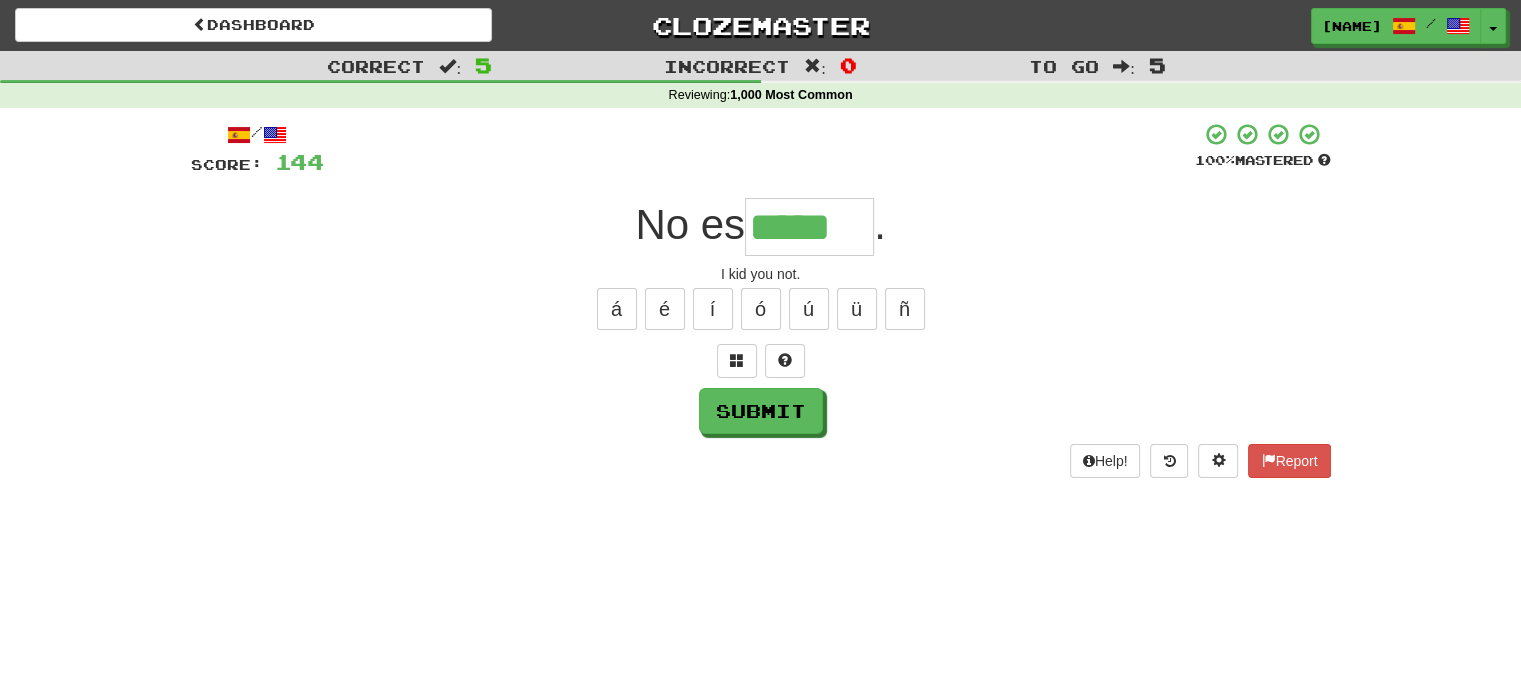 type on "*****" 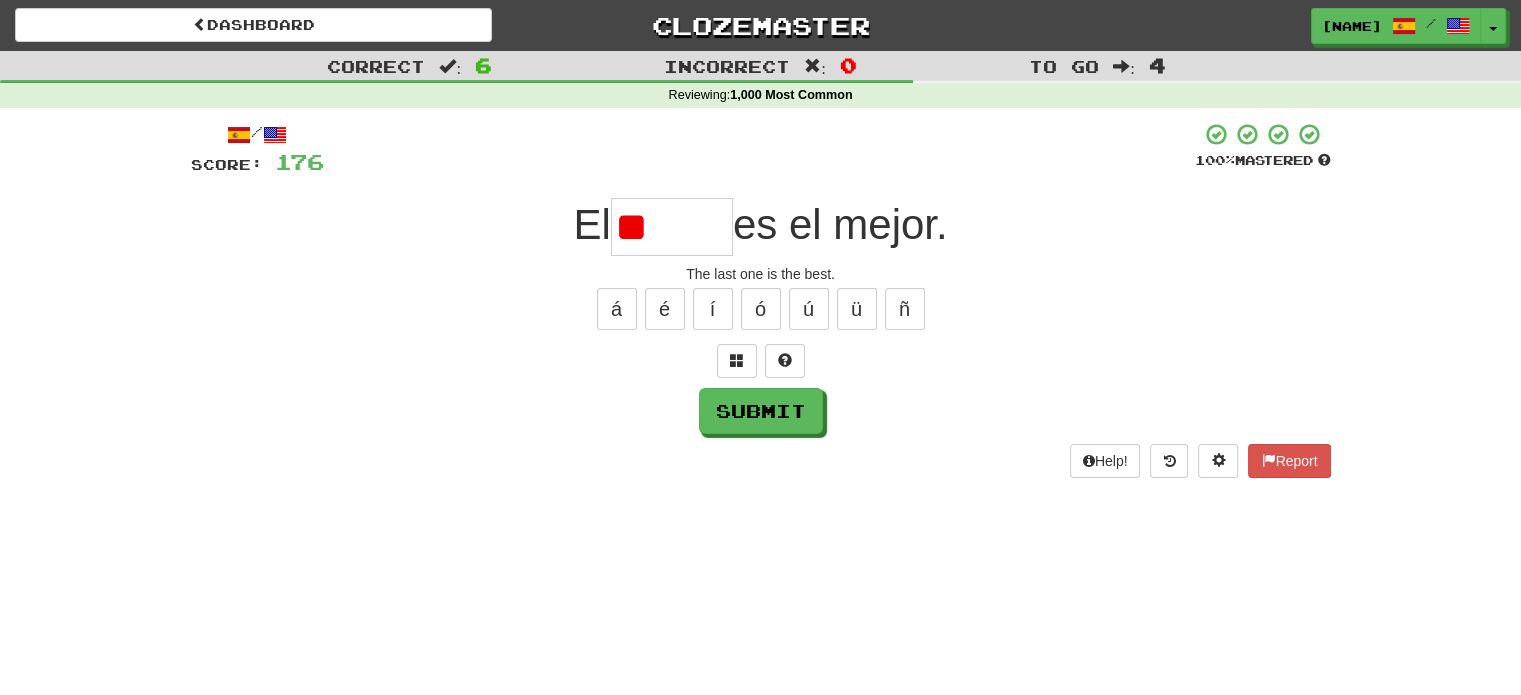 type on "*" 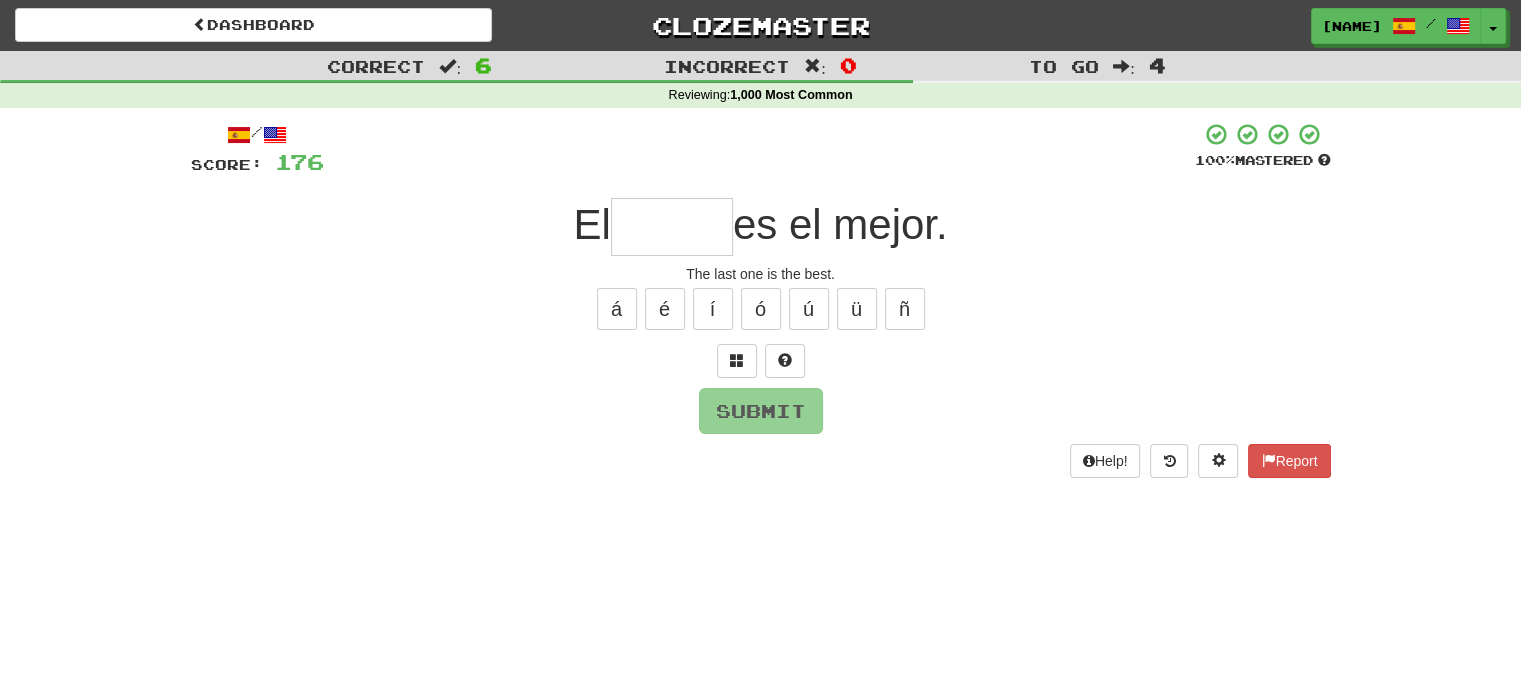click at bounding box center [672, 227] 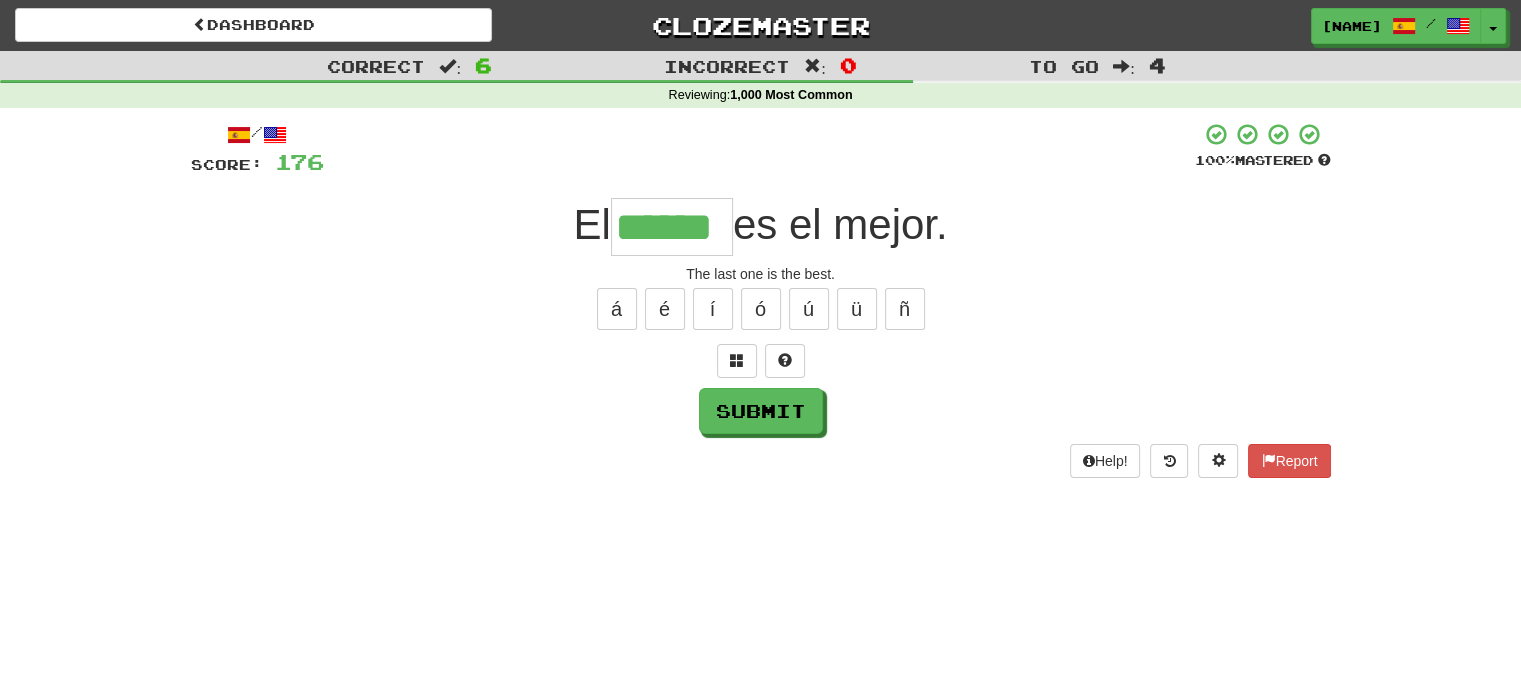 type on "******" 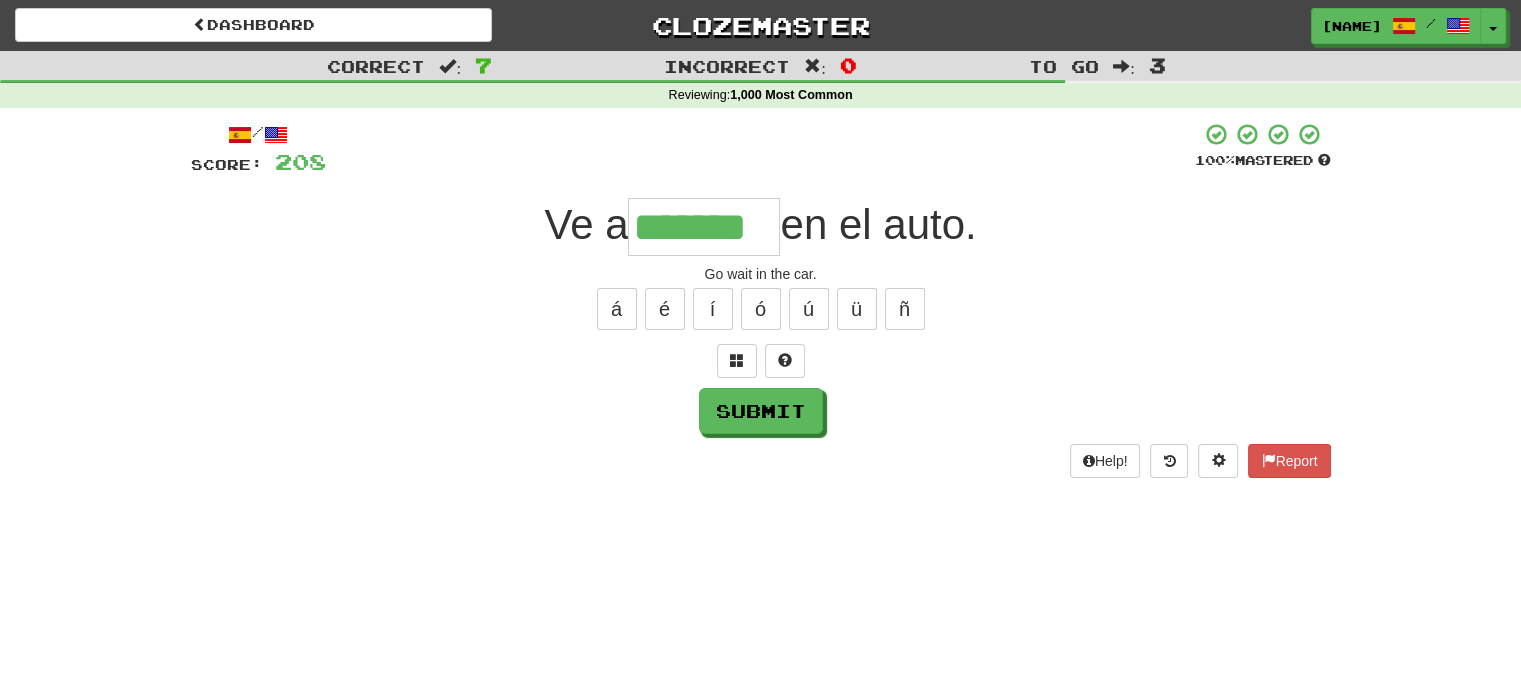 type on "*******" 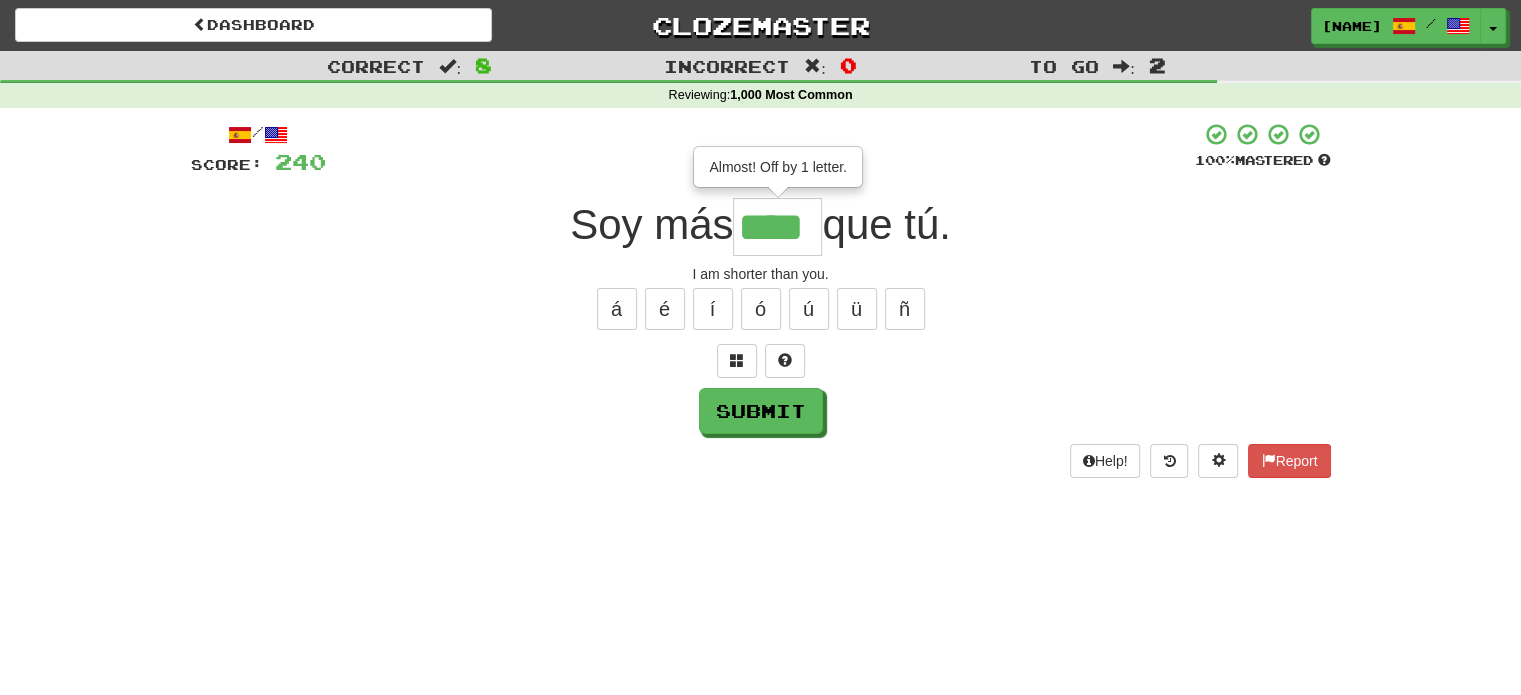 type on "****" 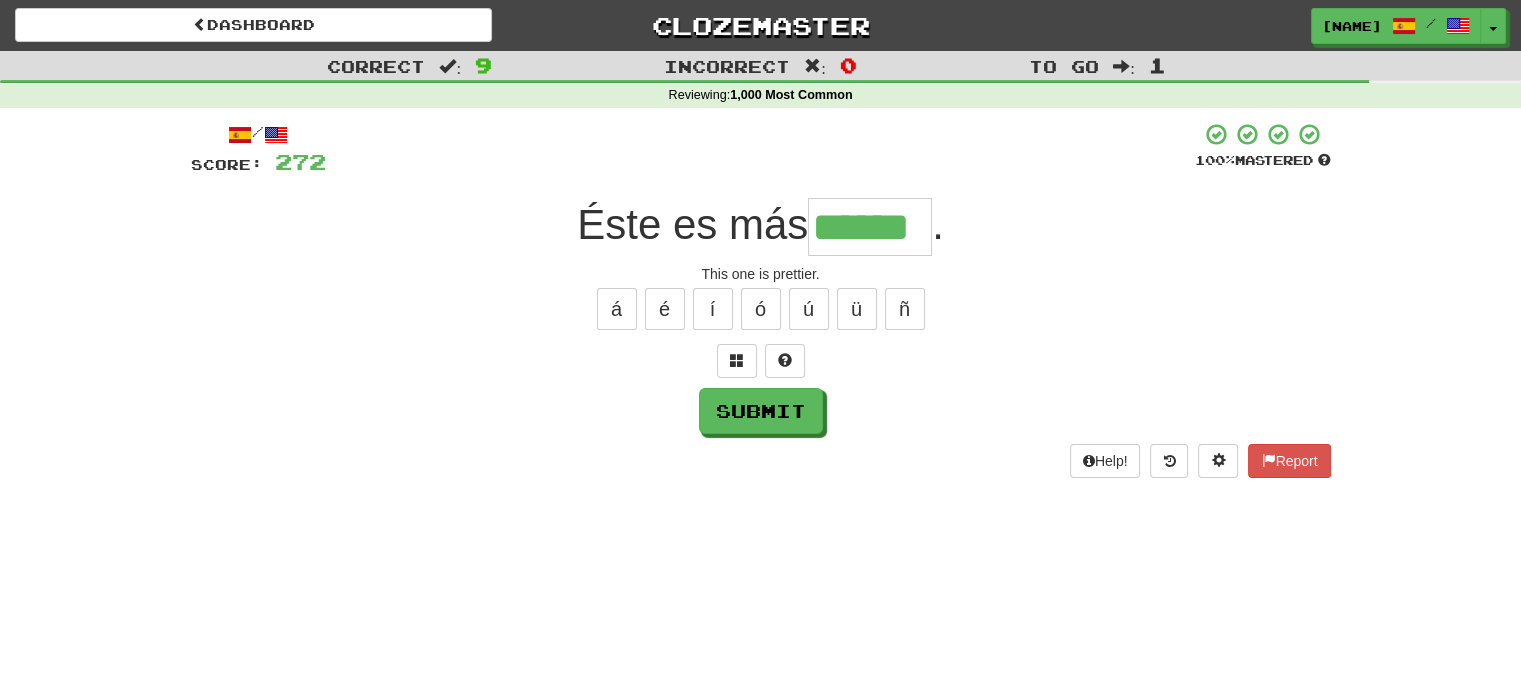 type on "******" 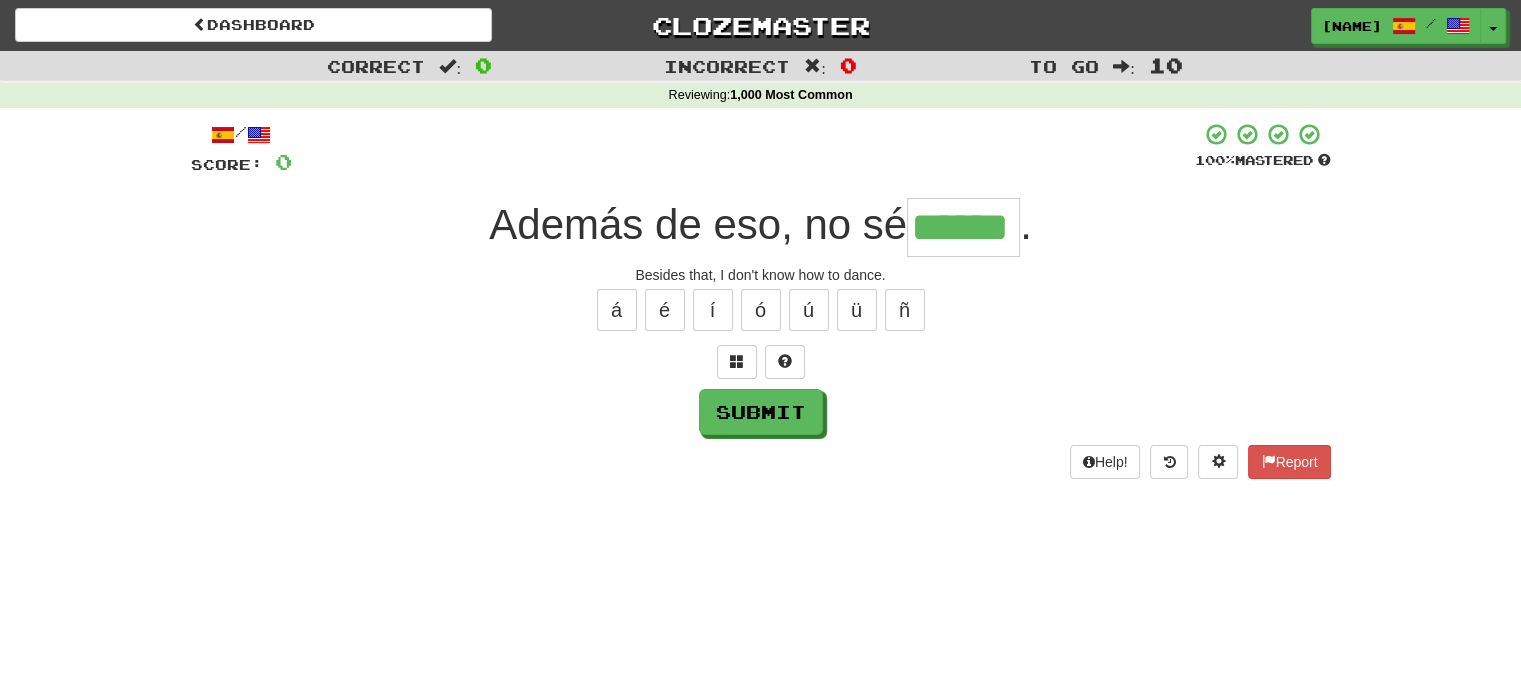 type on "******" 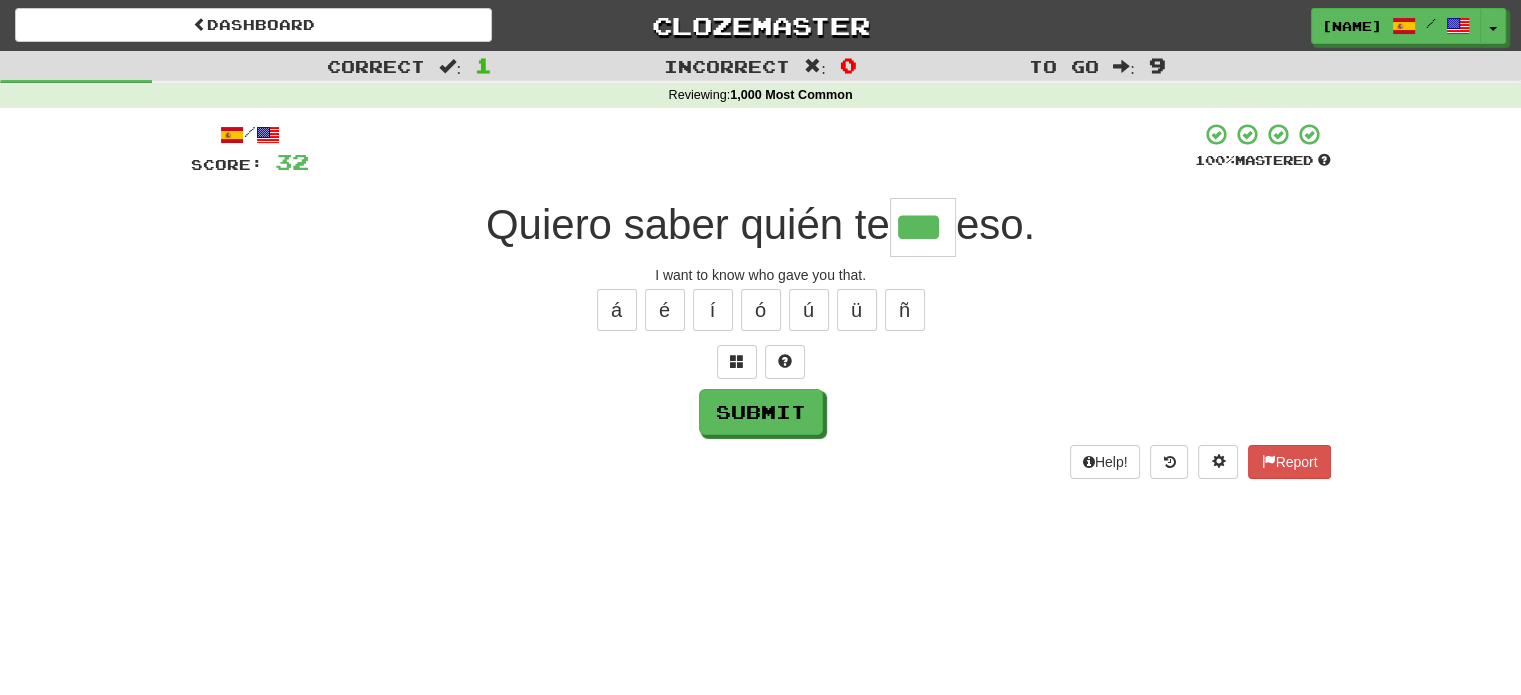 type on "***" 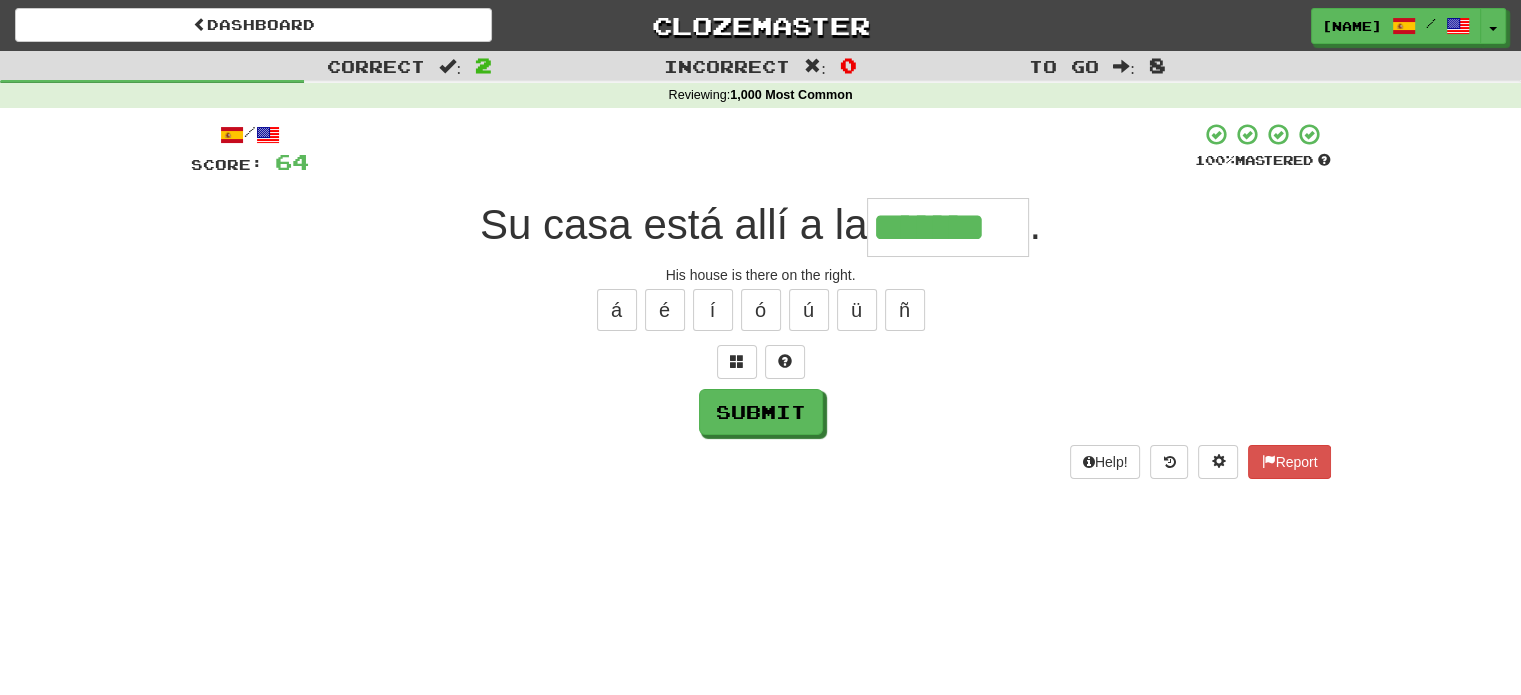 type on "*******" 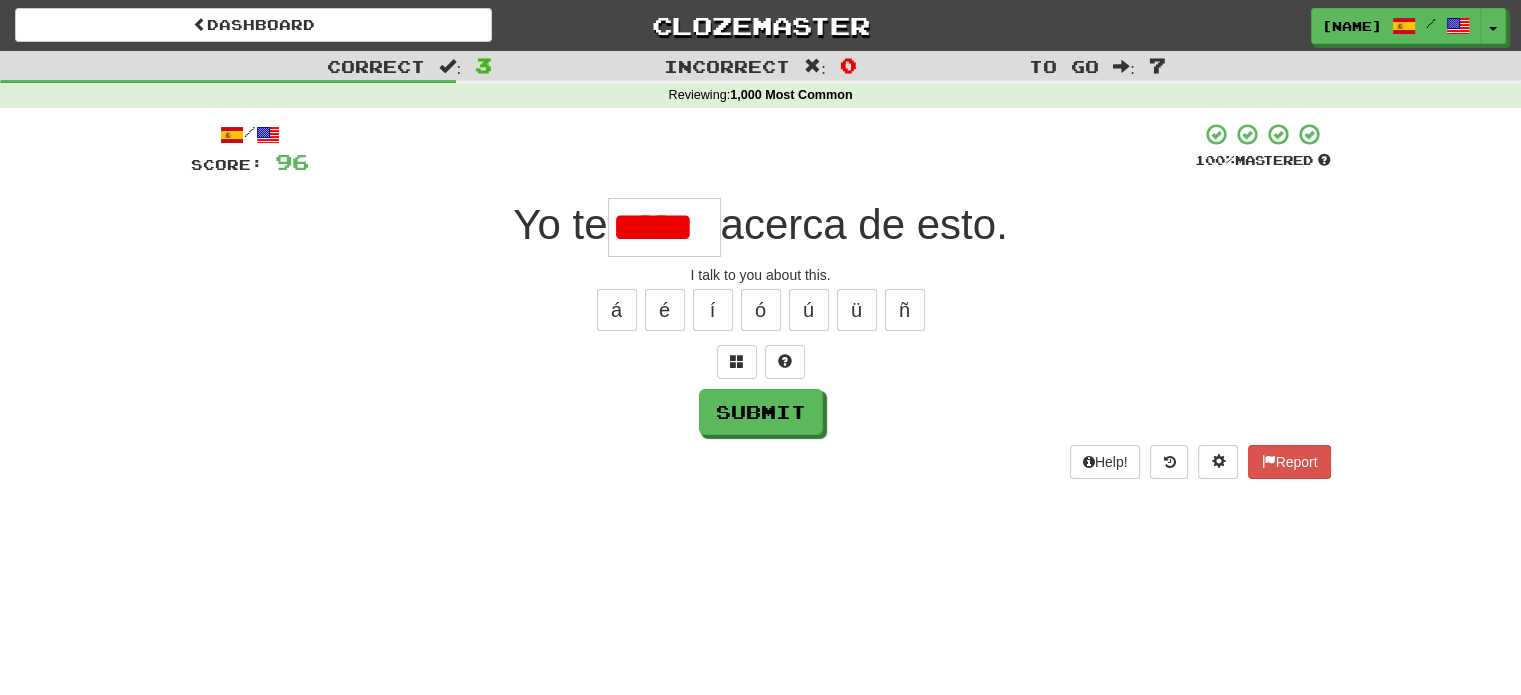 type on "*****" 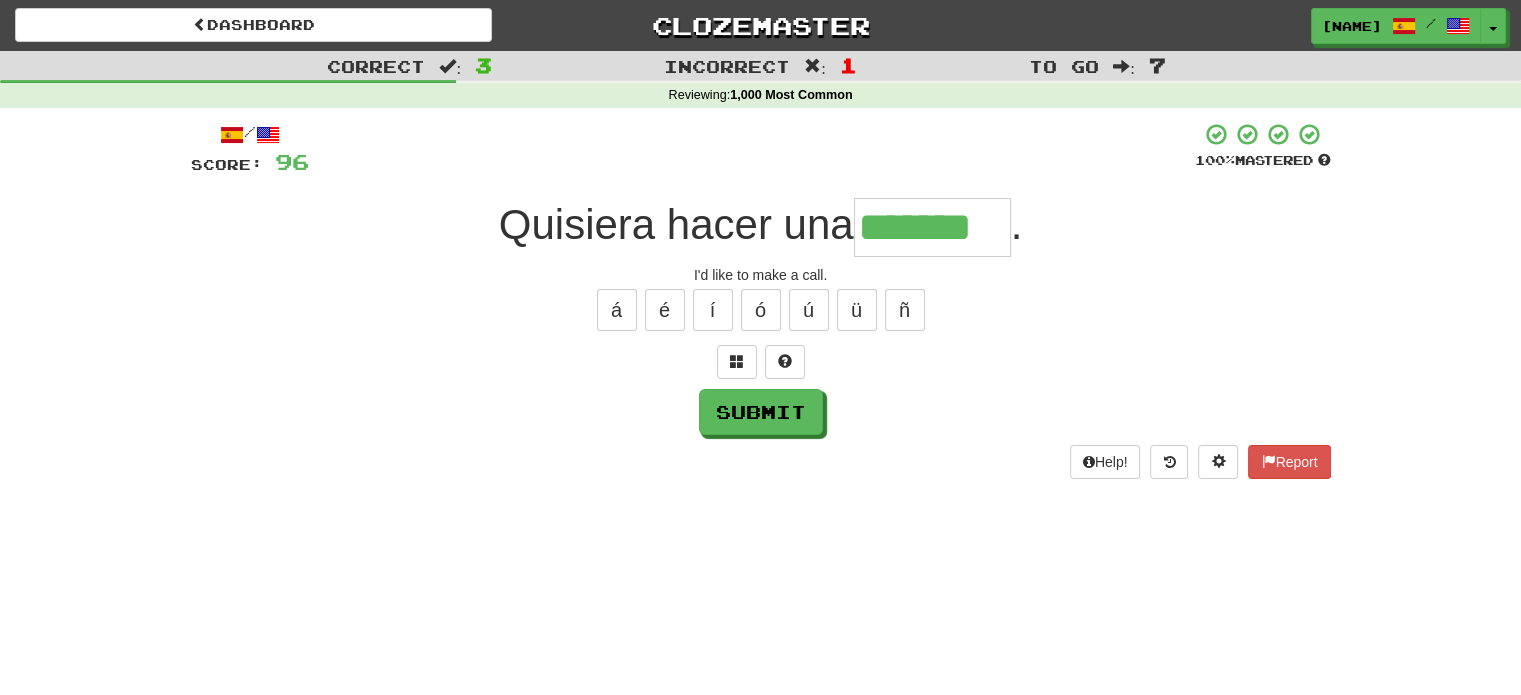 type on "*******" 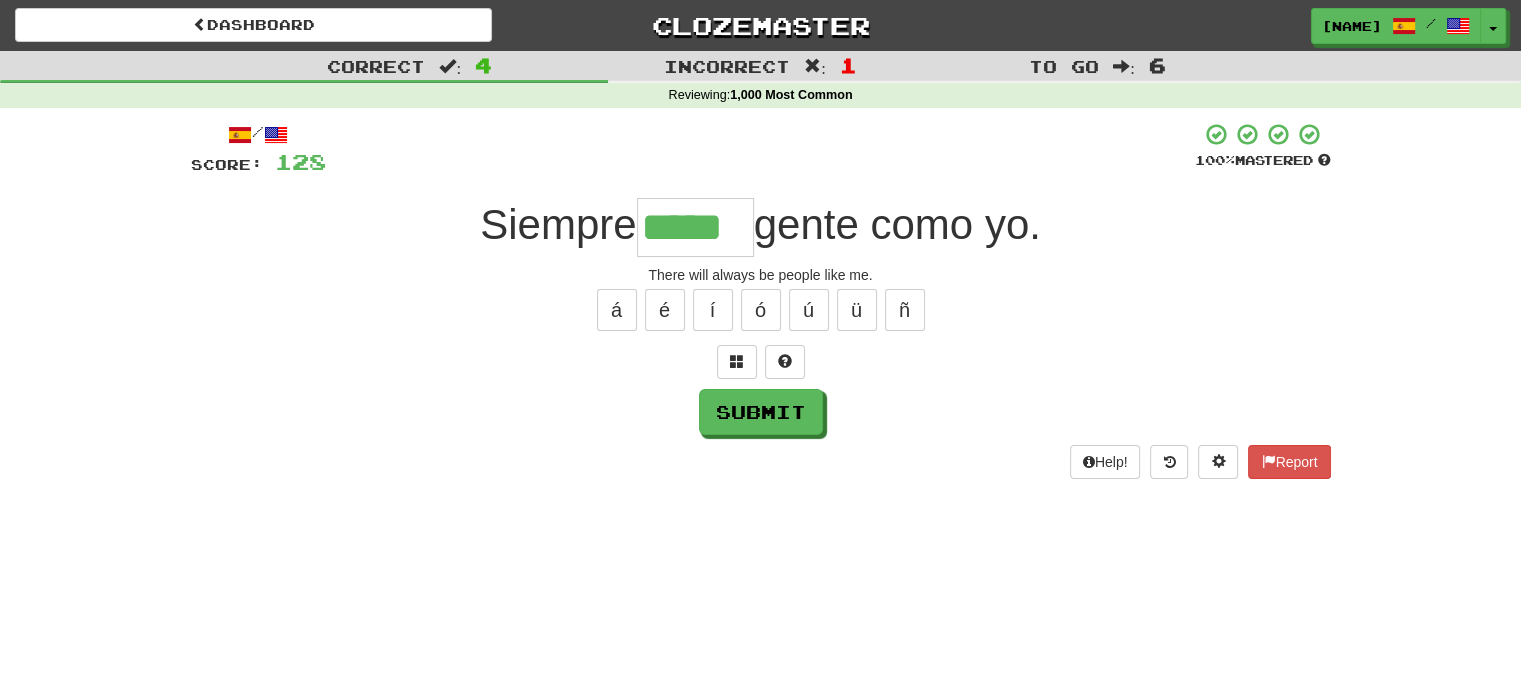 type on "*****" 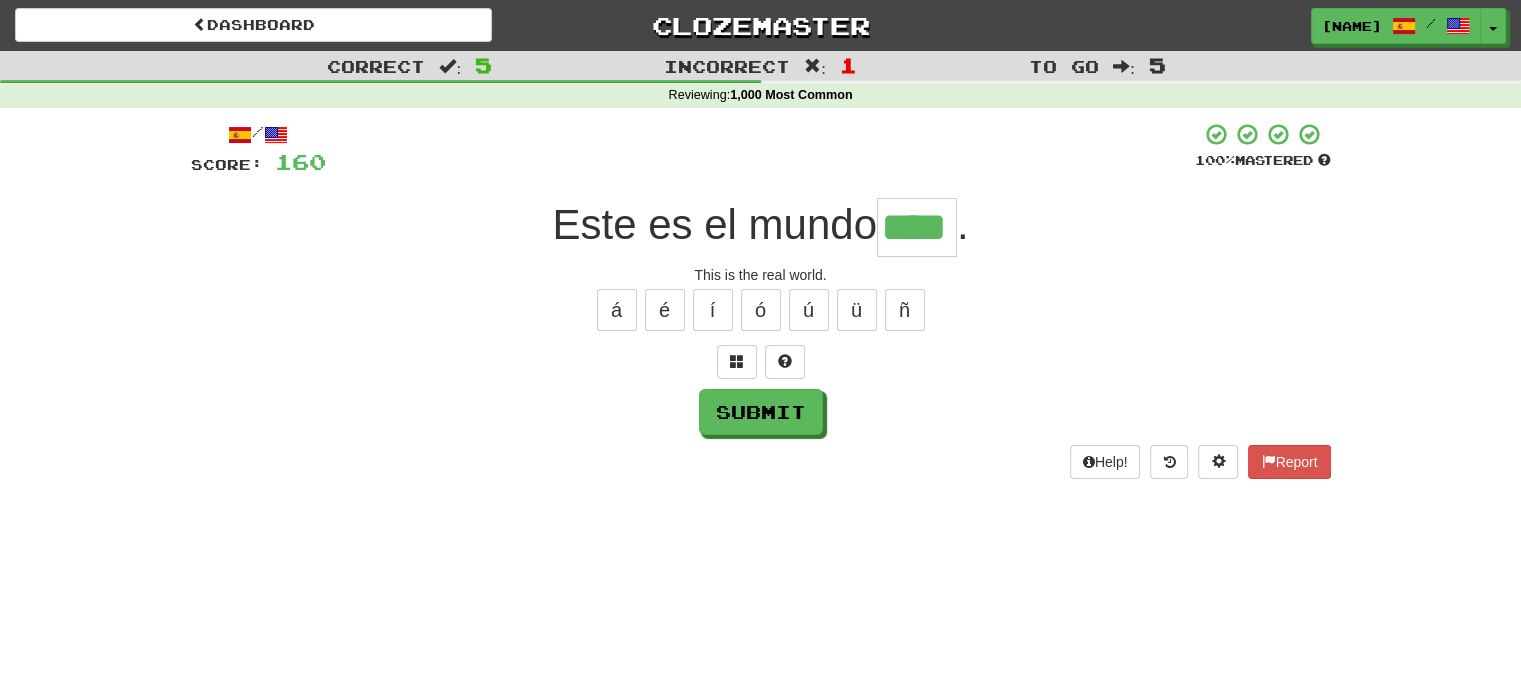 type on "****" 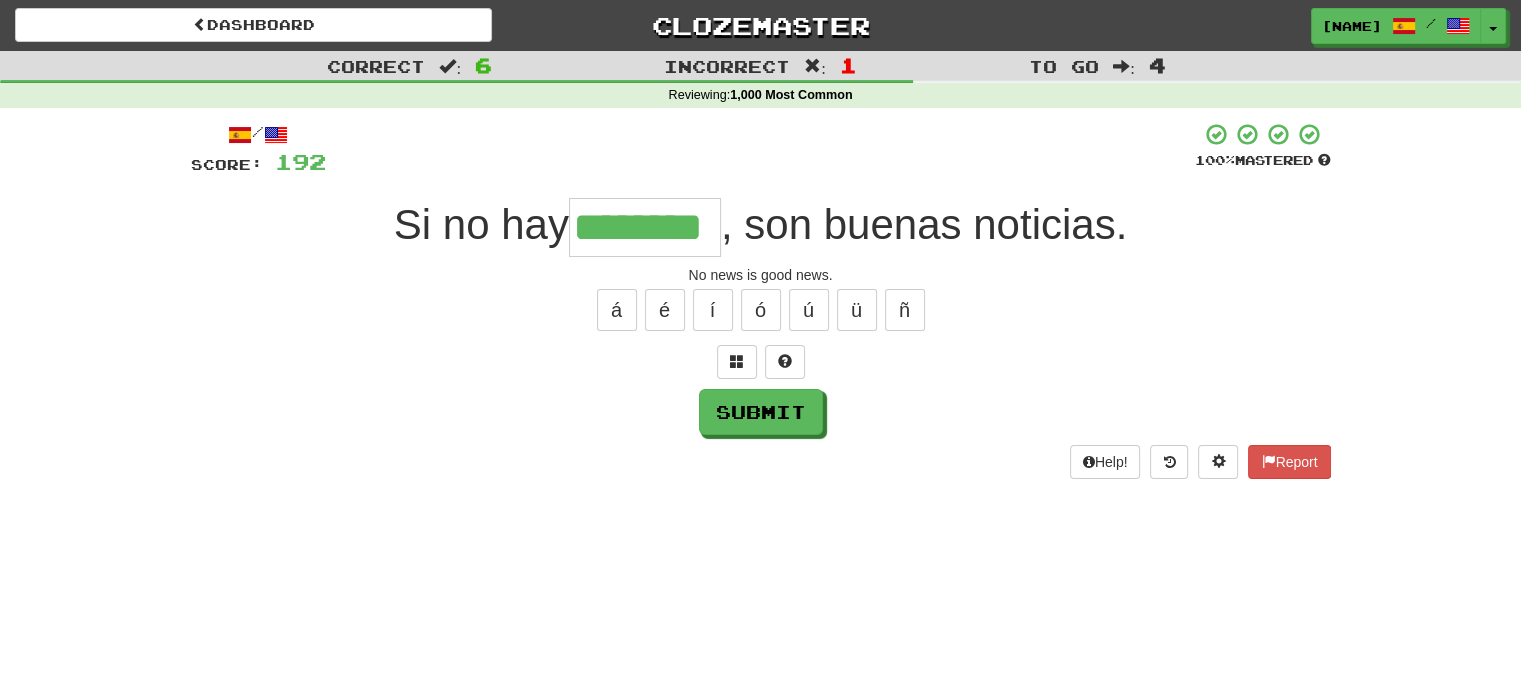 type on "********" 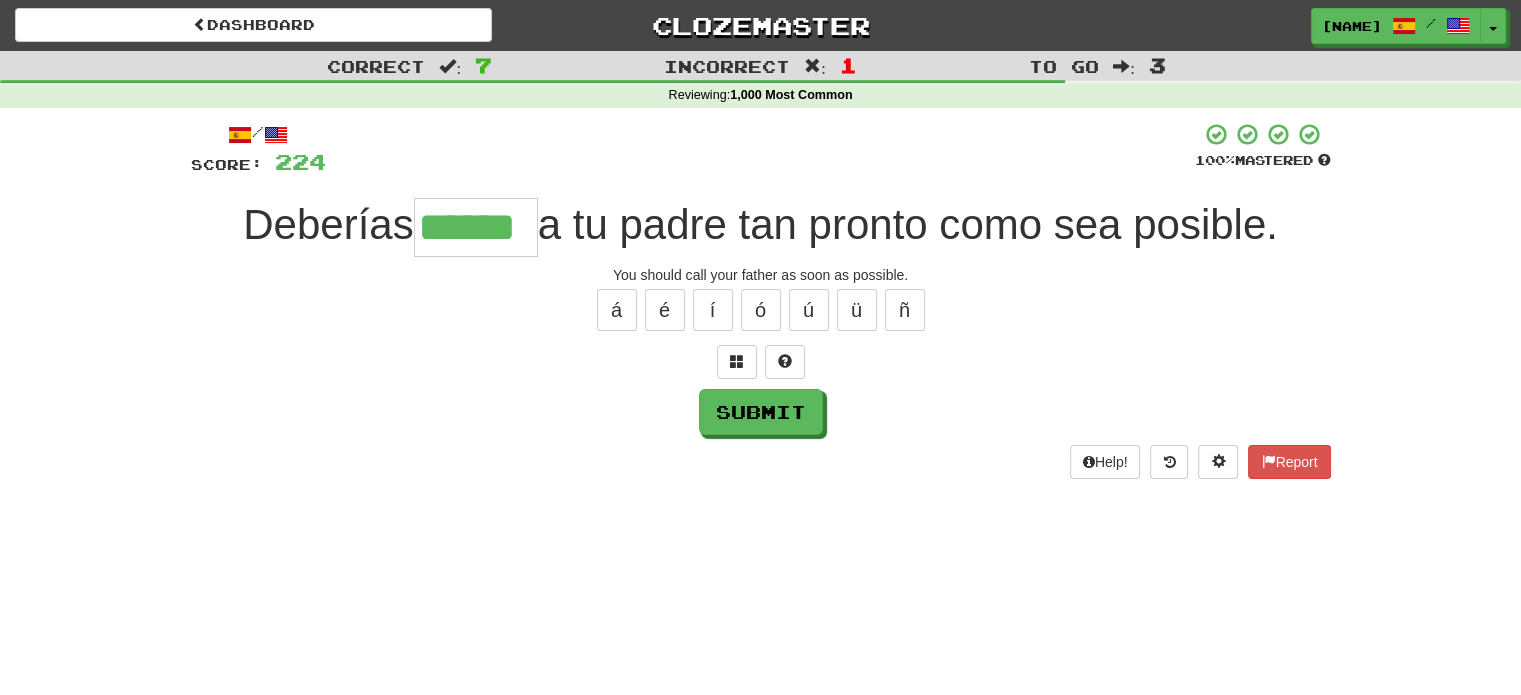 type on "******" 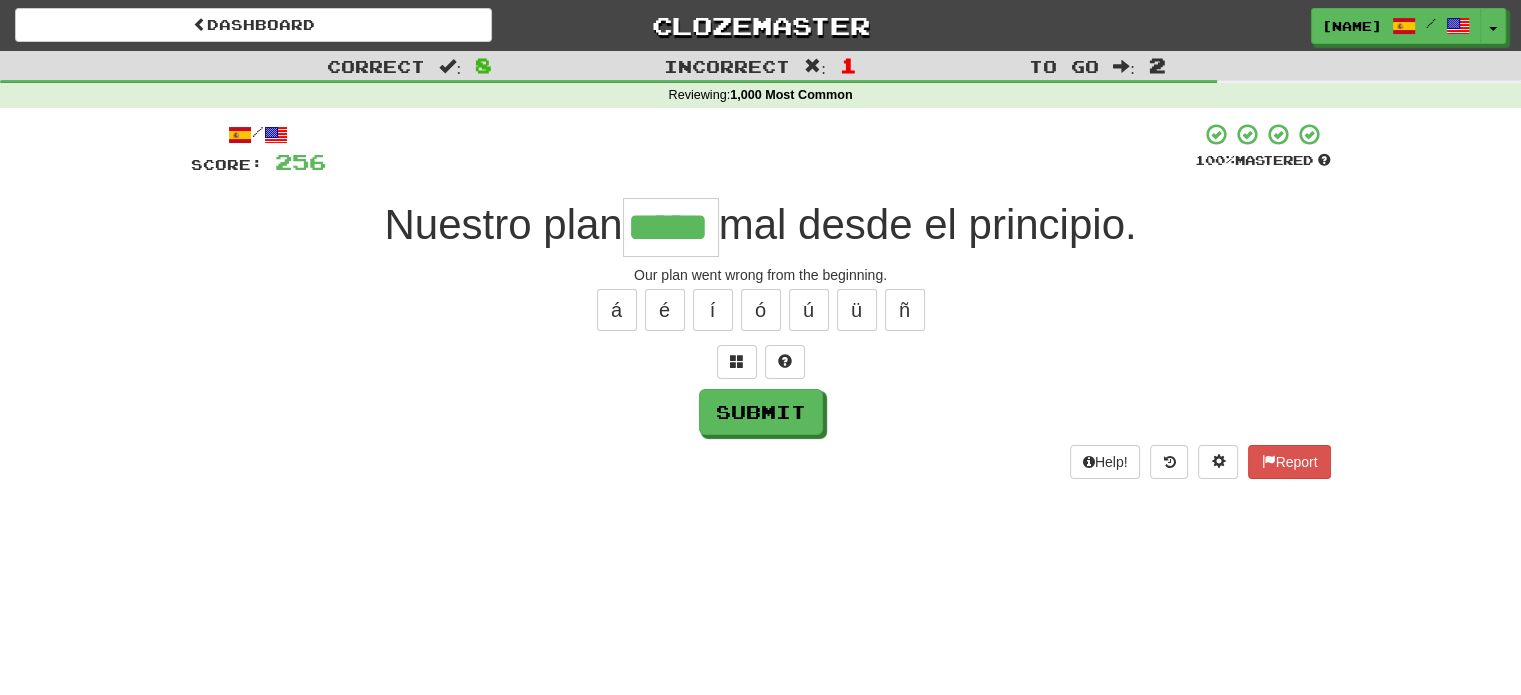 type on "*****" 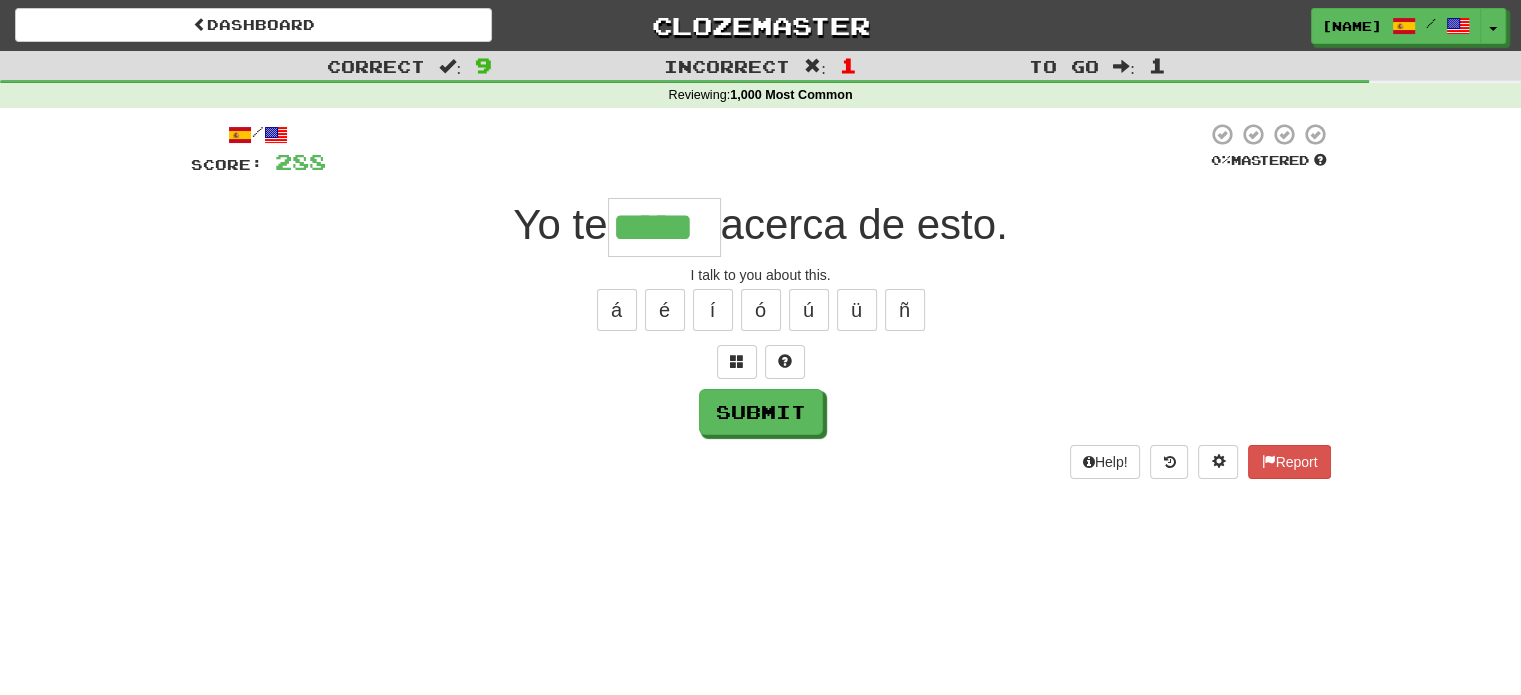 type on "*****" 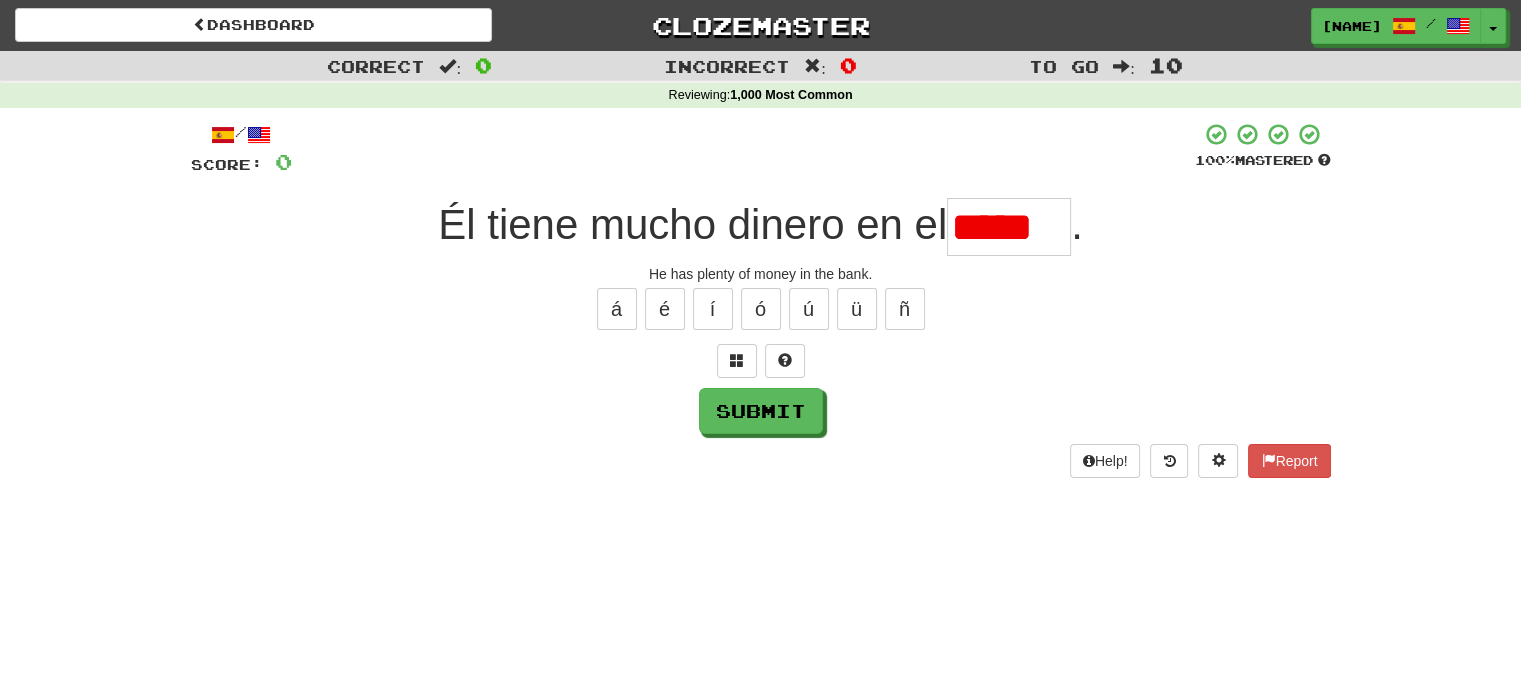 scroll, scrollTop: 0, scrollLeft: 0, axis: both 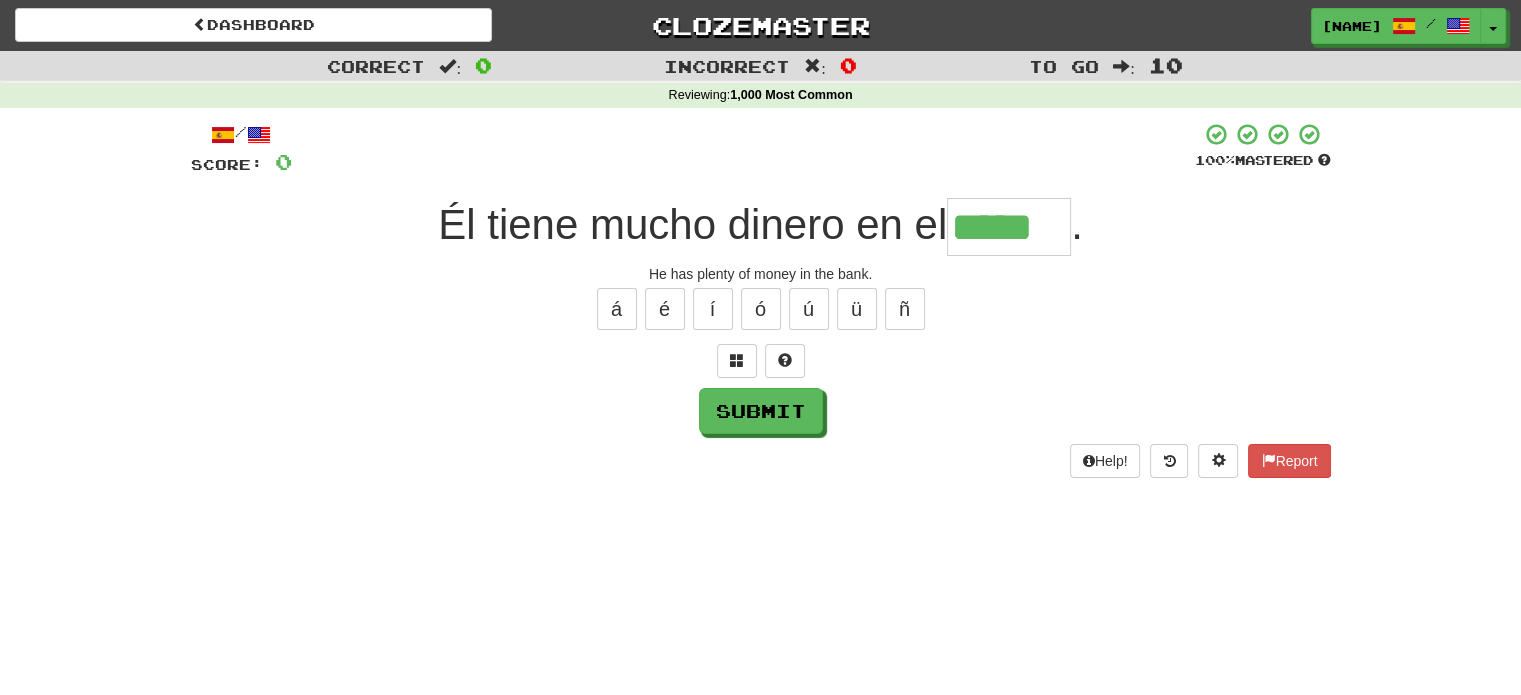 type on "*****" 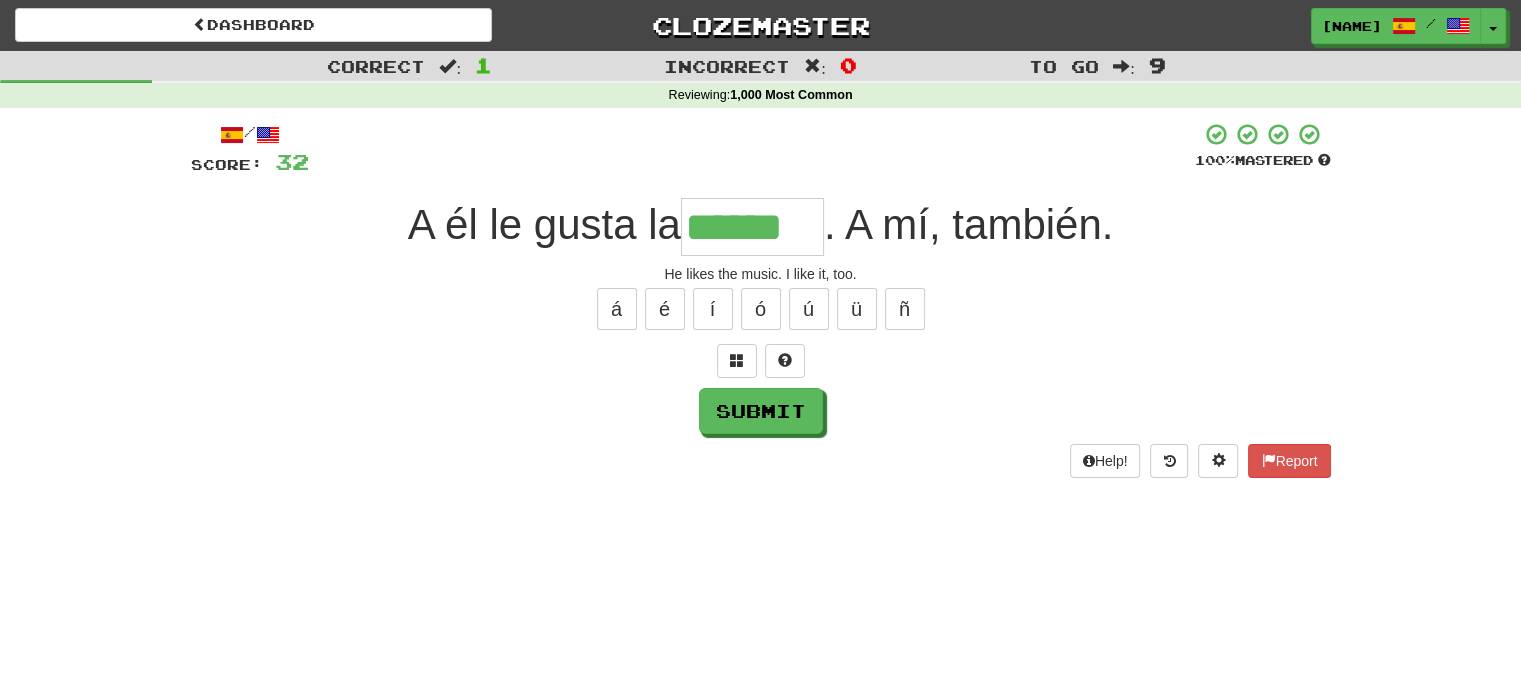 type on "******" 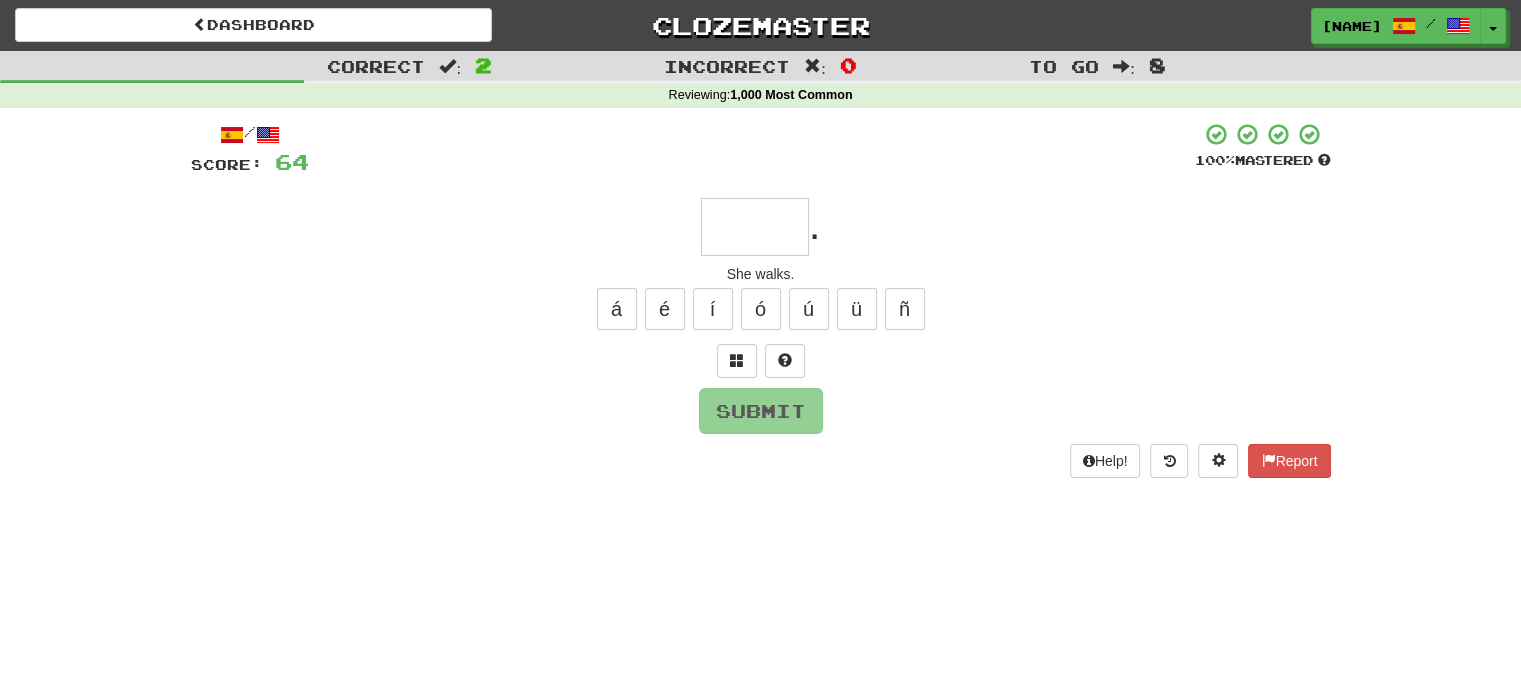 type on "*" 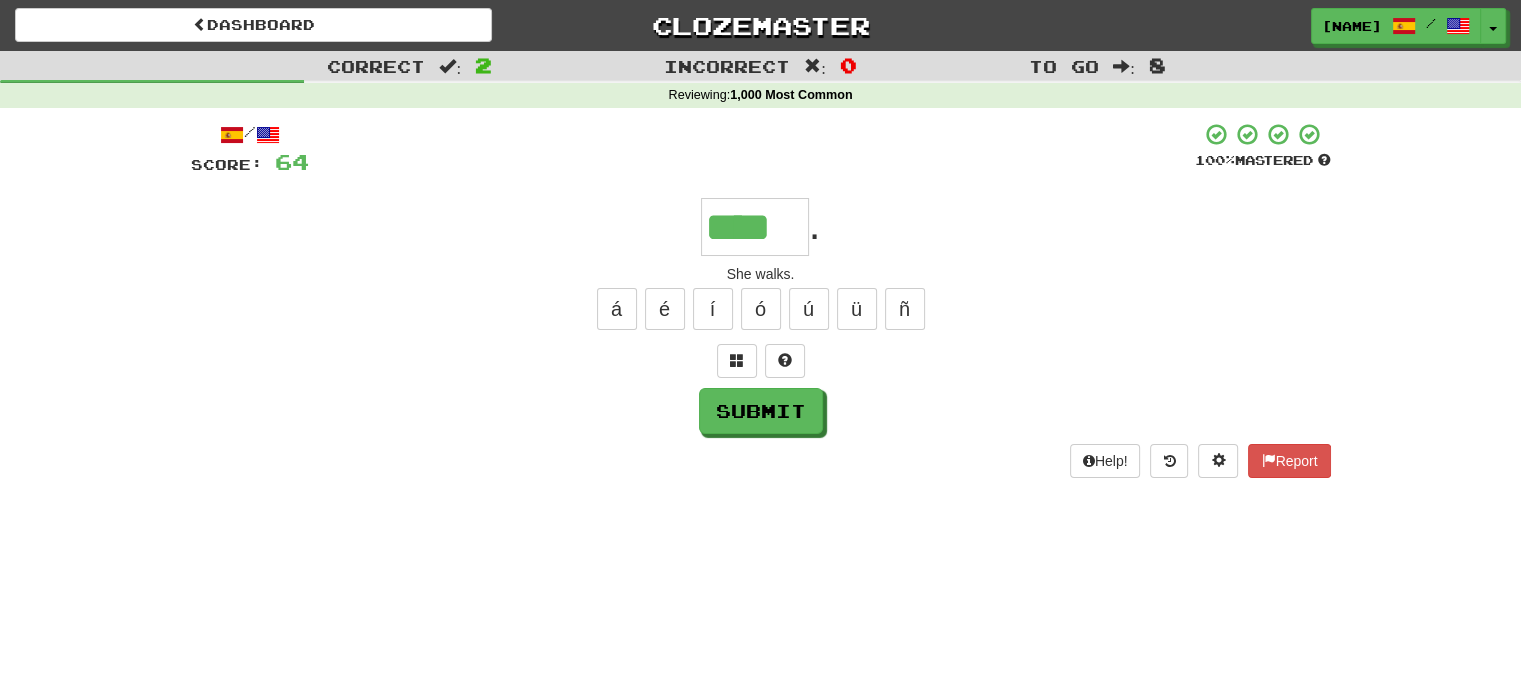 type on "****" 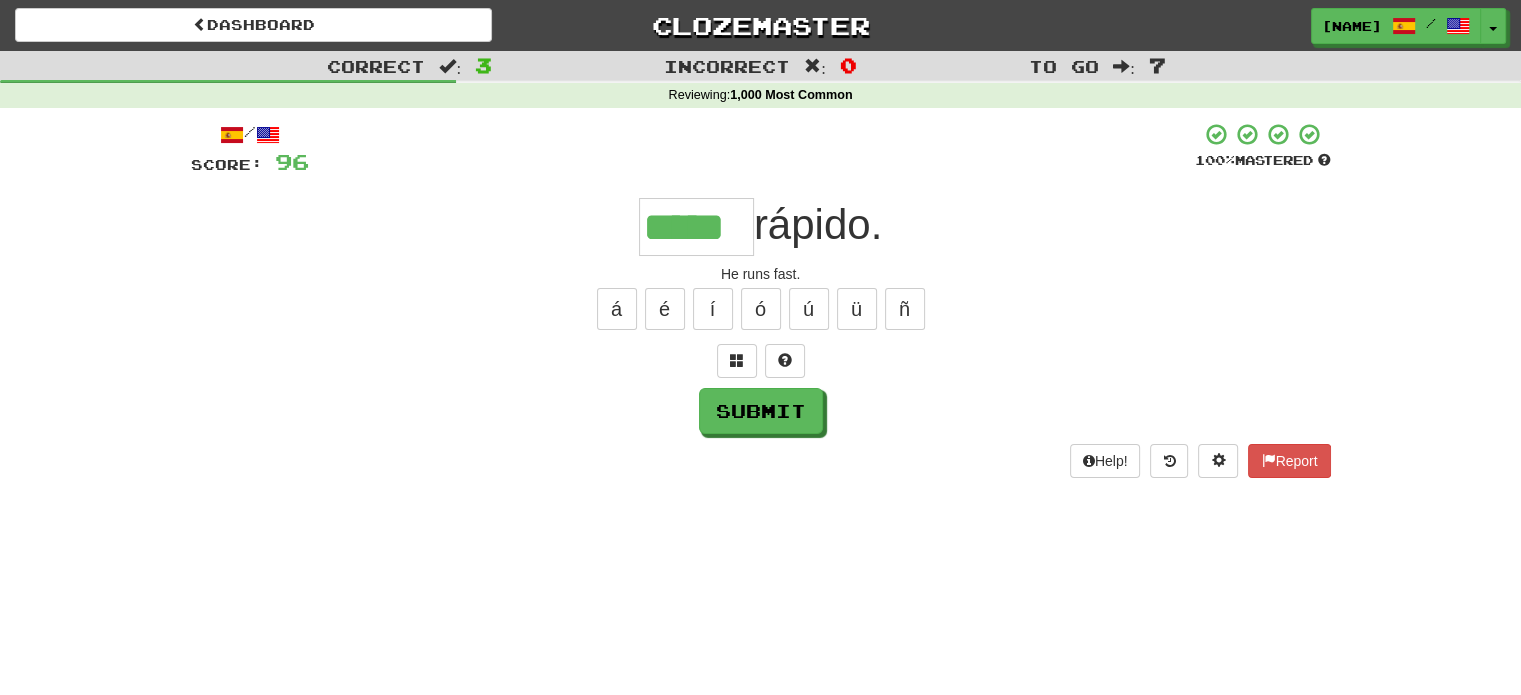 type on "*****" 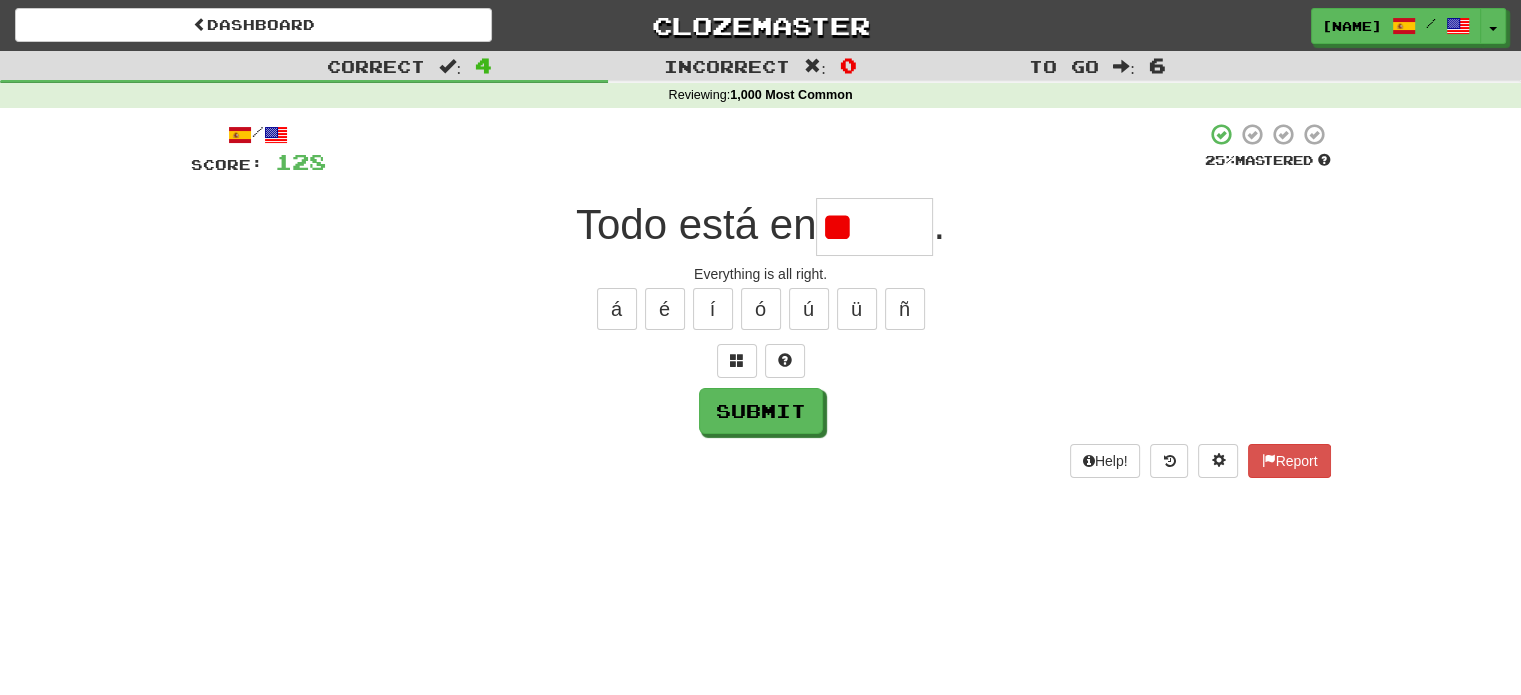 type on "*" 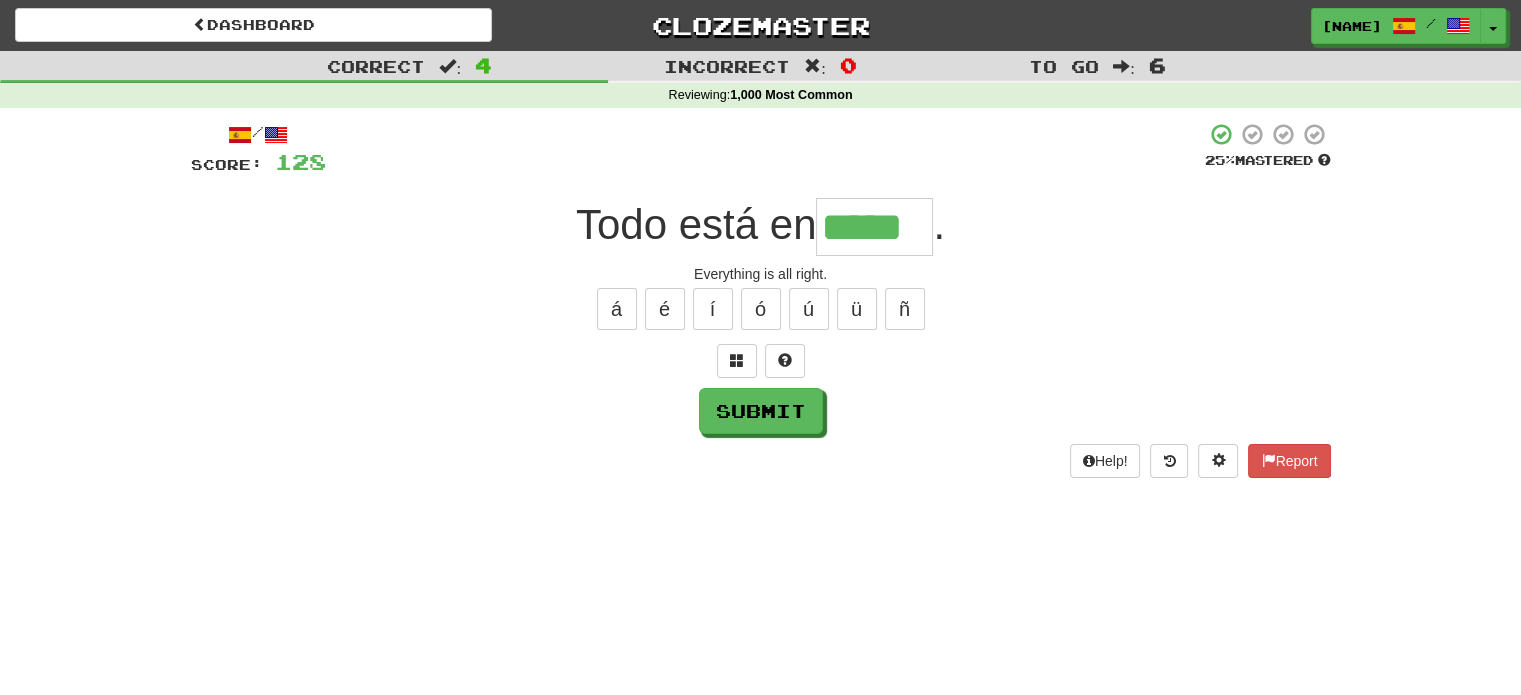 type on "*****" 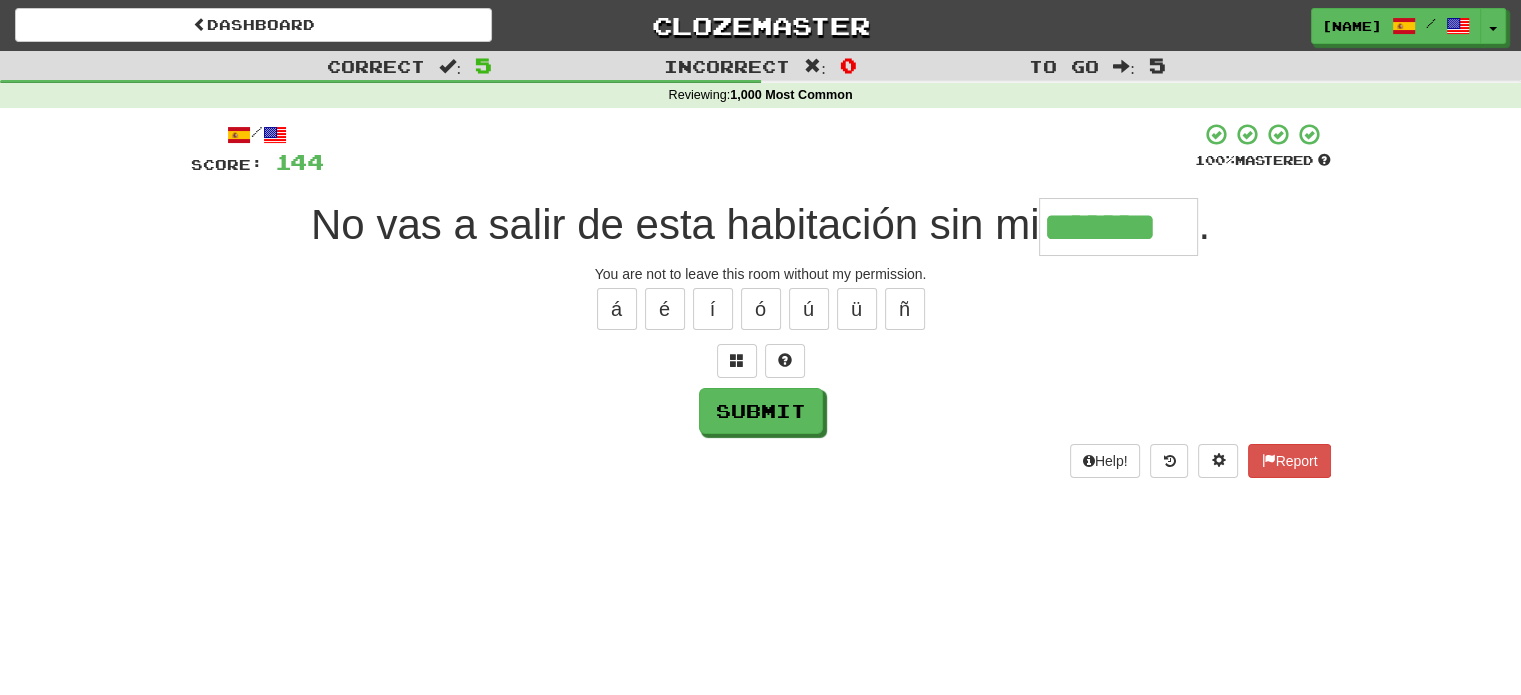 type on "*******" 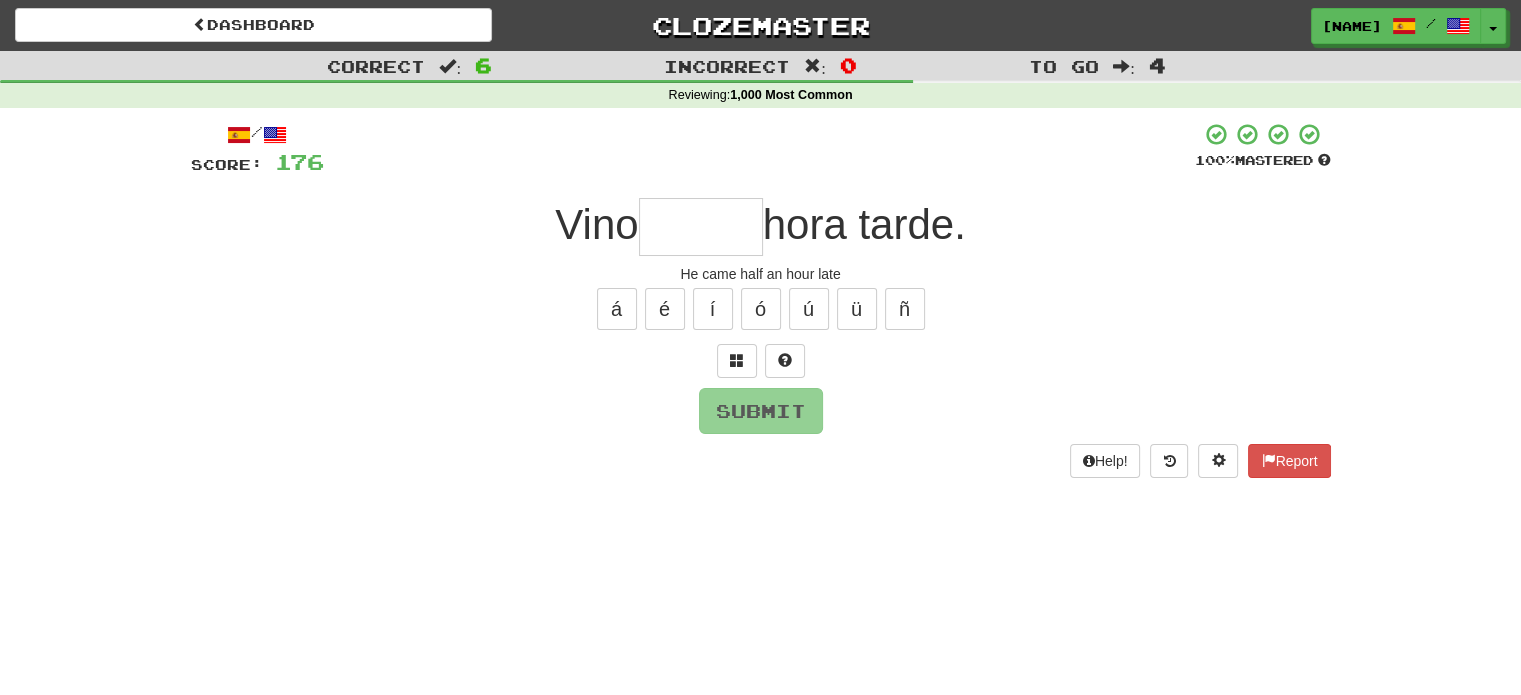 type on "*" 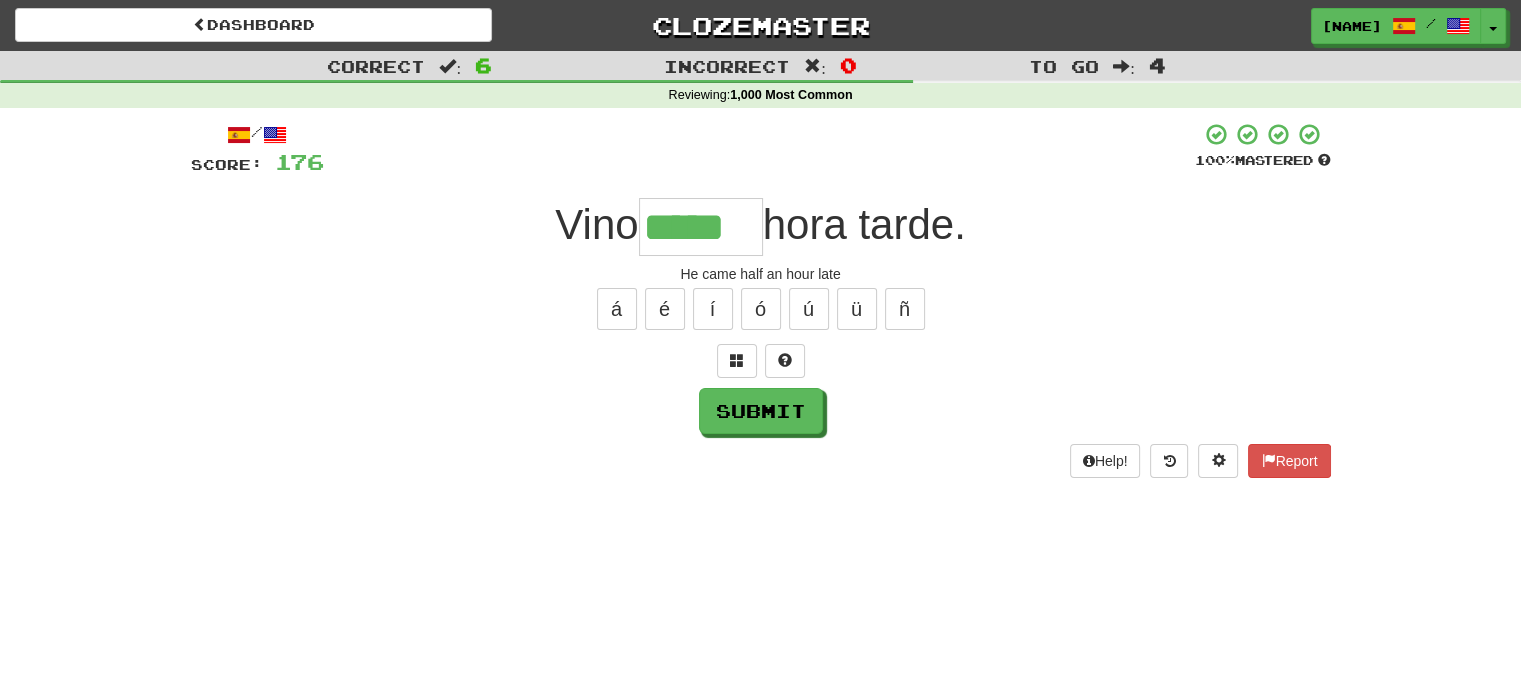 type on "*****" 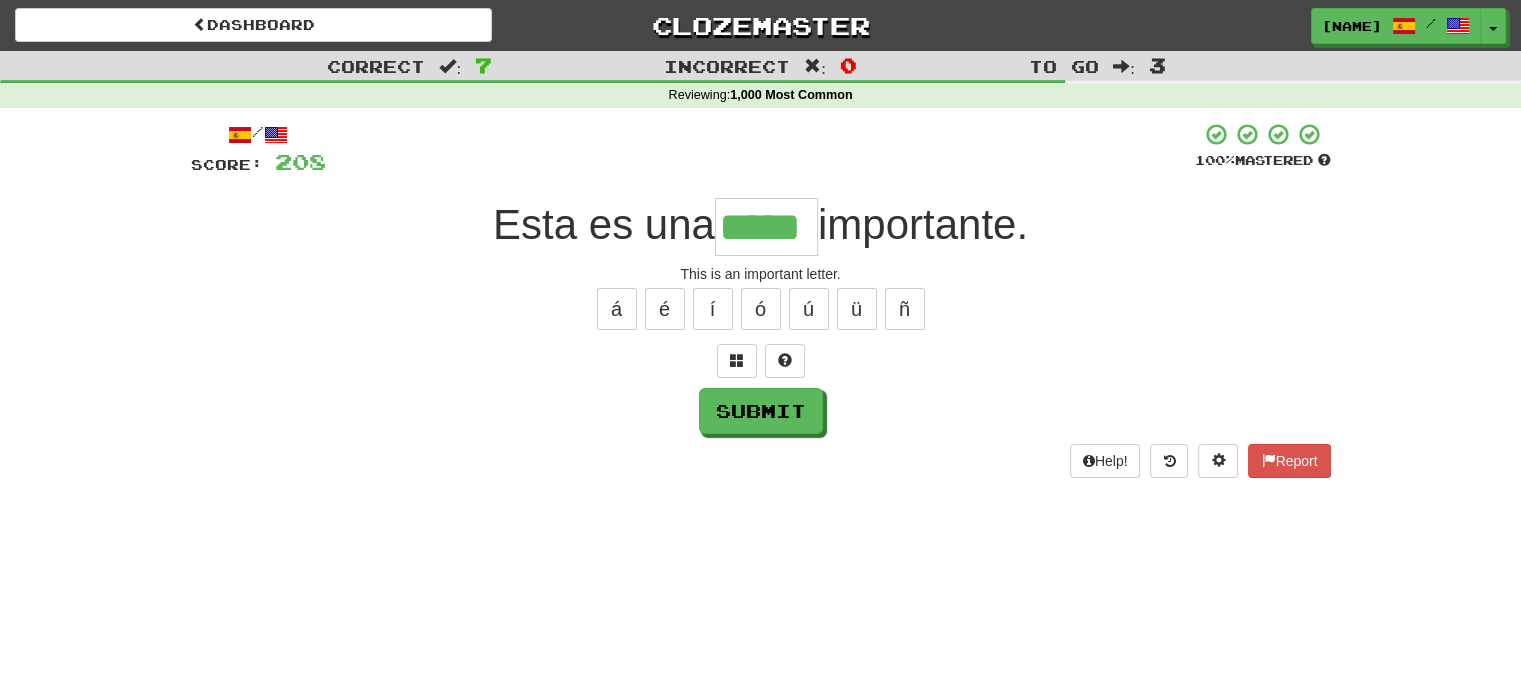type on "*****" 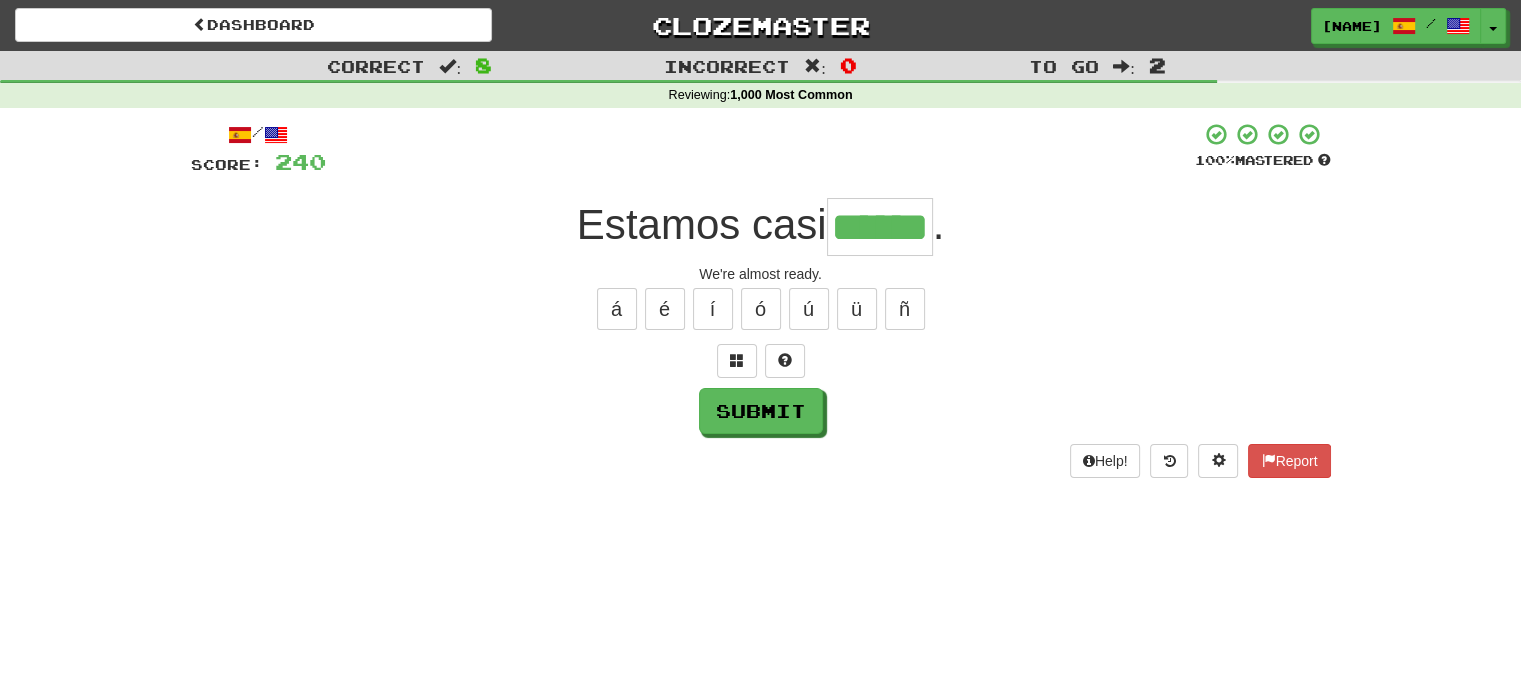 type on "******" 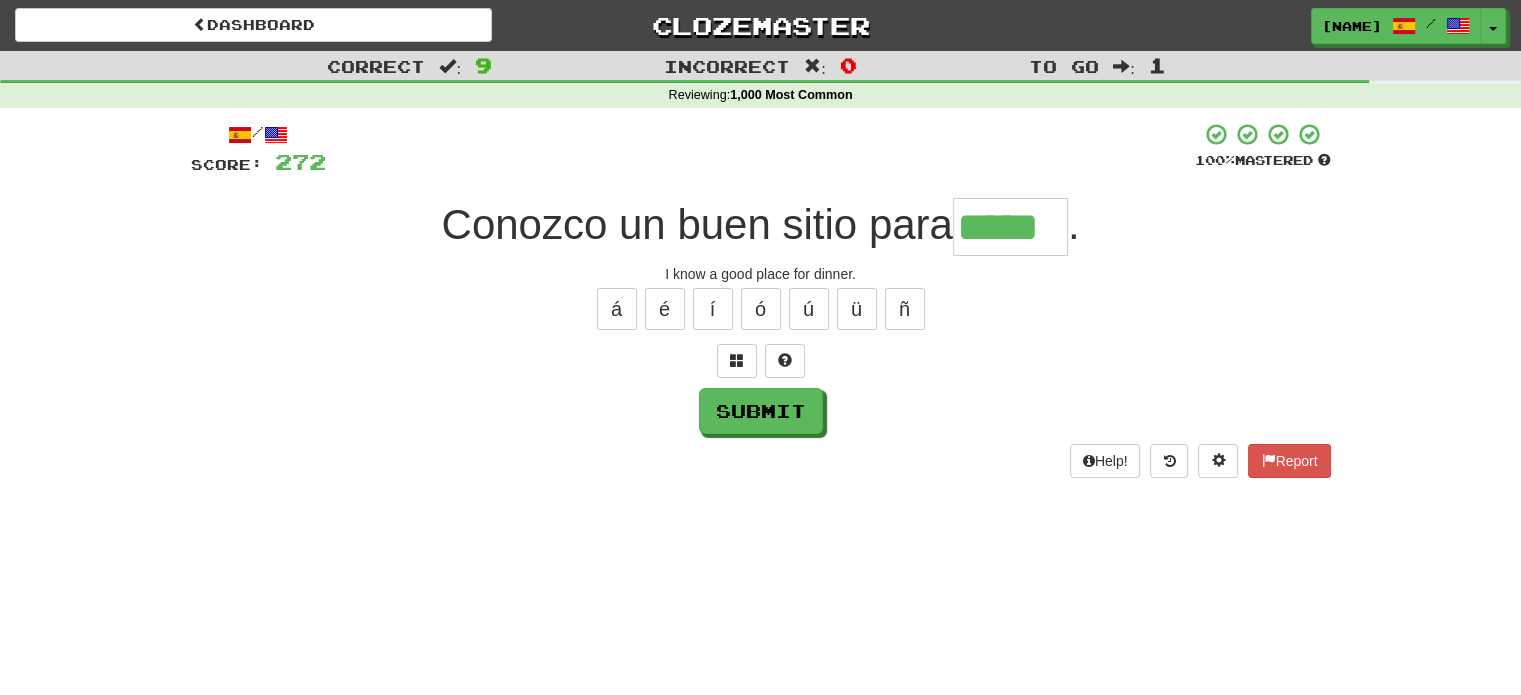 type on "*****" 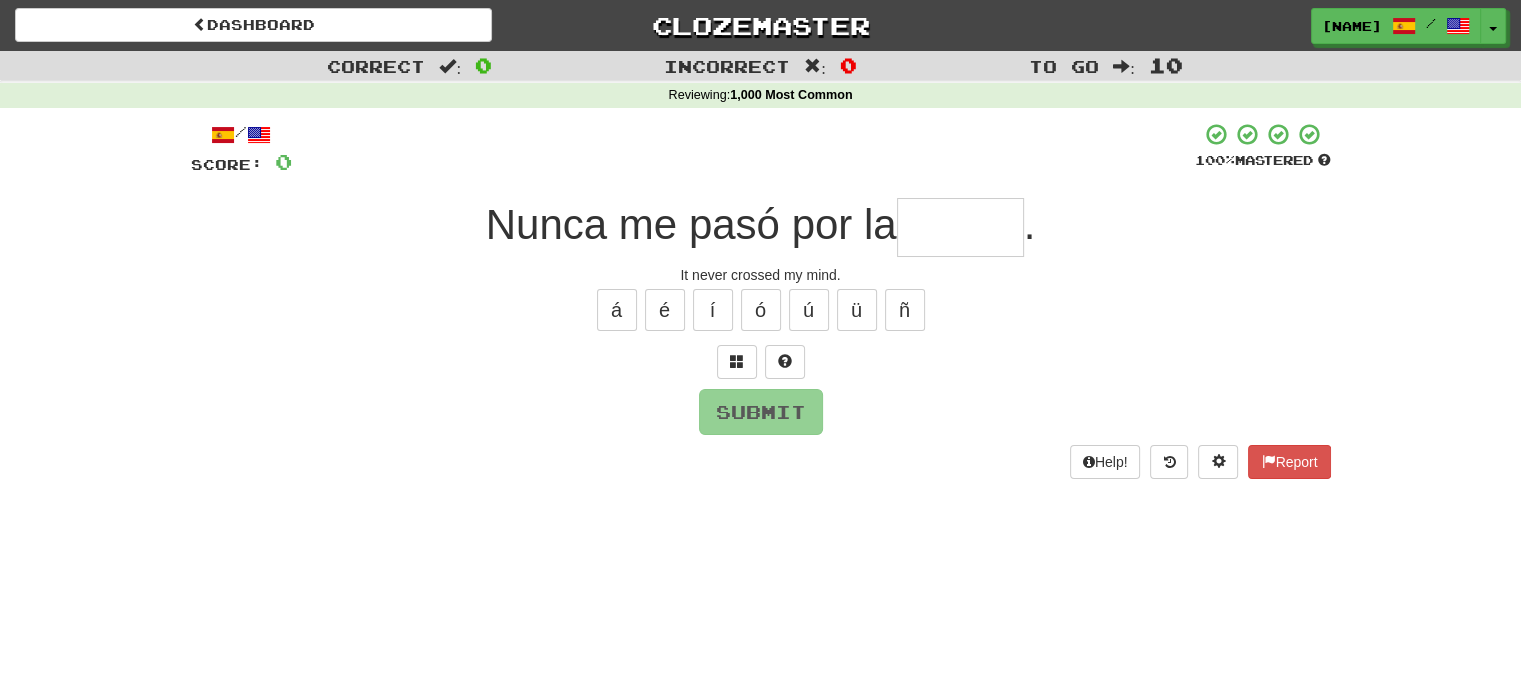 type on "*" 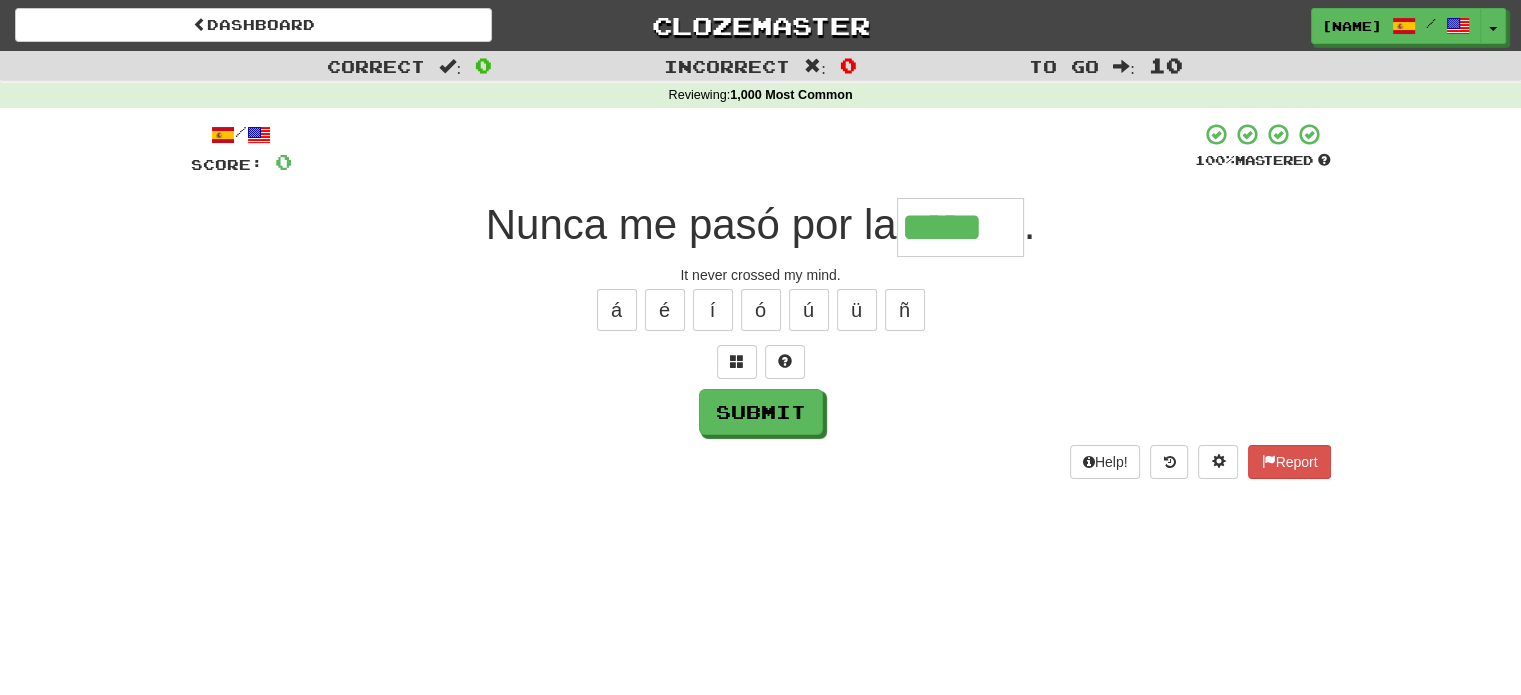type on "*****" 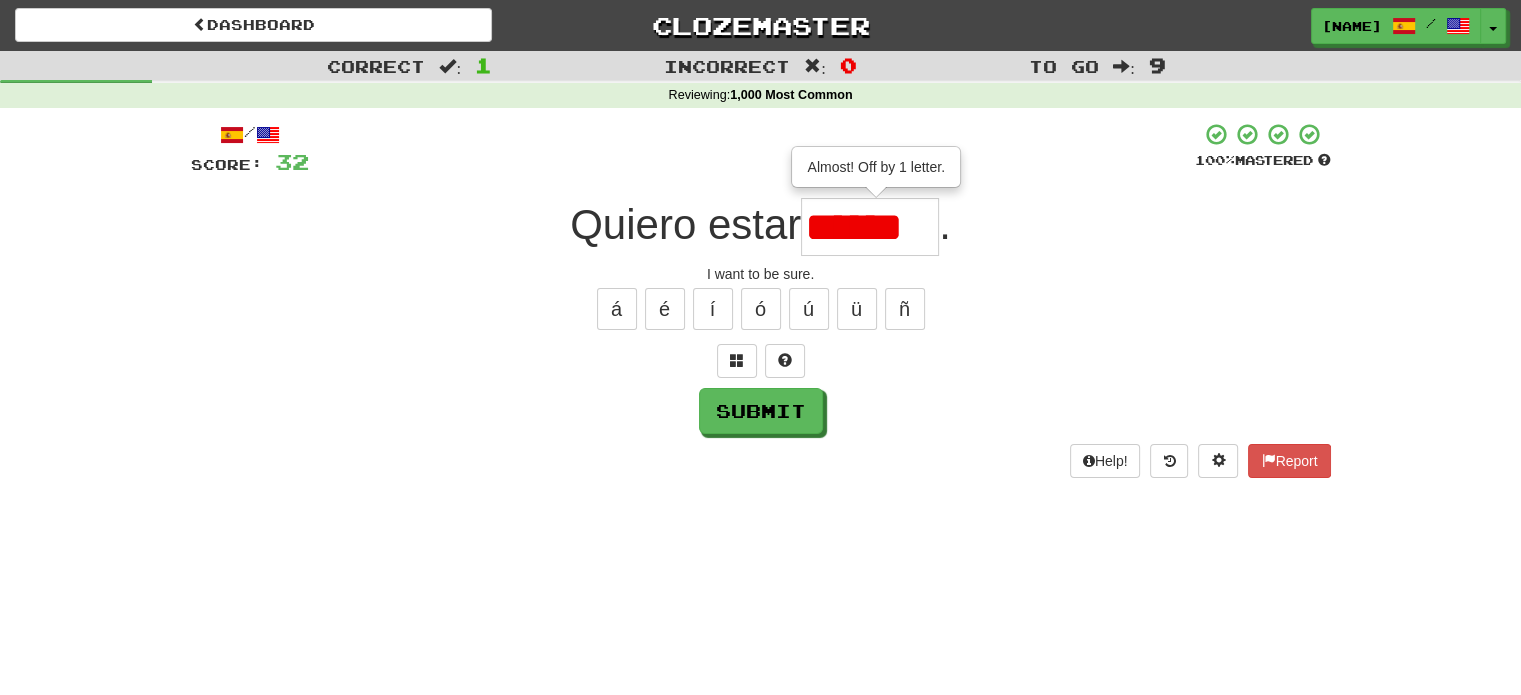scroll, scrollTop: 0, scrollLeft: 0, axis: both 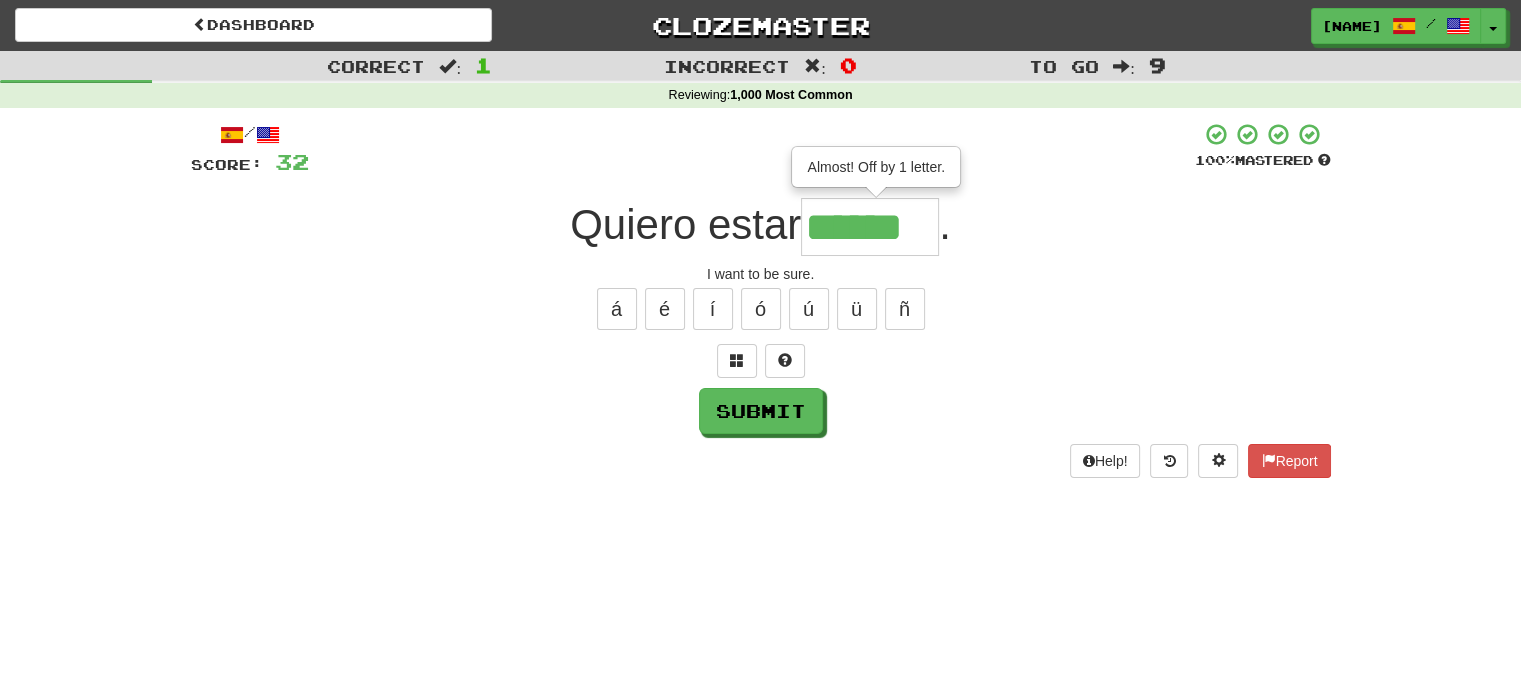 type on "******" 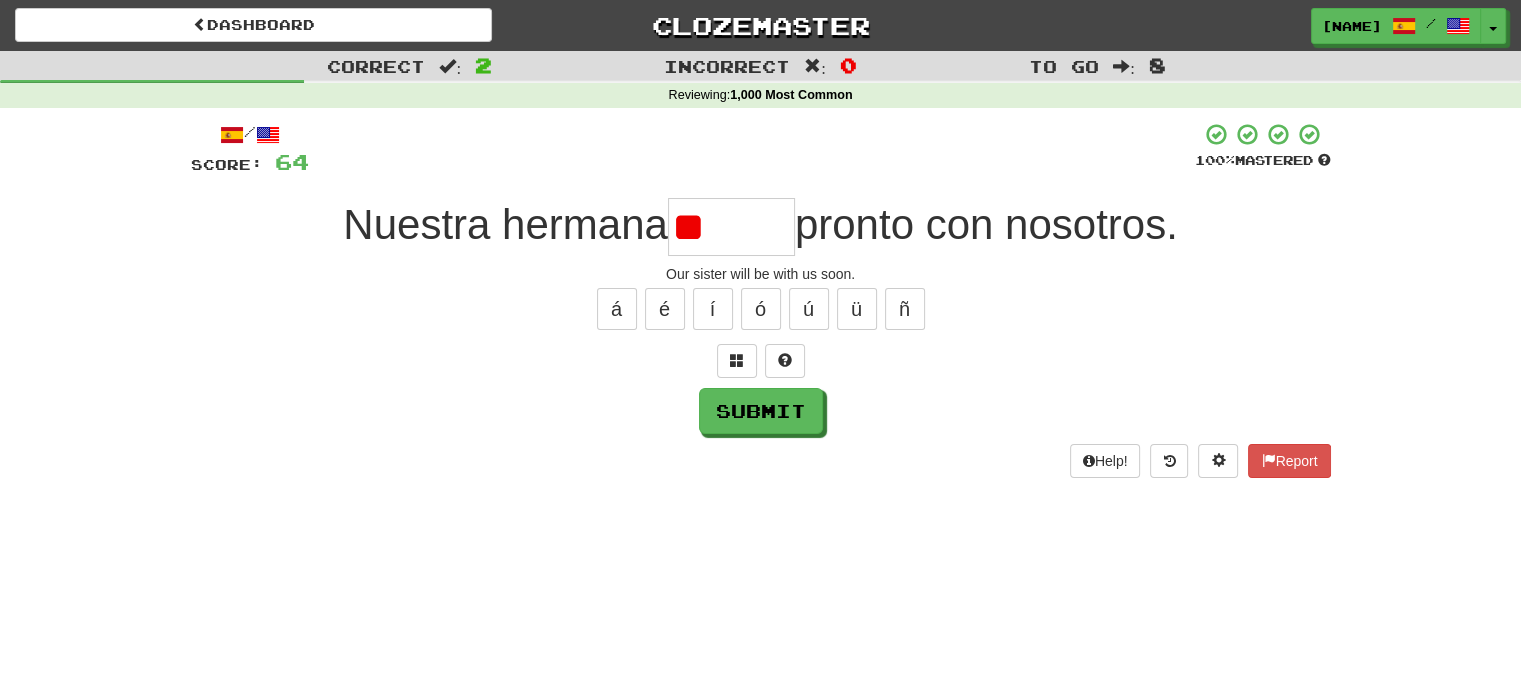 type on "*" 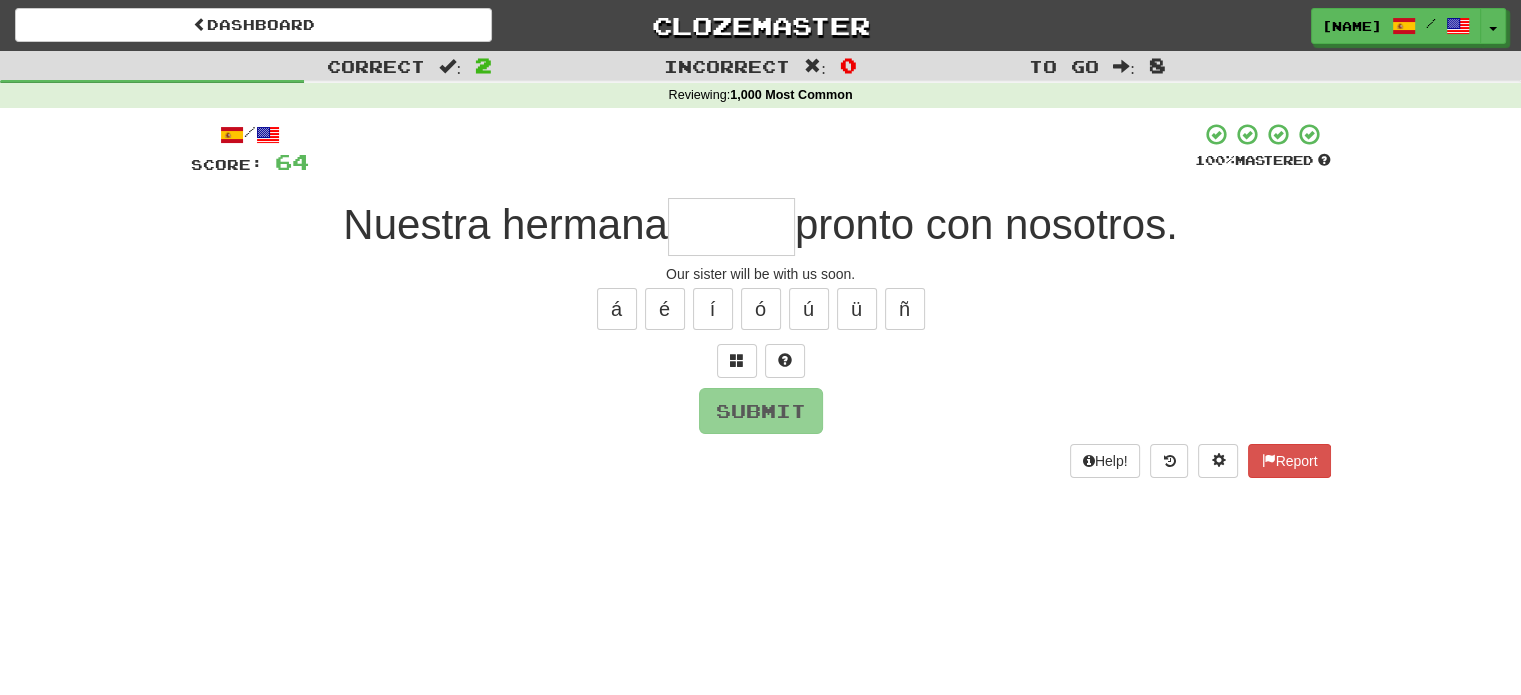 type on "*" 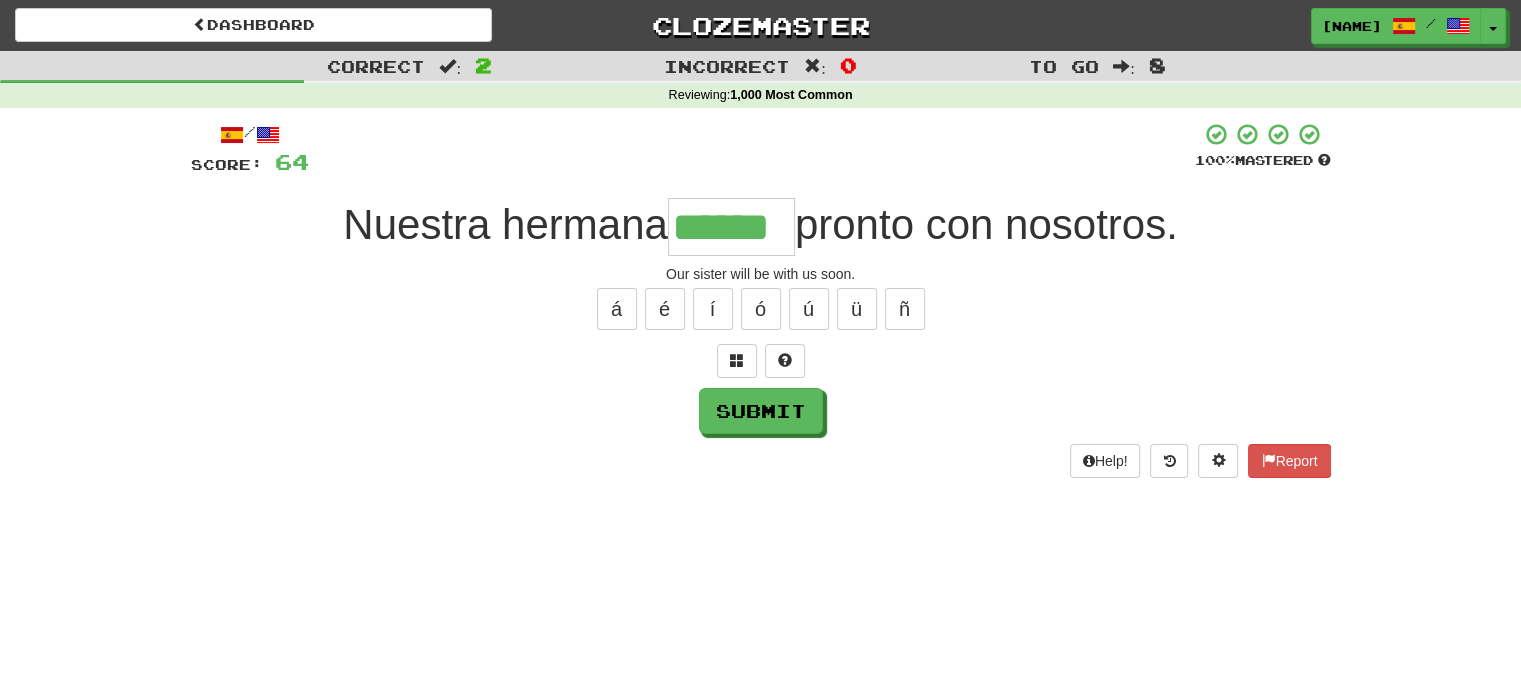 type on "******" 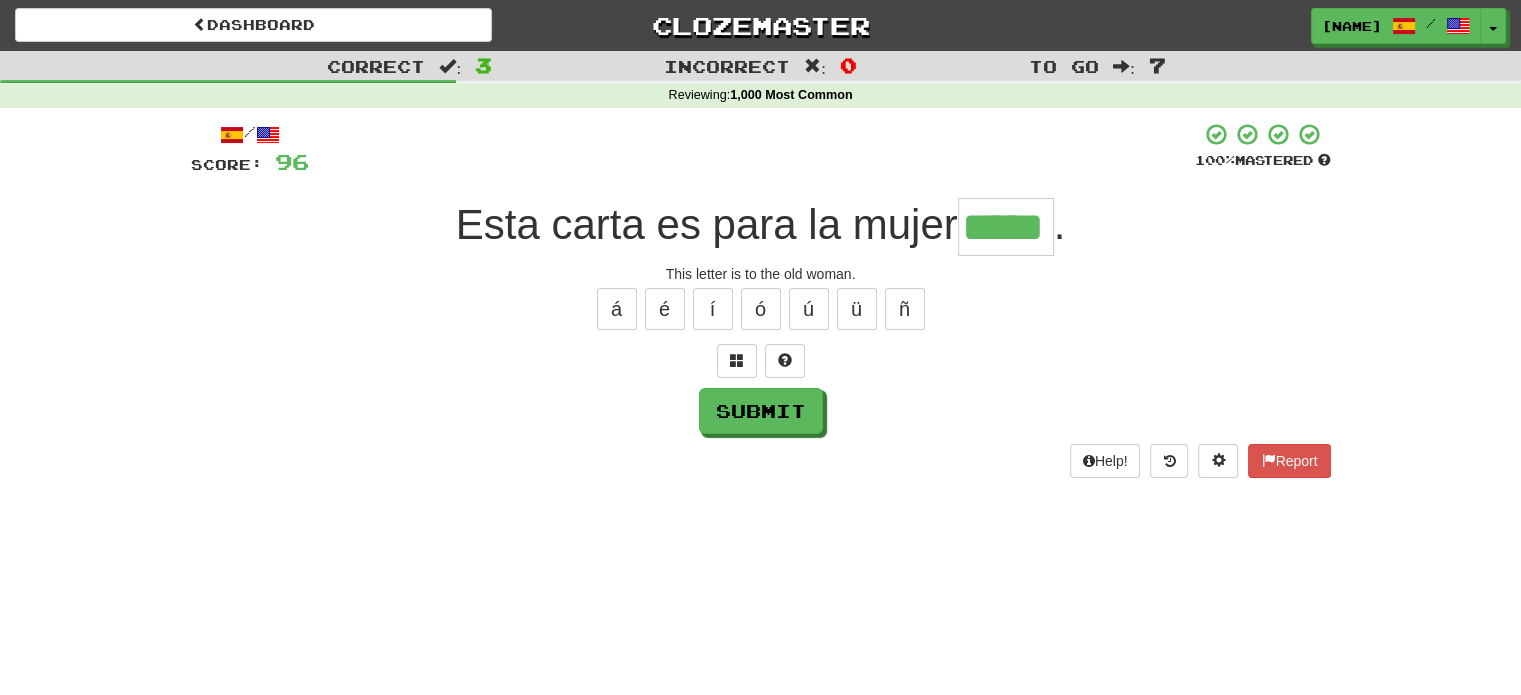 type on "*****" 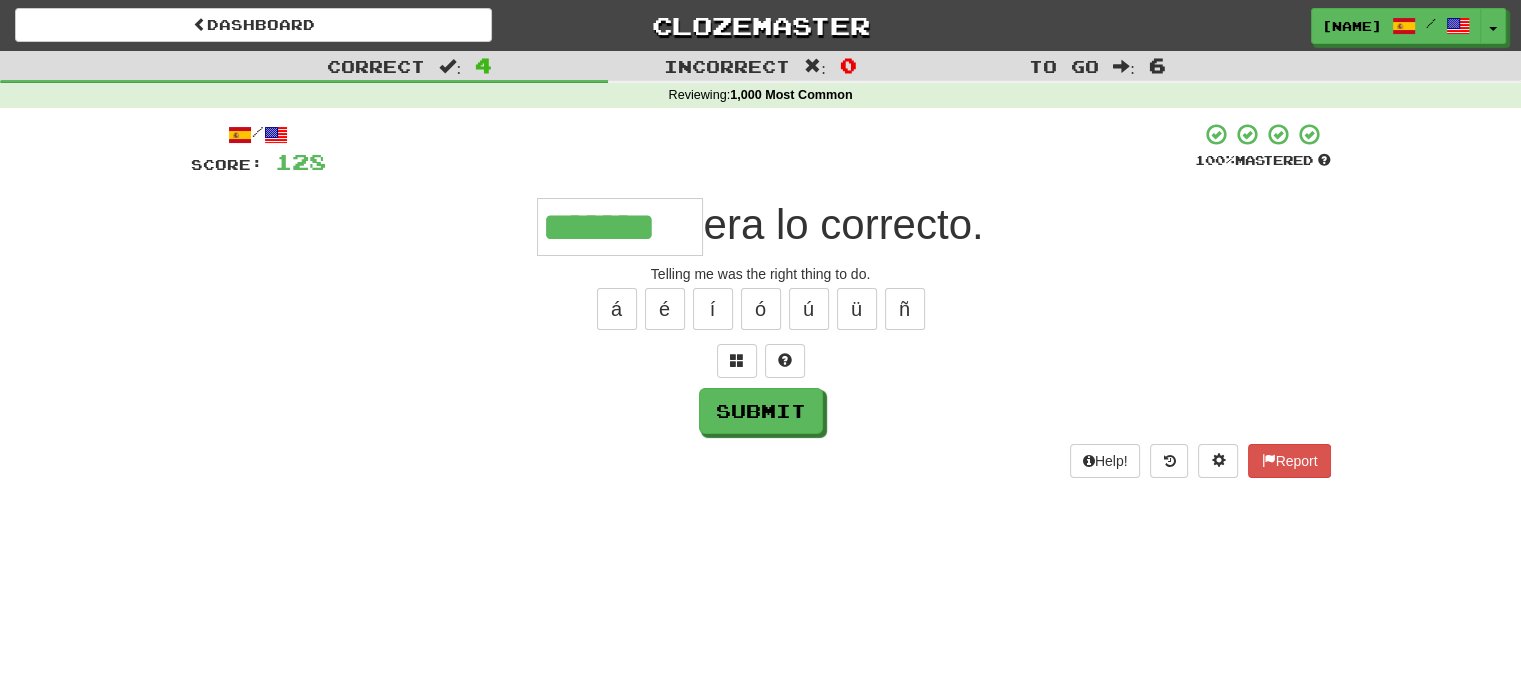 type on "*******" 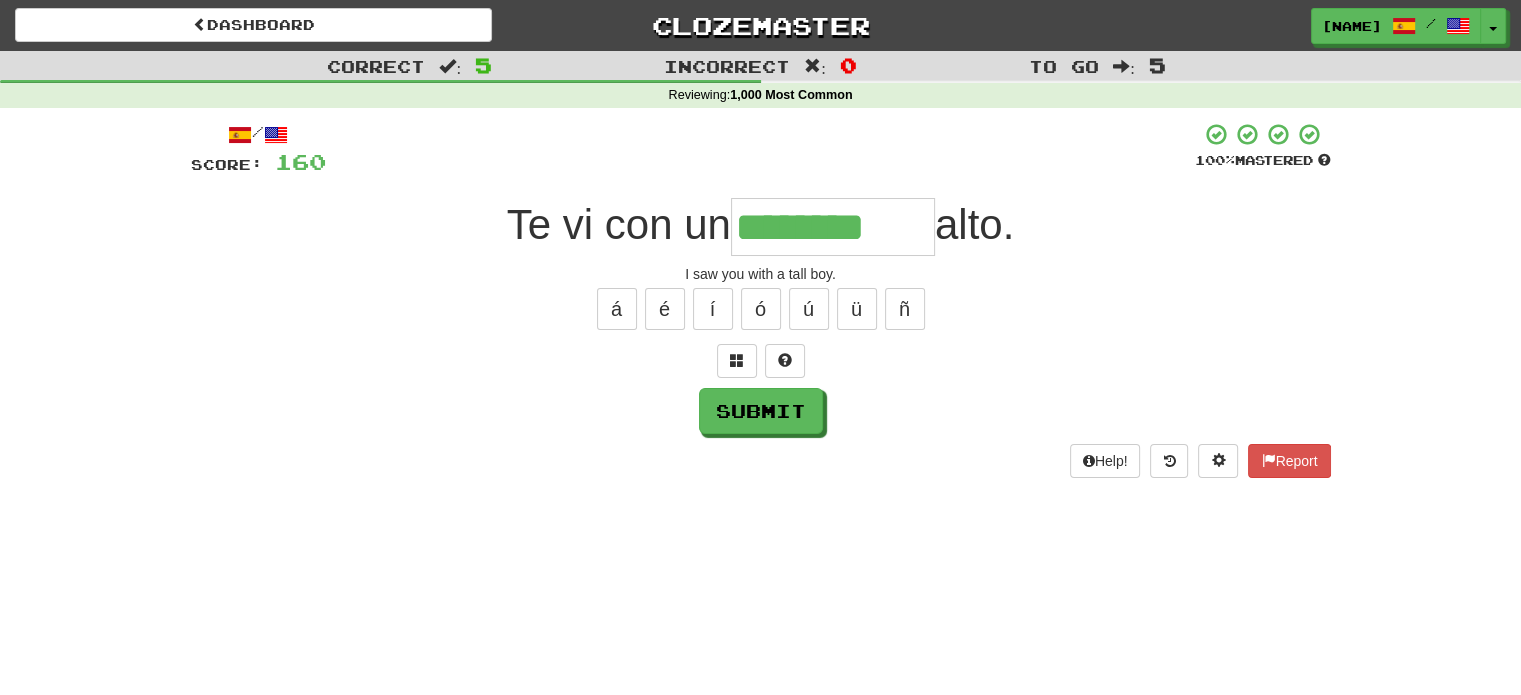 type on "********" 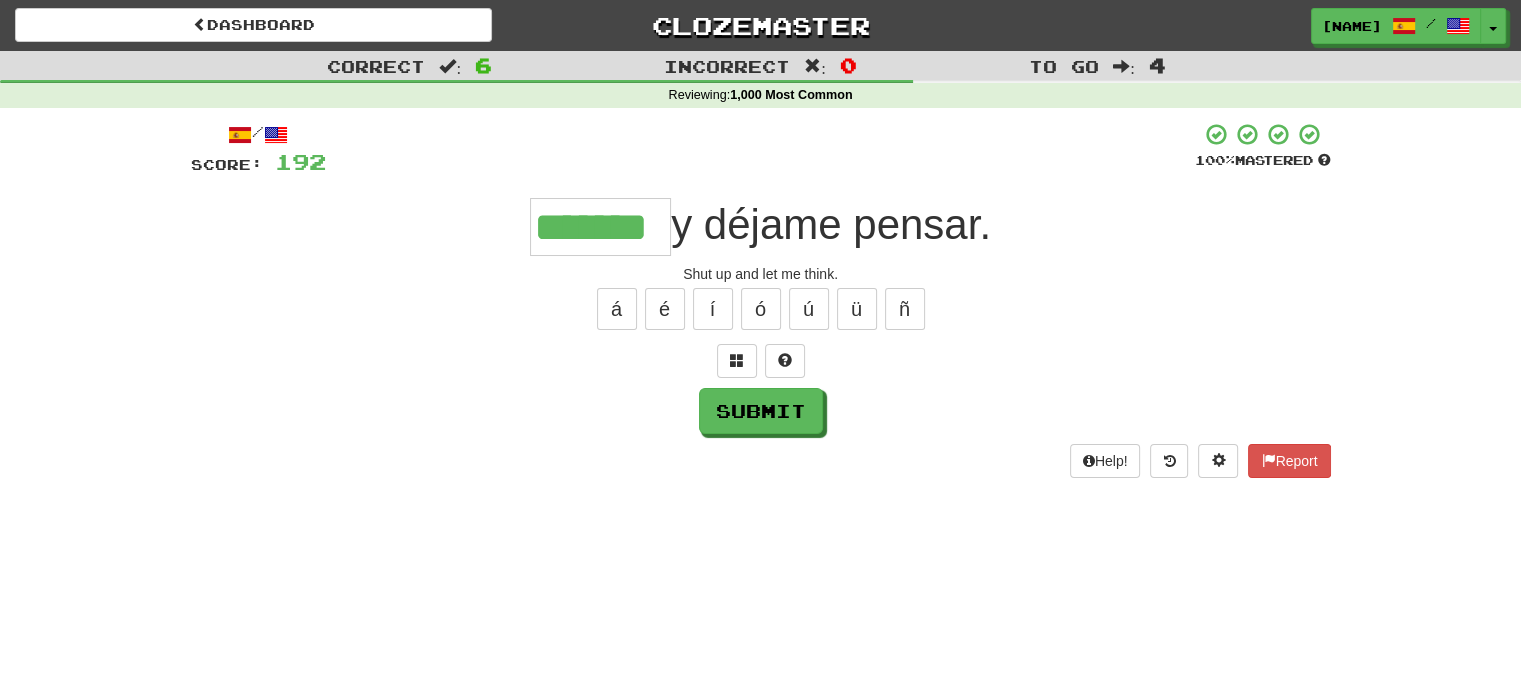 type on "*******" 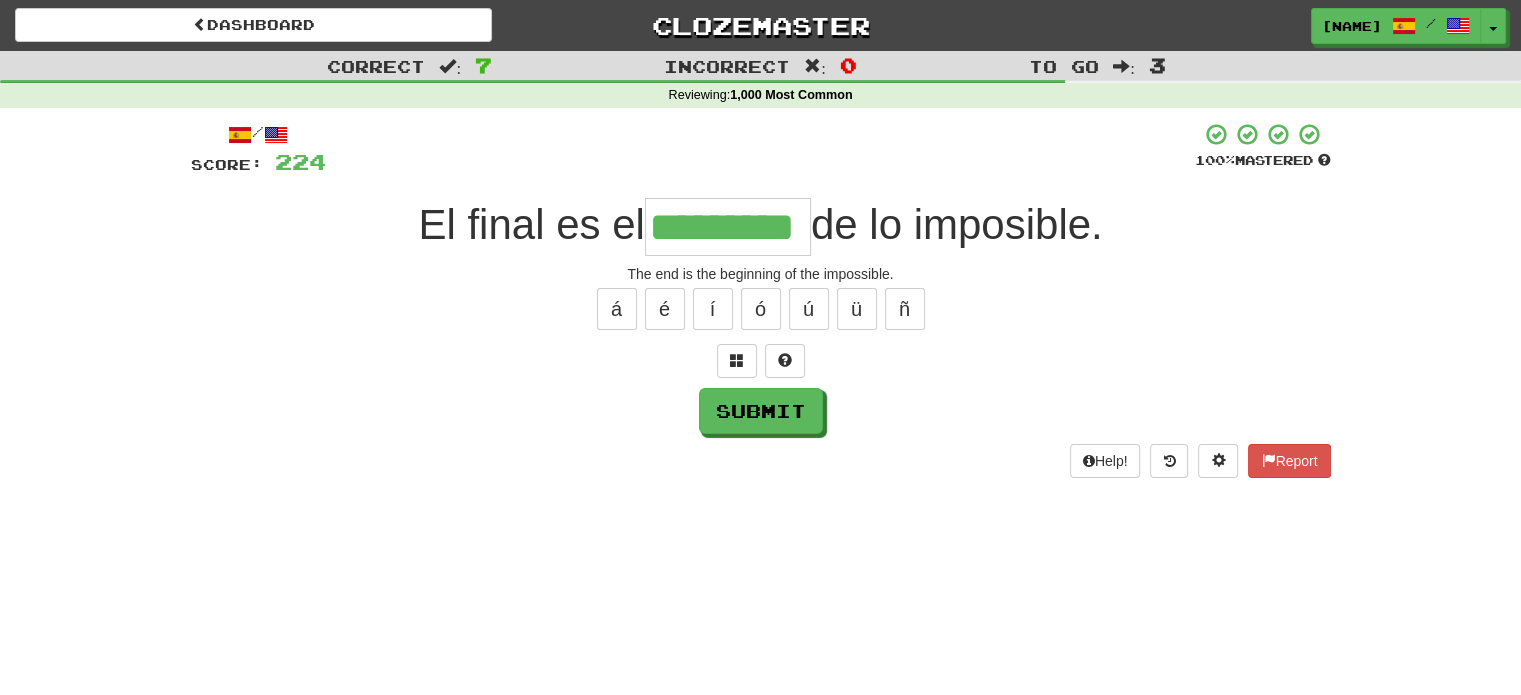 type on "*********" 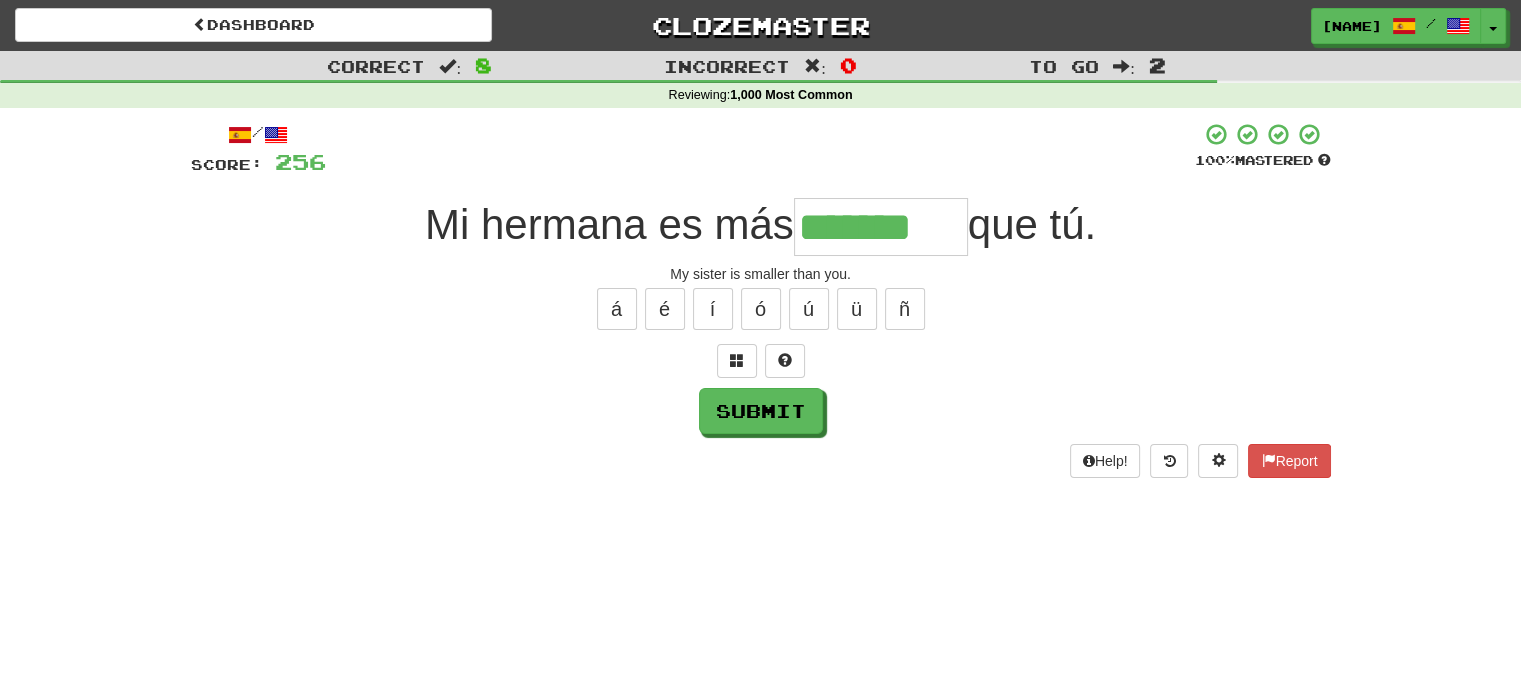 type on "*******" 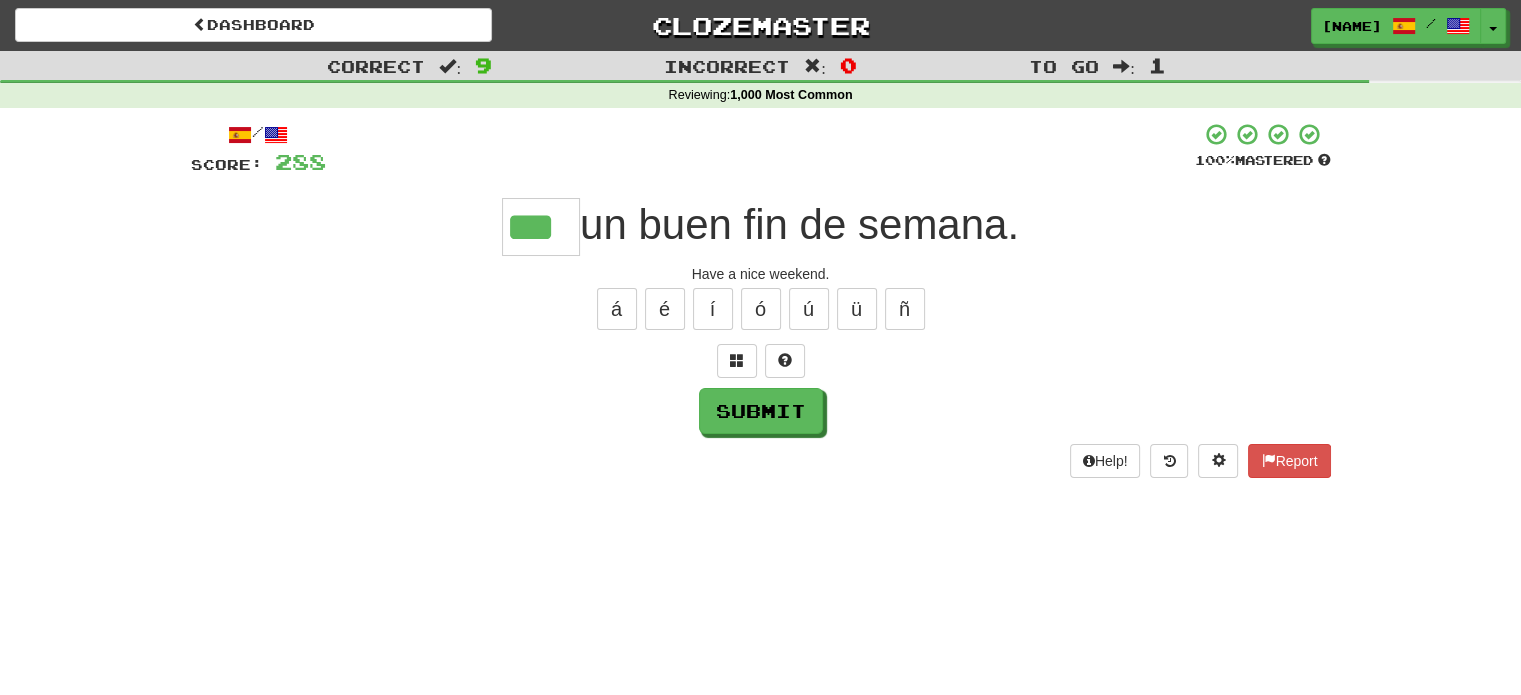 type on "***" 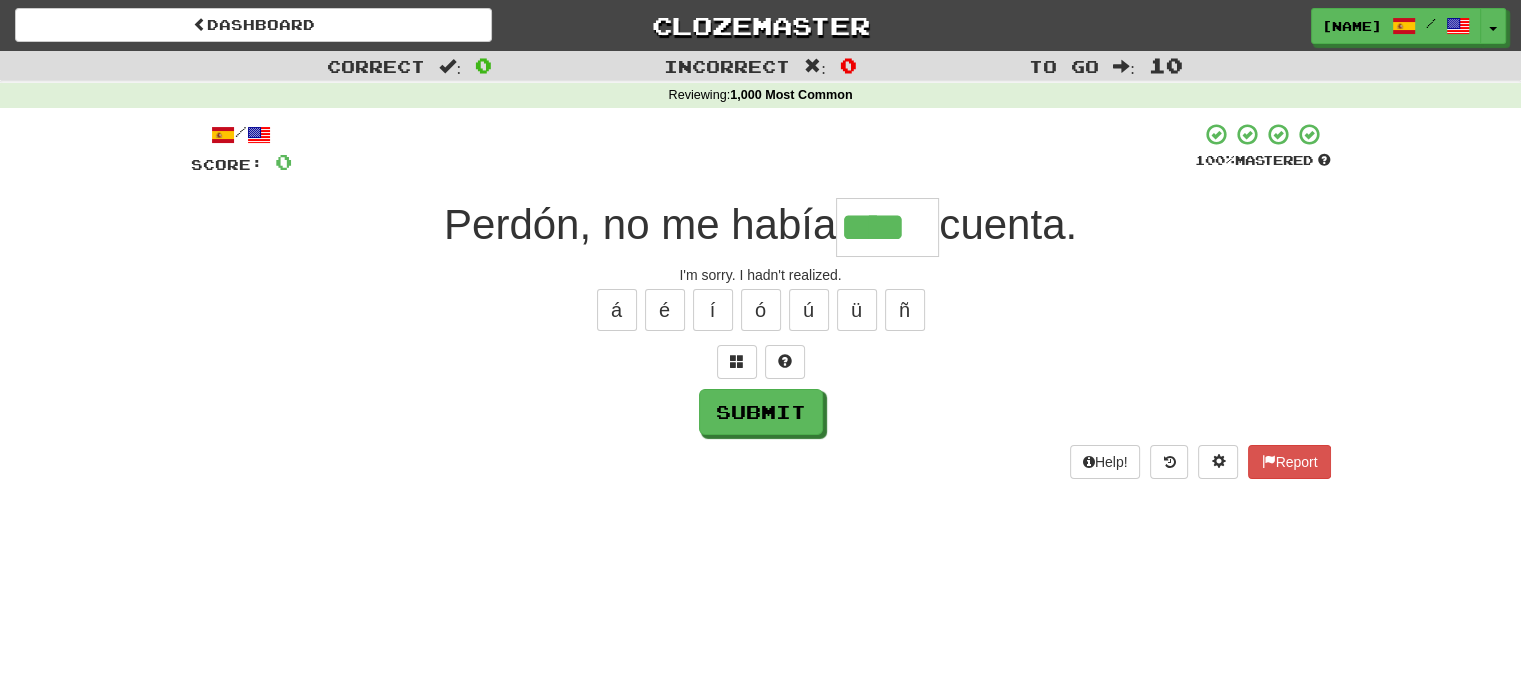 type on "****" 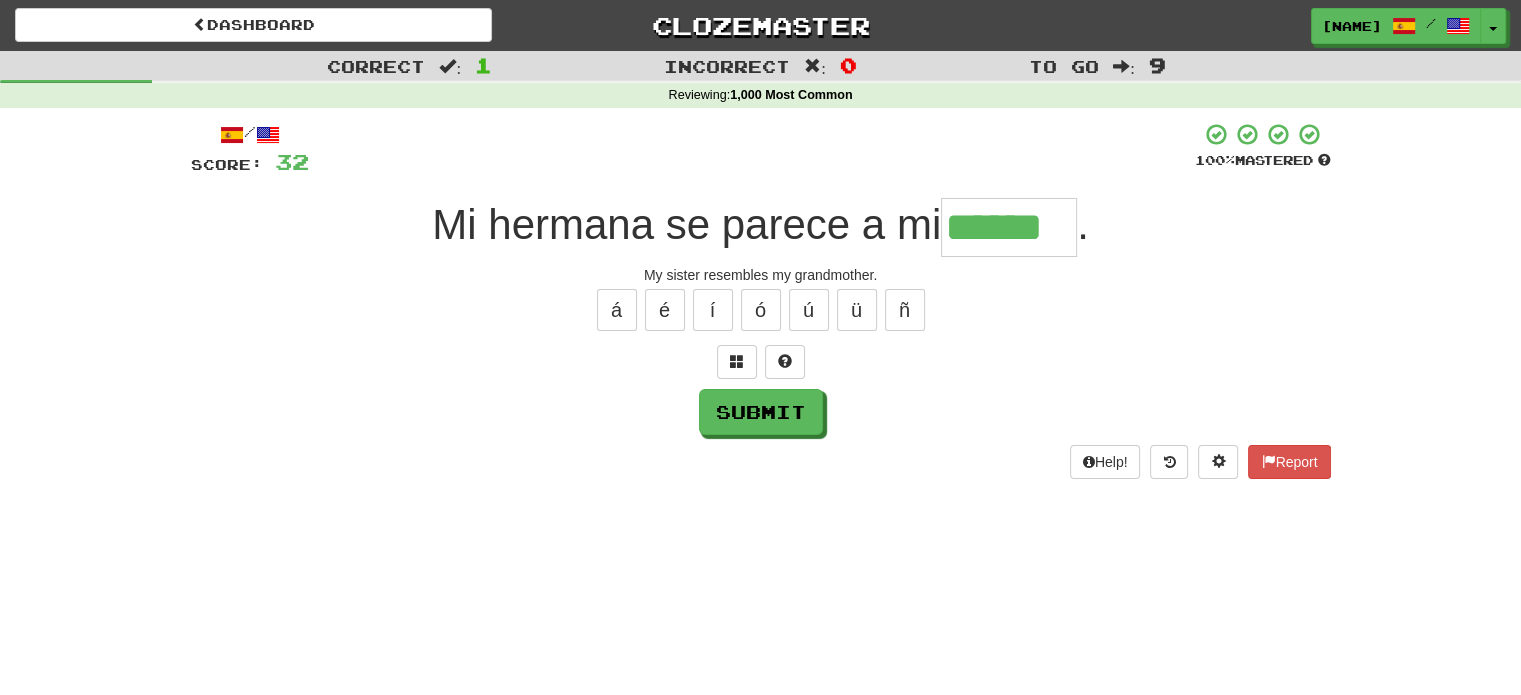 type on "******" 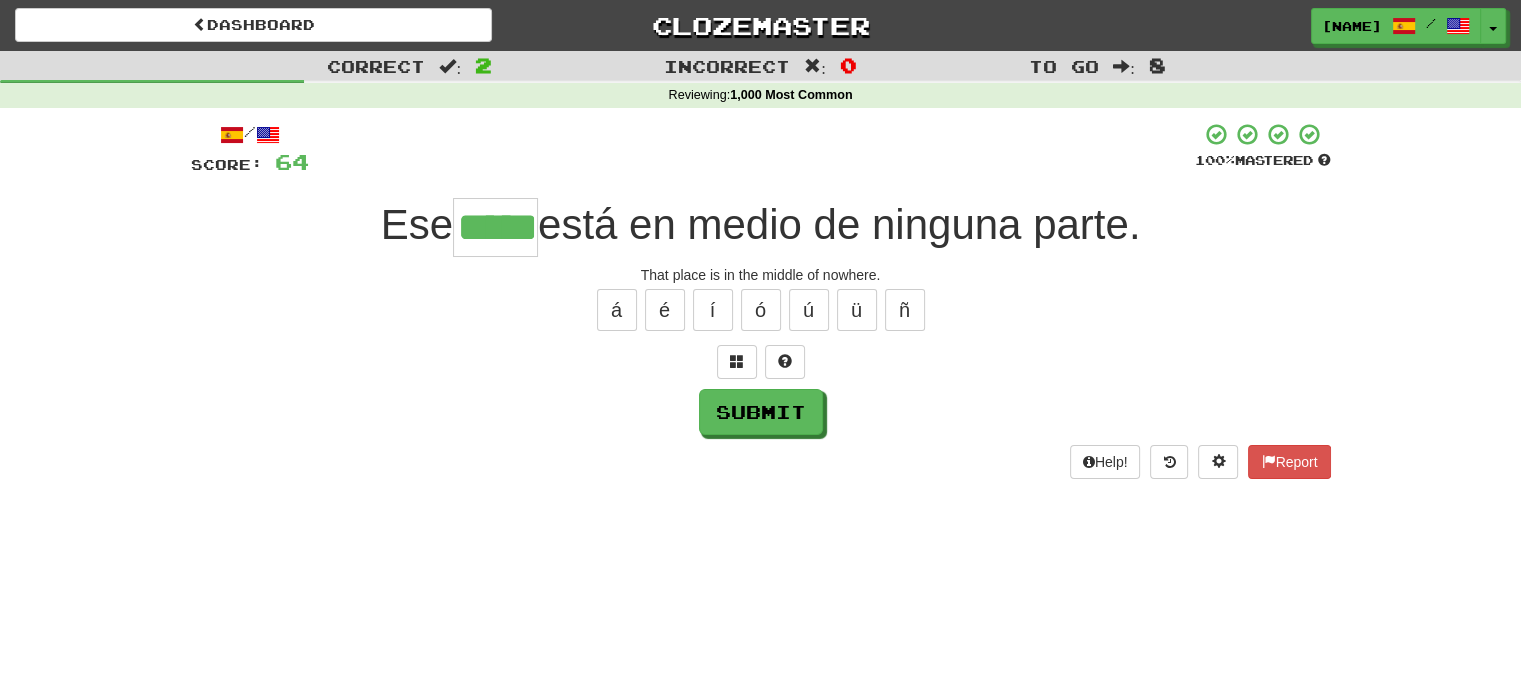 type on "*****" 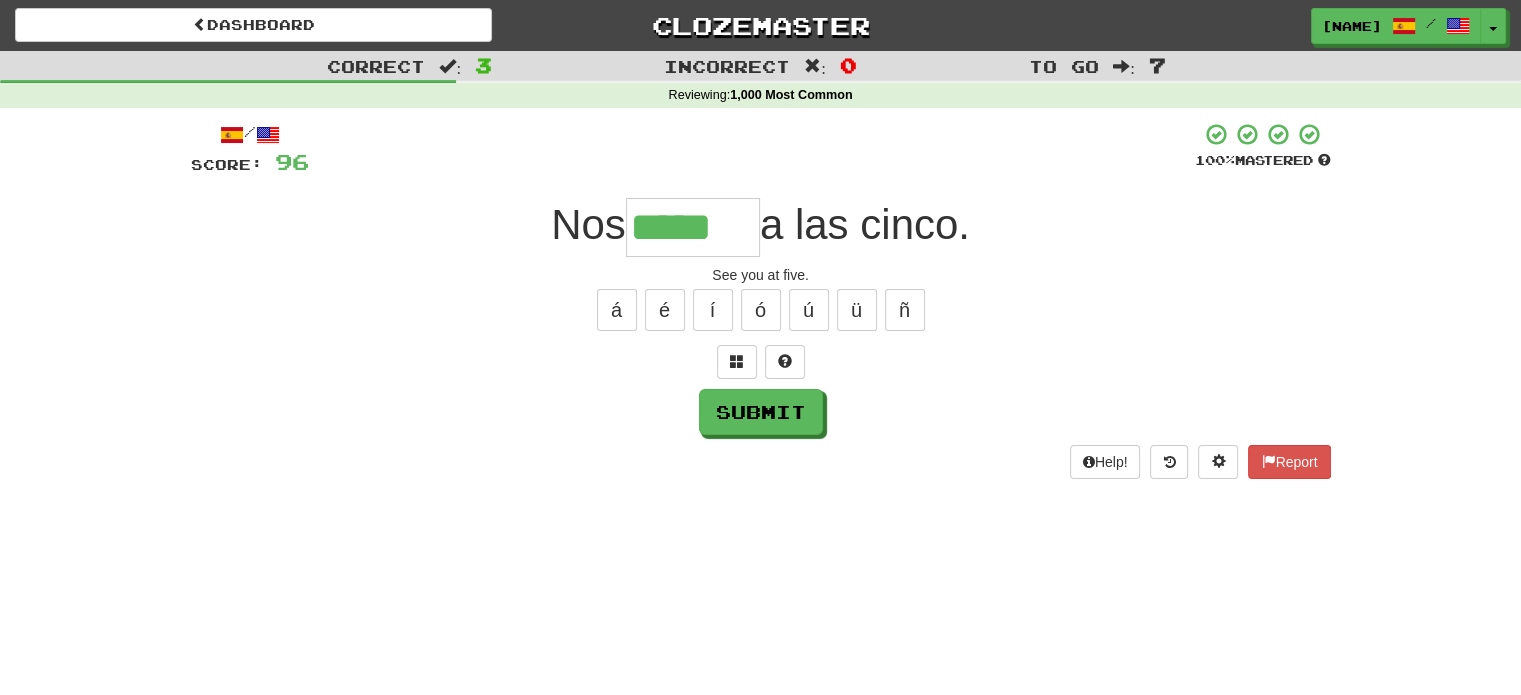 type on "*****" 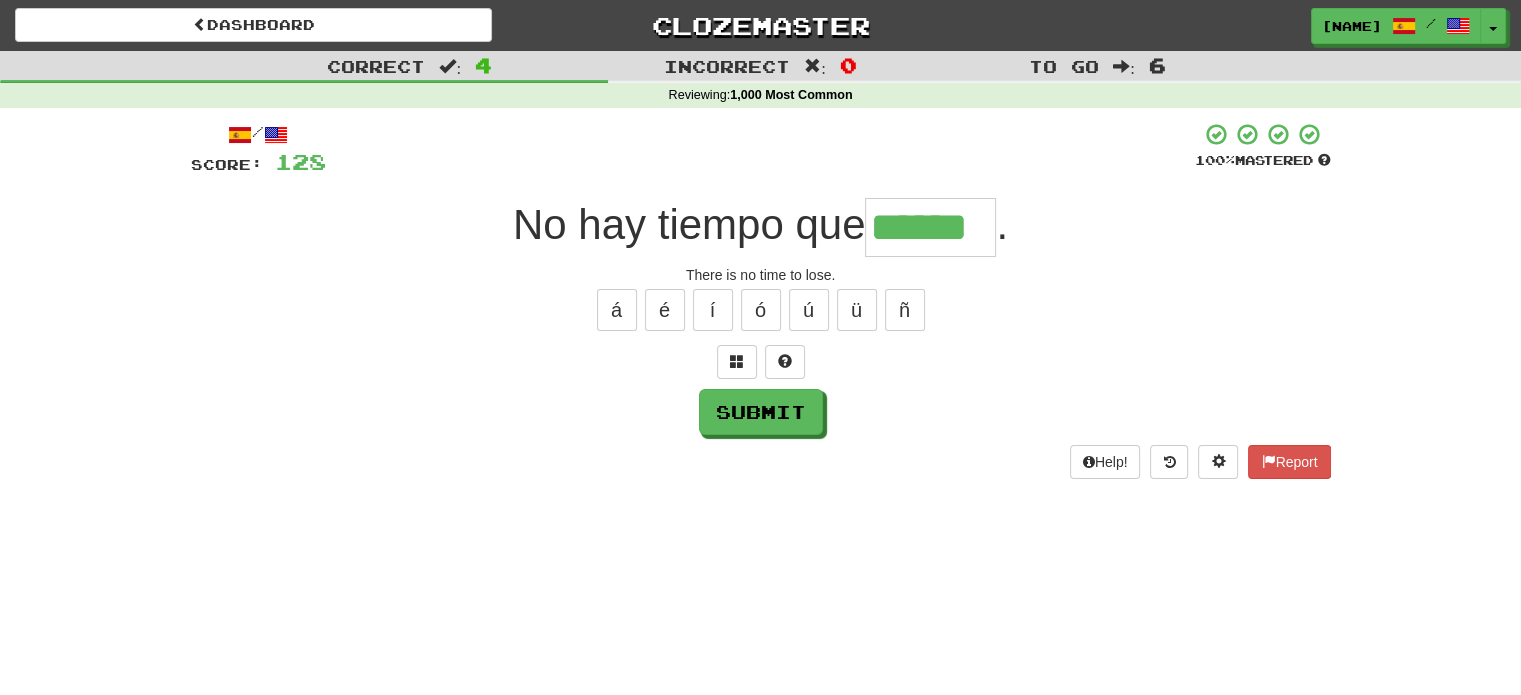 type on "******" 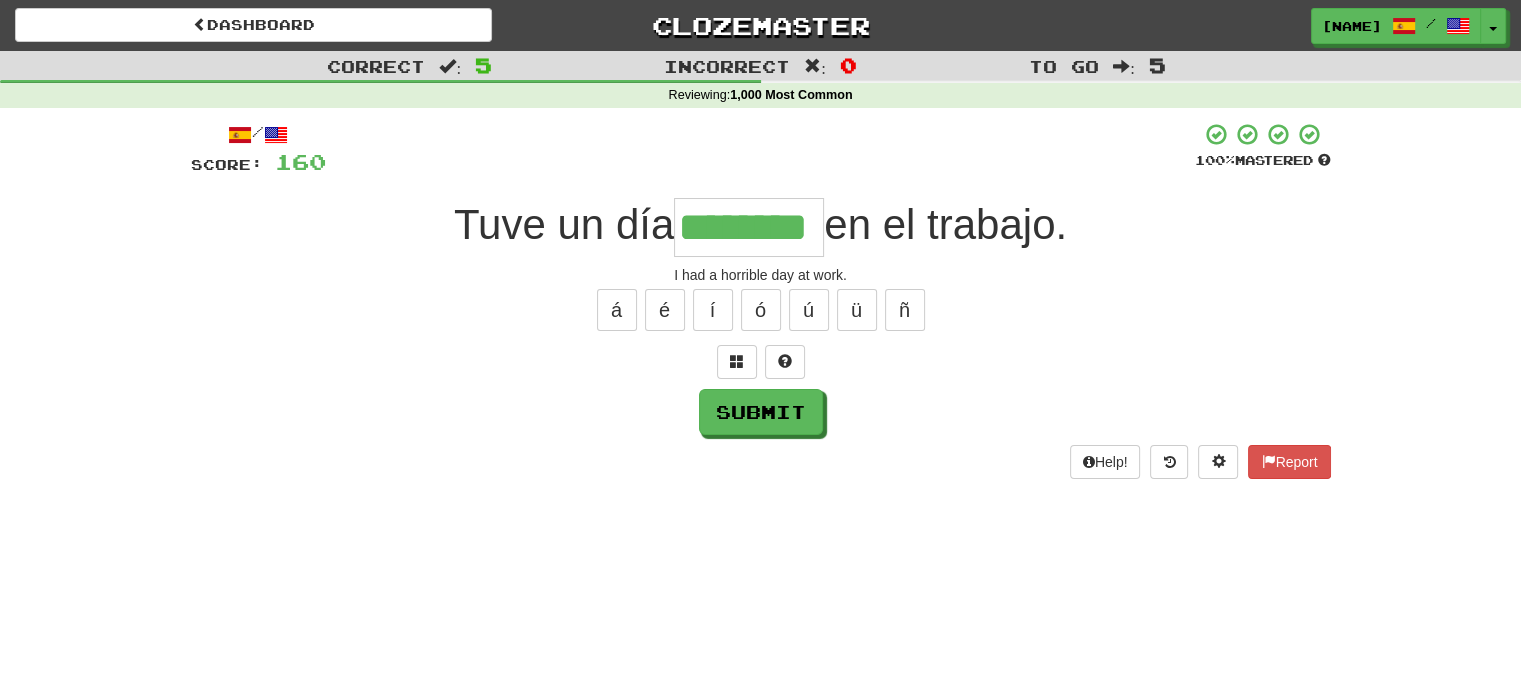 type on "********" 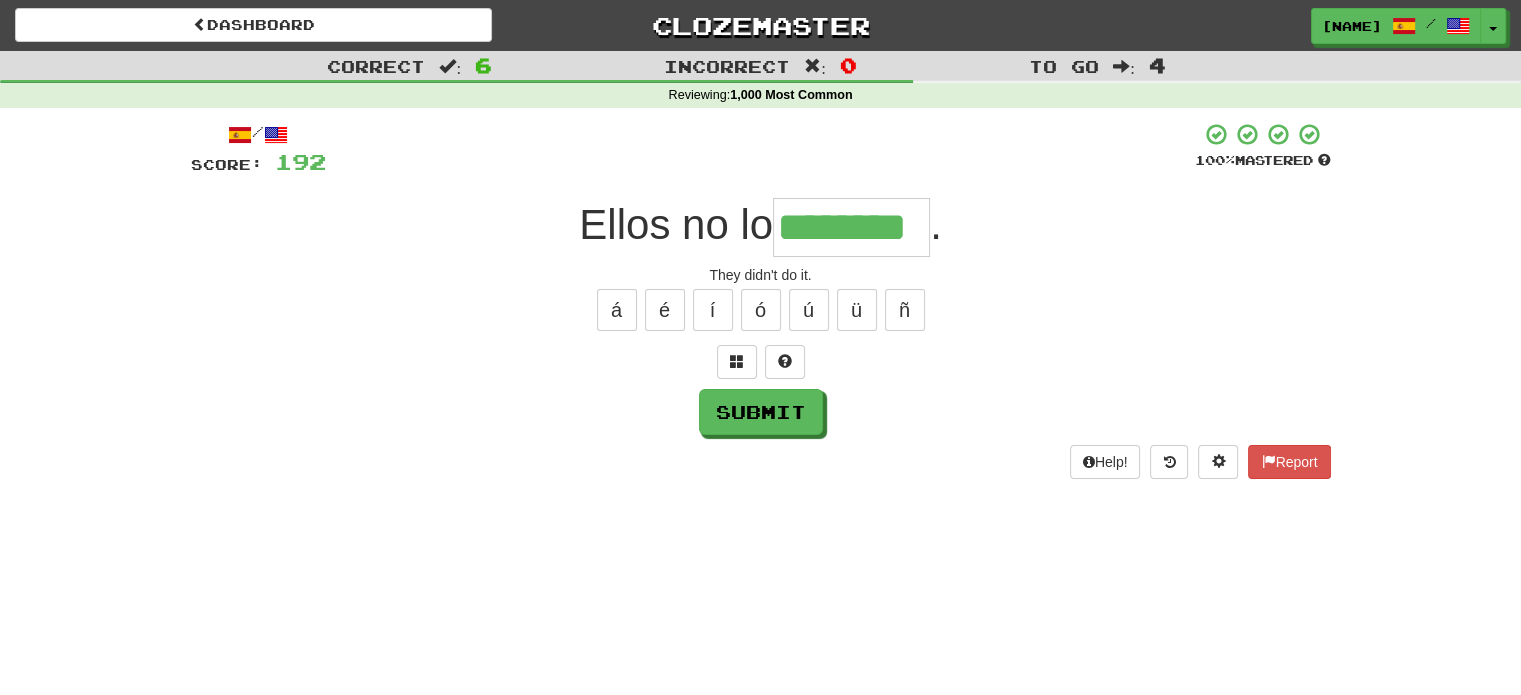 type on "********" 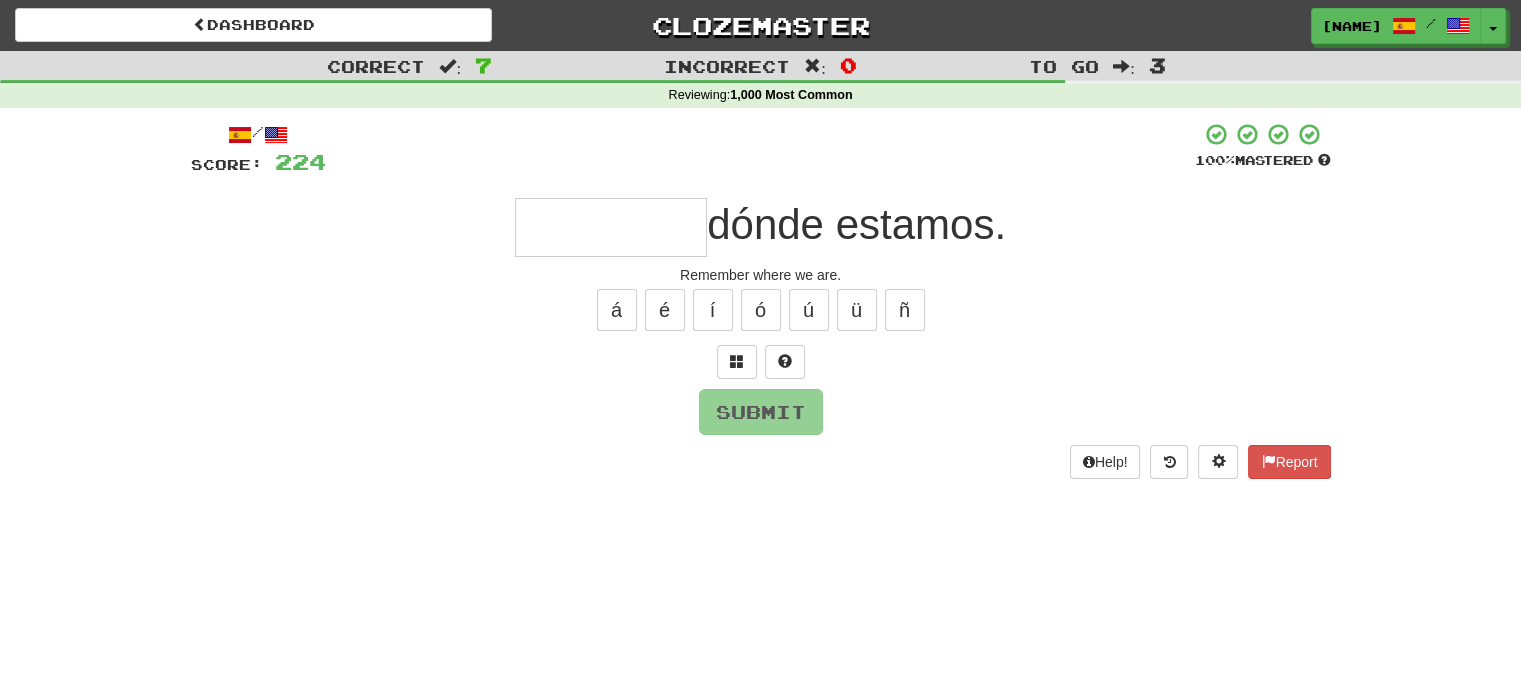 type on "*" 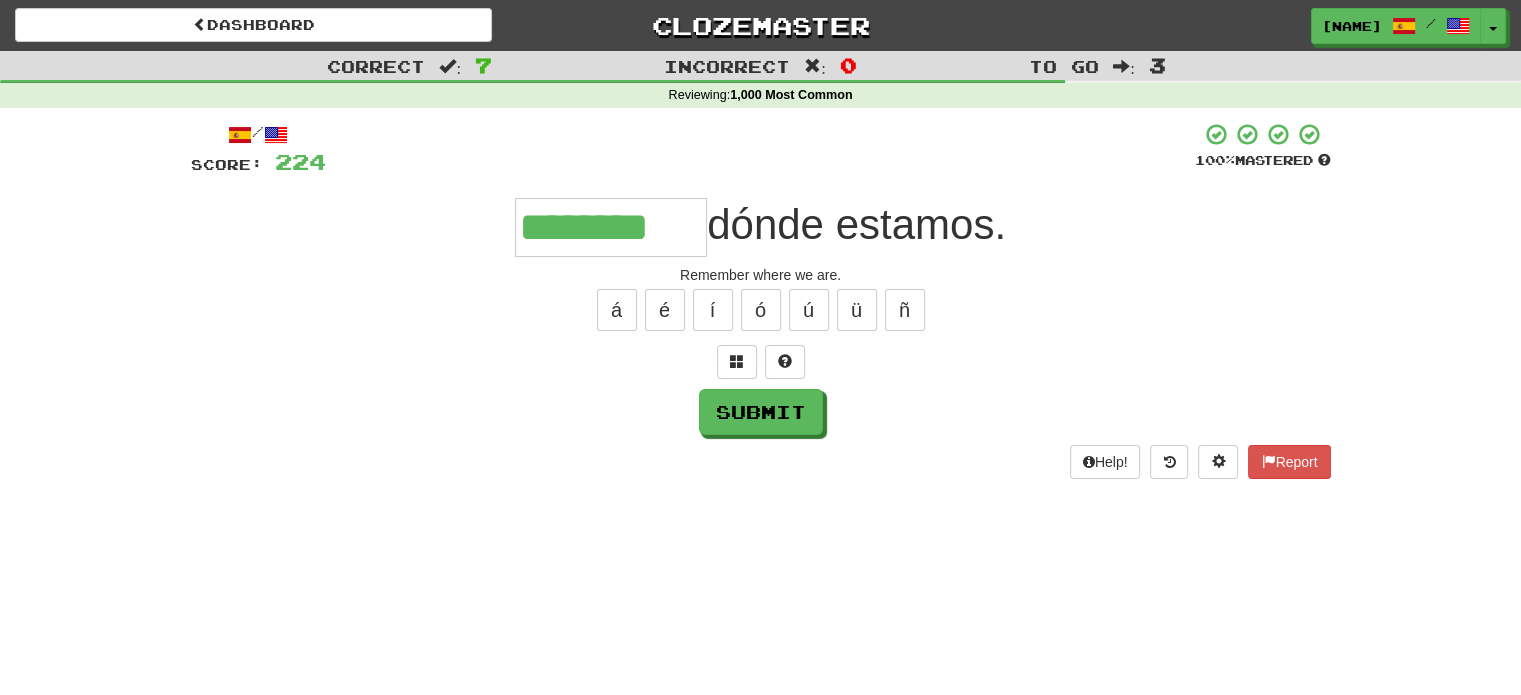 type on "********" 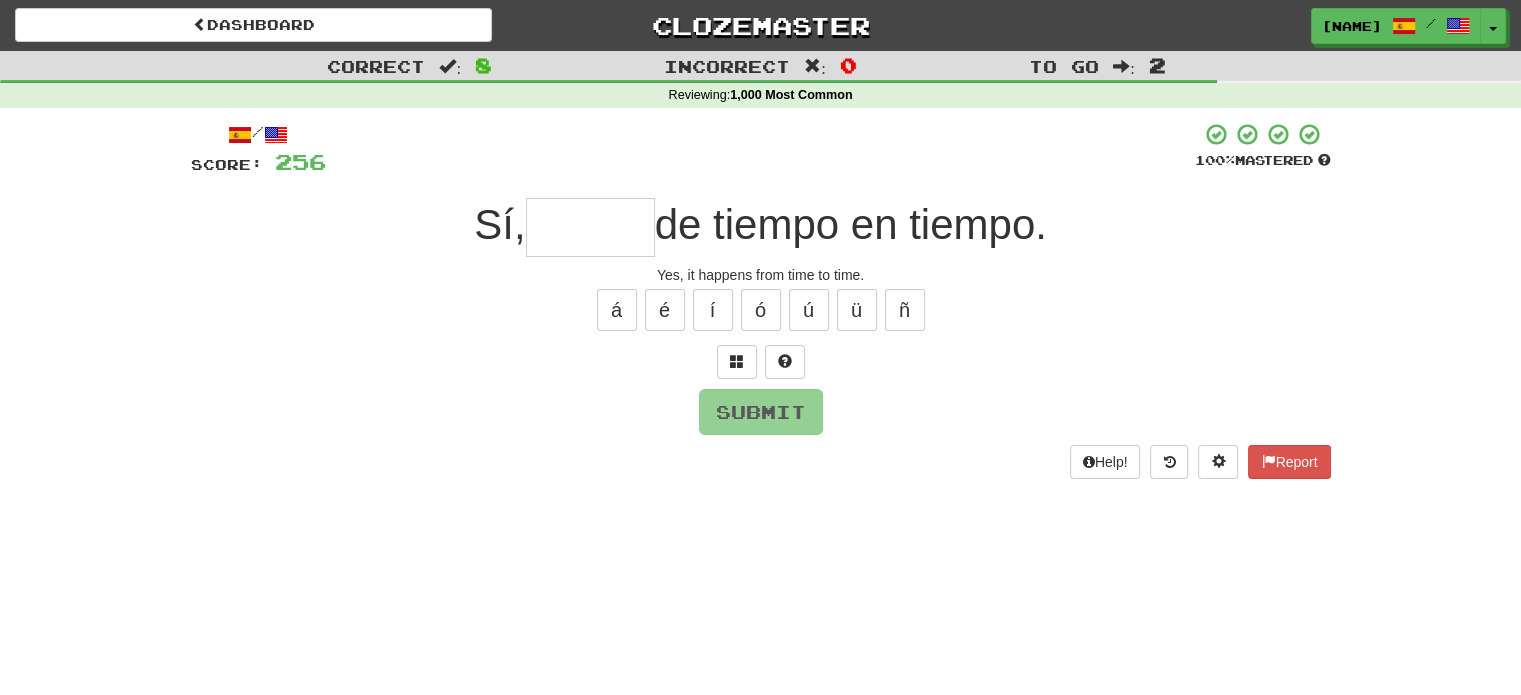 type on "*" 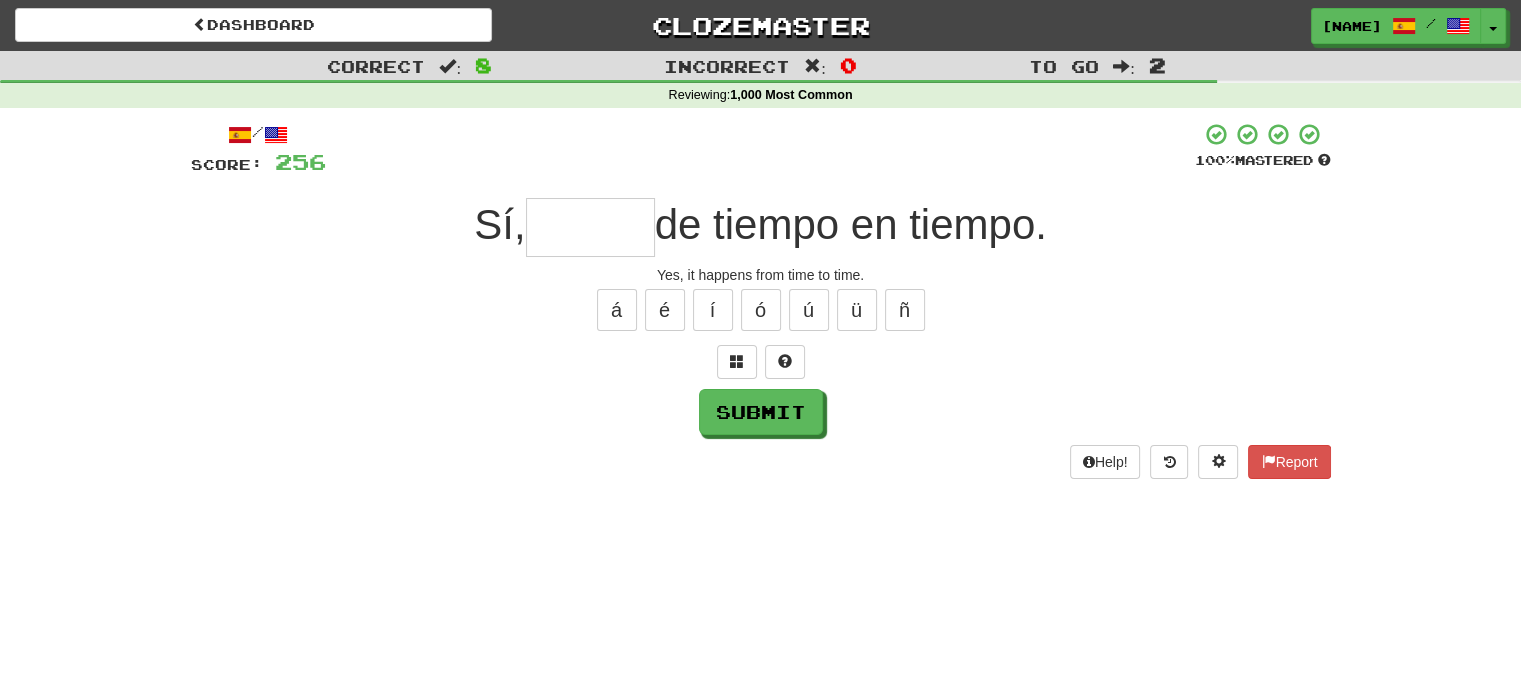 type on "*" 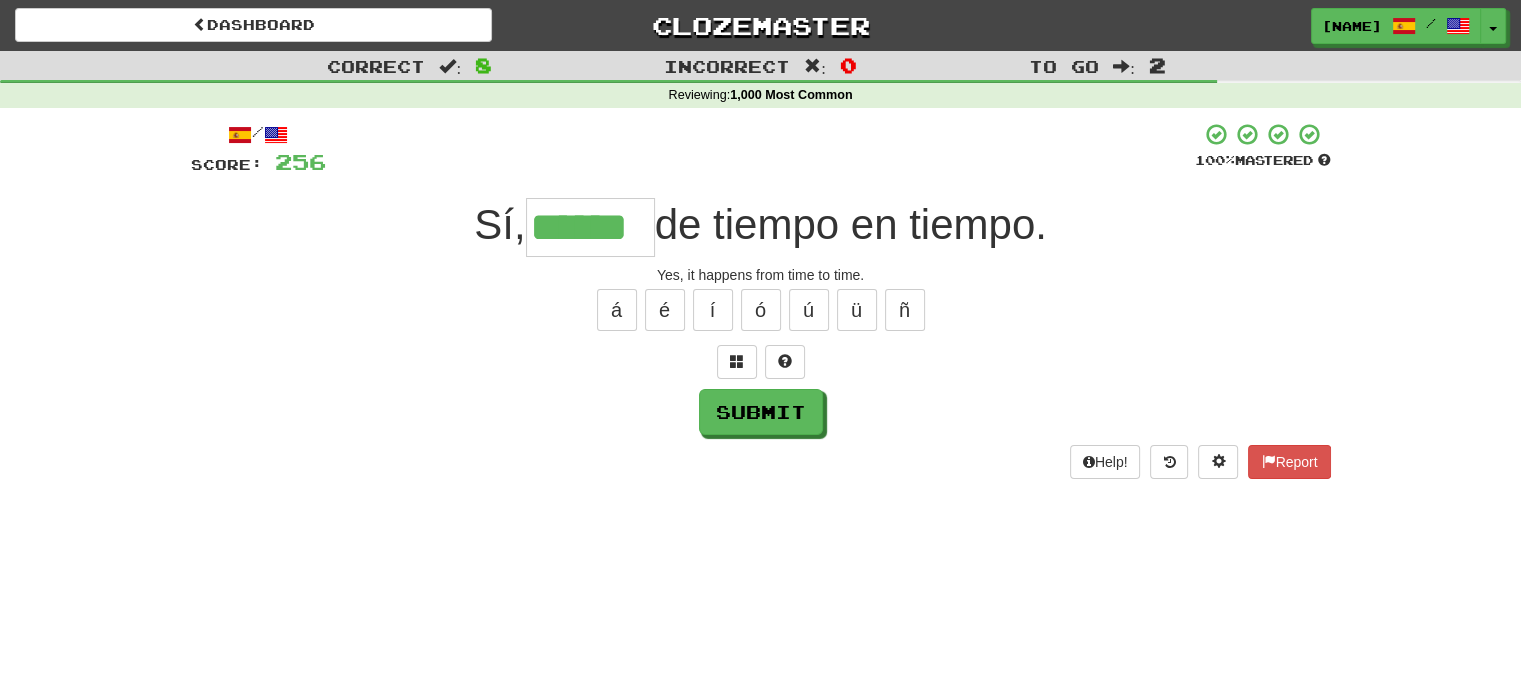 type on "******" 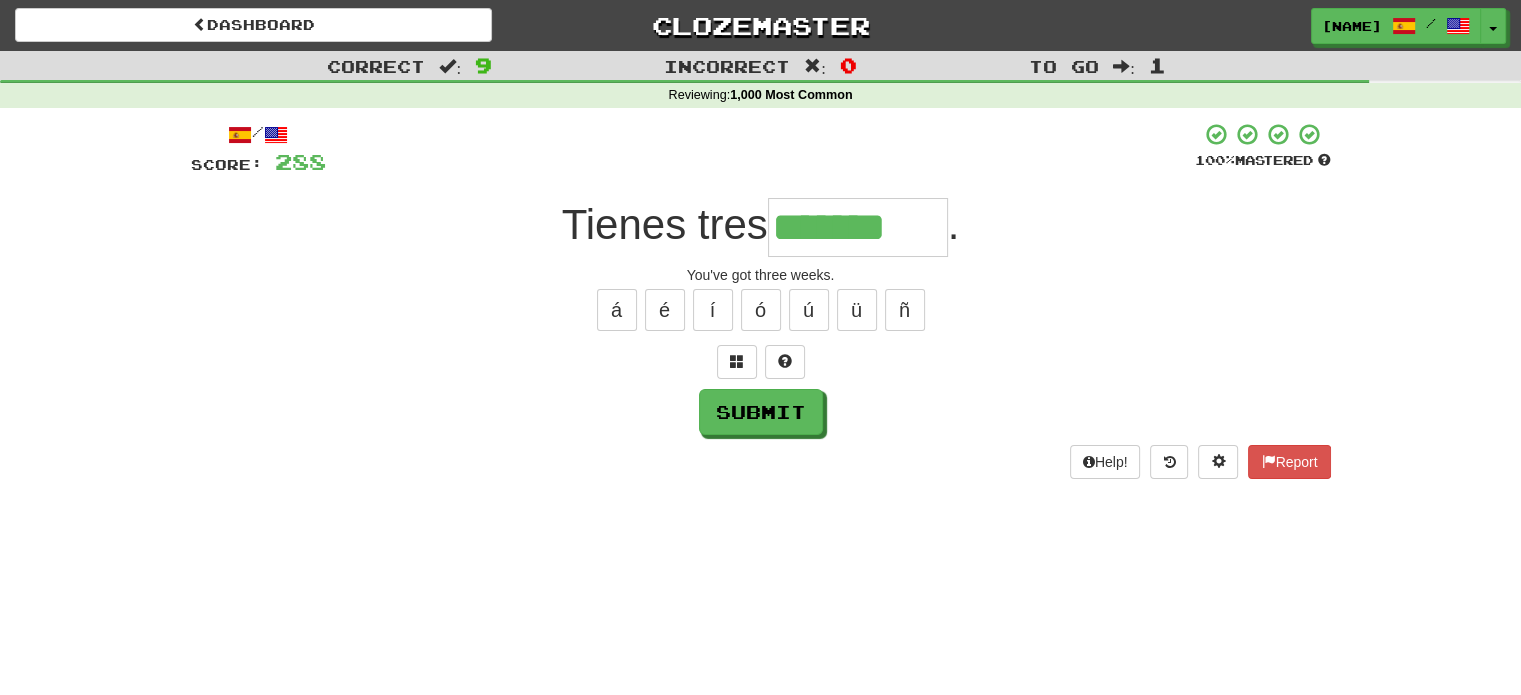 type on "*******" 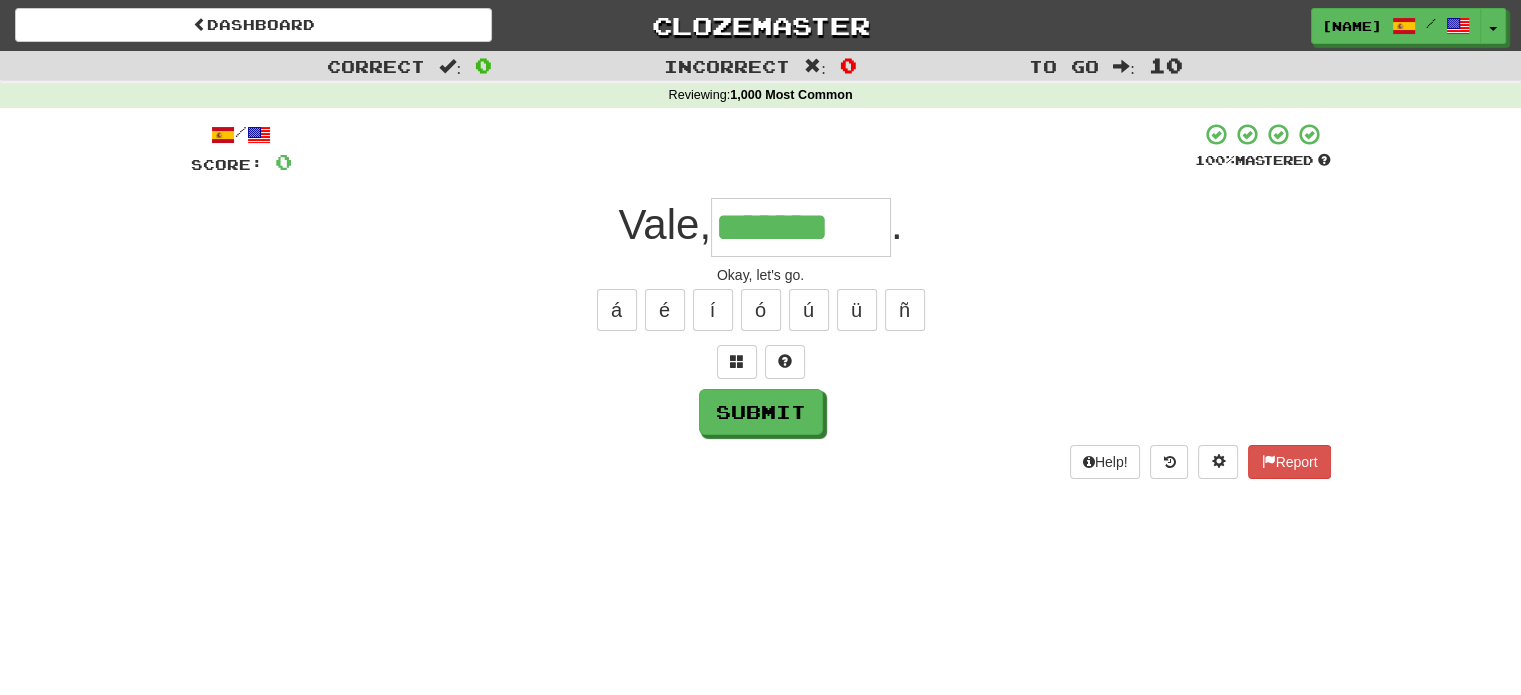 type on "*******" 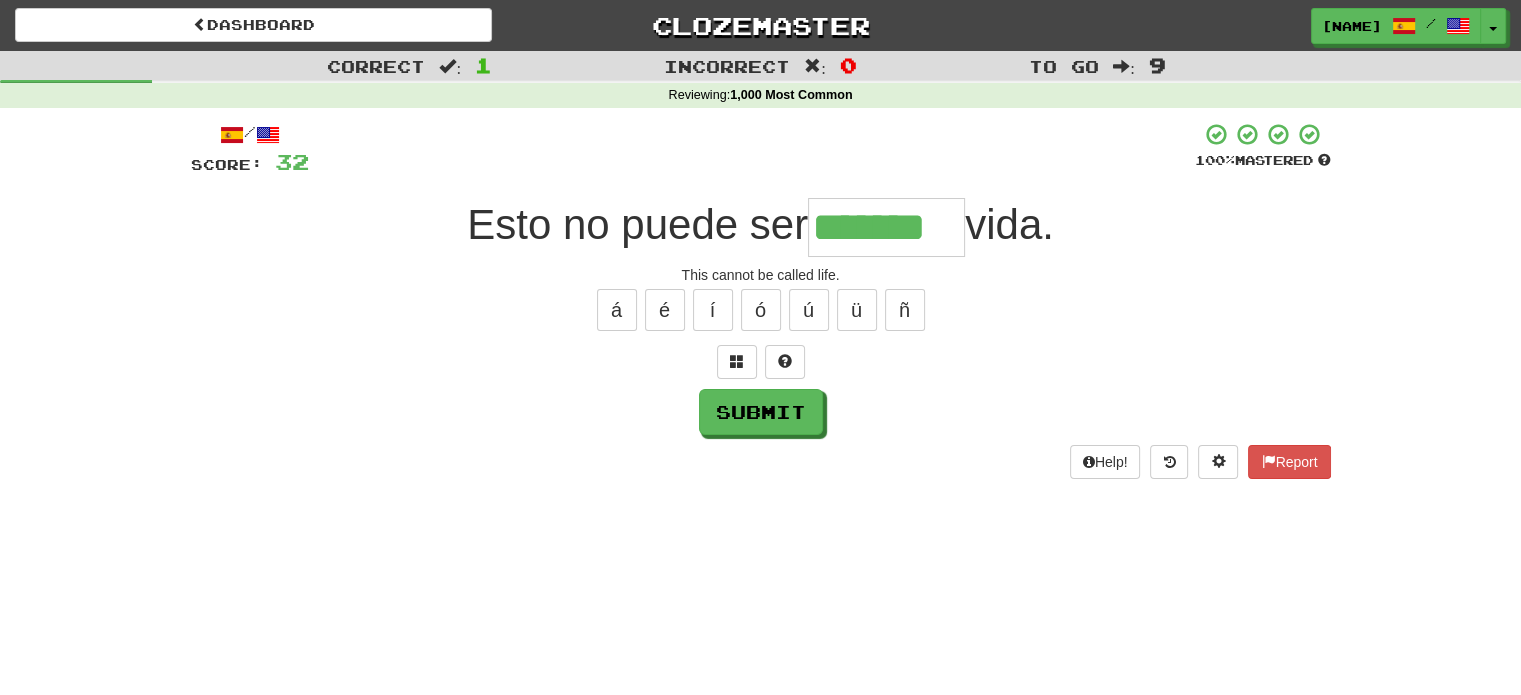 type on "*******" 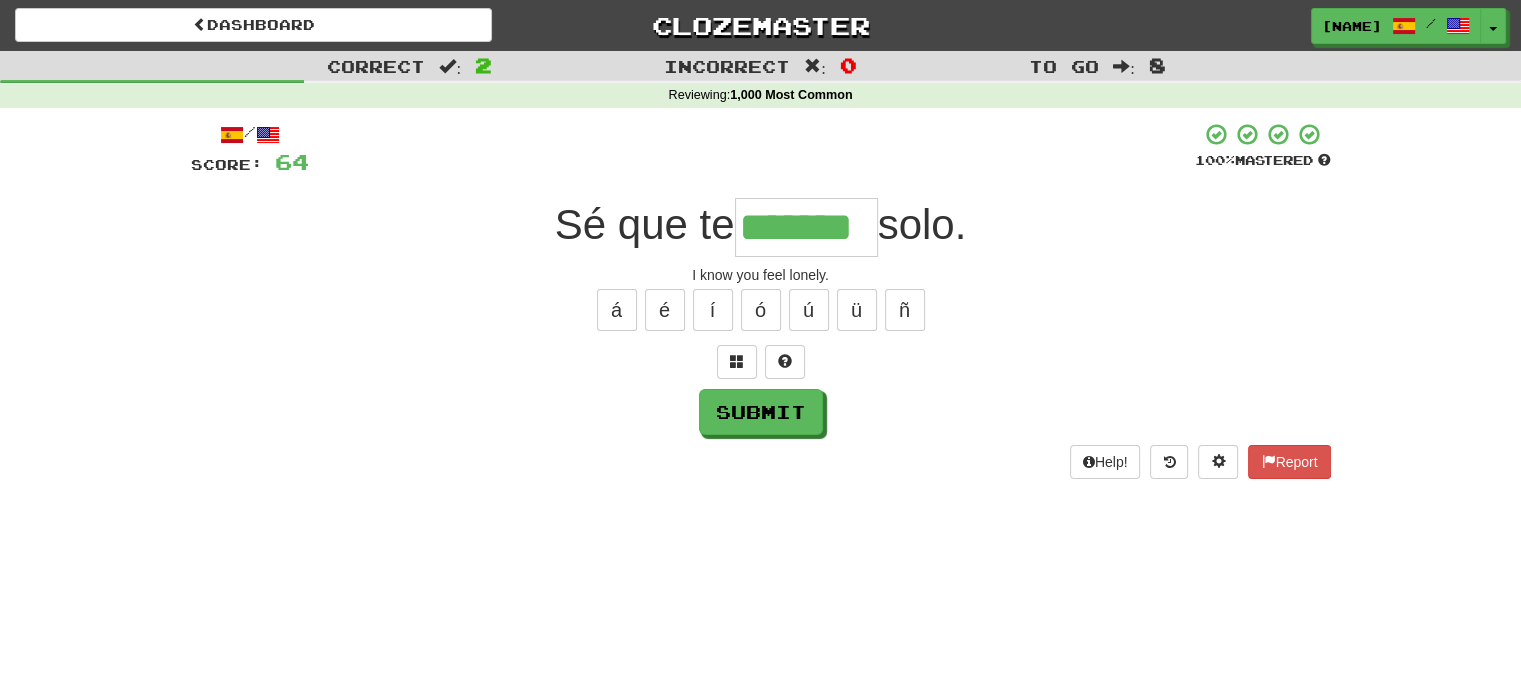 type on "*******" 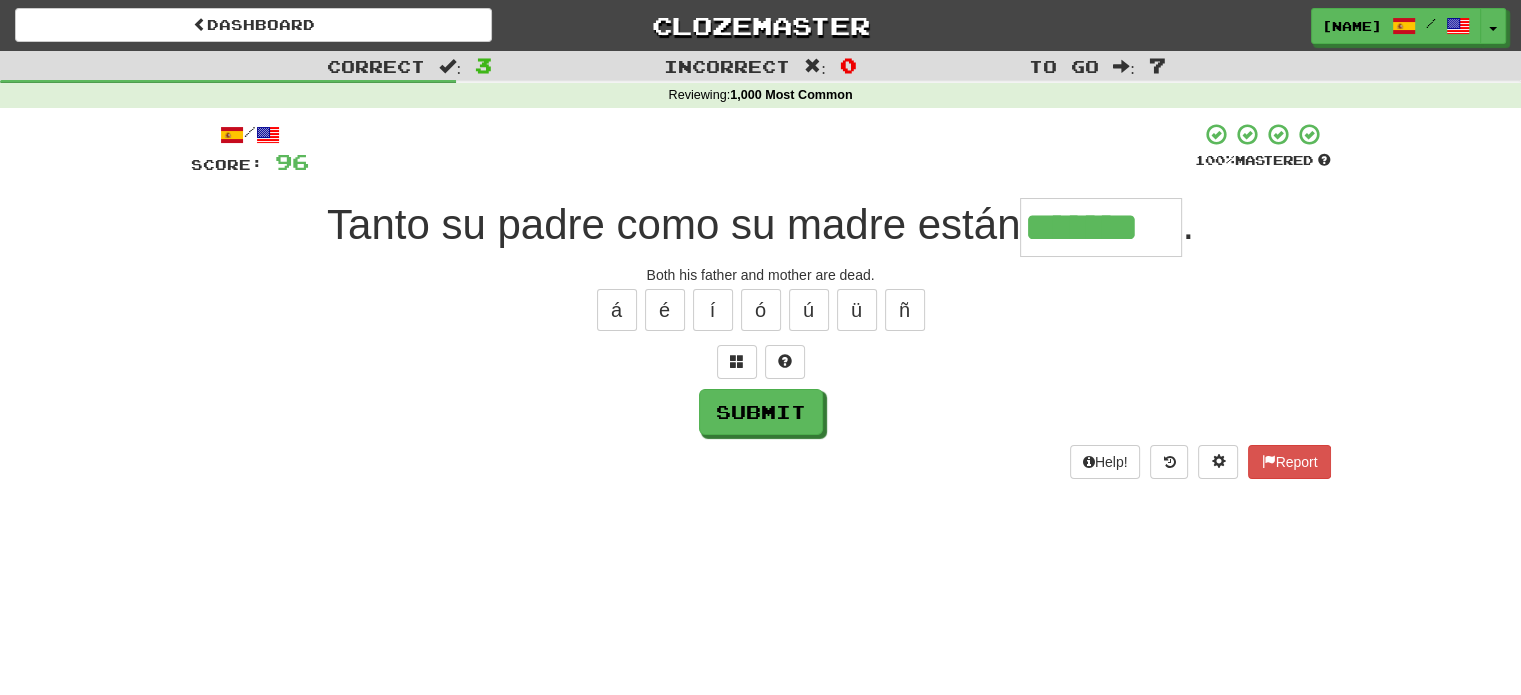 type on "*******" 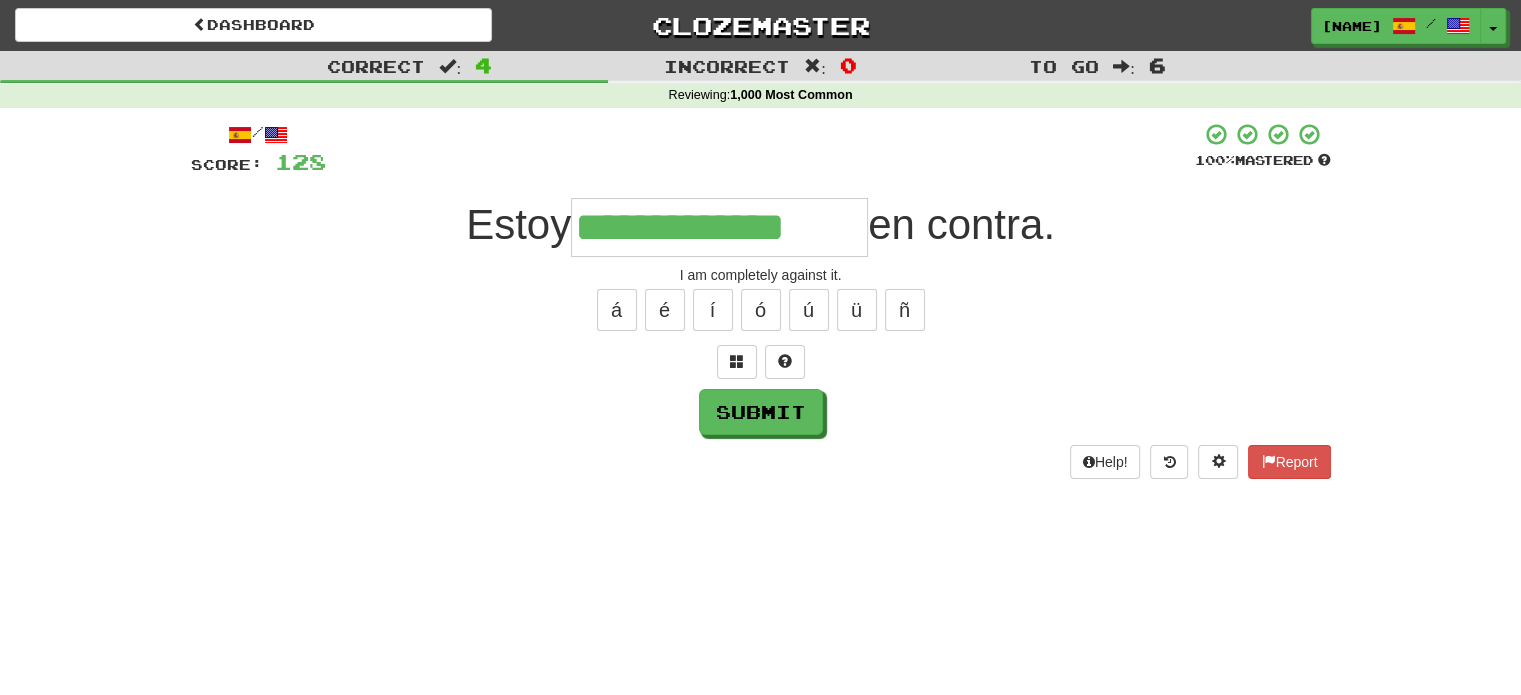 type on "**********" 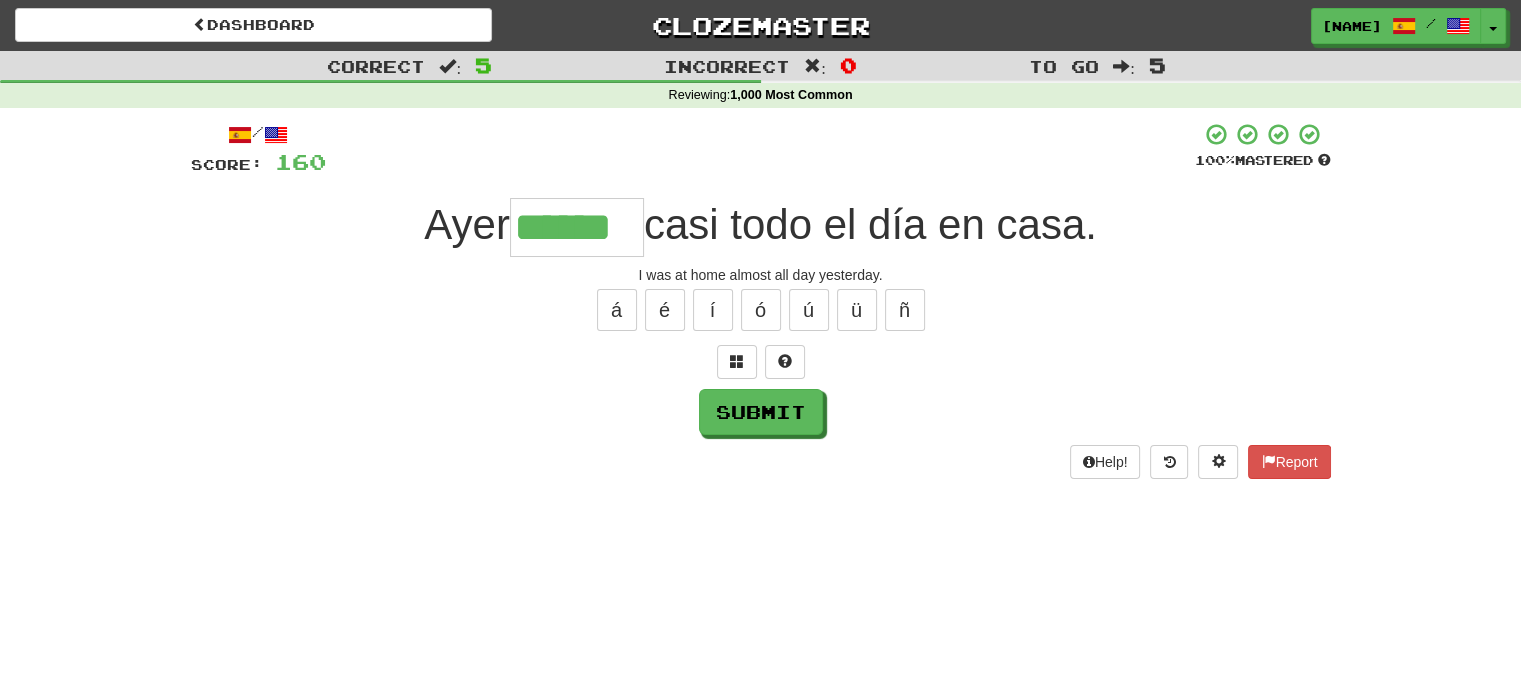 type on "******" 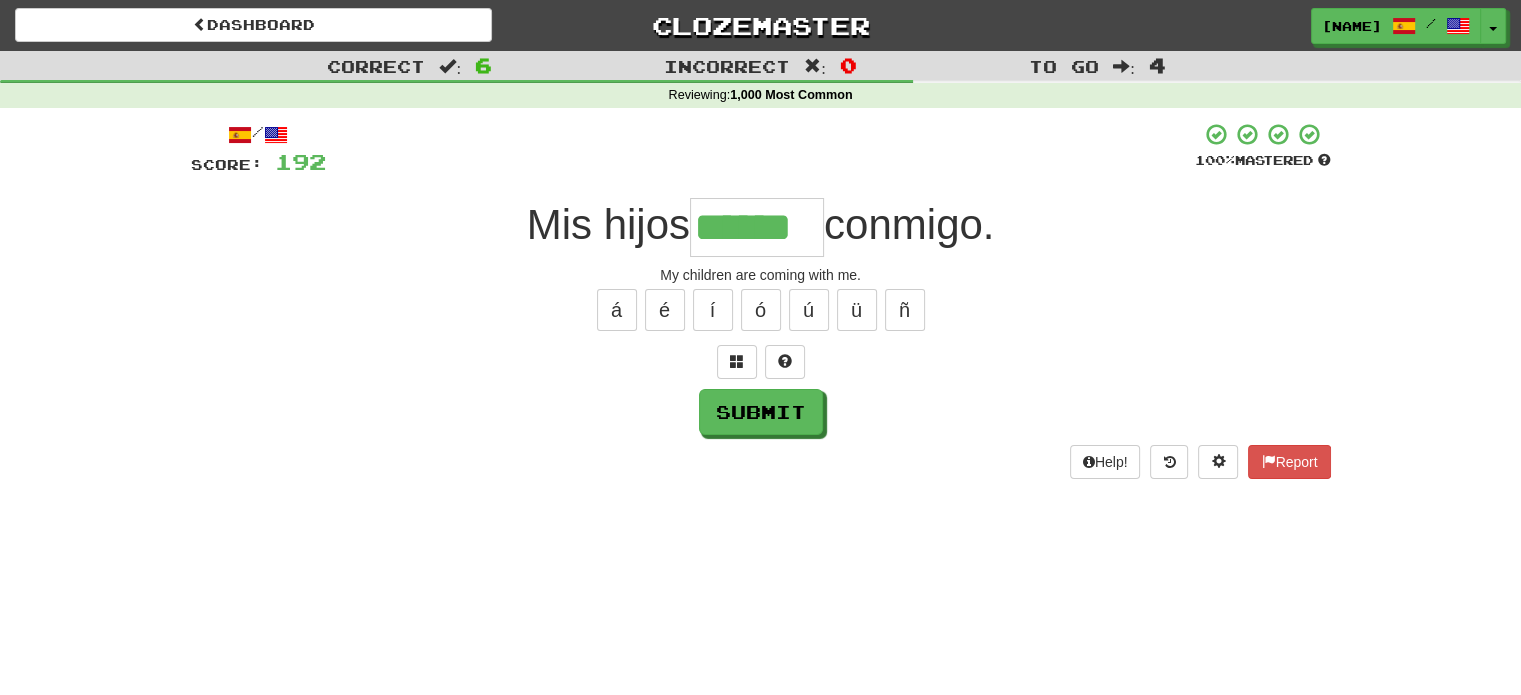 type on "******" 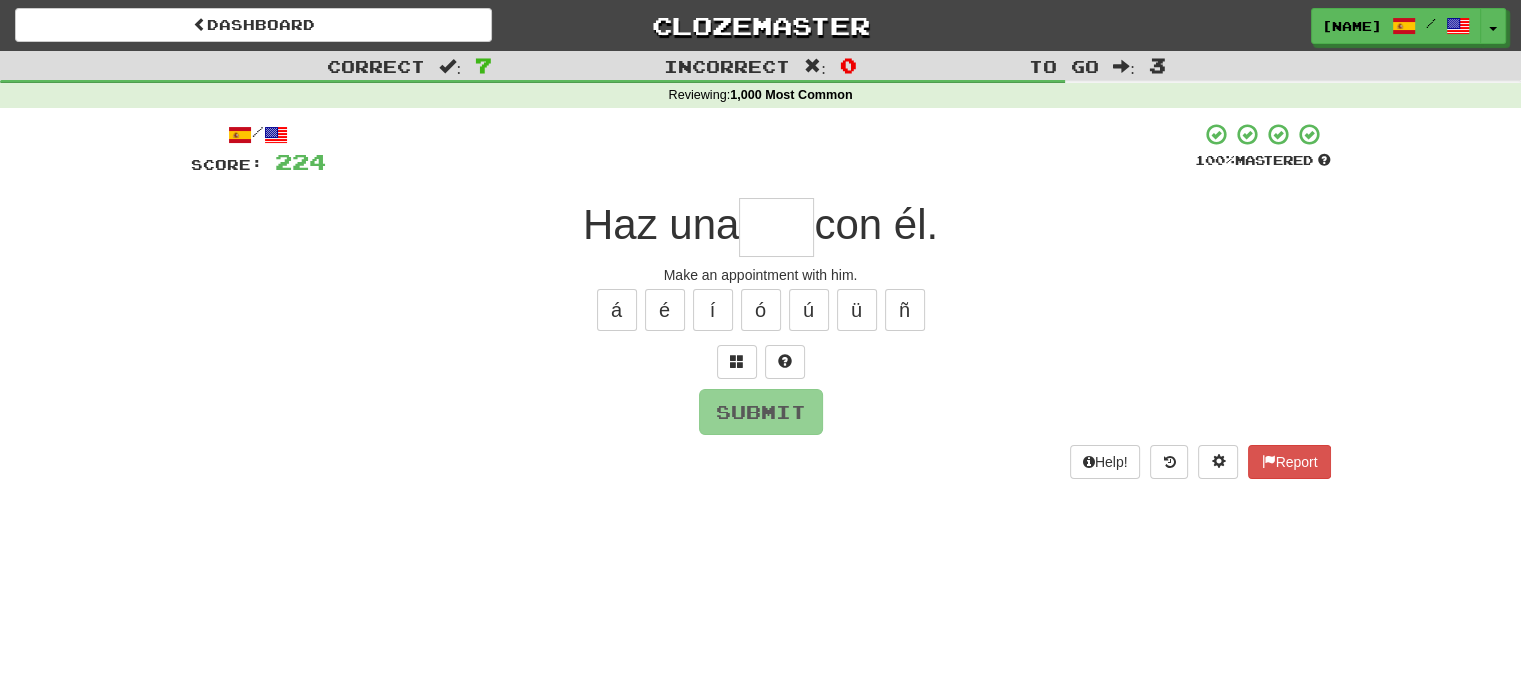 type on "*" 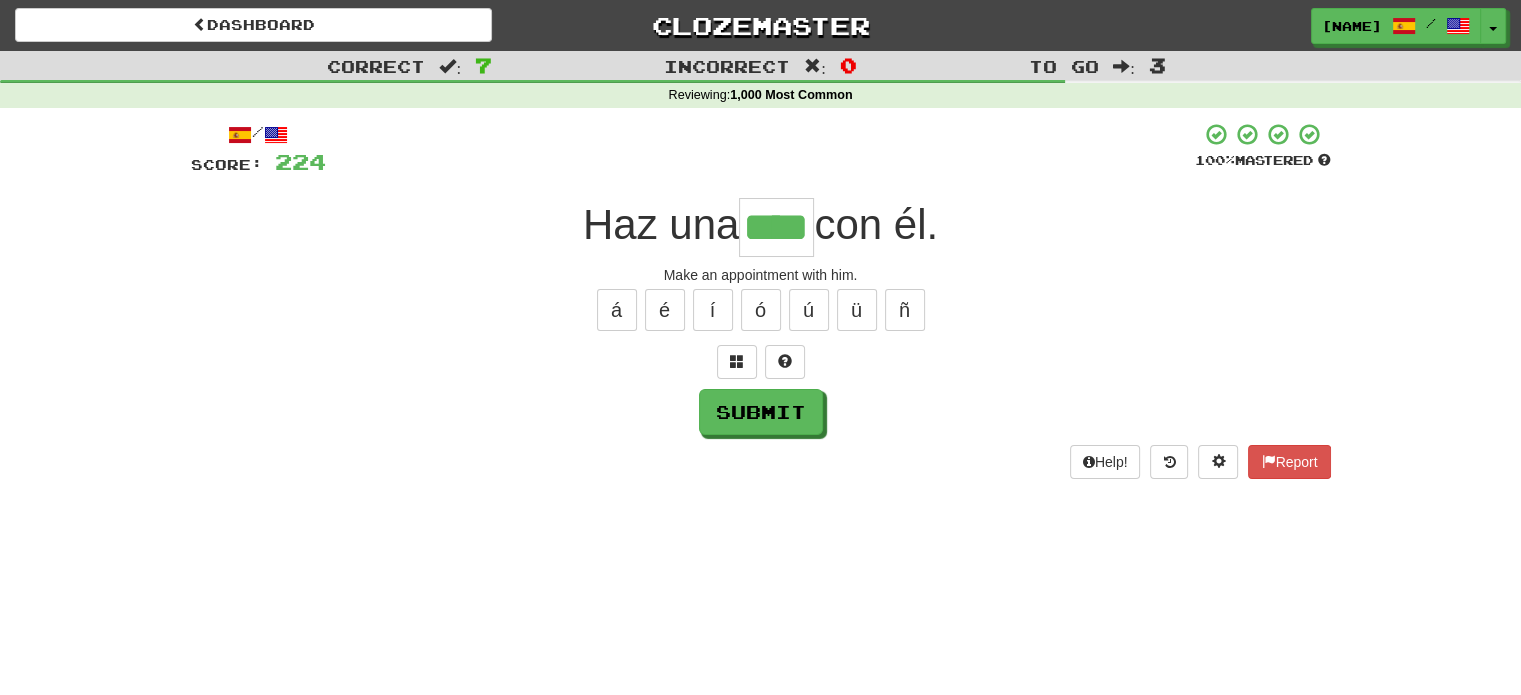 type on "****" 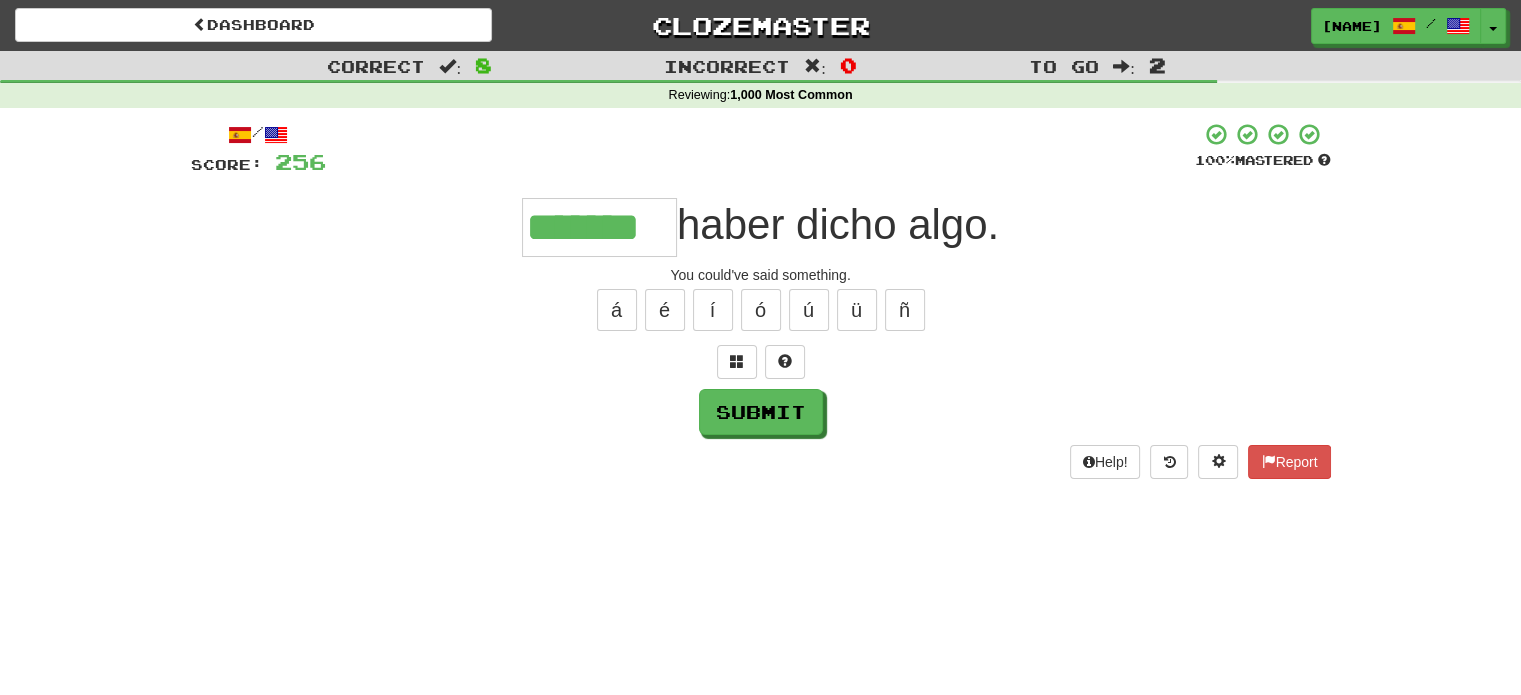 type on "*******" 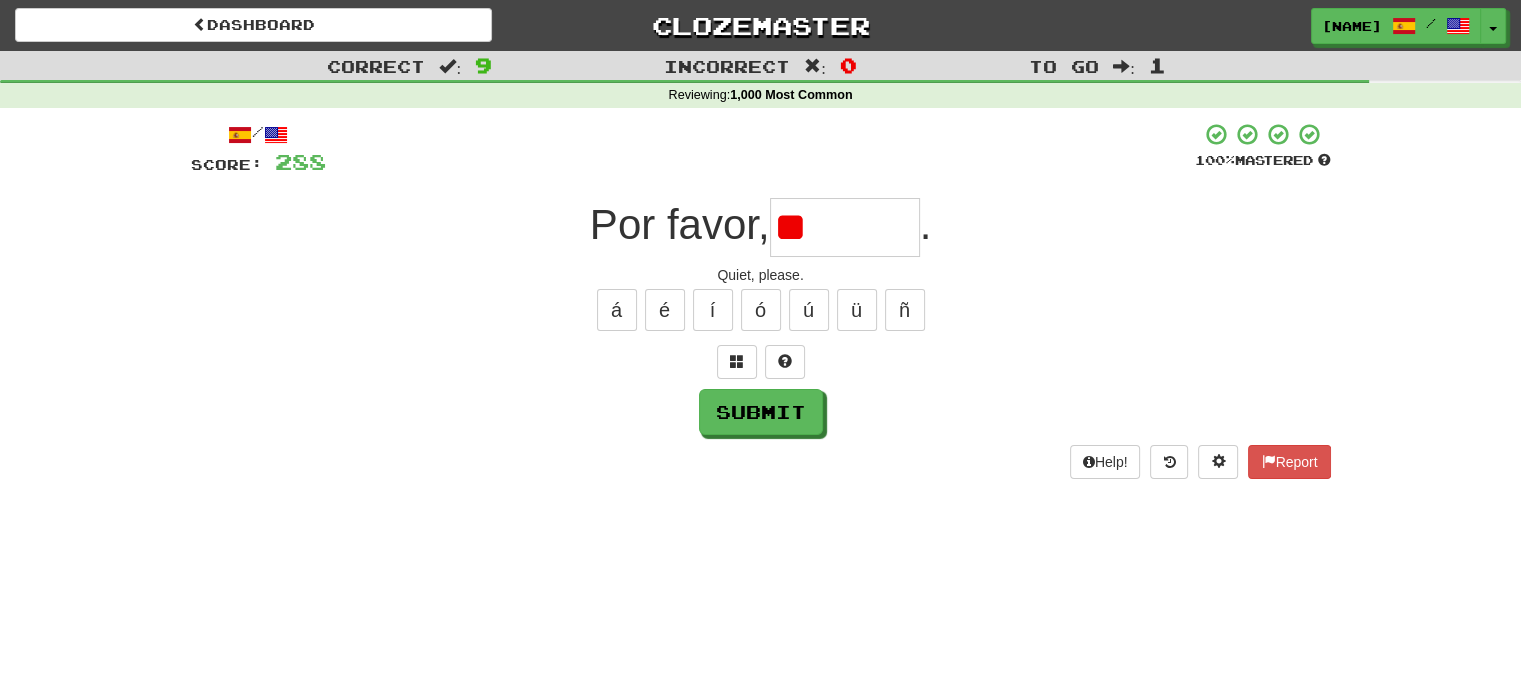 type on "*" 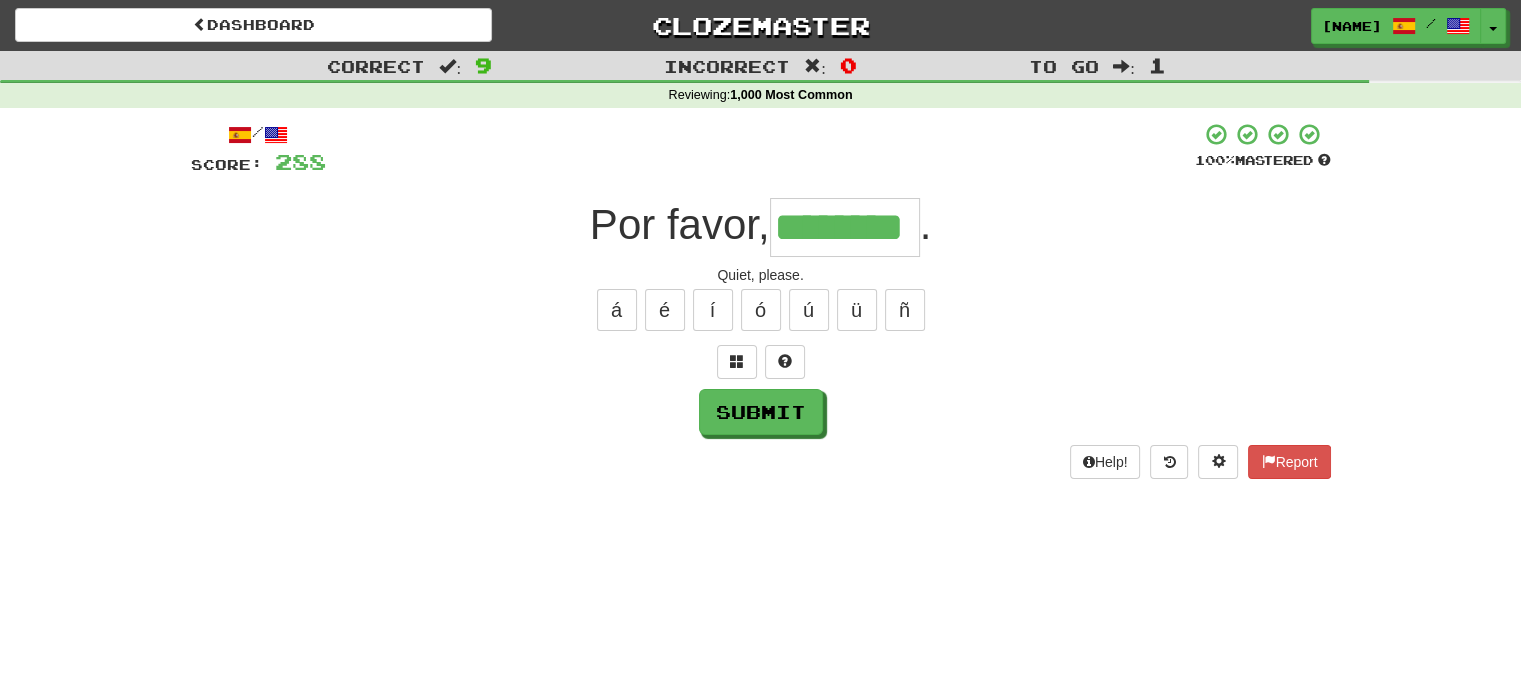 type on "********" 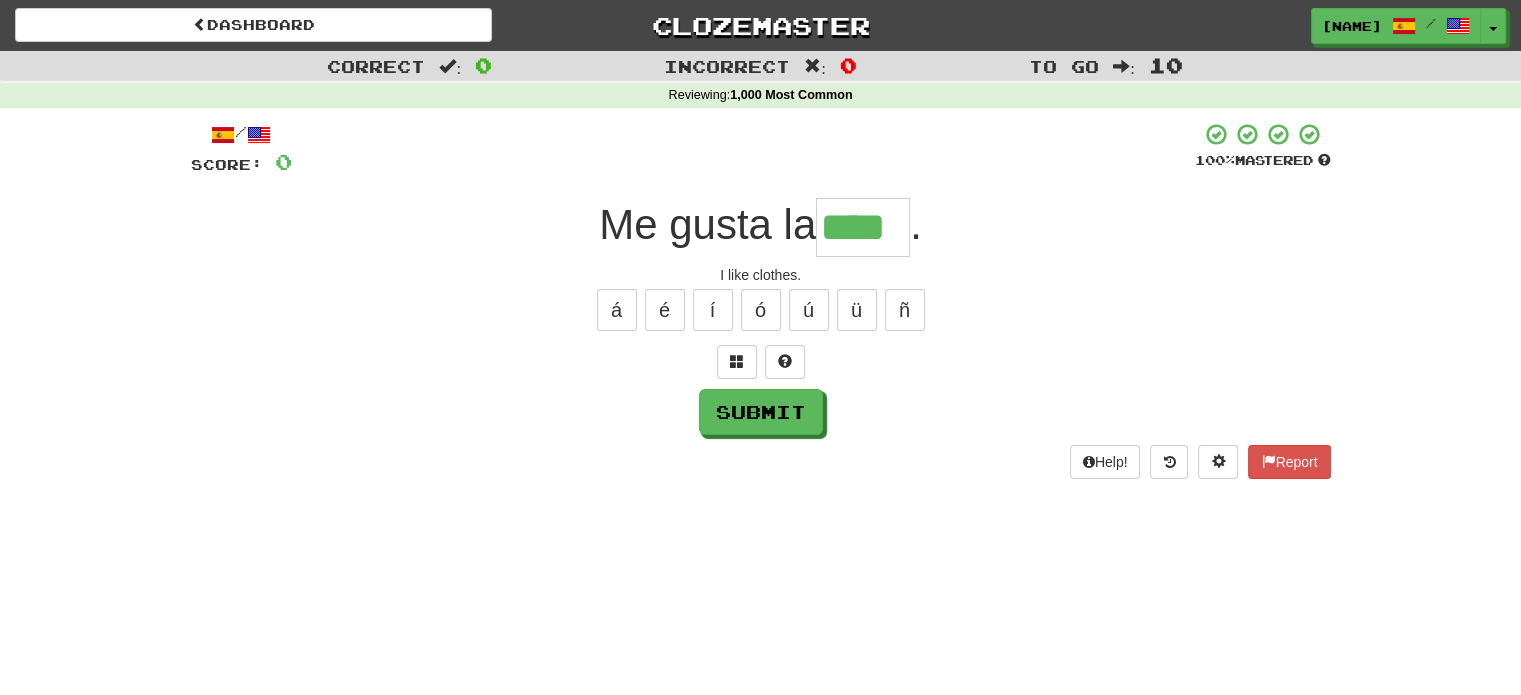 type on "****" 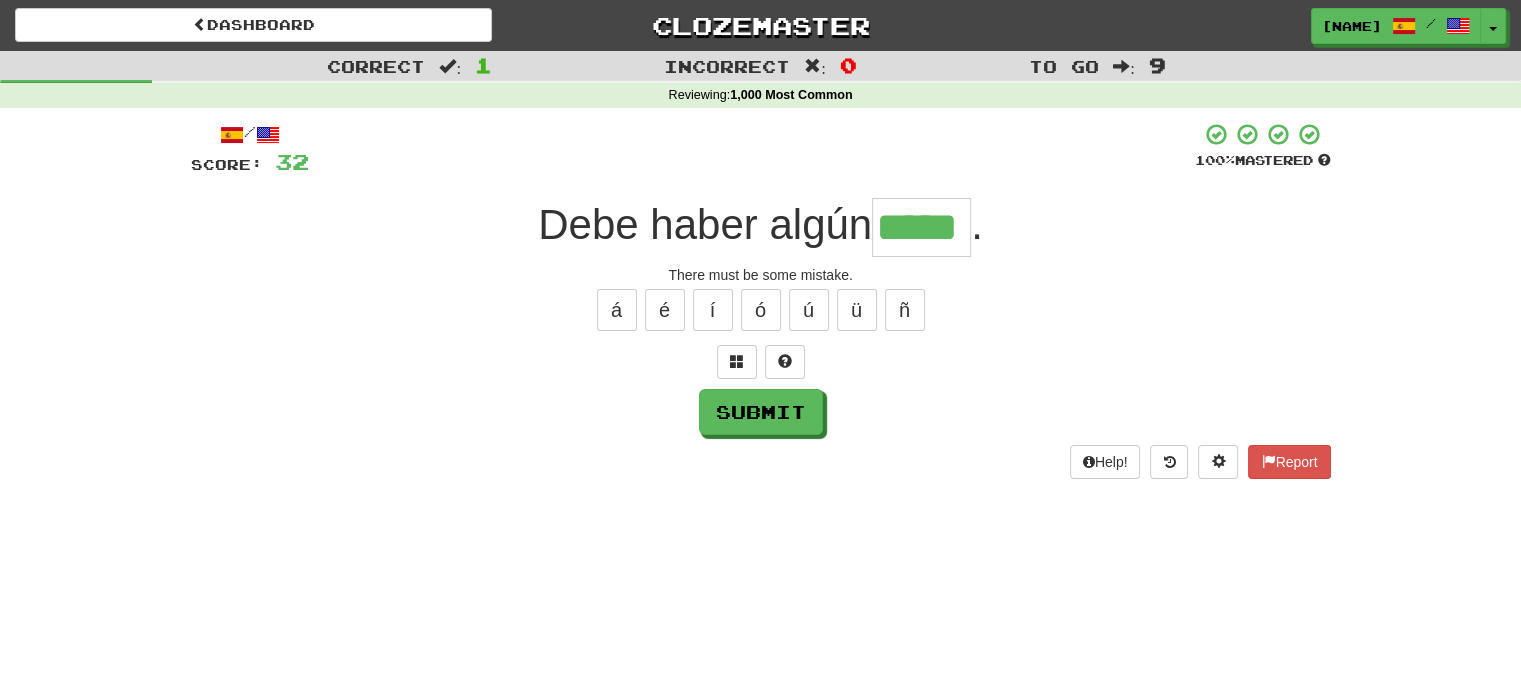 type on "*****" 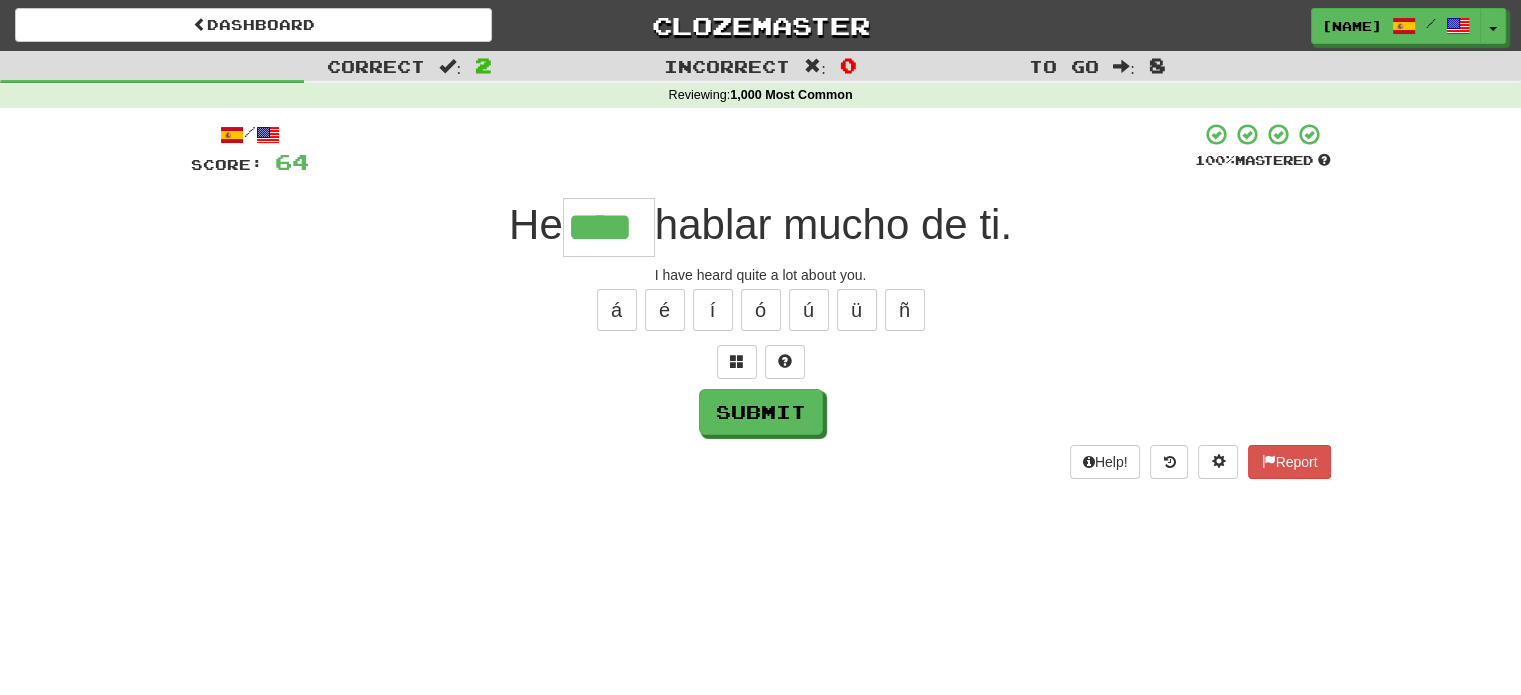 type on "****" 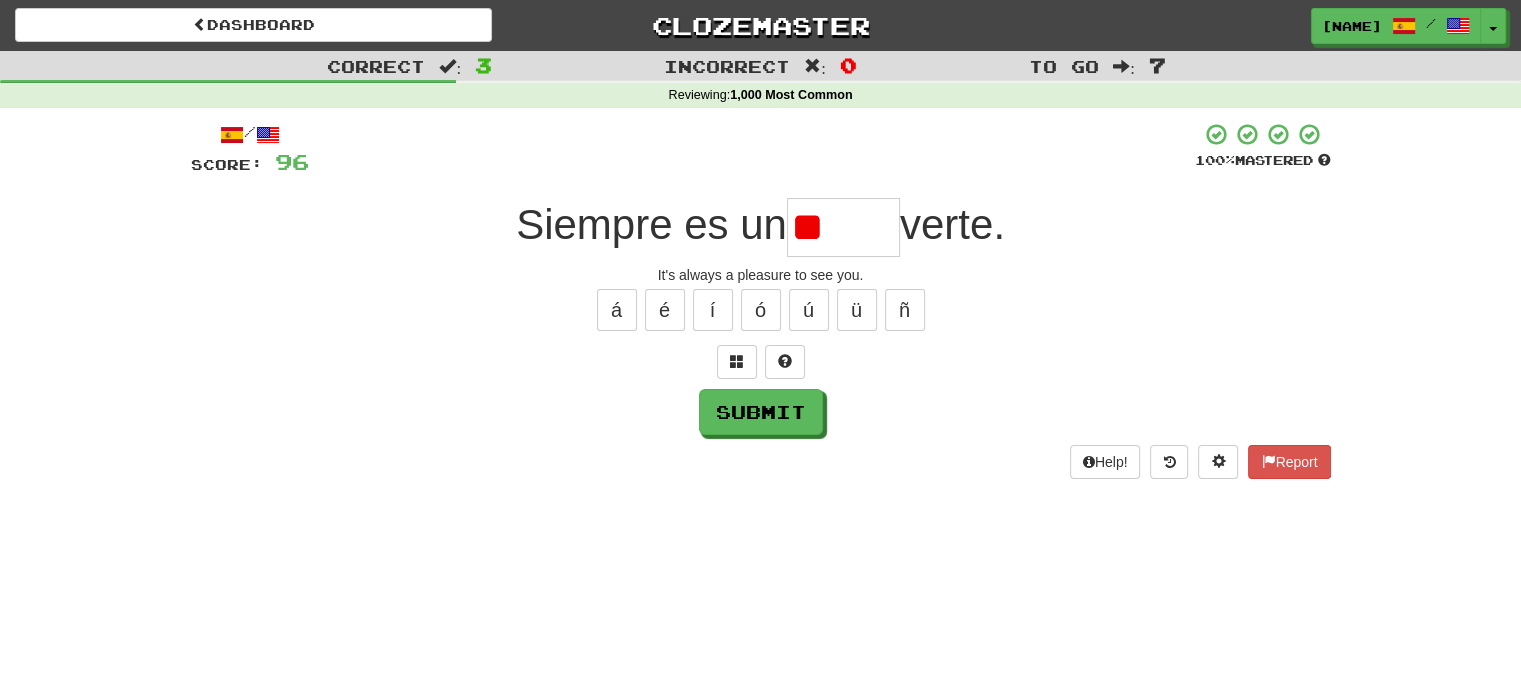 type on "*" 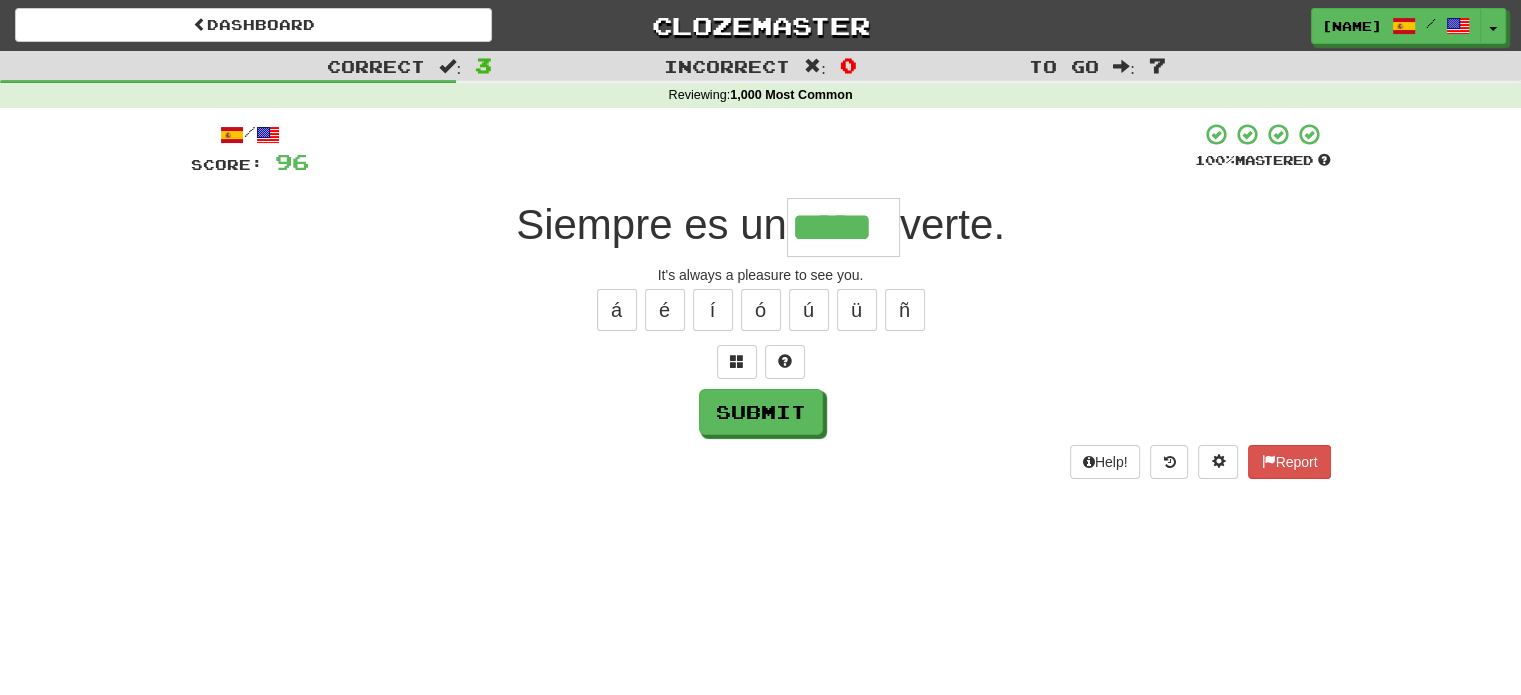 type on "*****" 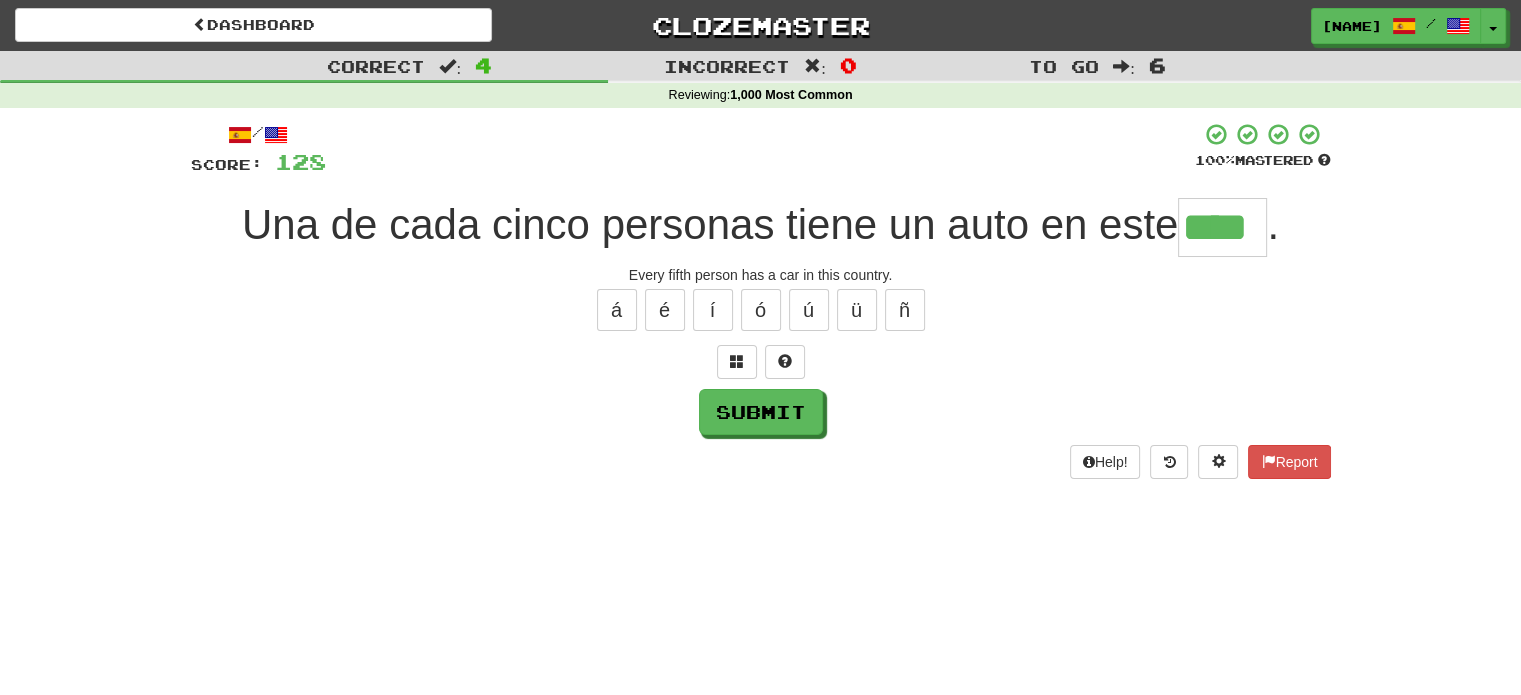 type on "****" 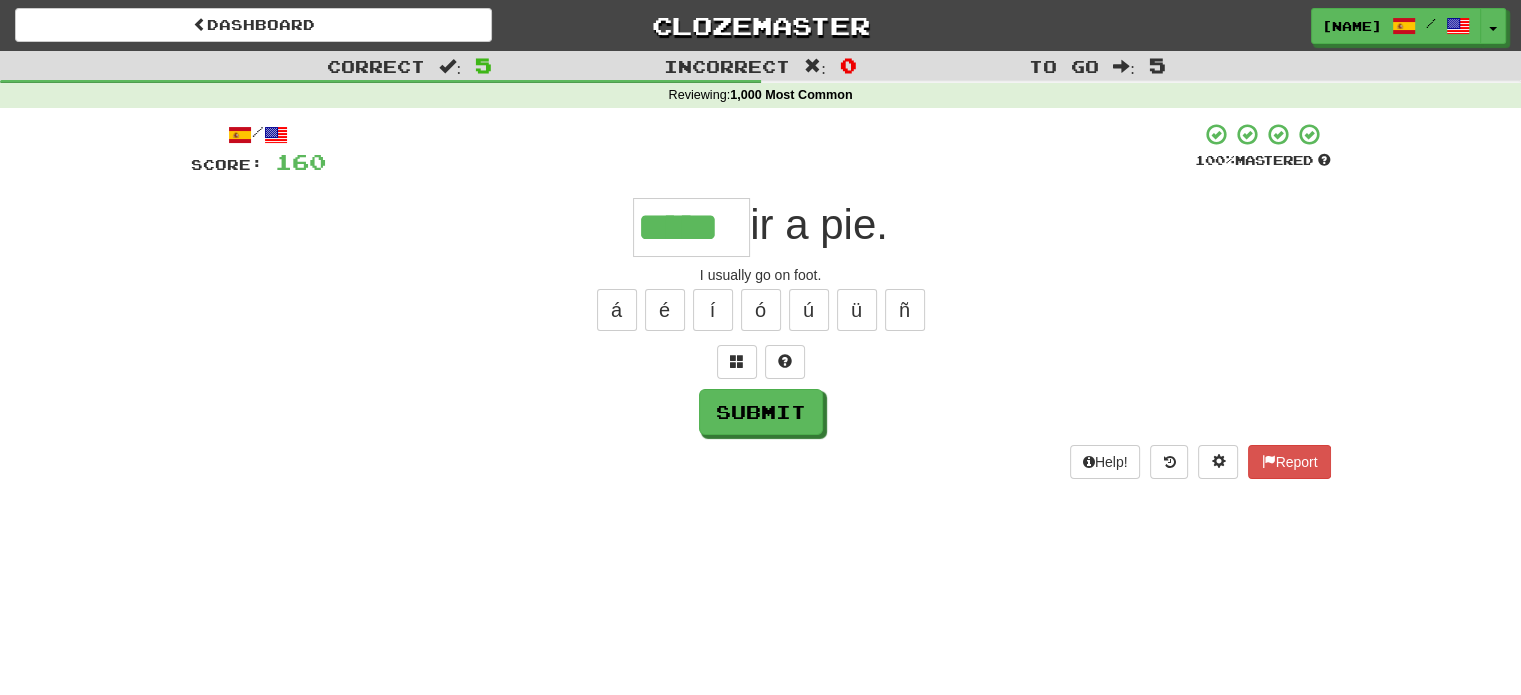 type on "*****" 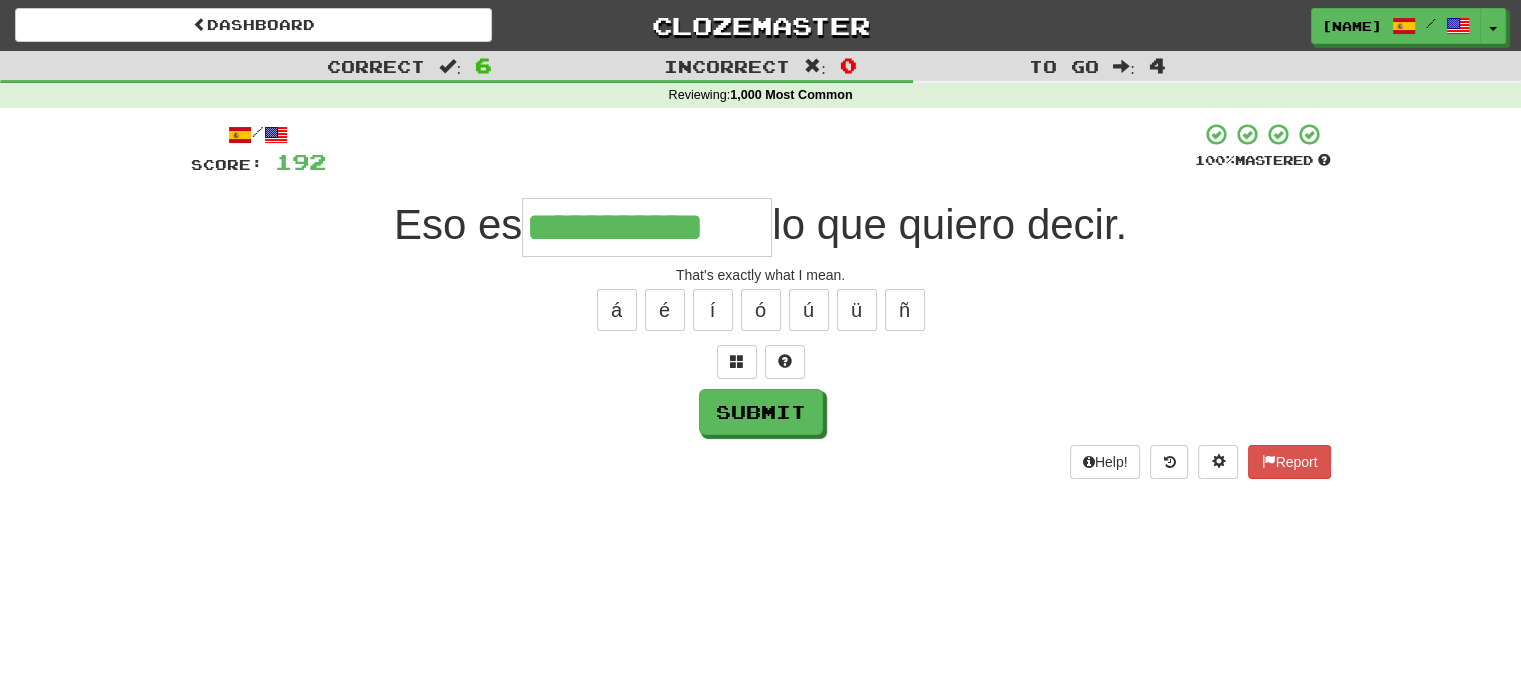type on "**********" 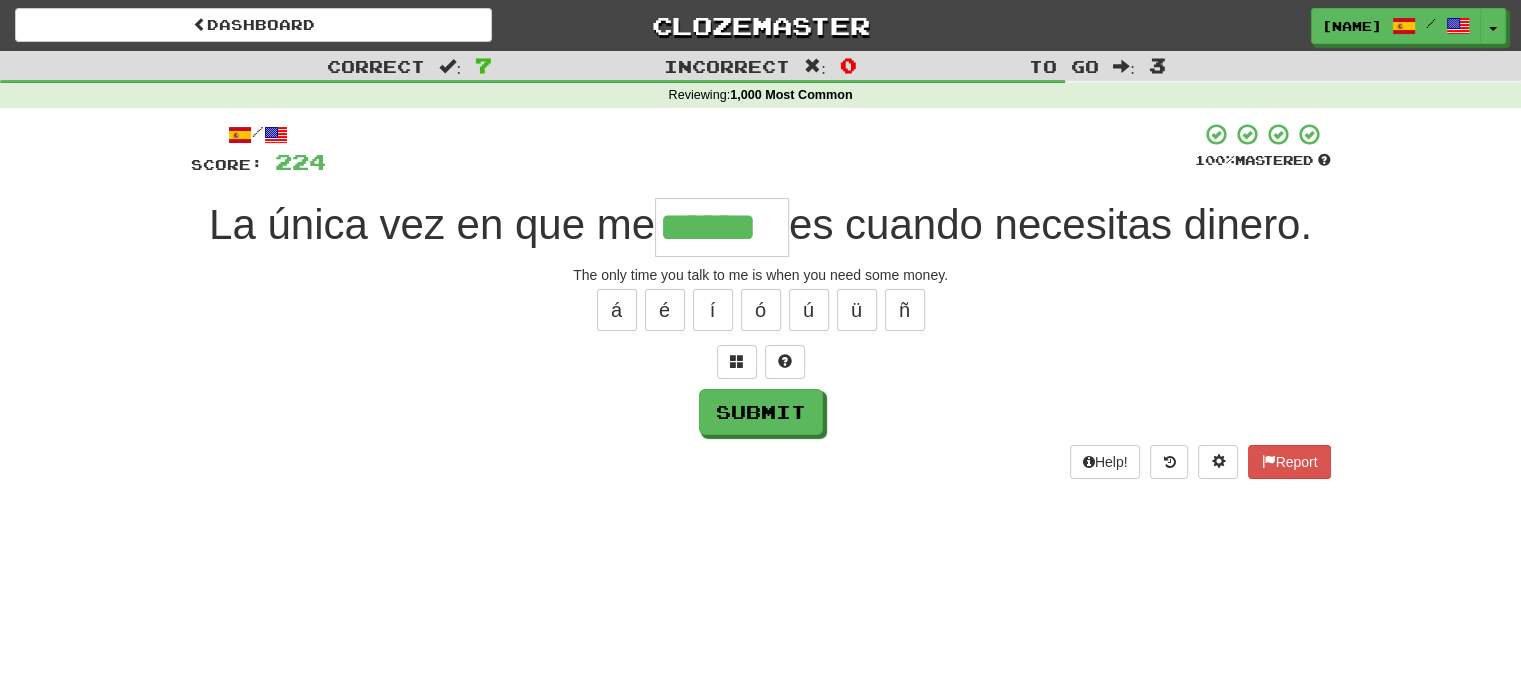 type on "******" 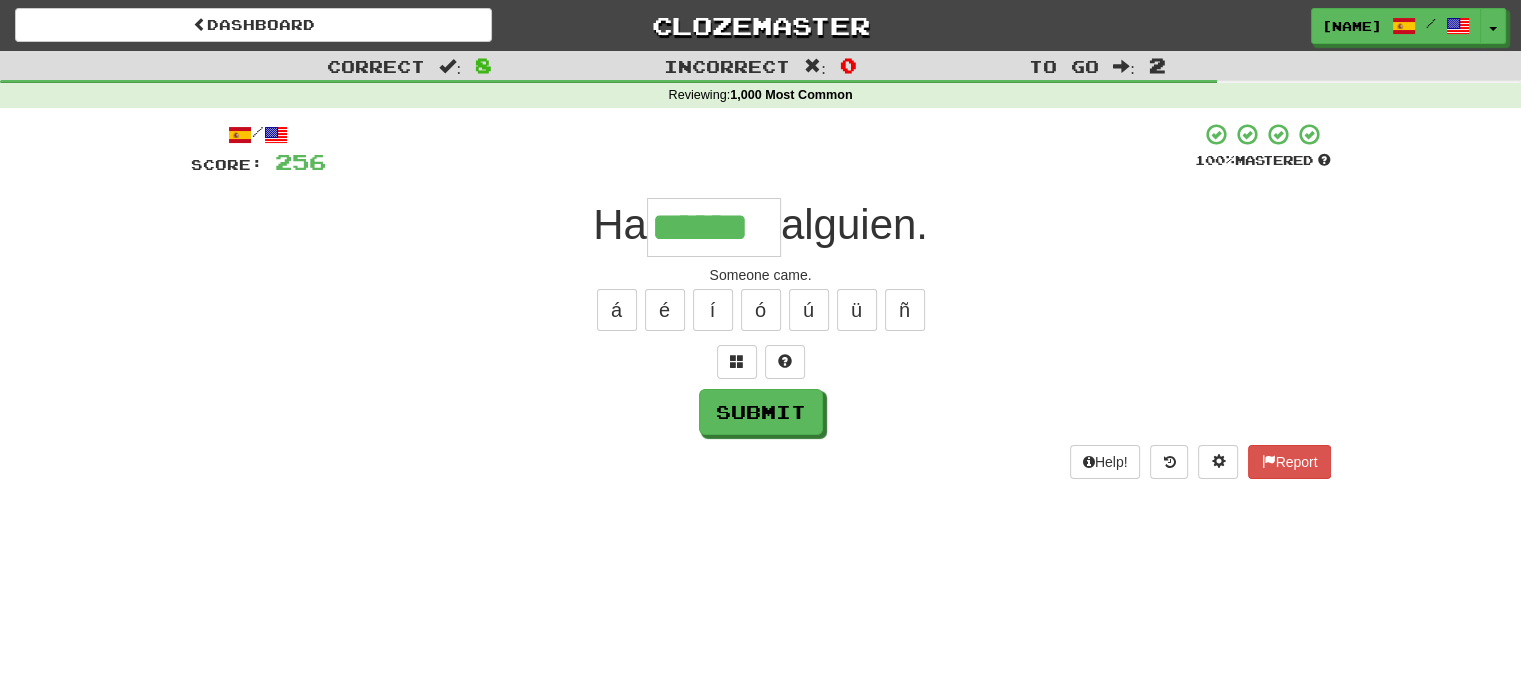 type on "******" 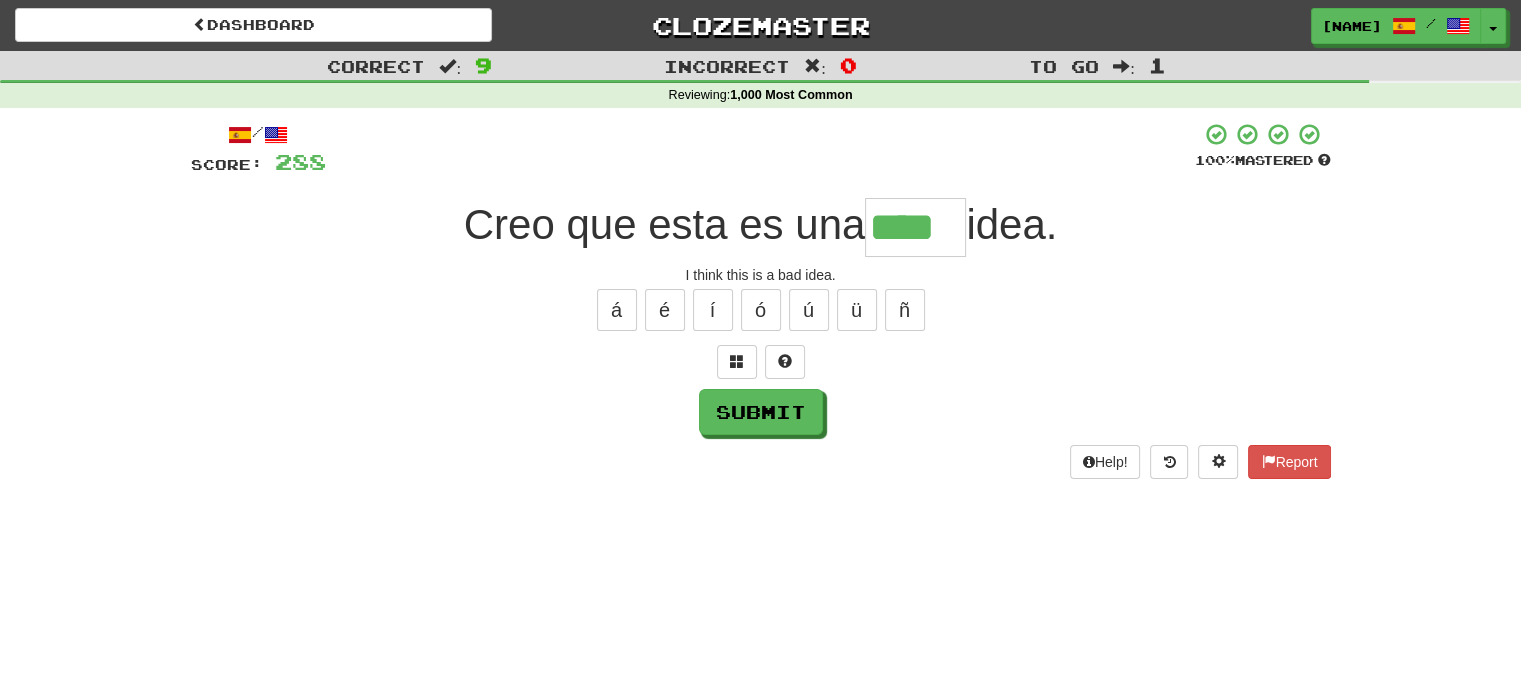 type on "****" 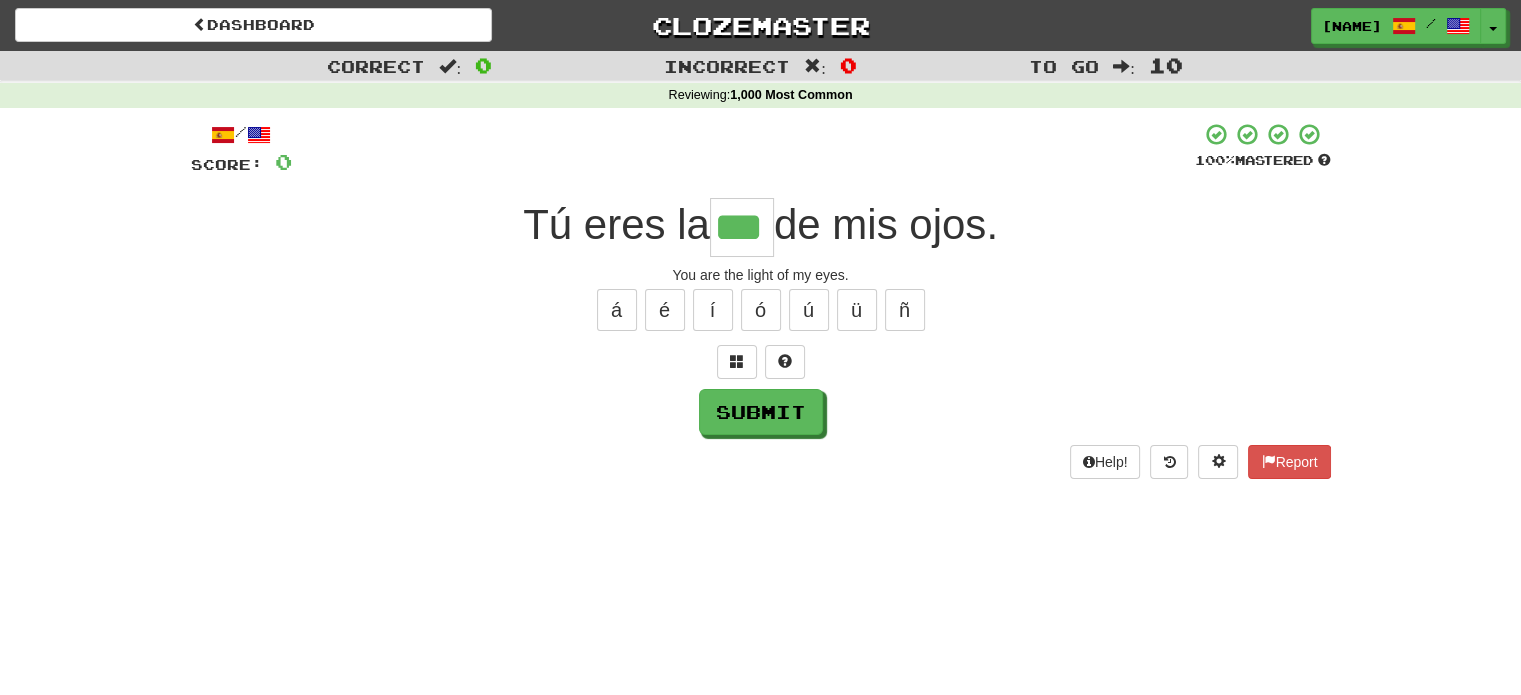 type on "***" 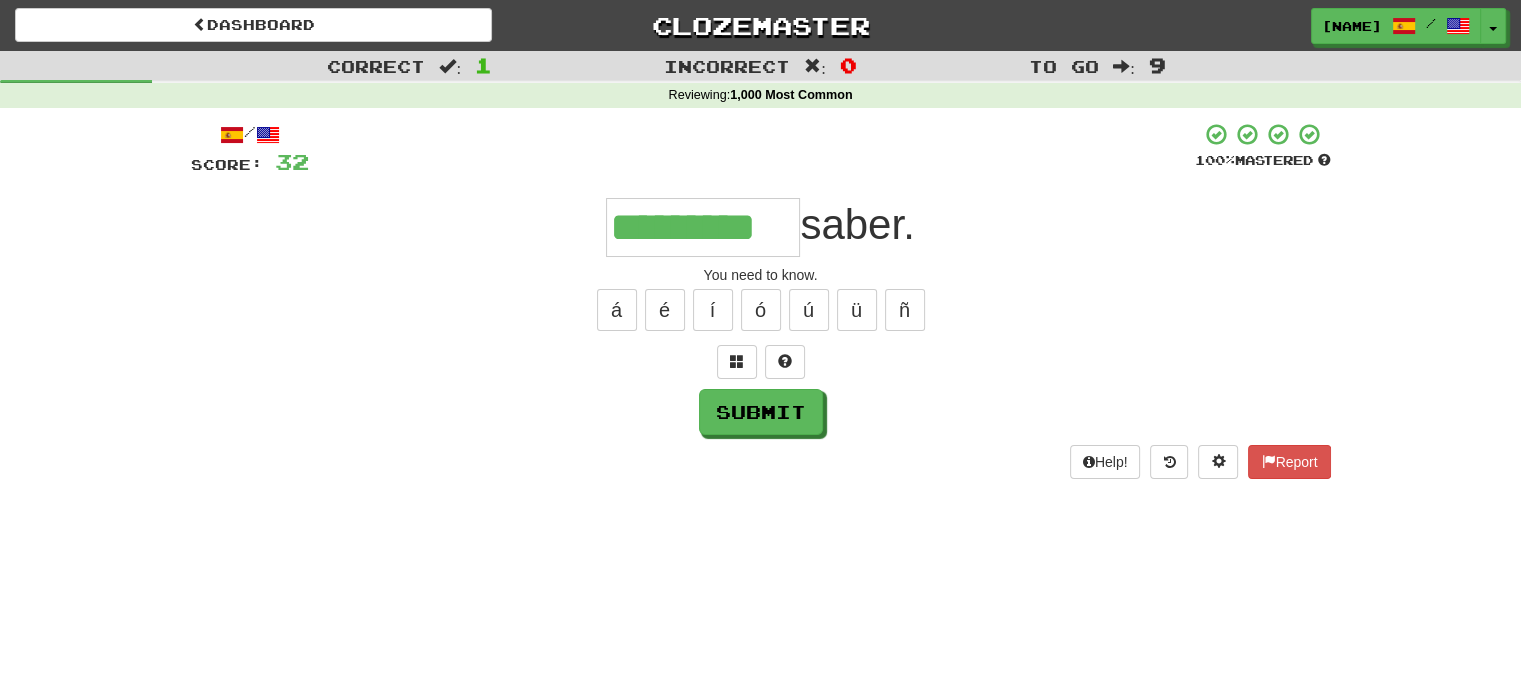 type on "*********" 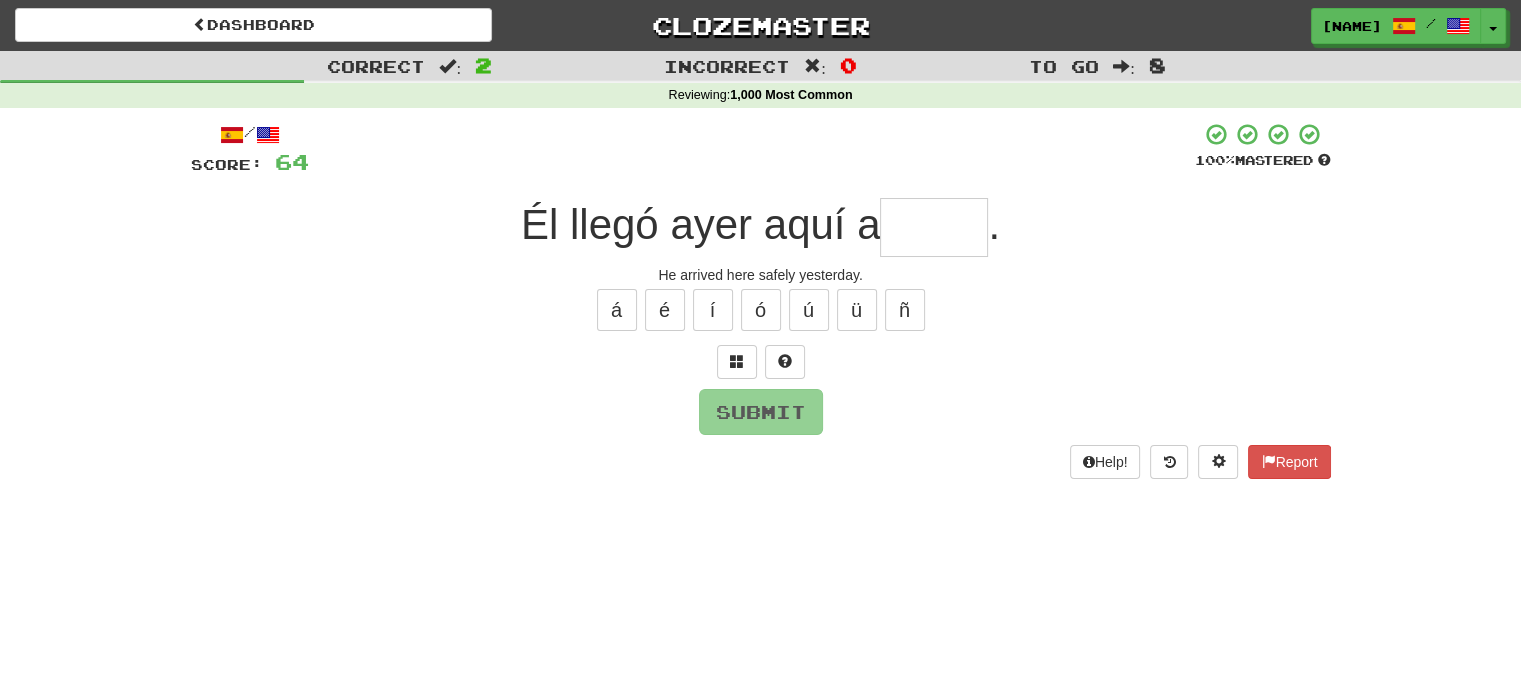 type on "*" 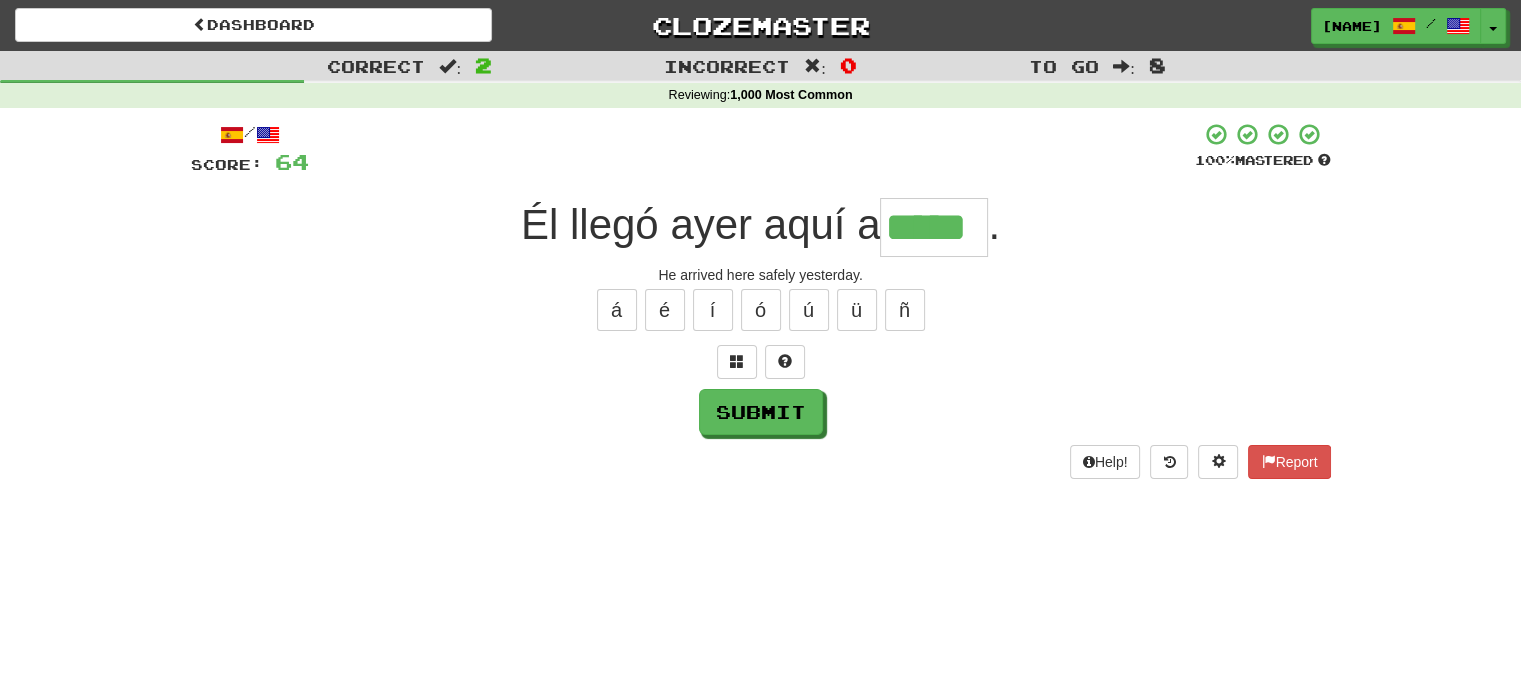 type on "*****" 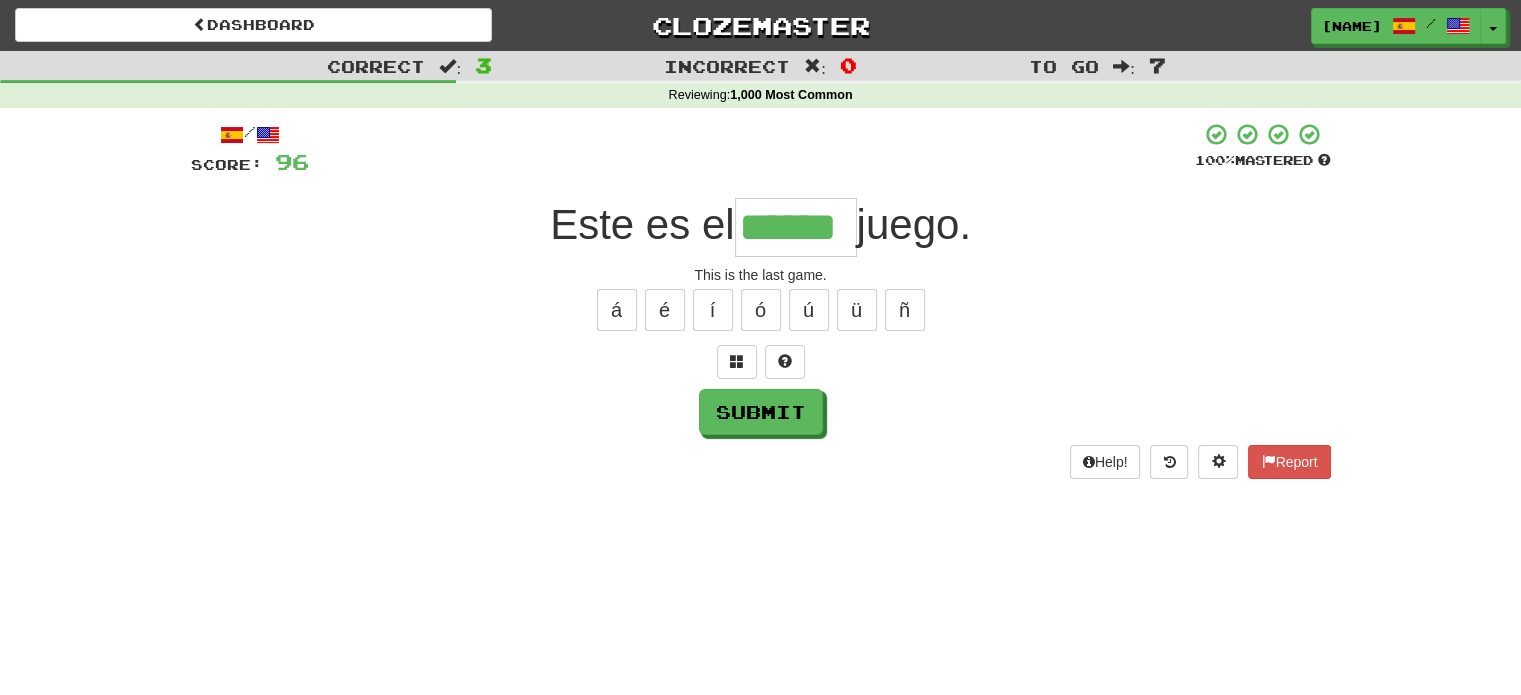 type on "******" 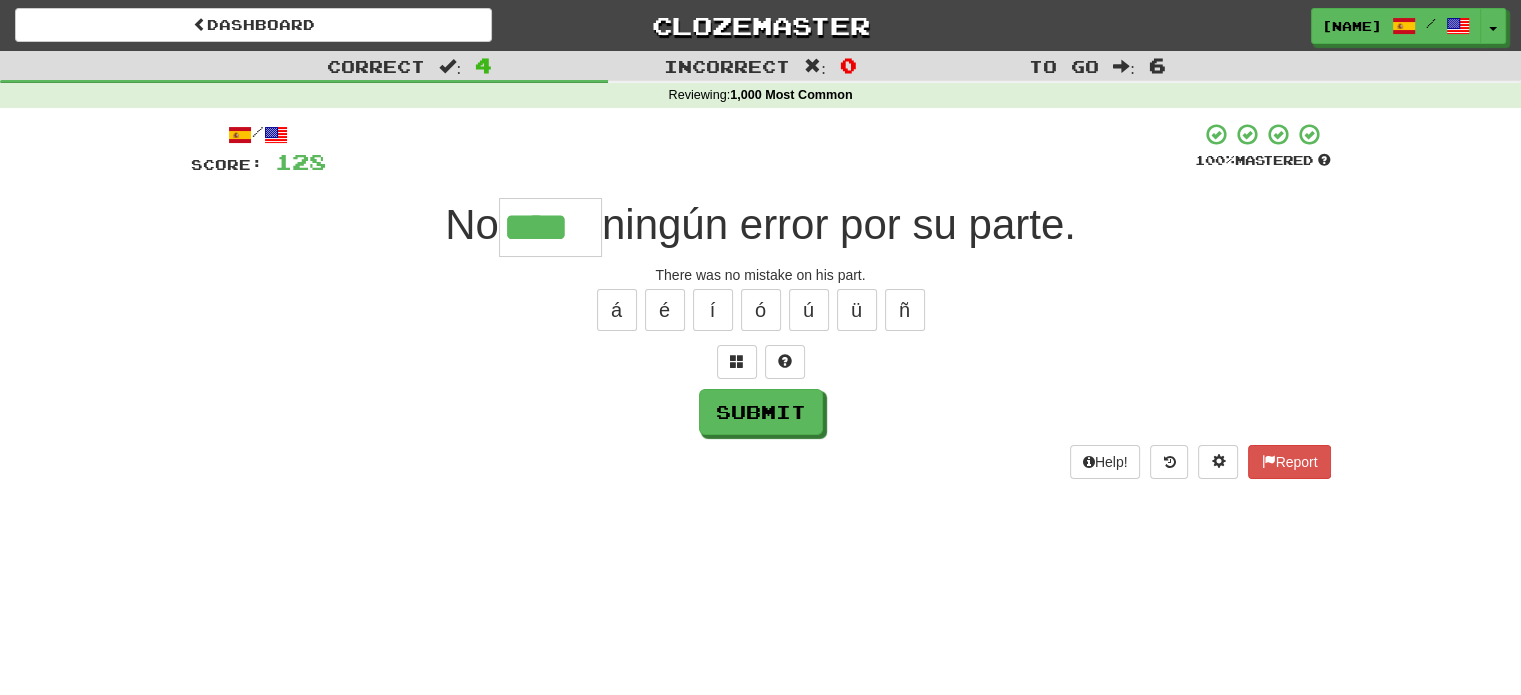 type on "****" 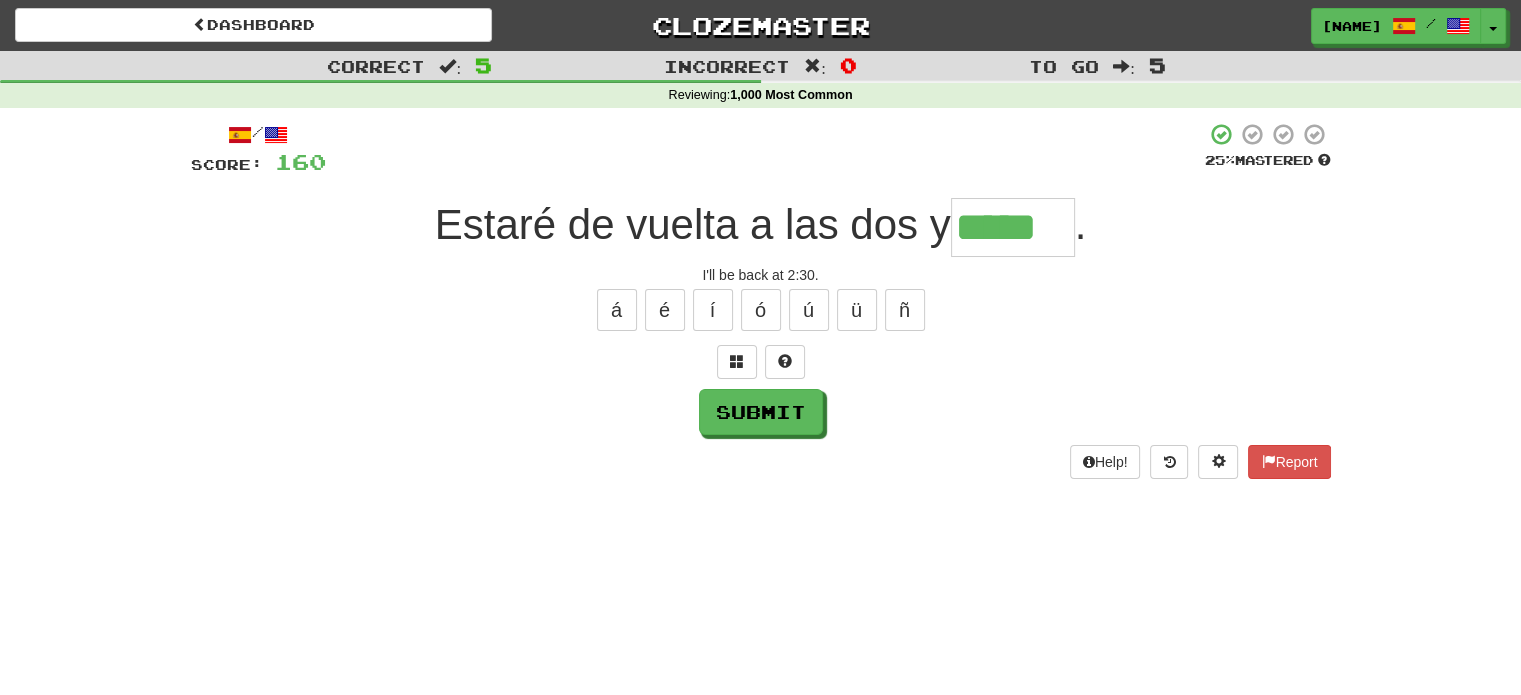type on "*****" 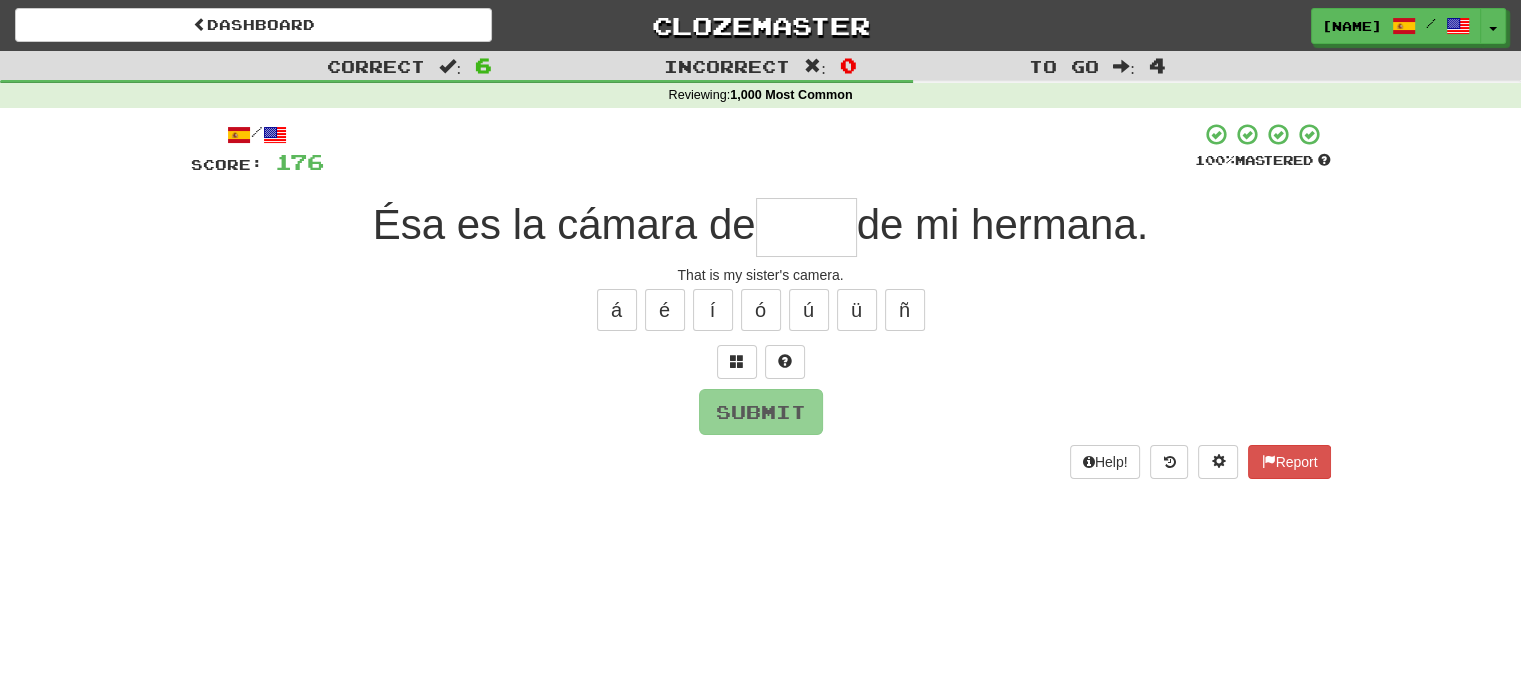type on "*" 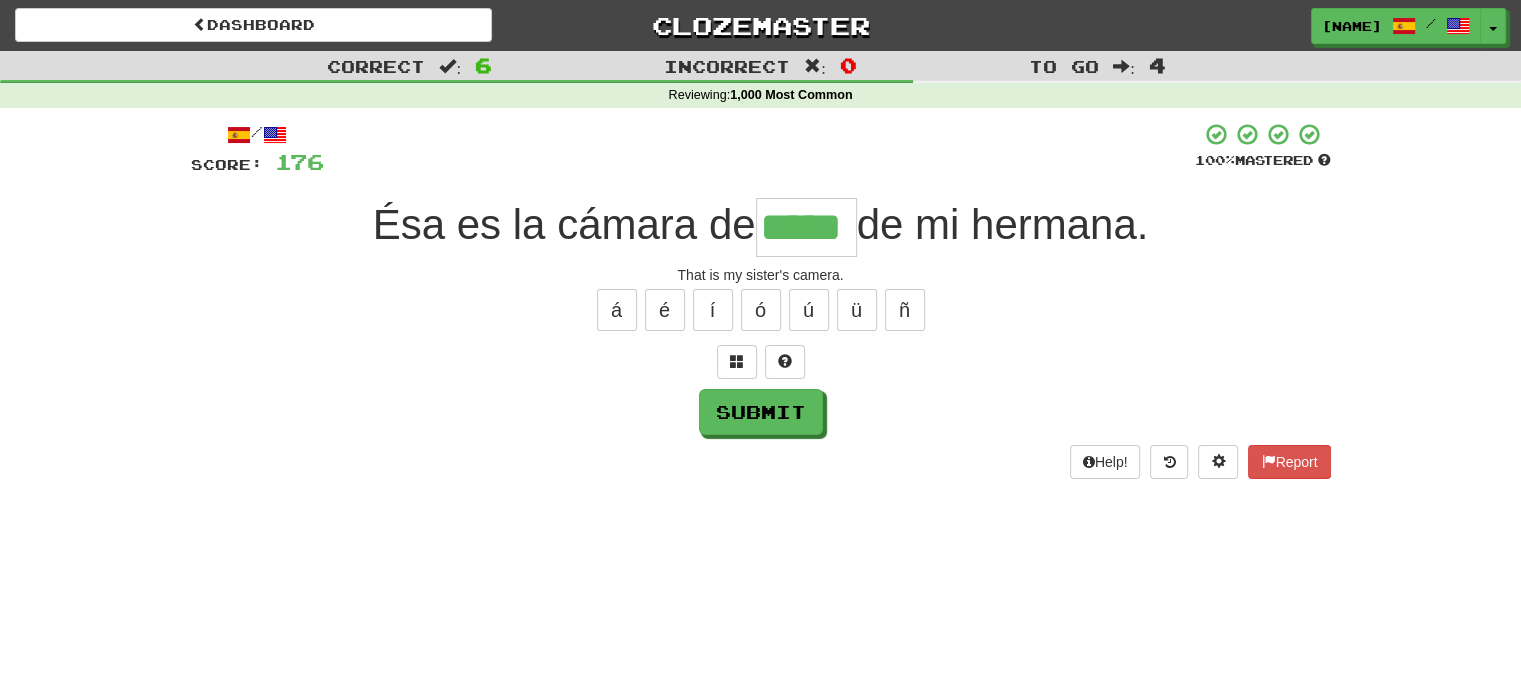 type on "*****" 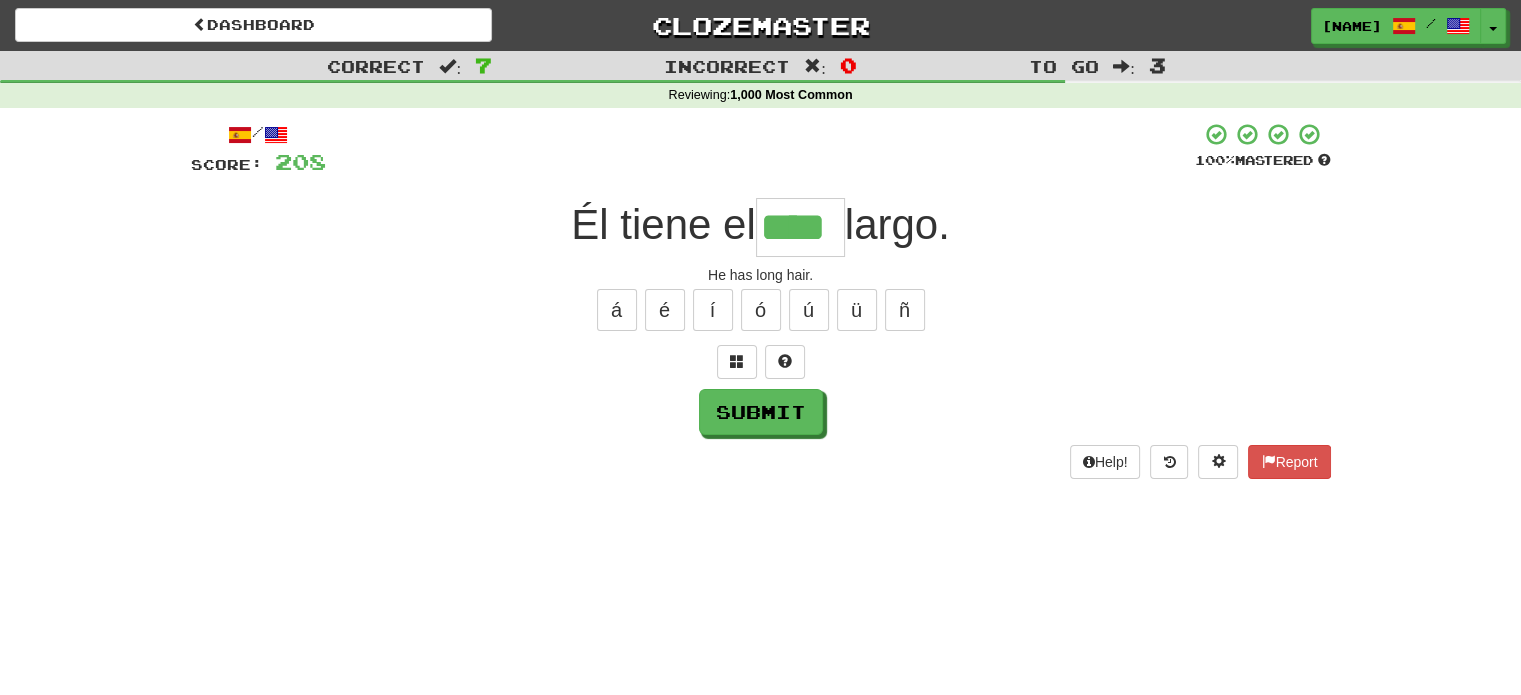 type on "****" 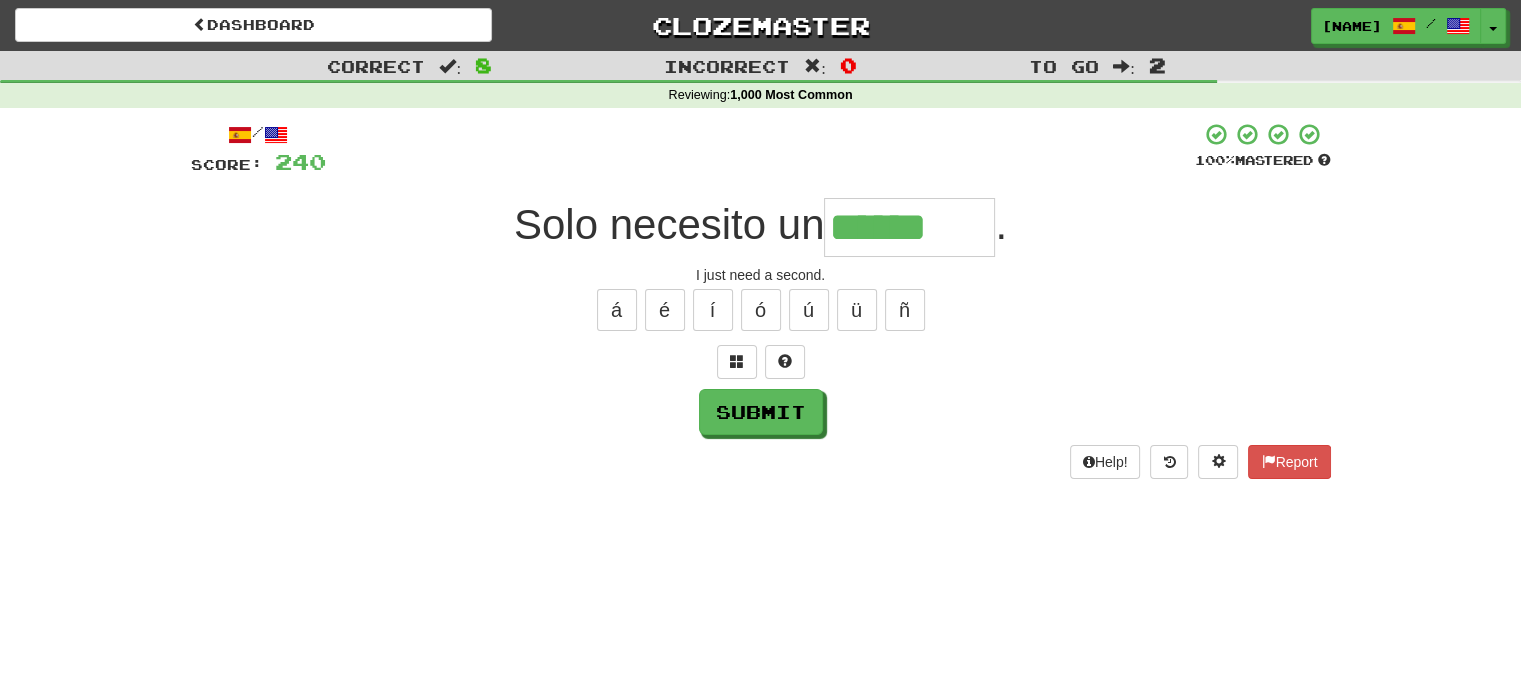 type on "*******" 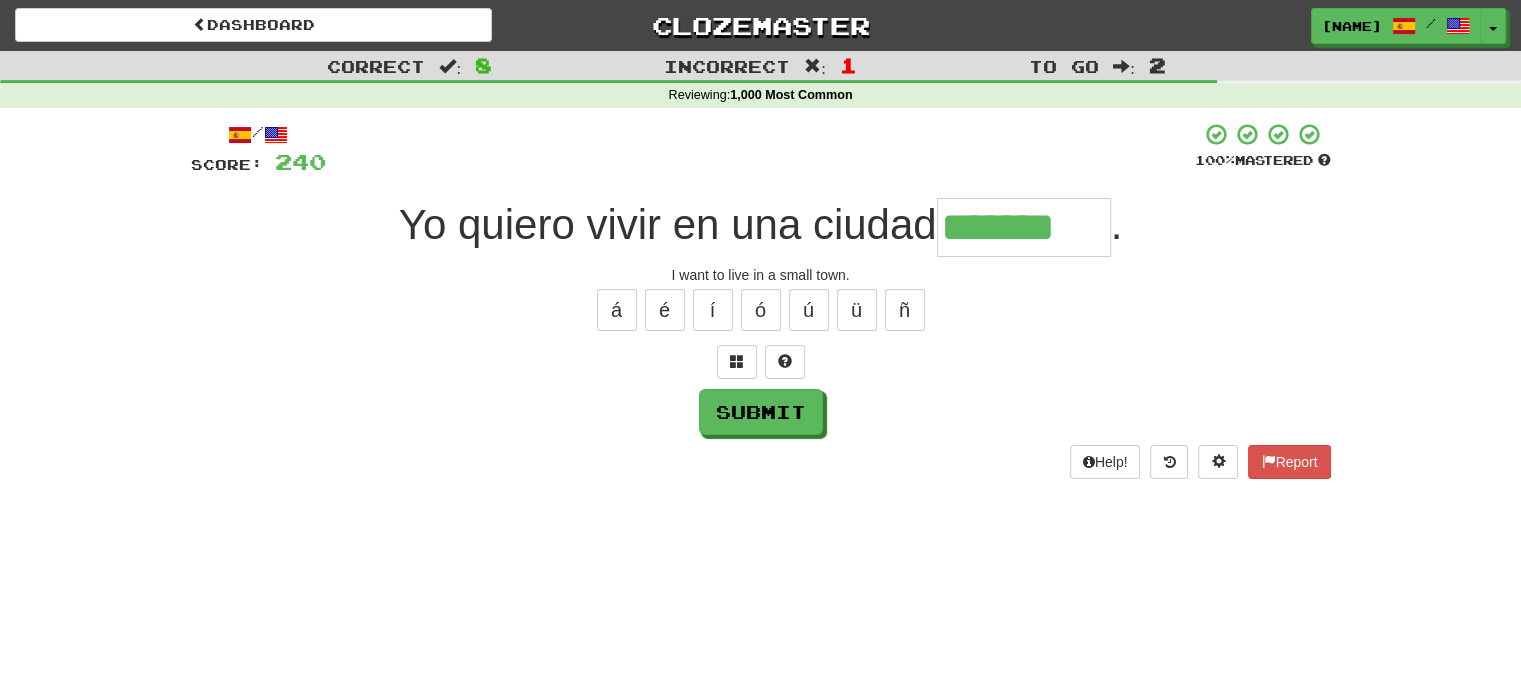 type on "*******" 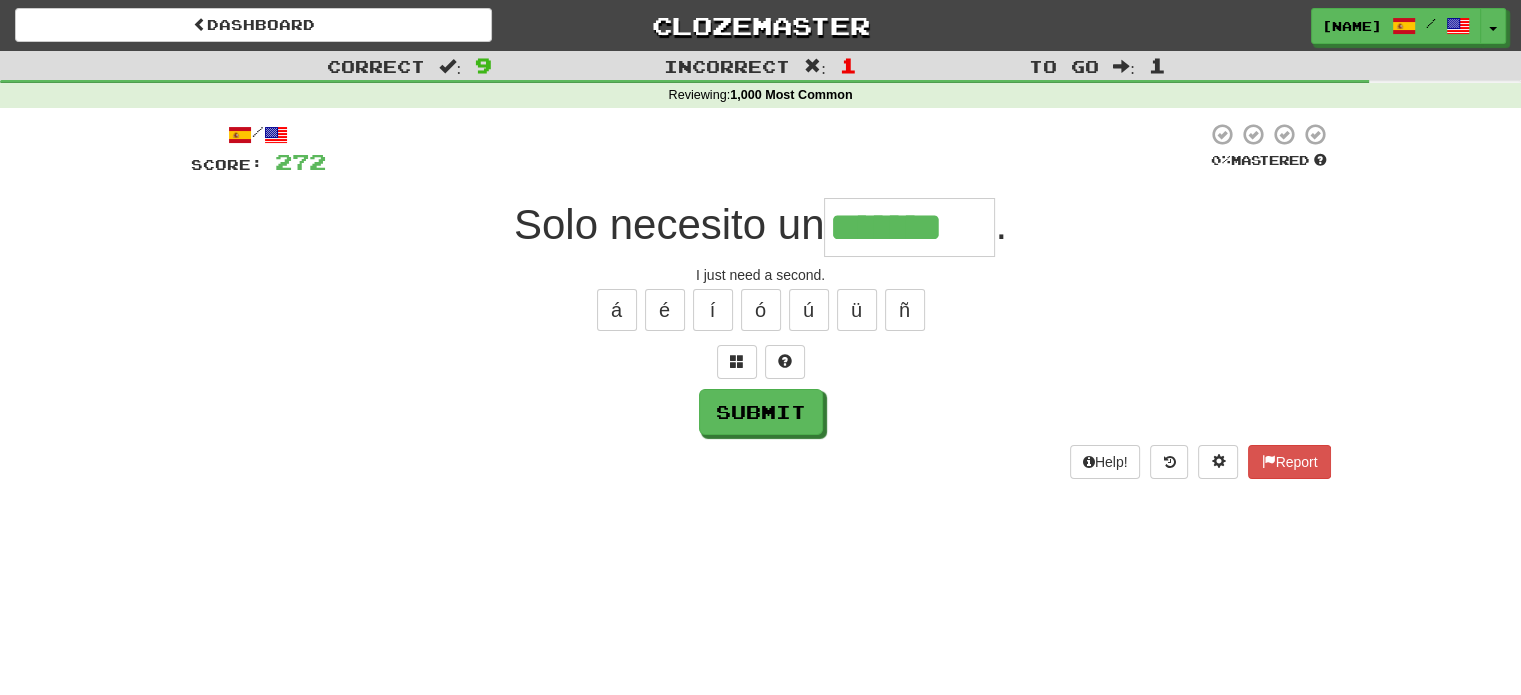 type on "*******" 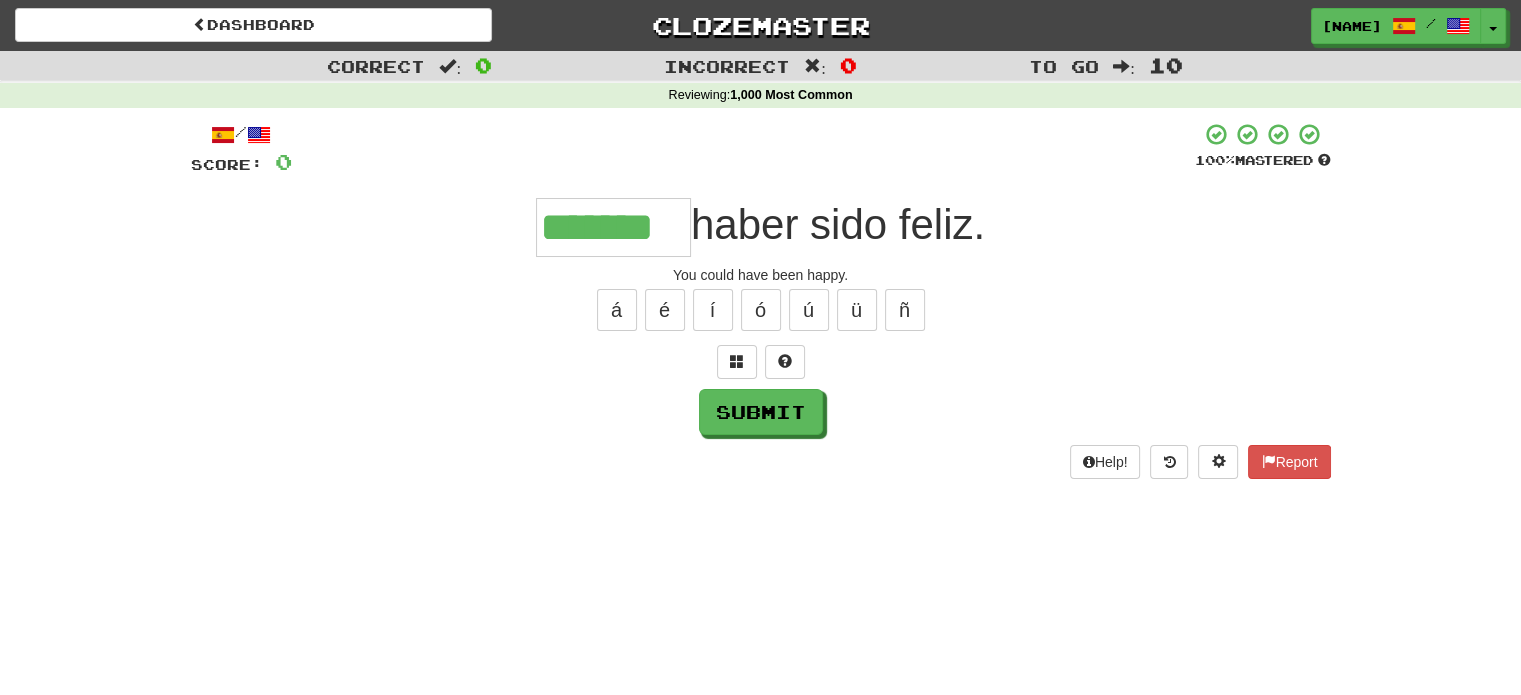 type on "*******" 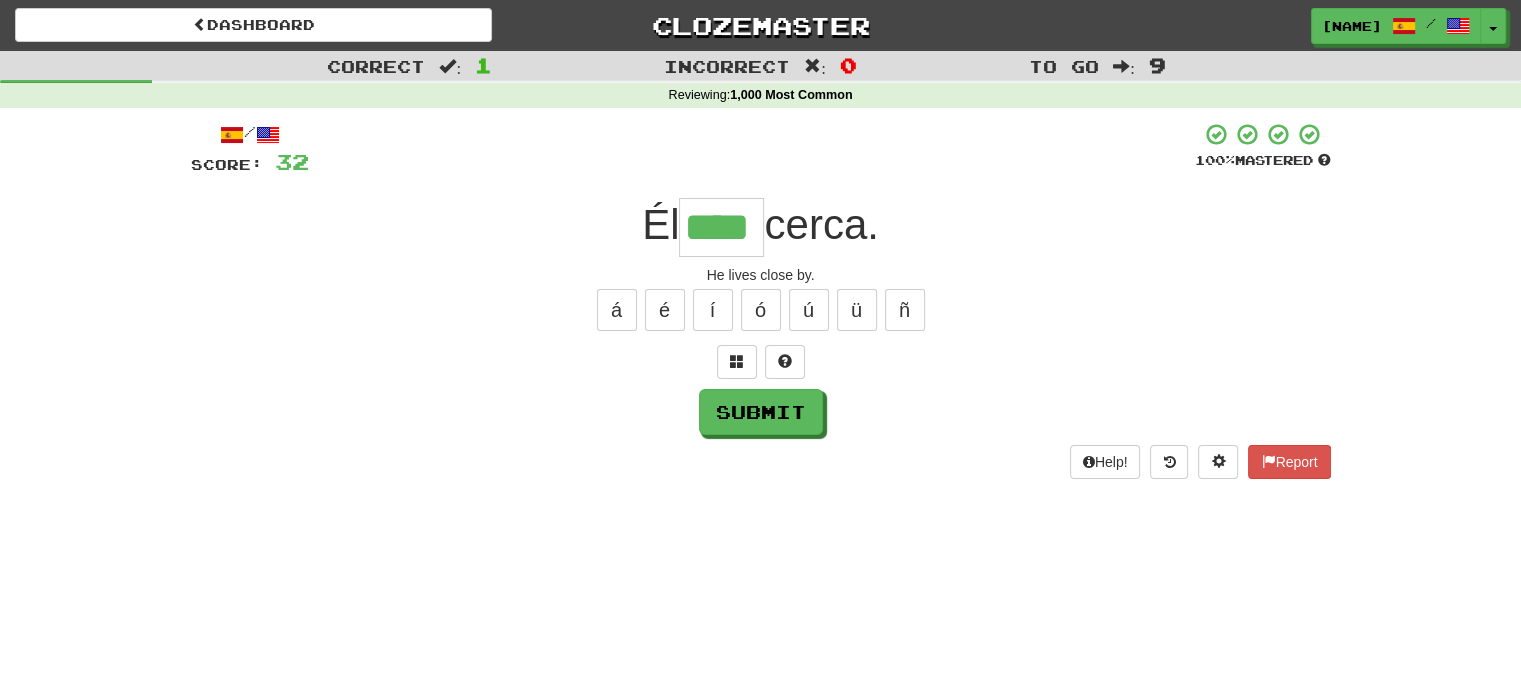 type on "****" 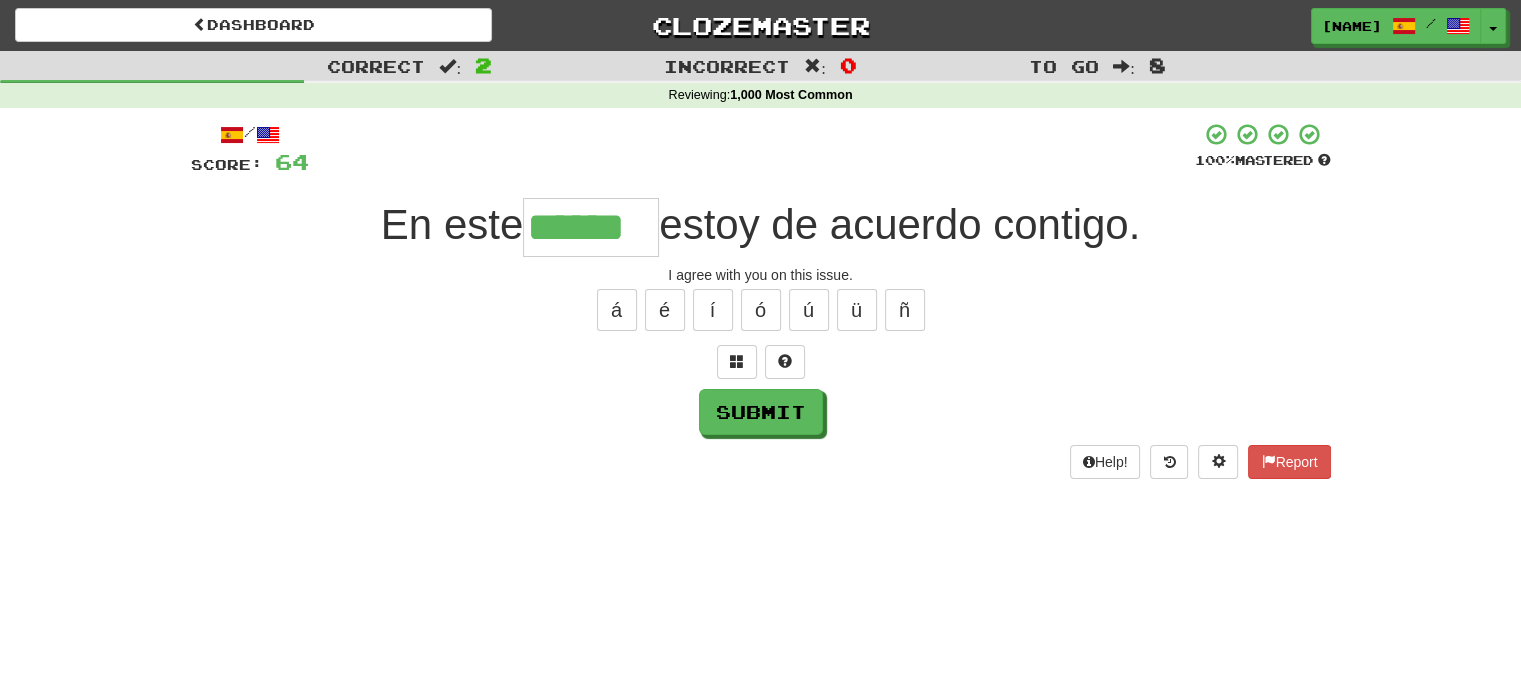 type on "******" 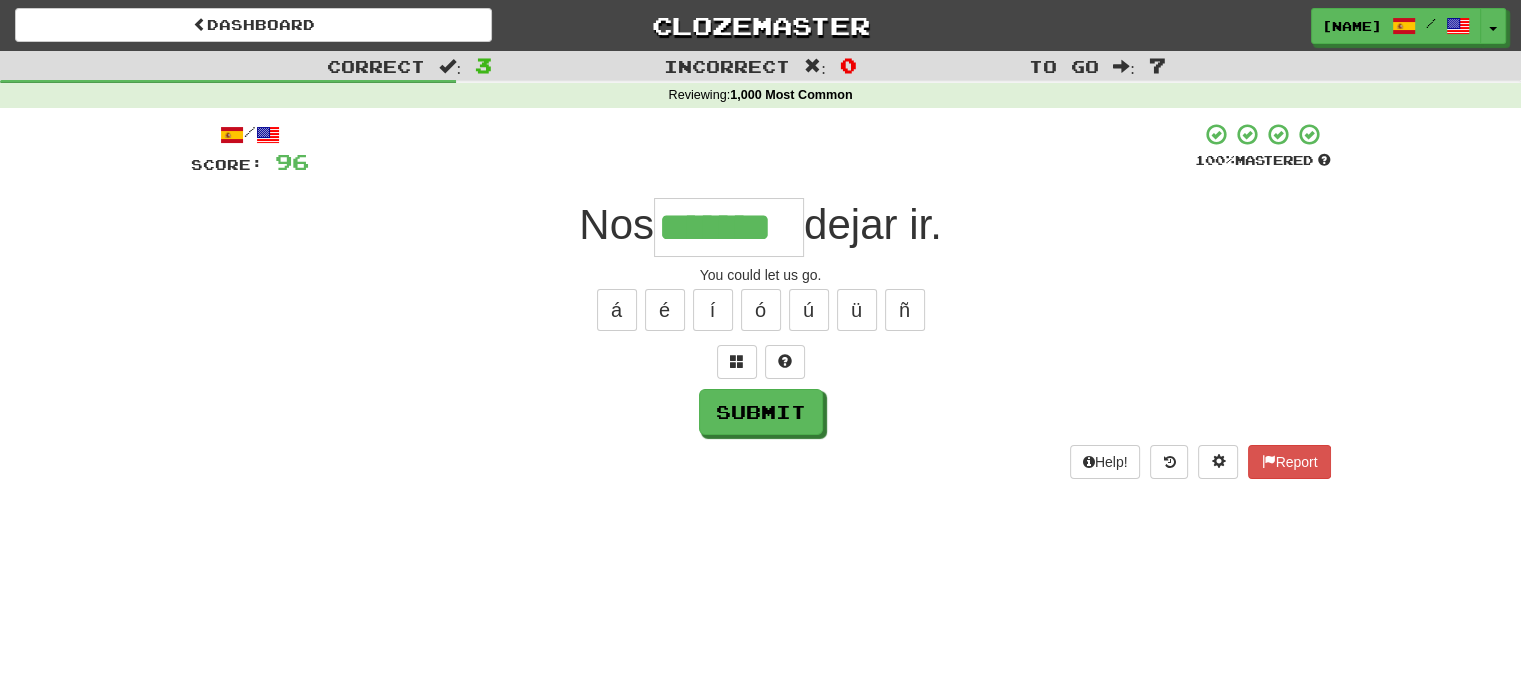 type on "*******" 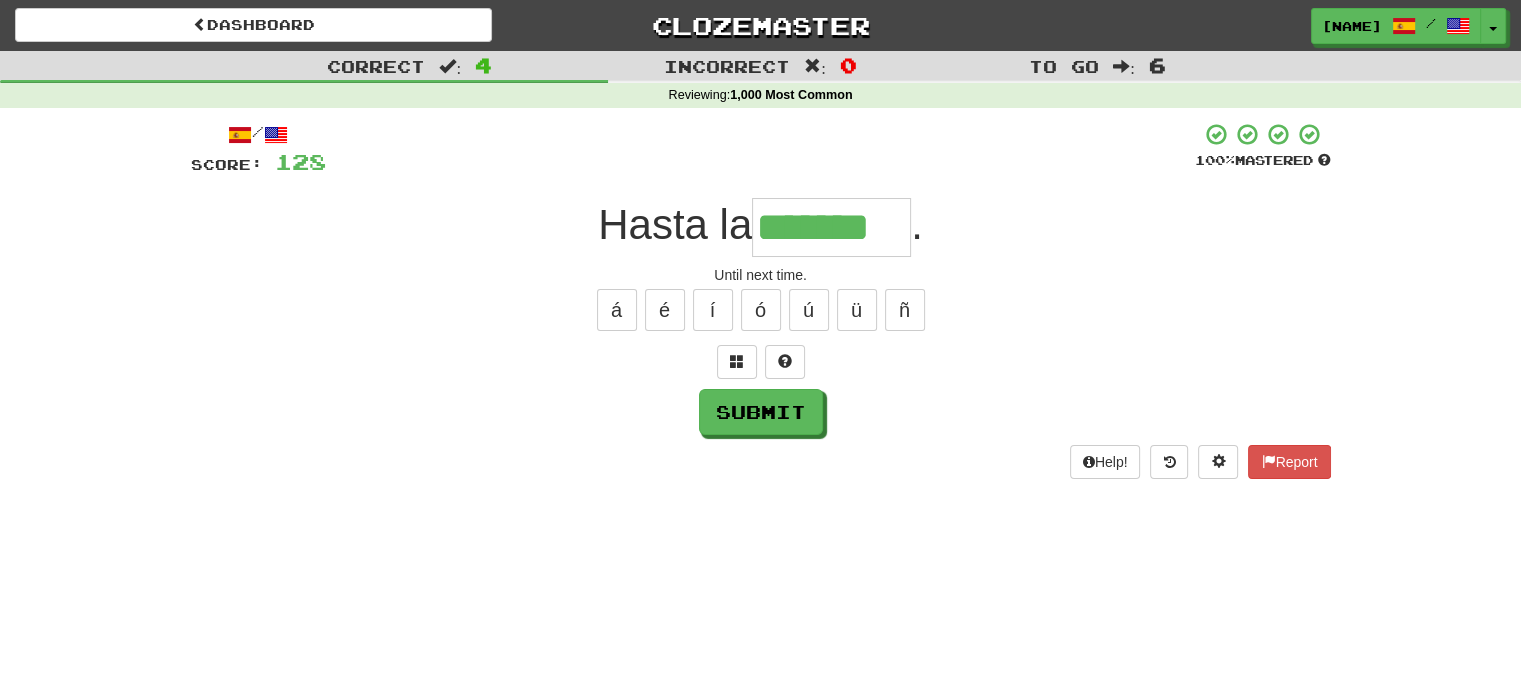 type on "*******" 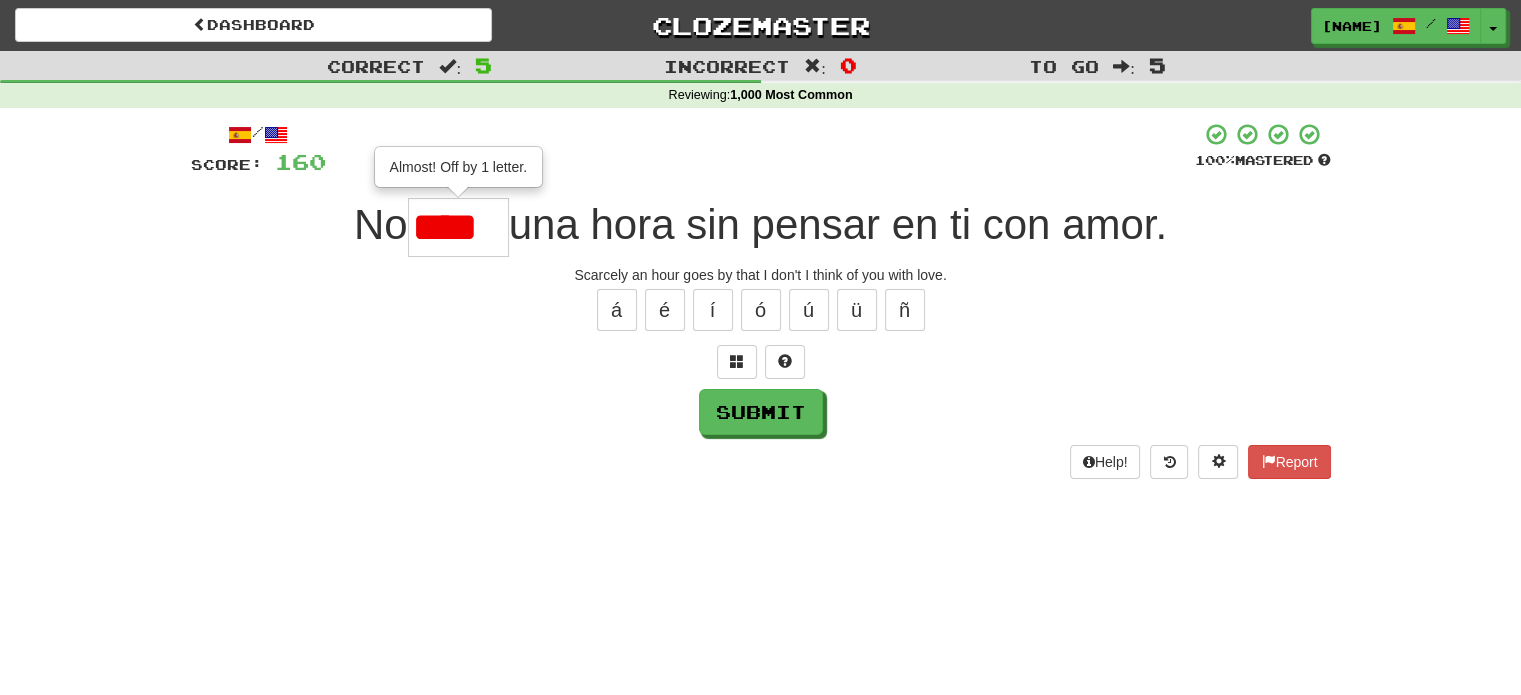 type on "****" 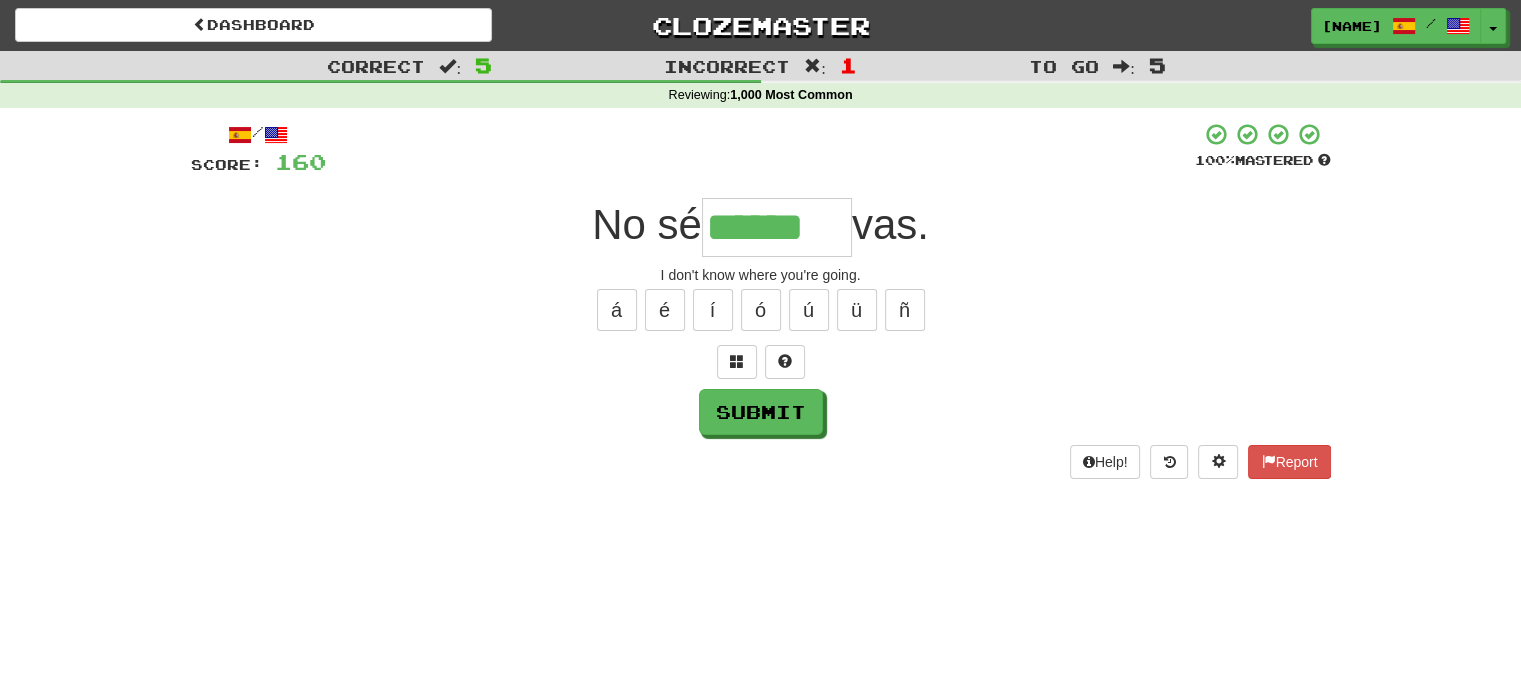 type on "******" 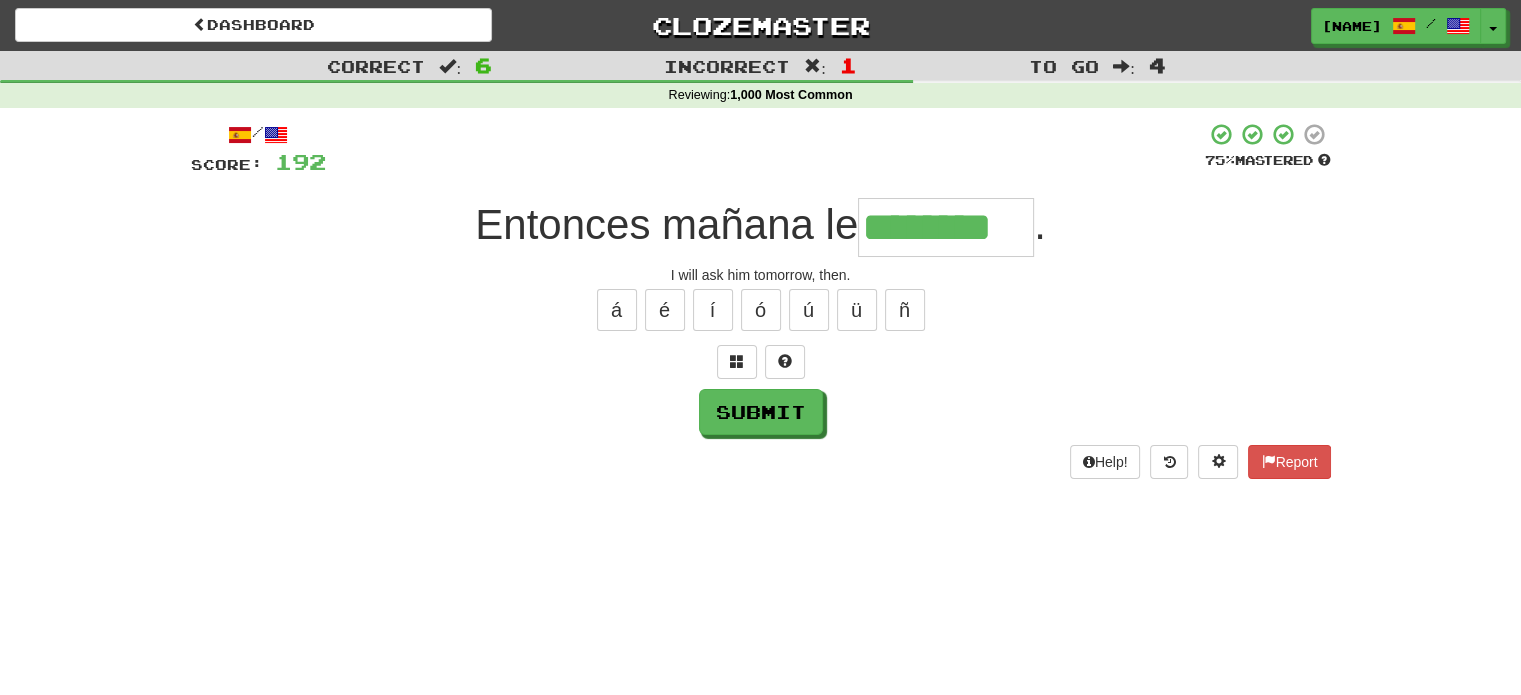 type on "********" 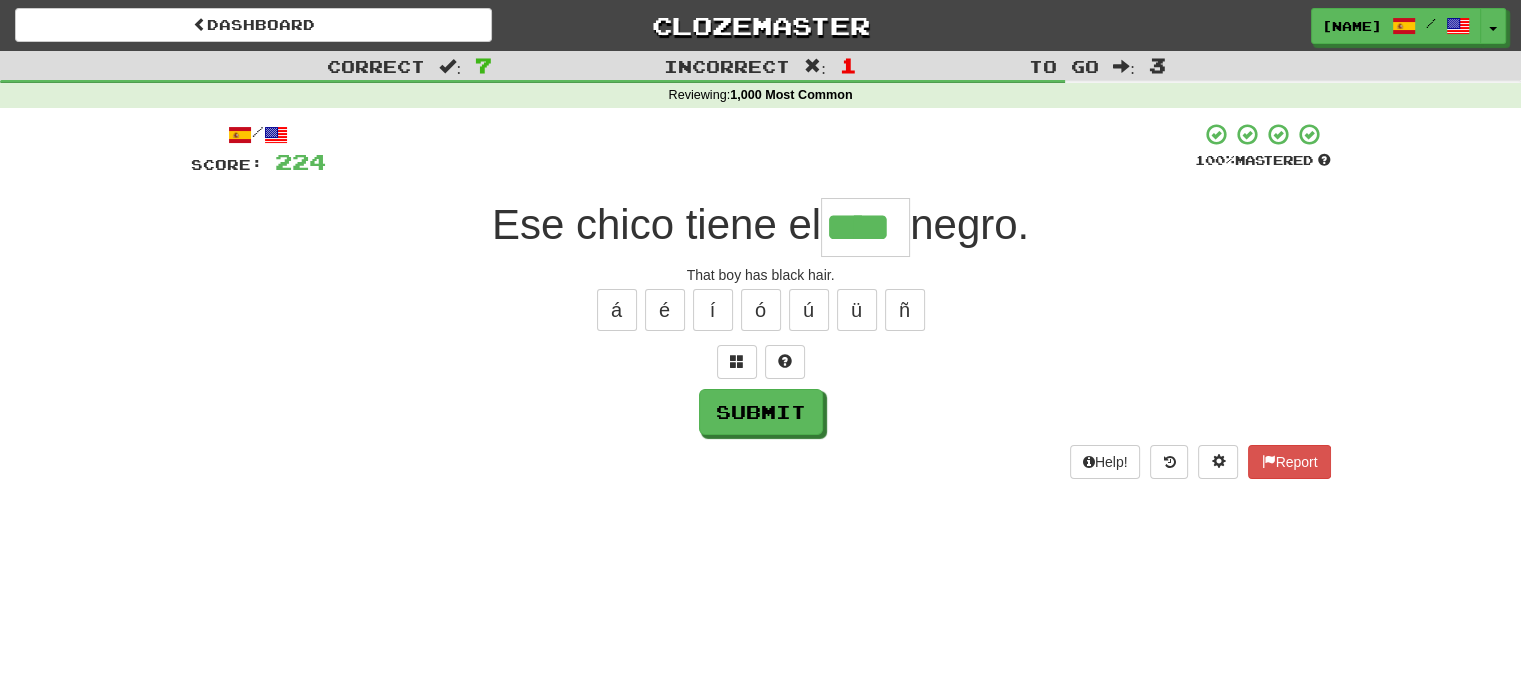 type on "****" 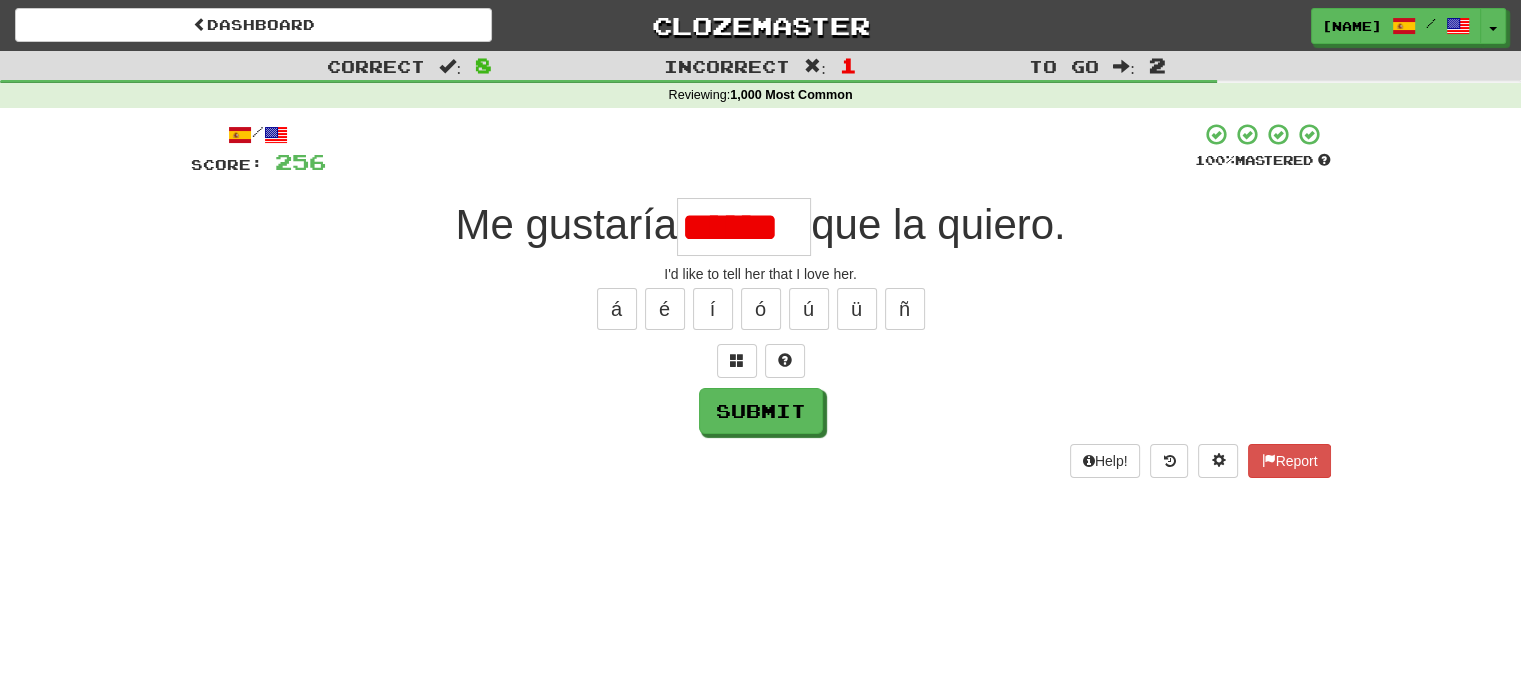 scroll, scrollTop: 0, scrollLeft: 0, axis: both 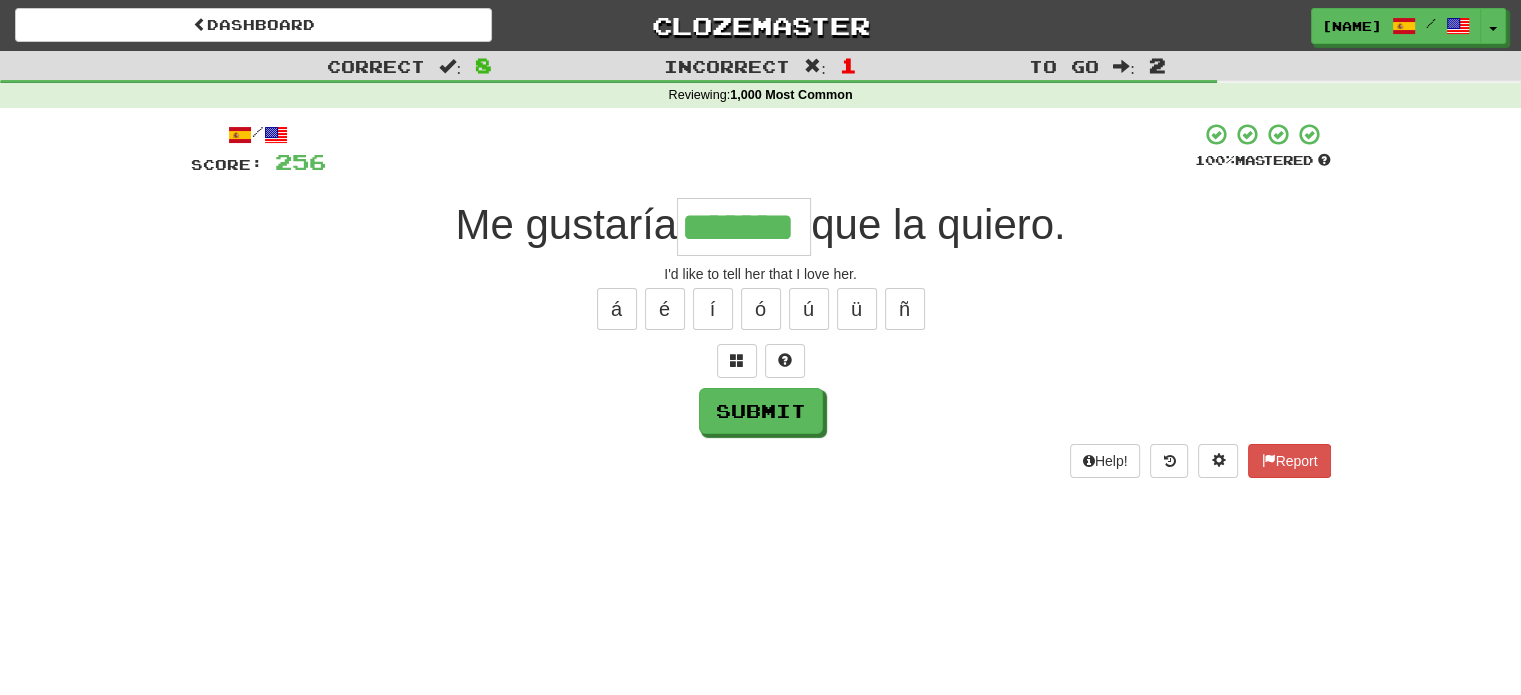 type on "*******" 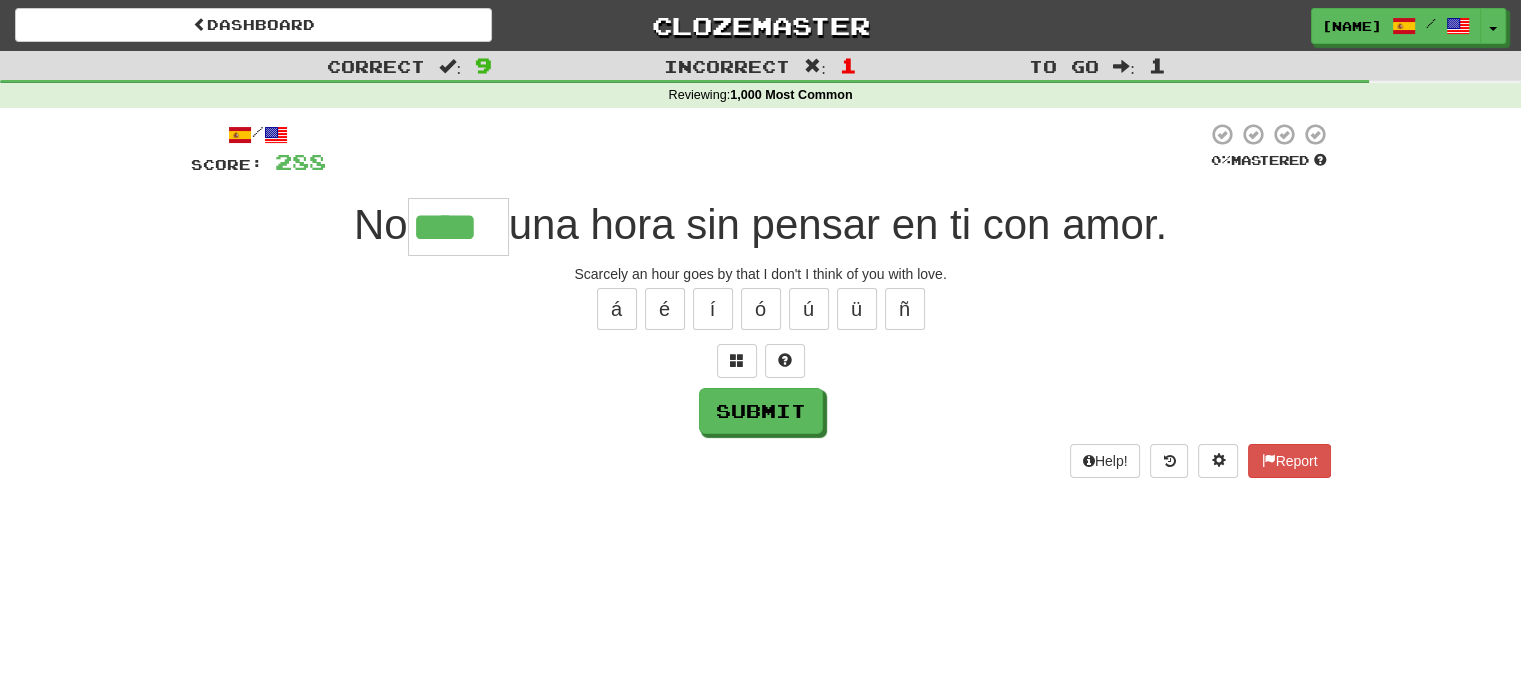 type on "****" 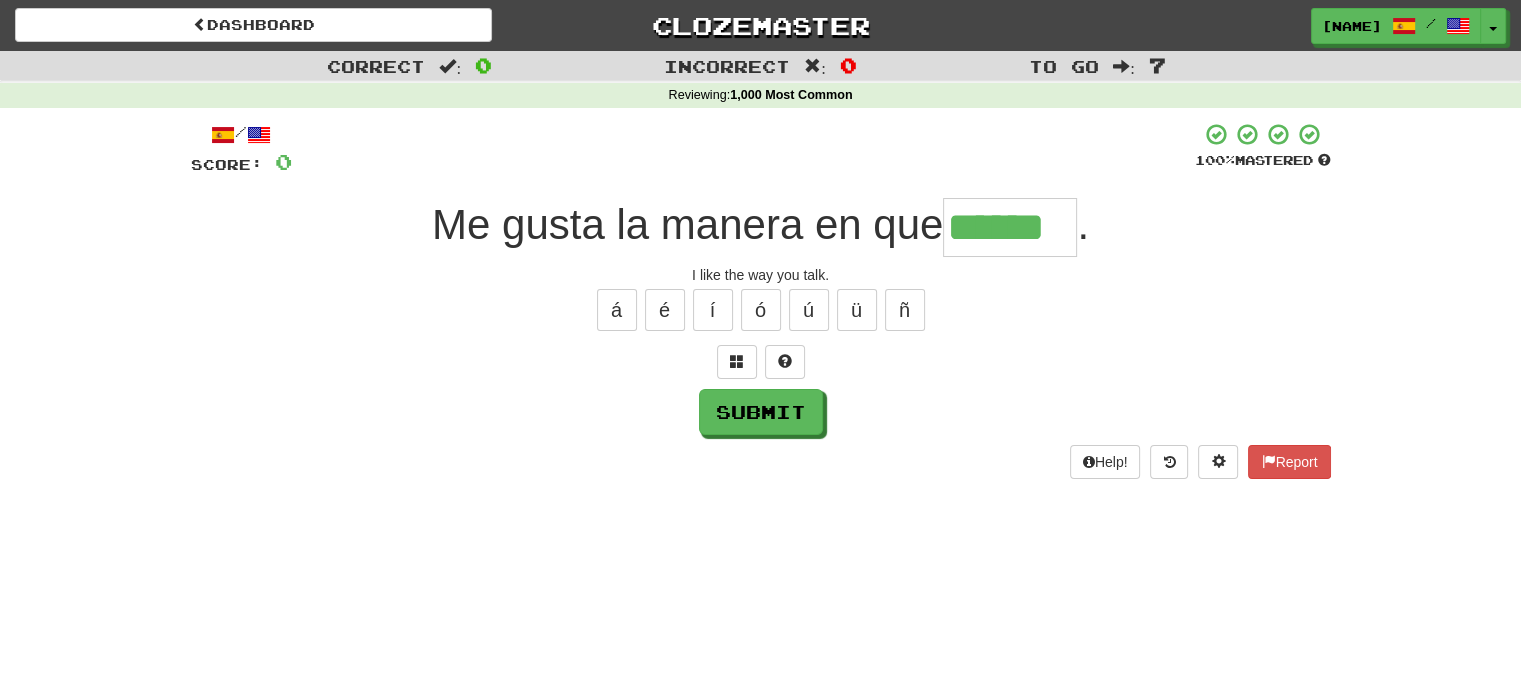 type on "******" 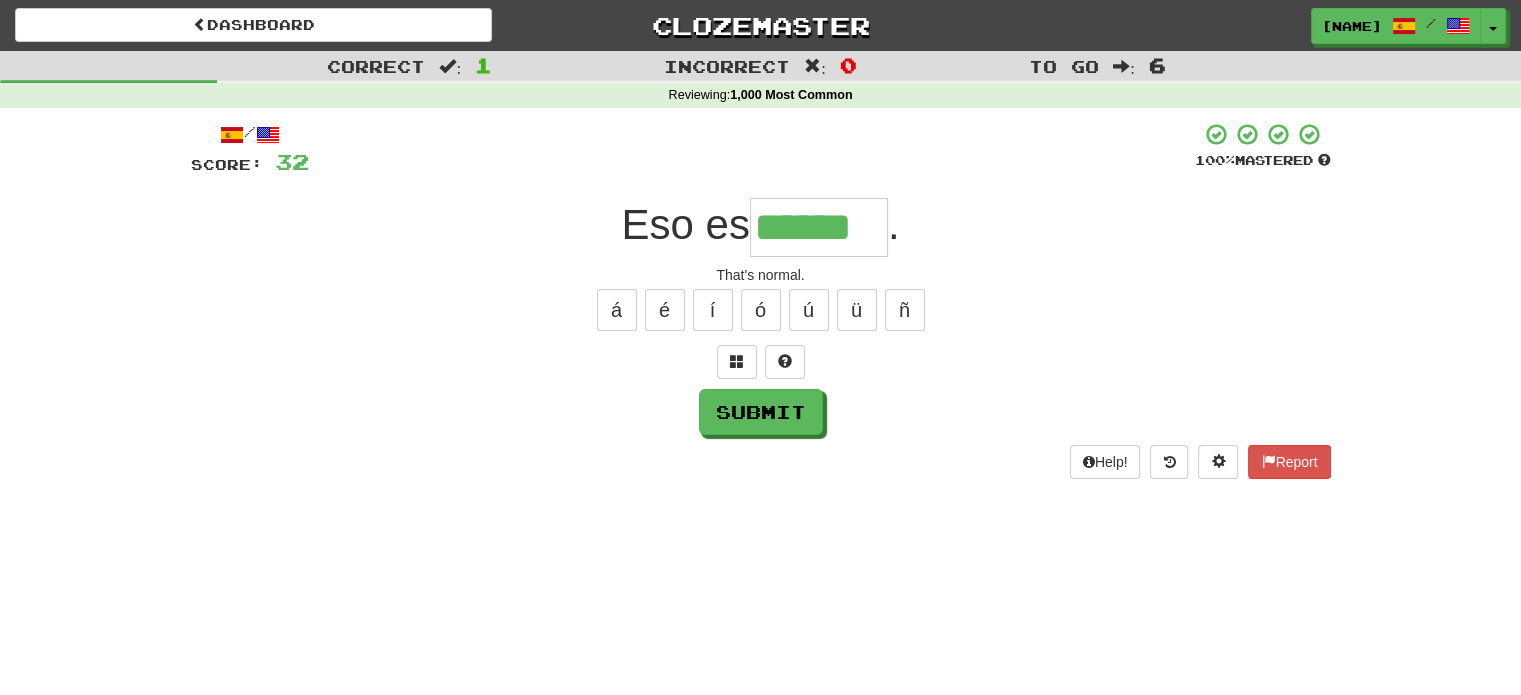 type on "******" 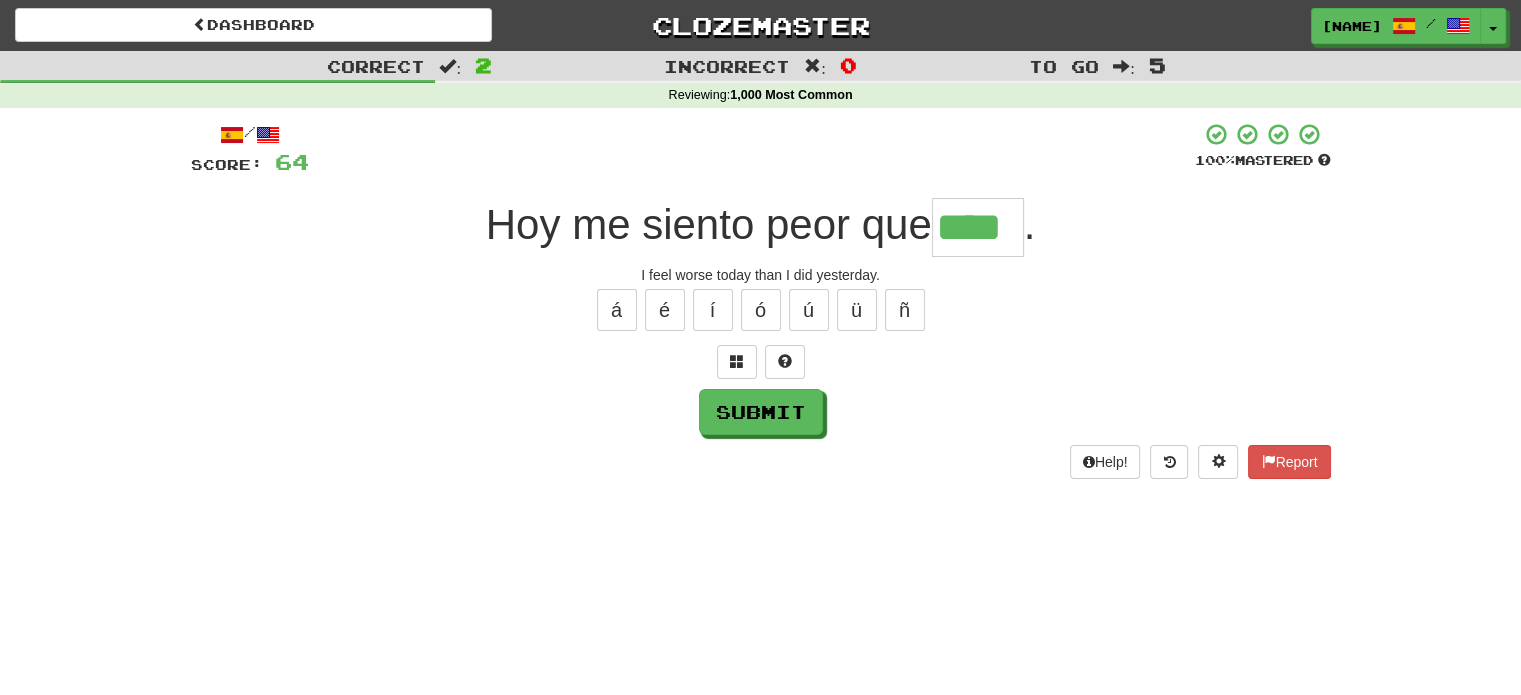 type on "****" 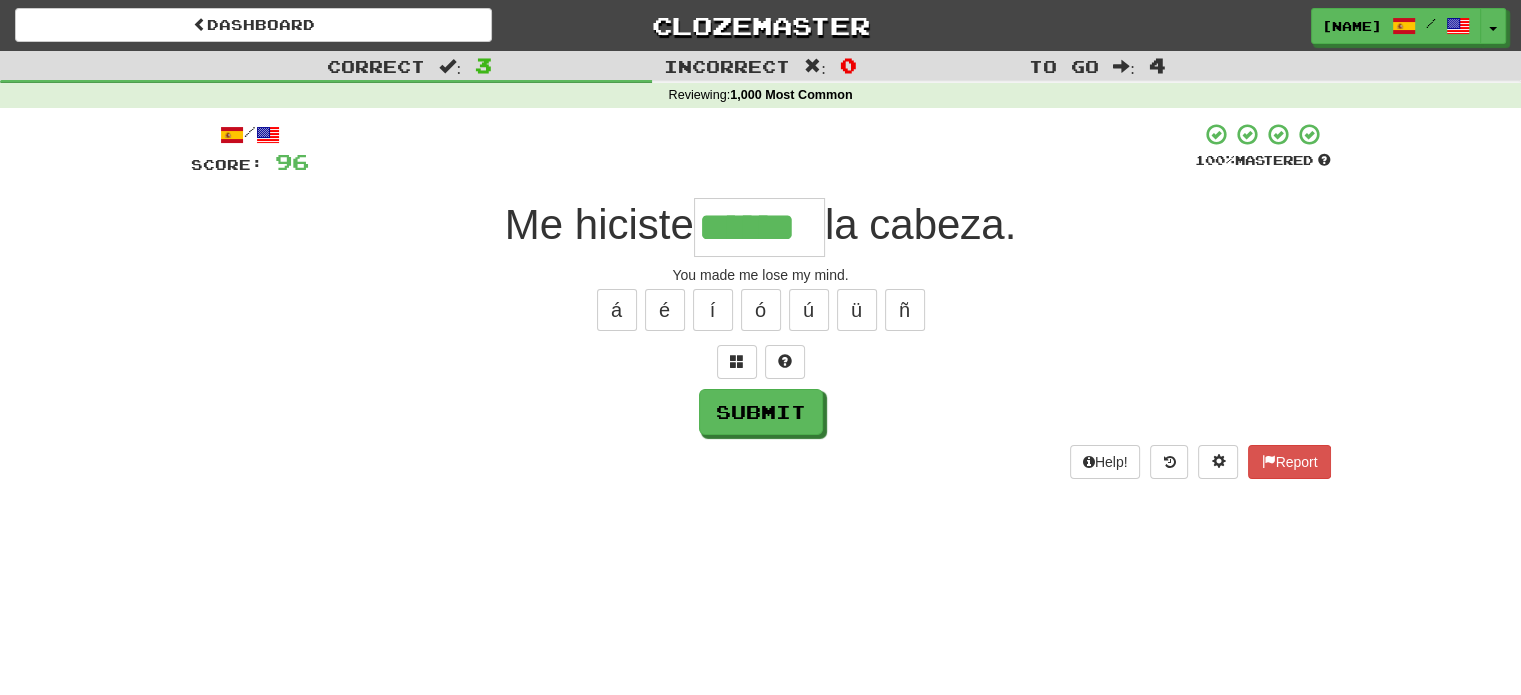 type on "******" 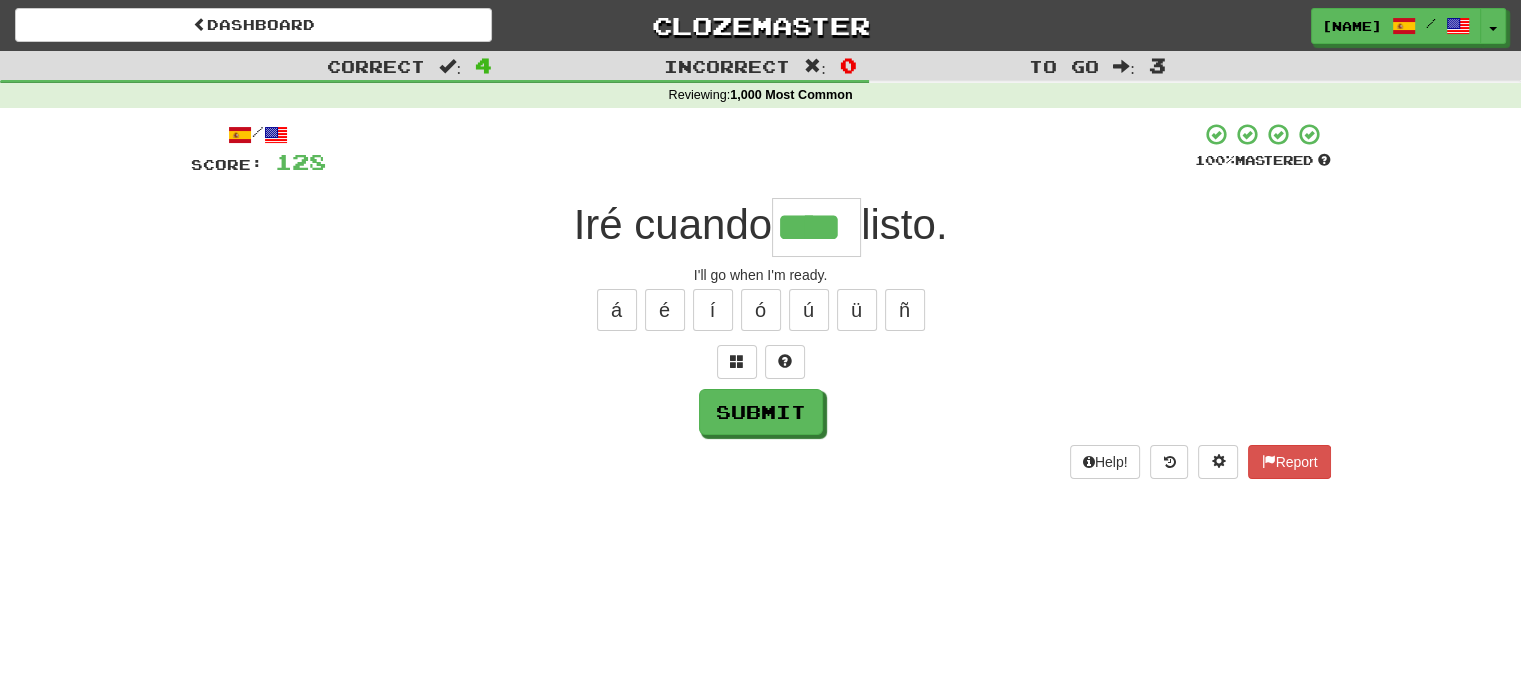 type on "****" 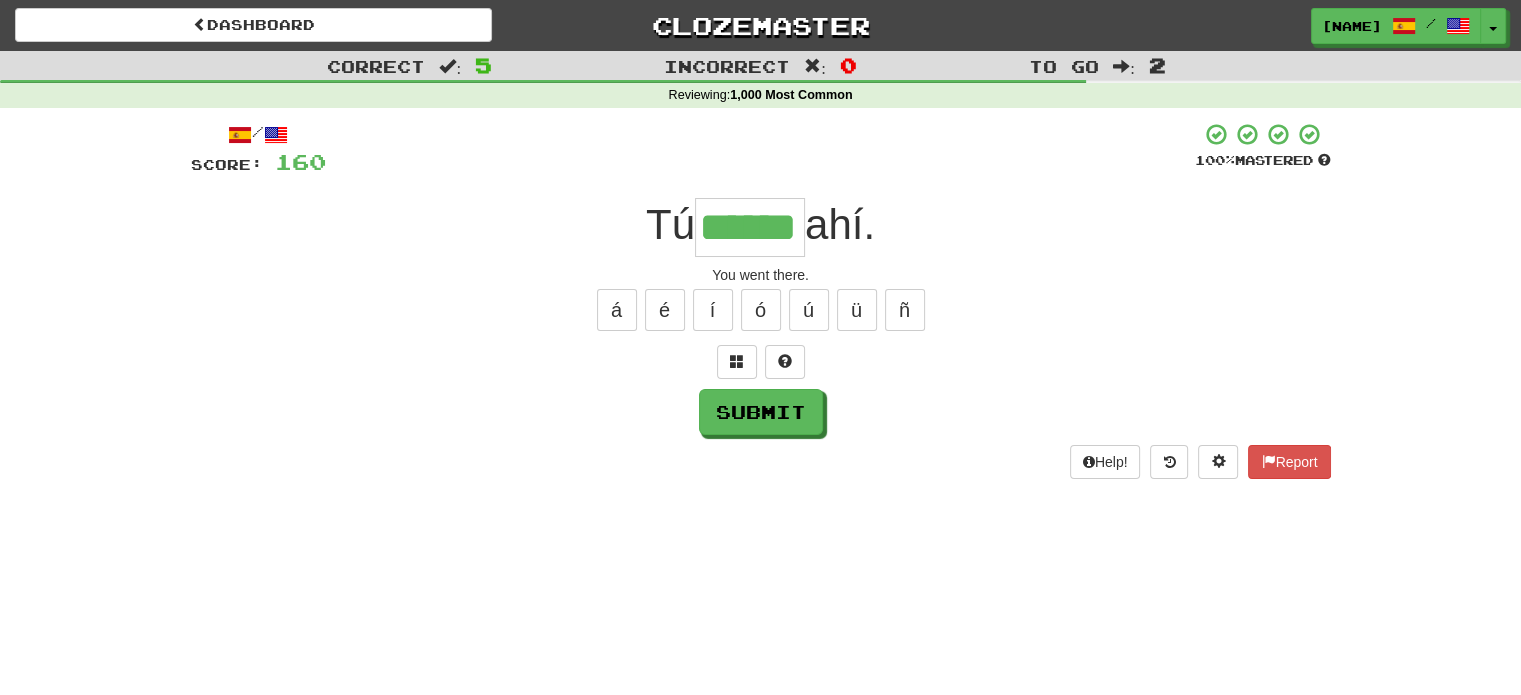 type on "******" 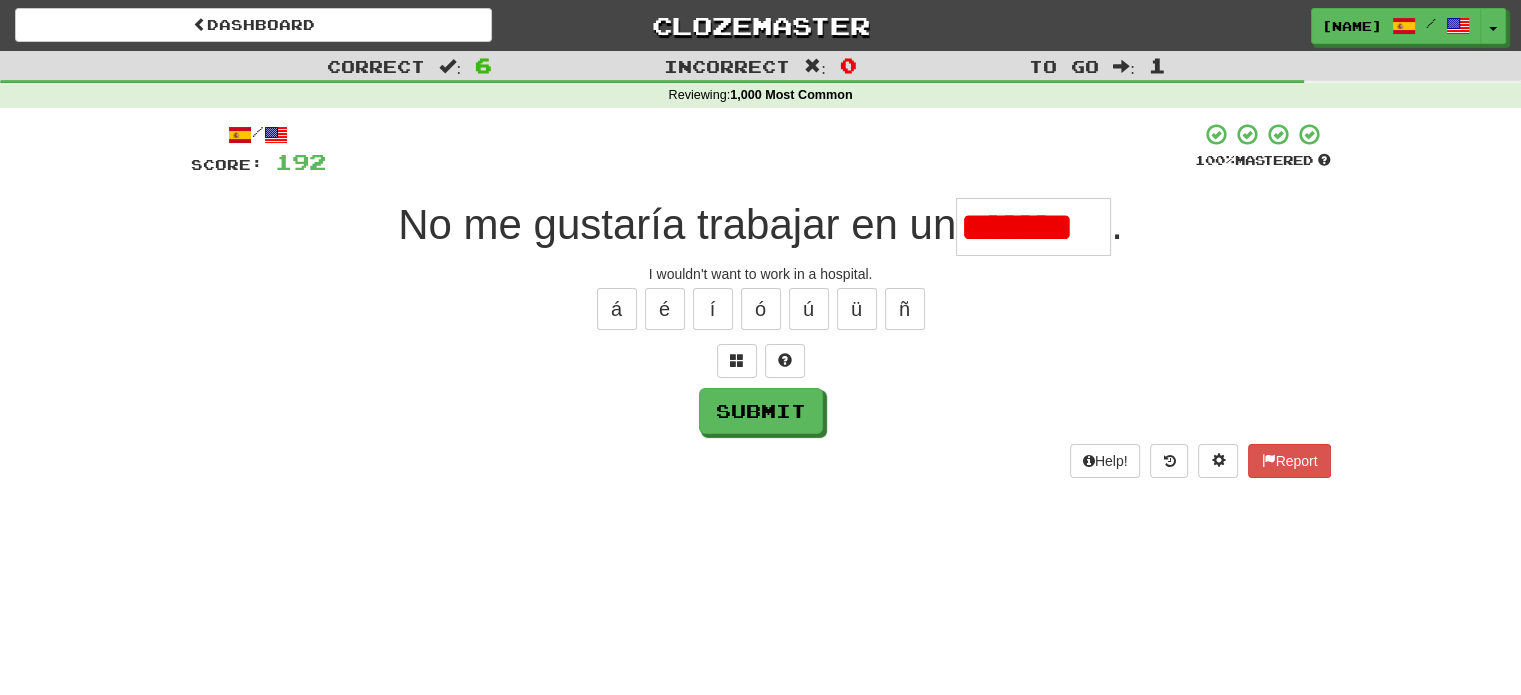 scroll, scrollTop: 0, scrollLeft: 0, axis: both 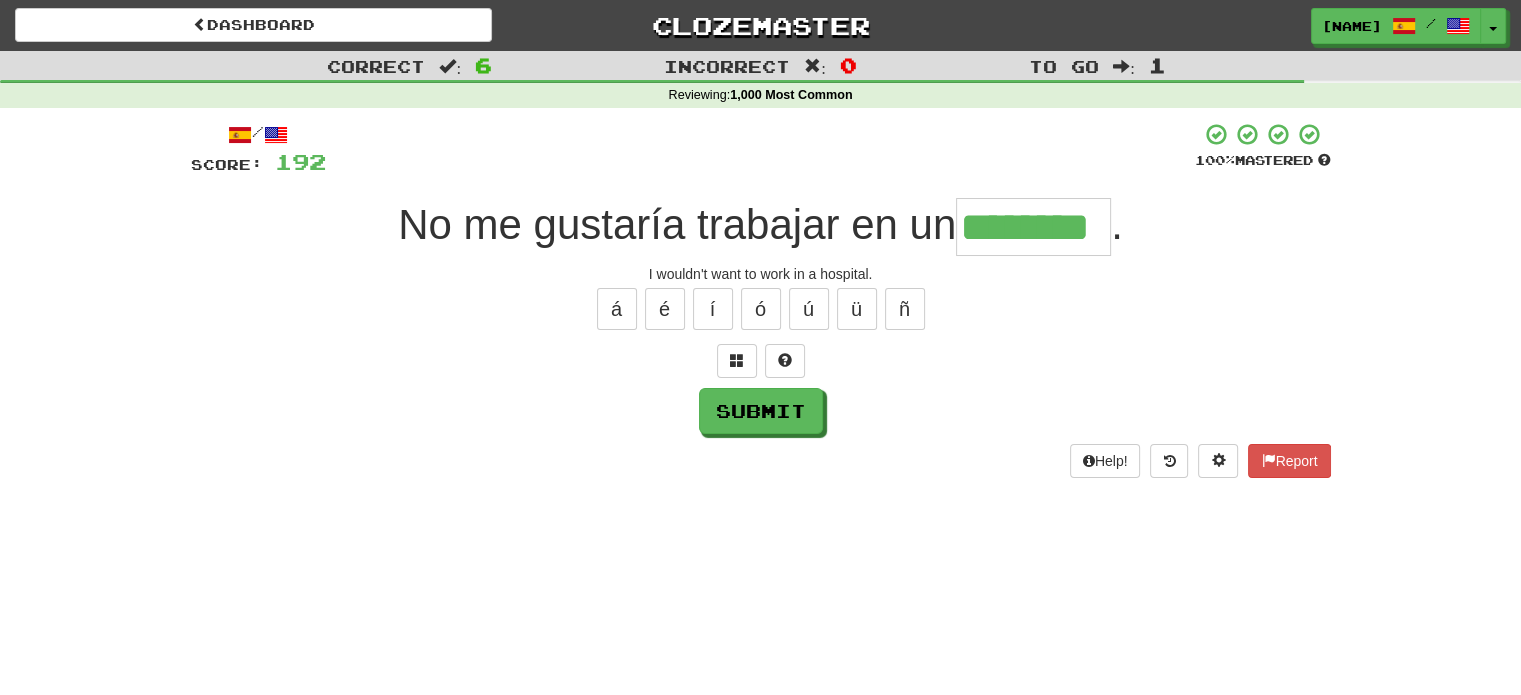 type on "********" 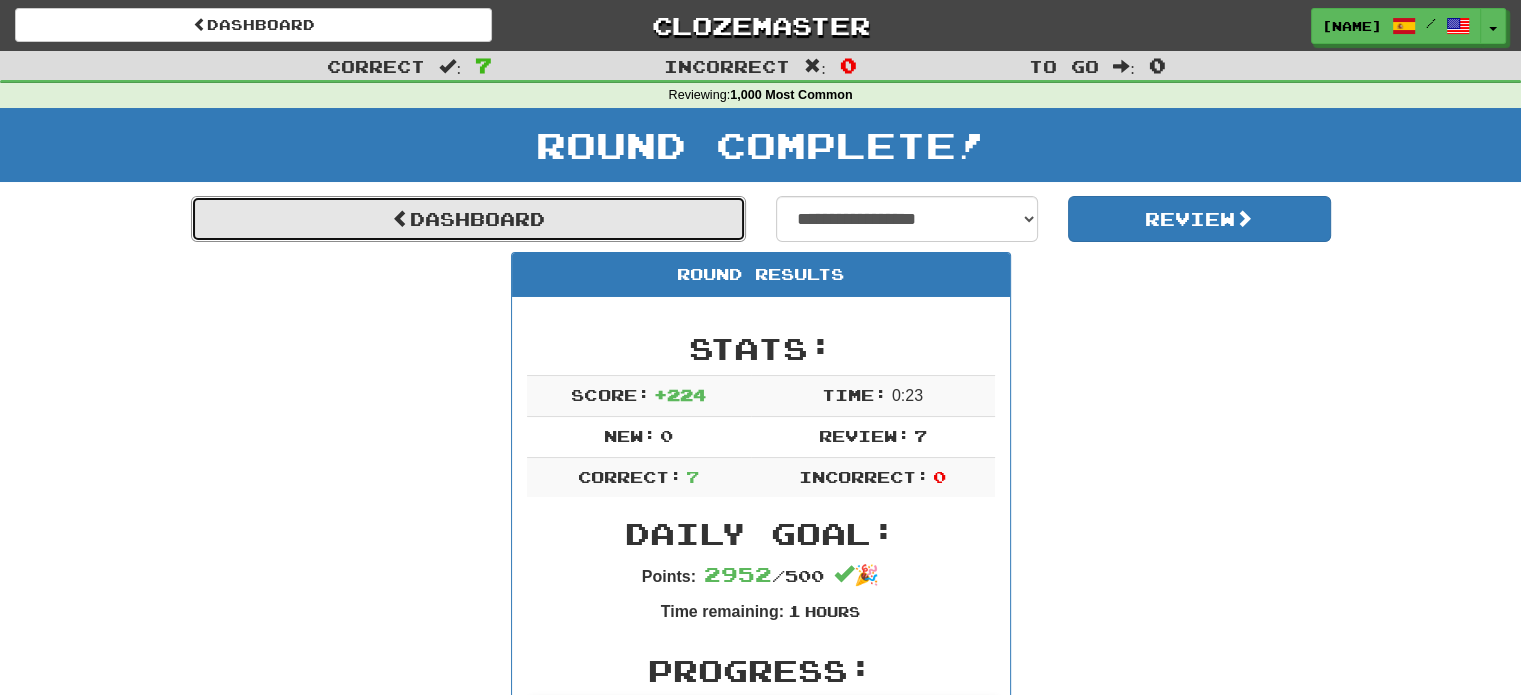 click on "Dashboard" at bounding box center [468, 219] 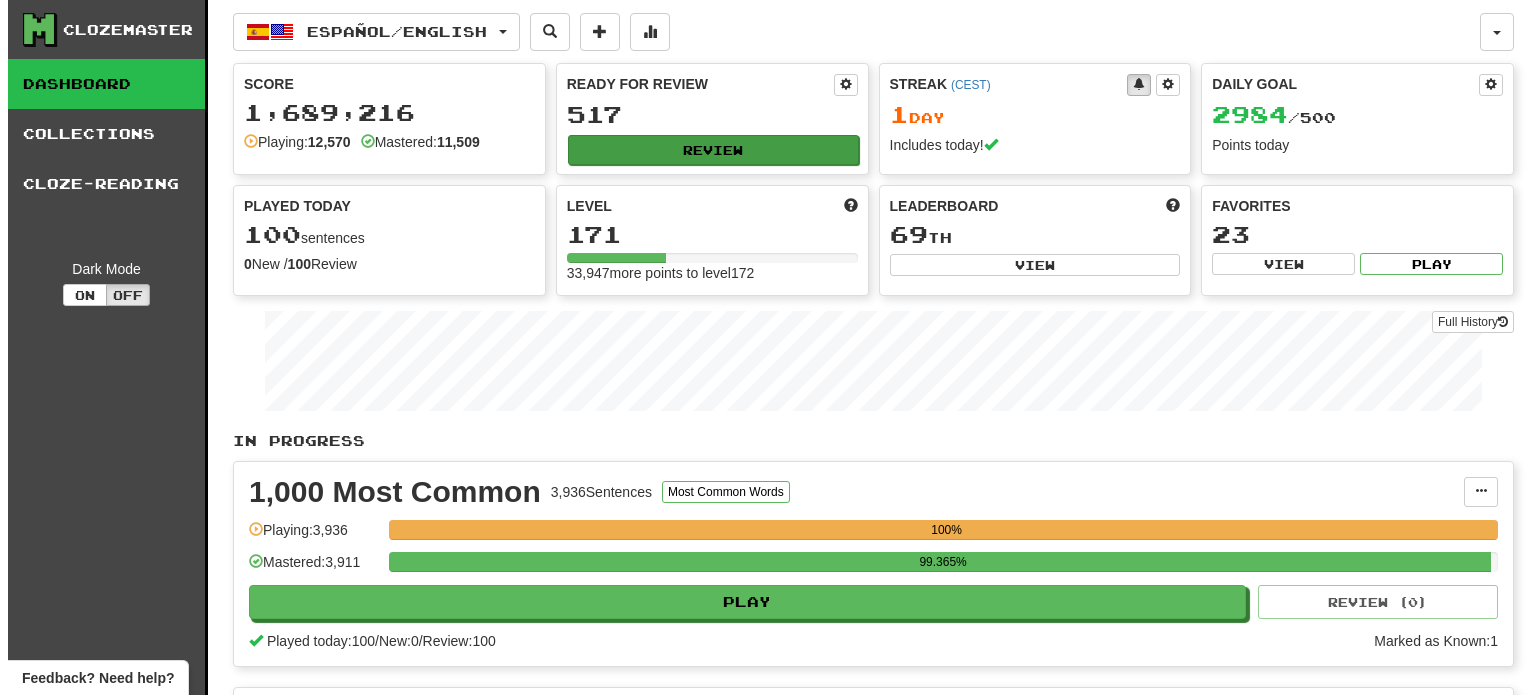 scroll, scrollTop: 0, scrollLeft: 0, axis: both 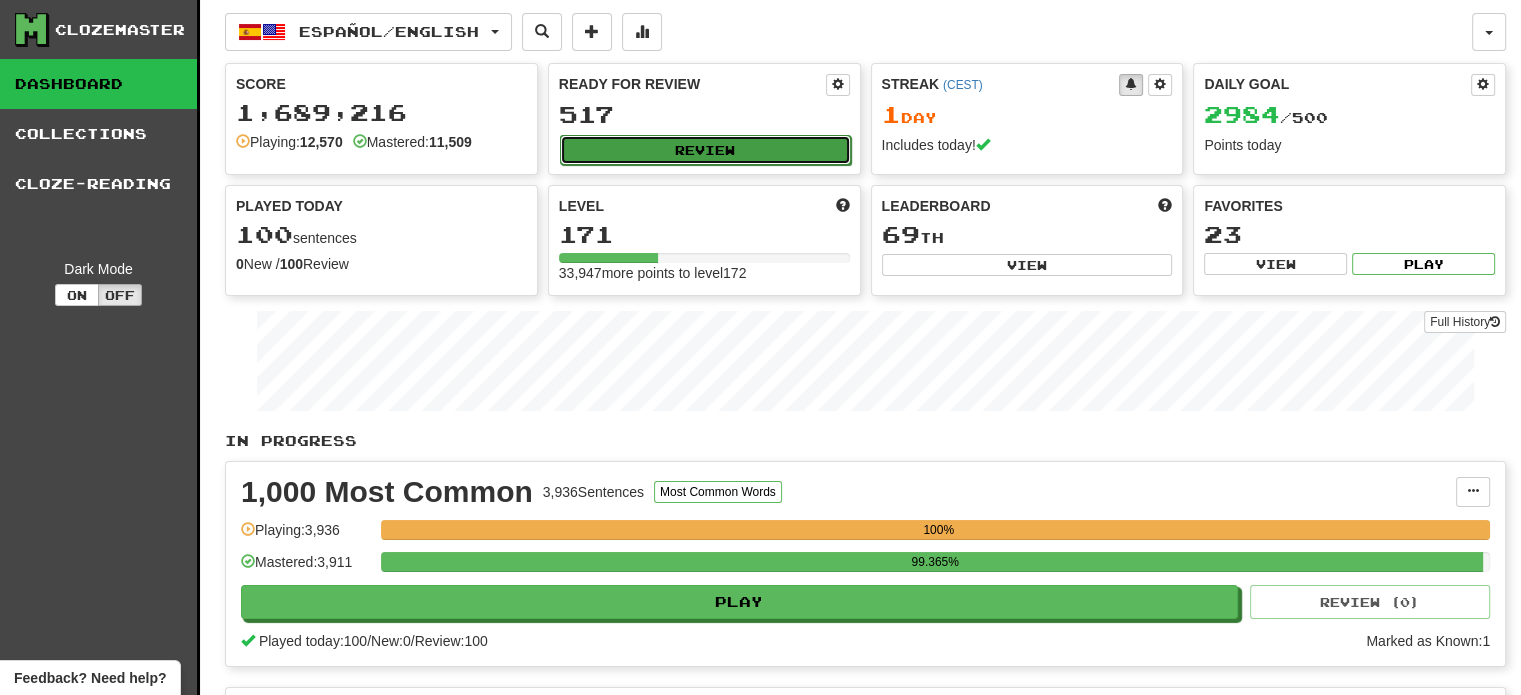 click on "Review" at bounding box center (705, 150) 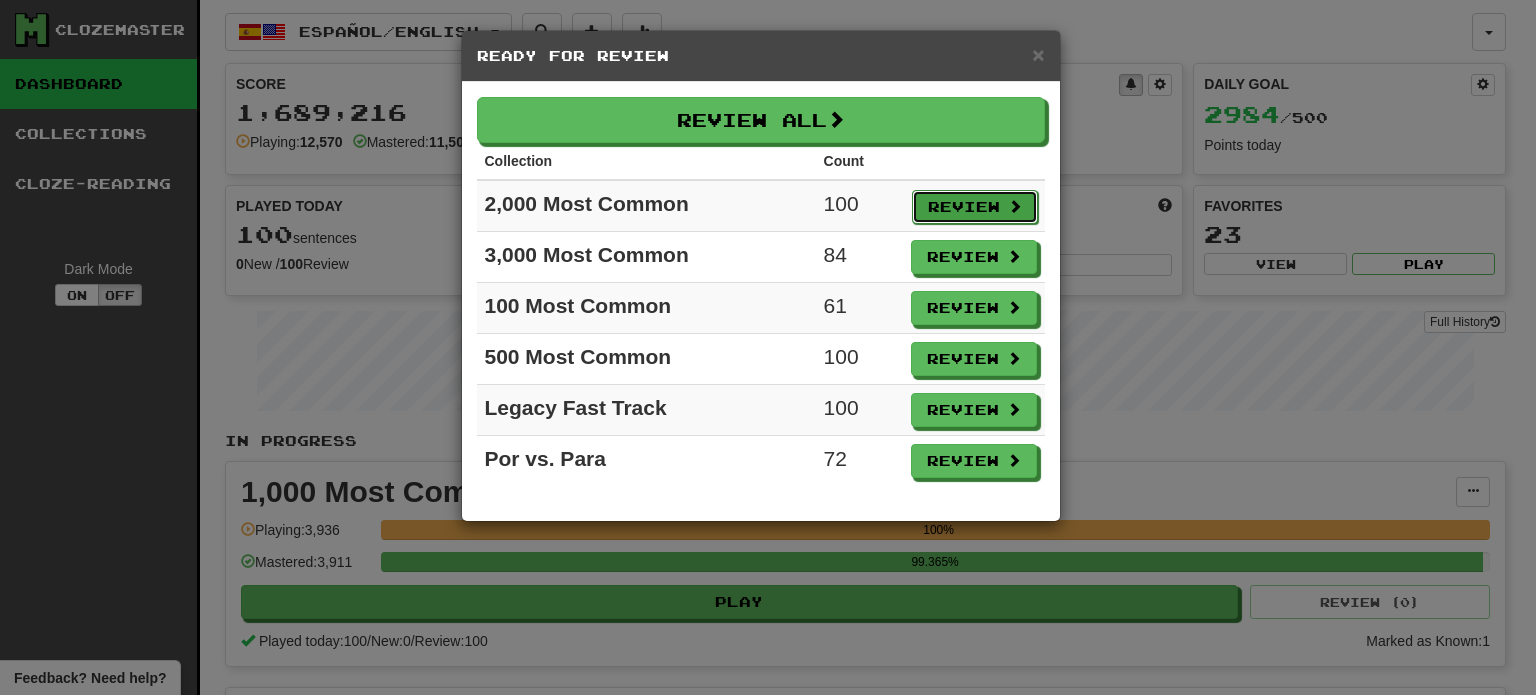 click on "Review" at bounding box center (975, 207) 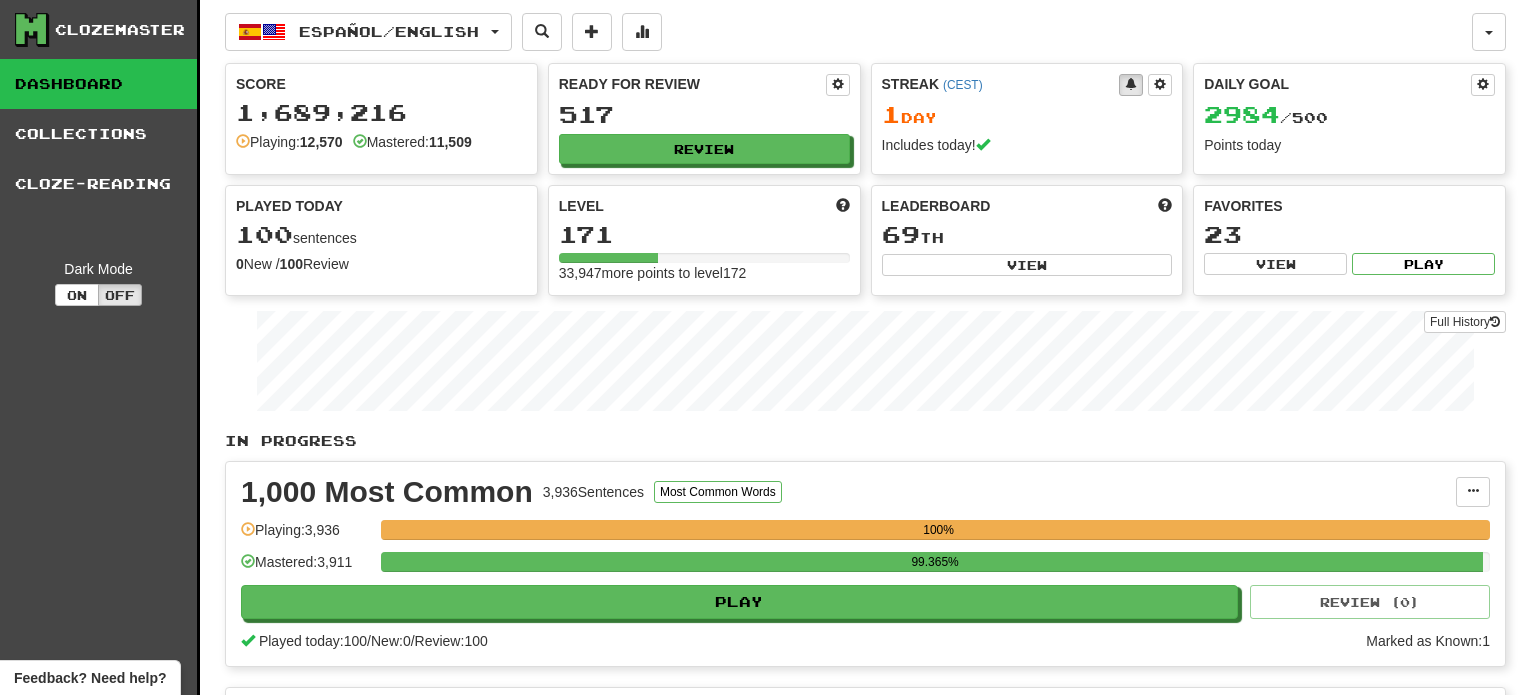 select on "**" 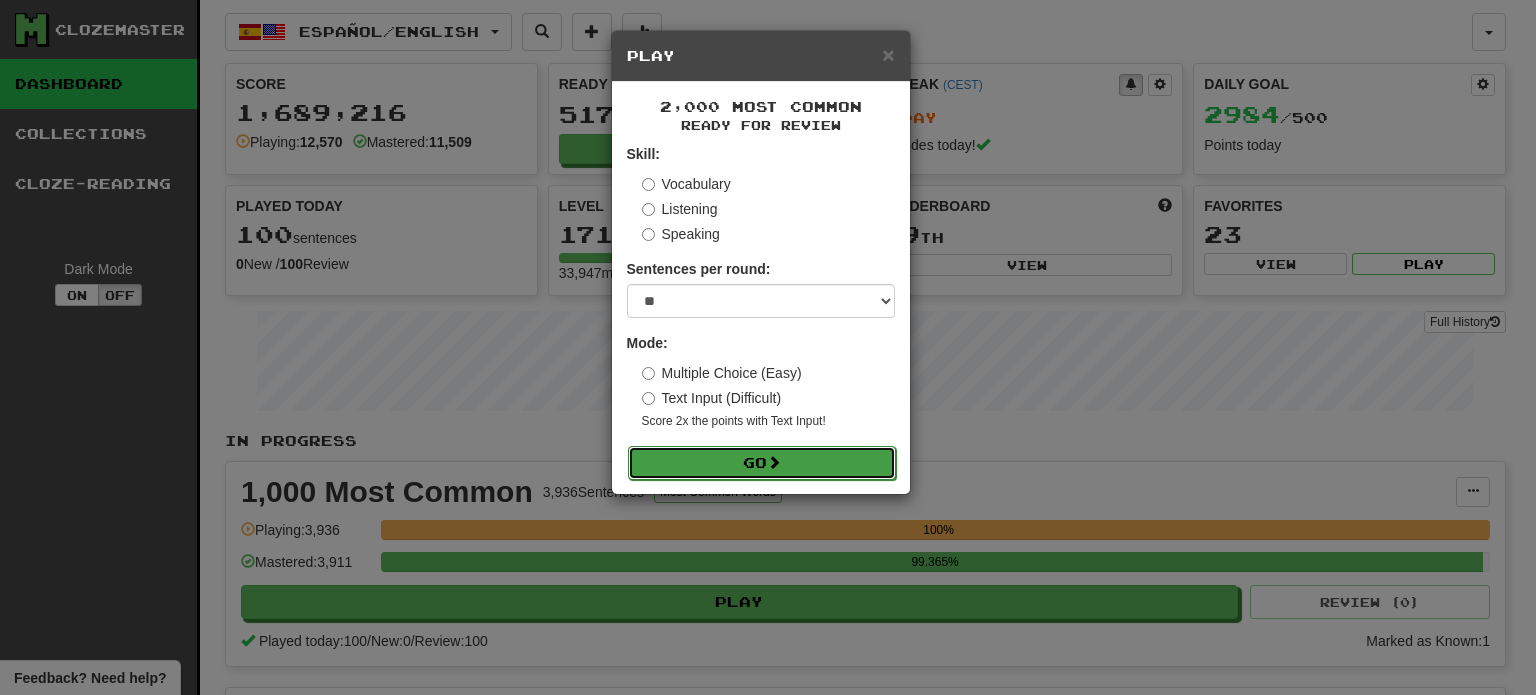 click at bounding box center [774, 462] 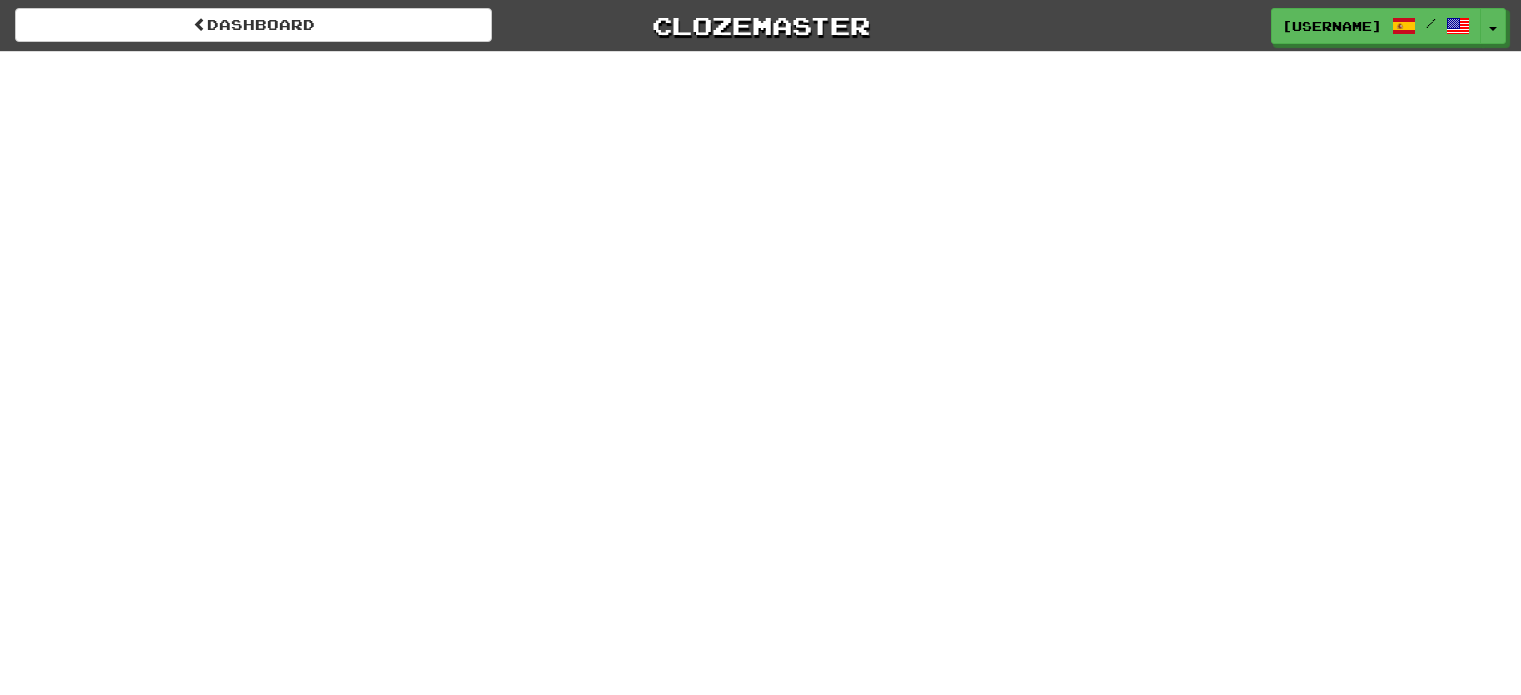 scroll, scrollTop: 0, scrollLeft: 0, axis: both 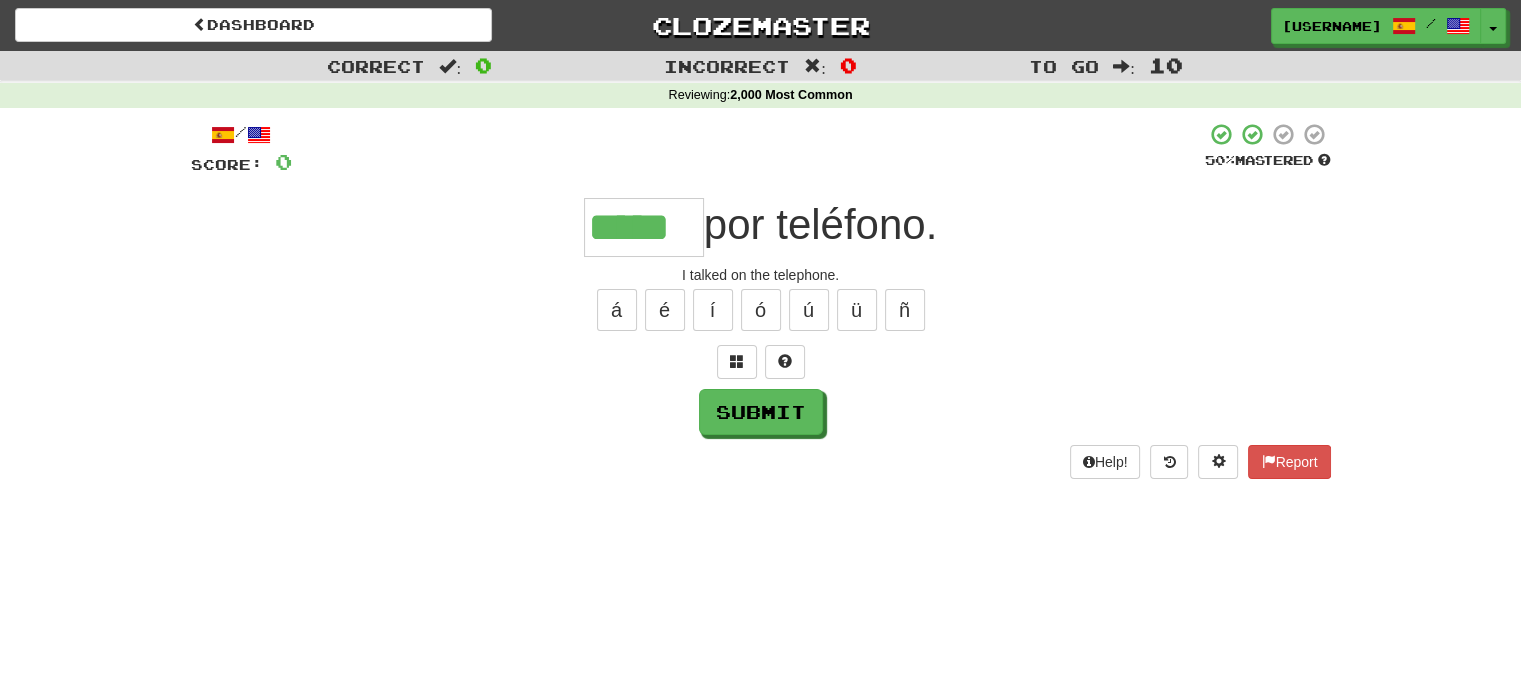 type on "*****" 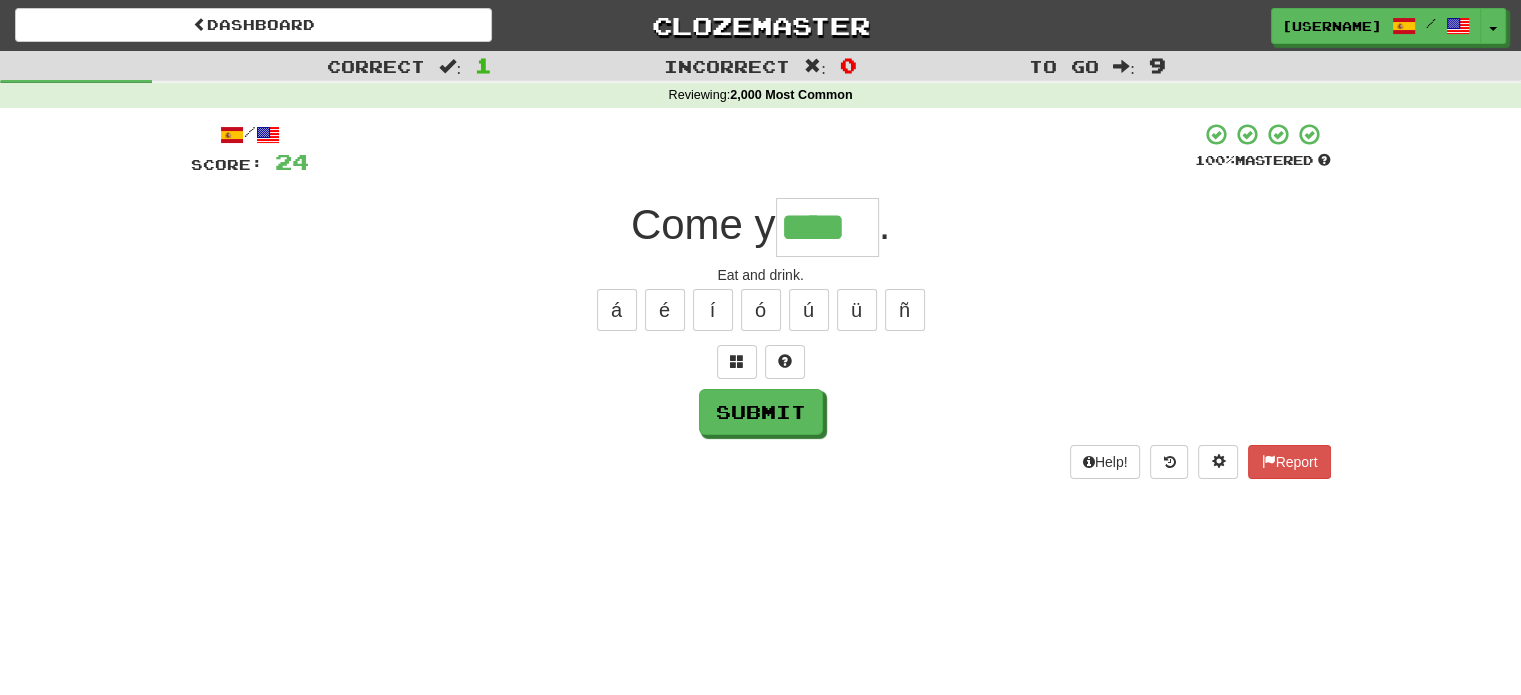 type on "****" 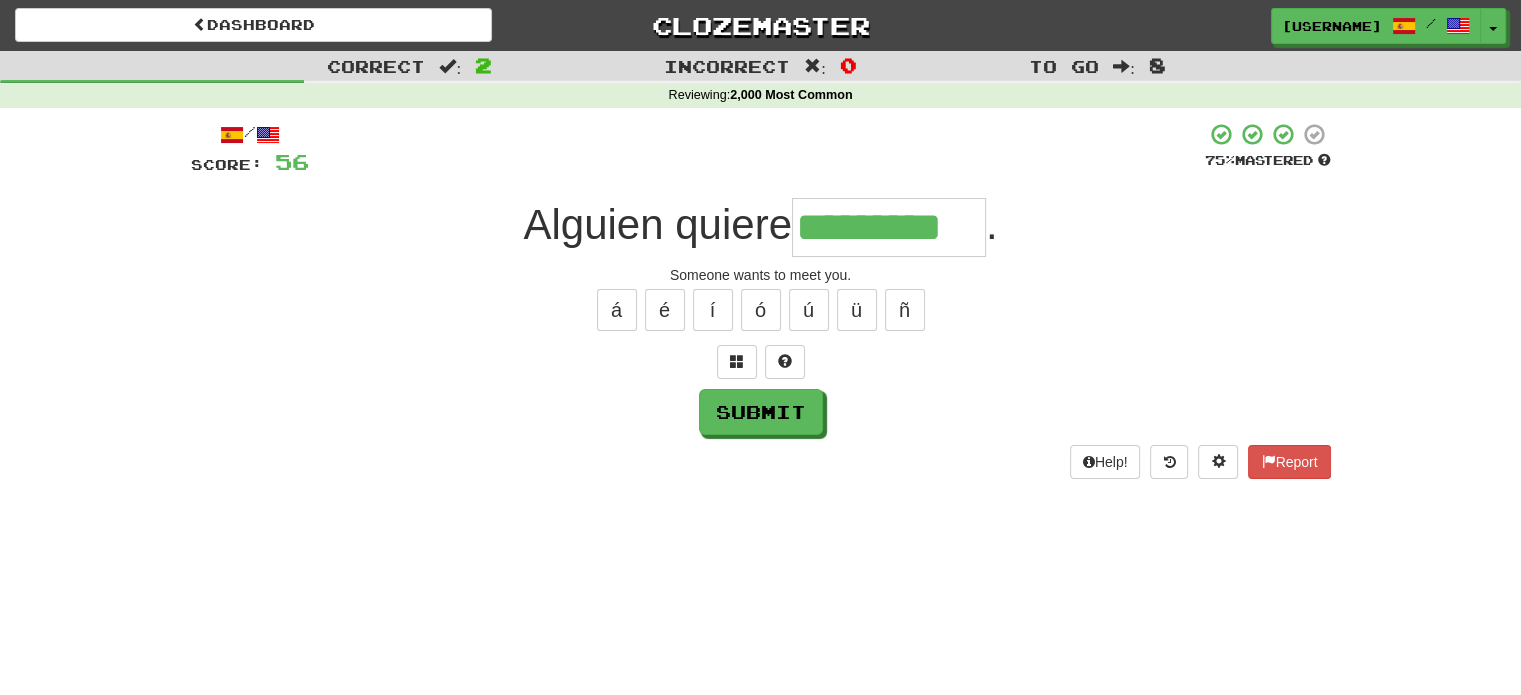 type on "*********" 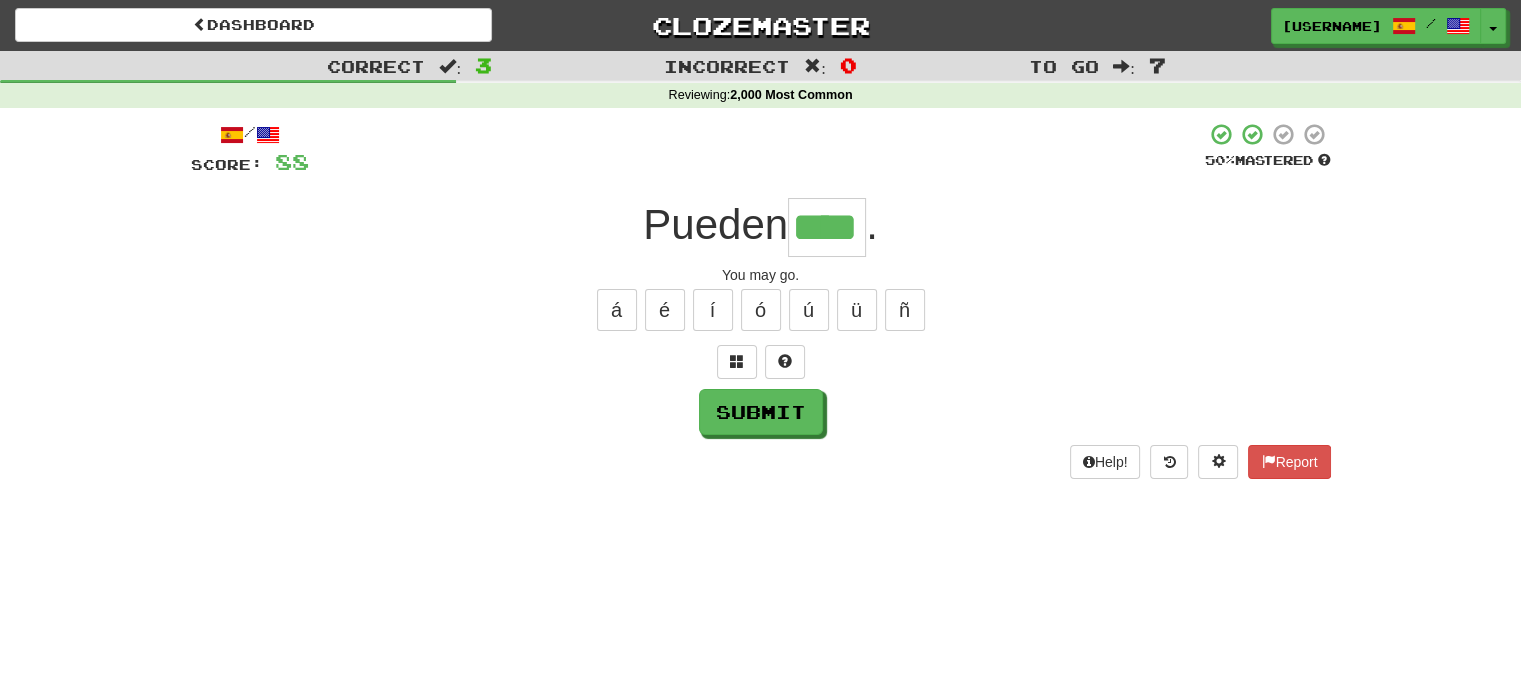 type on "****" 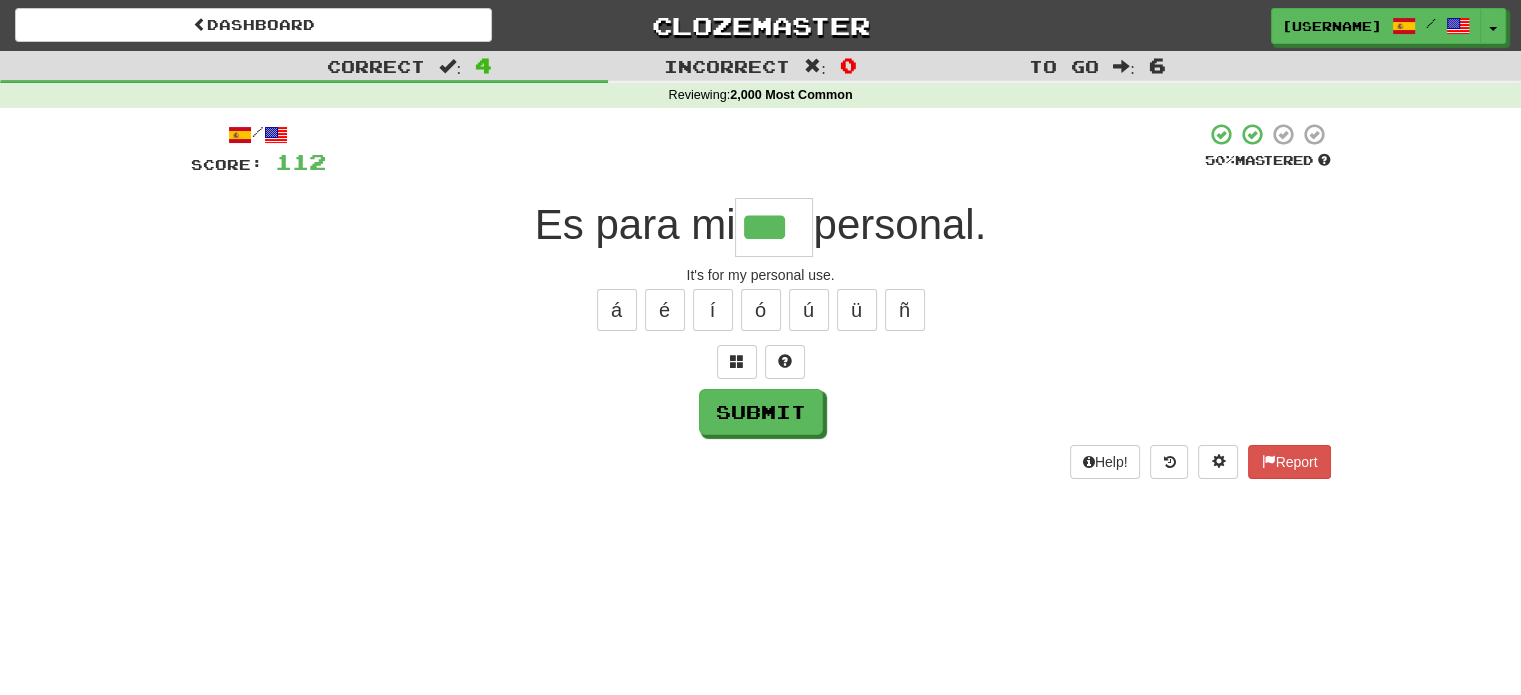 type on "***" 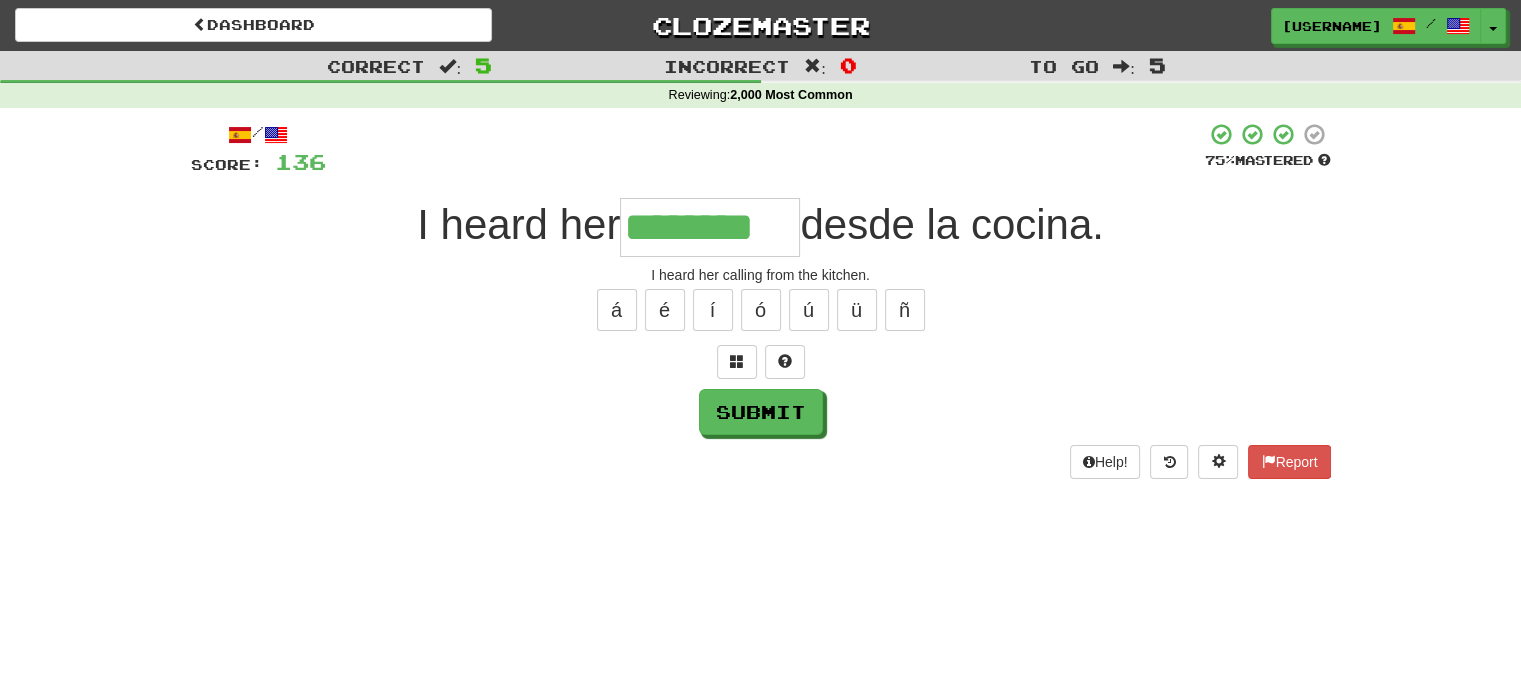type on "********" 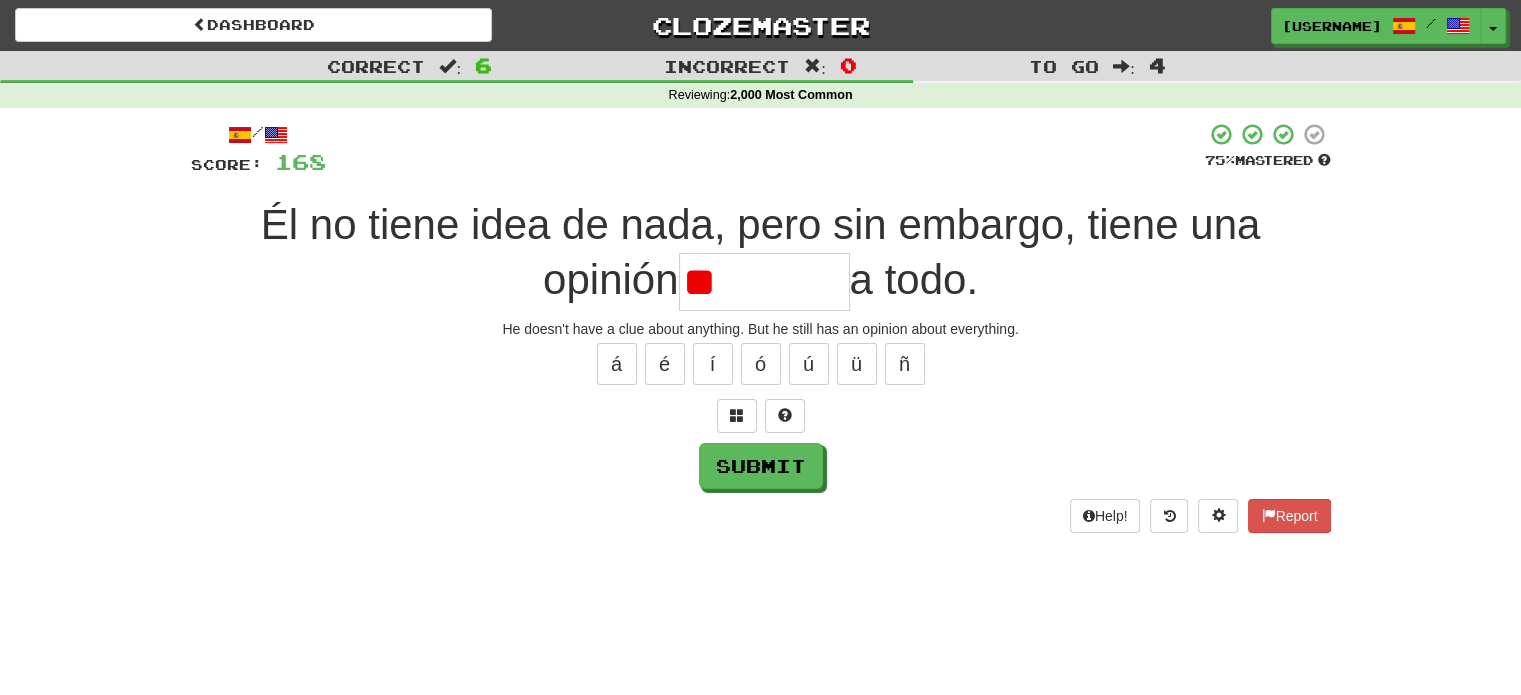 type on "*" 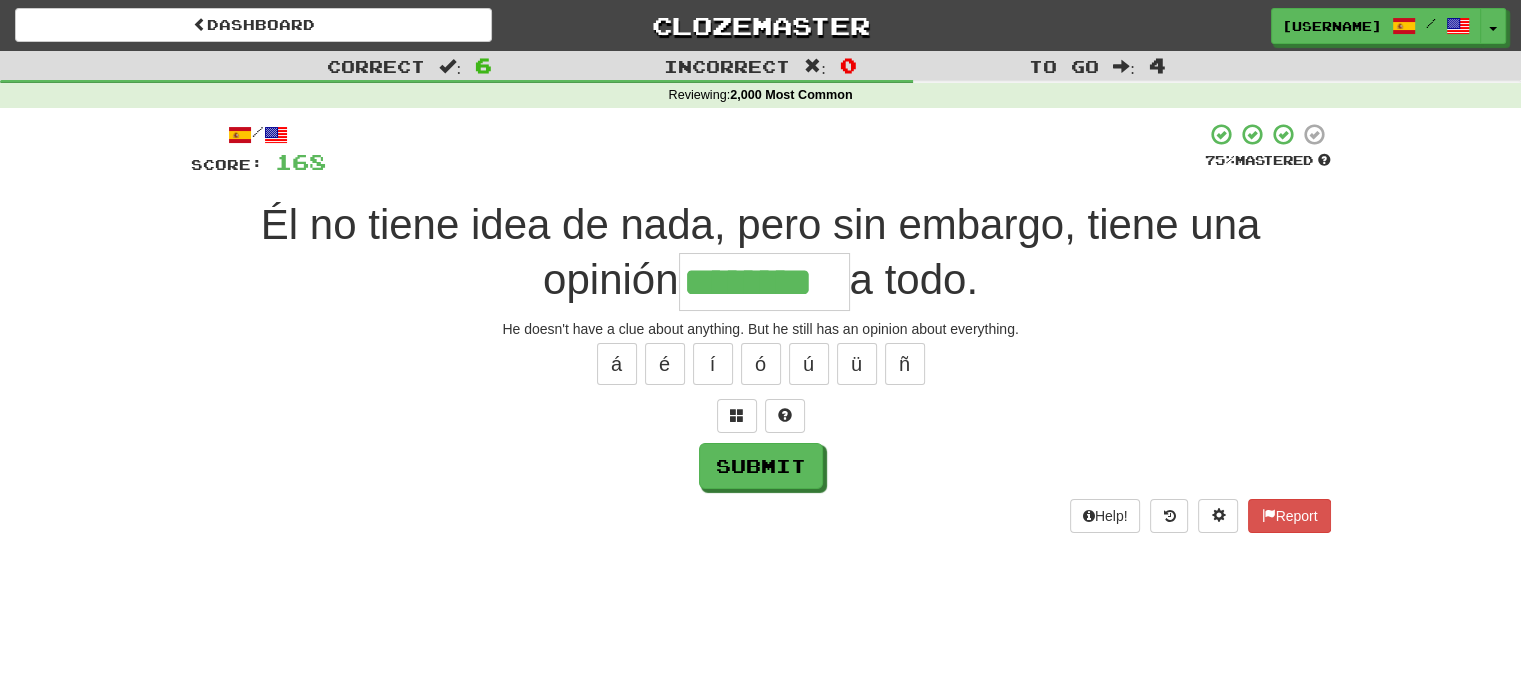 type on "********" 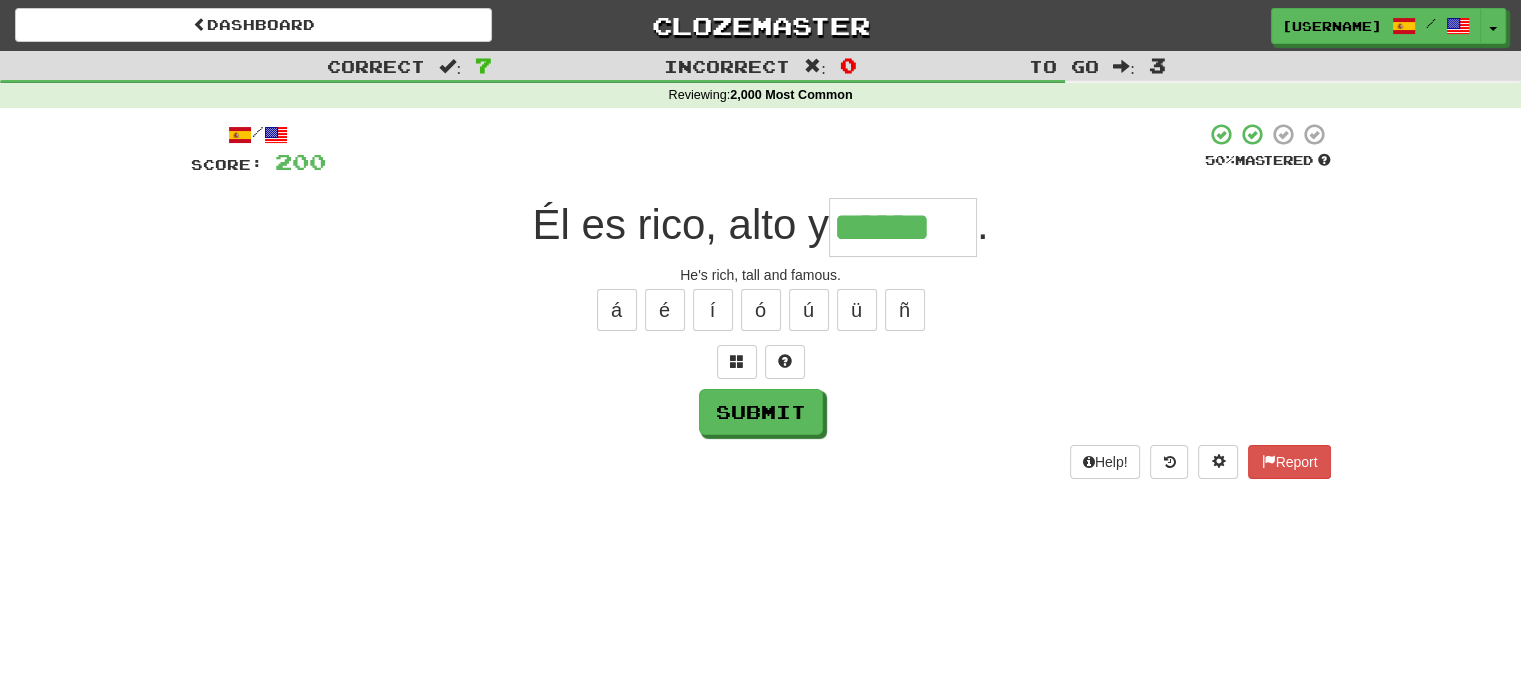 type on "******" 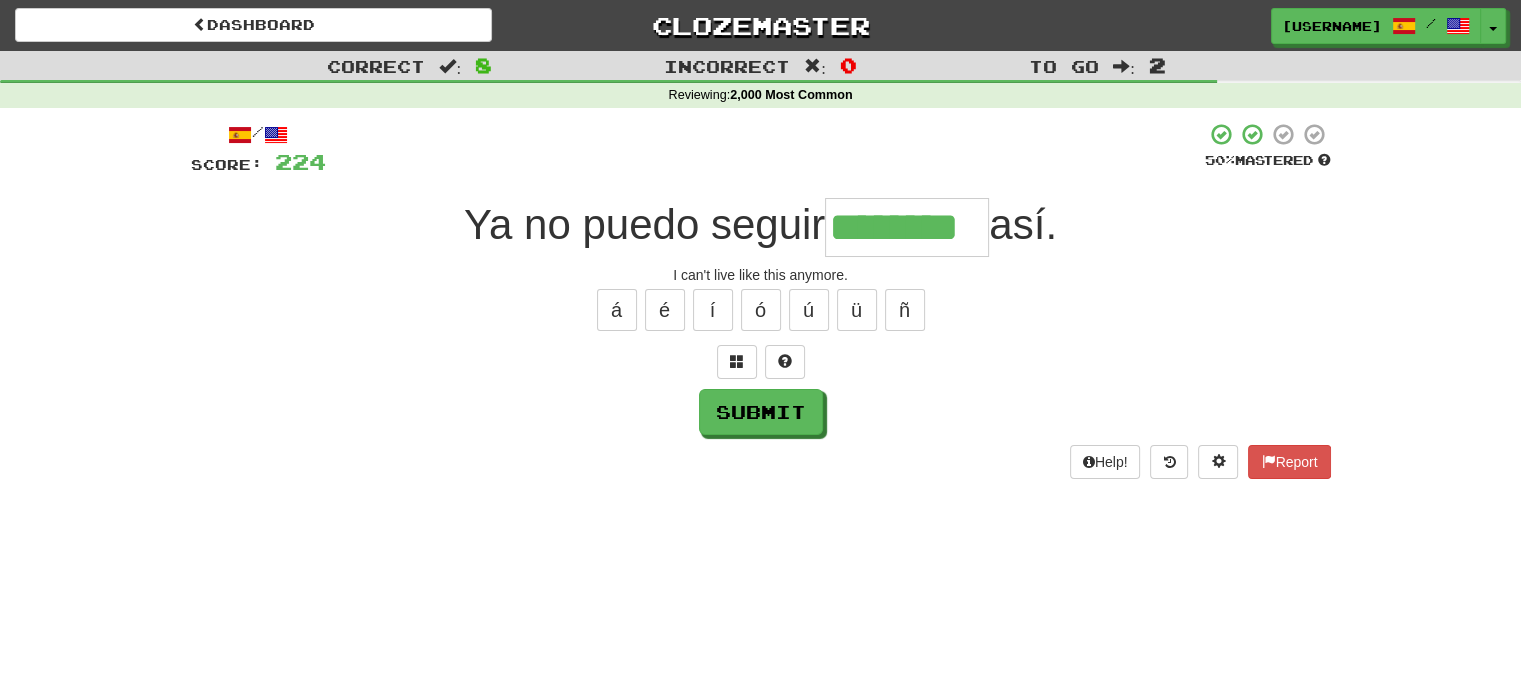 type on "********" 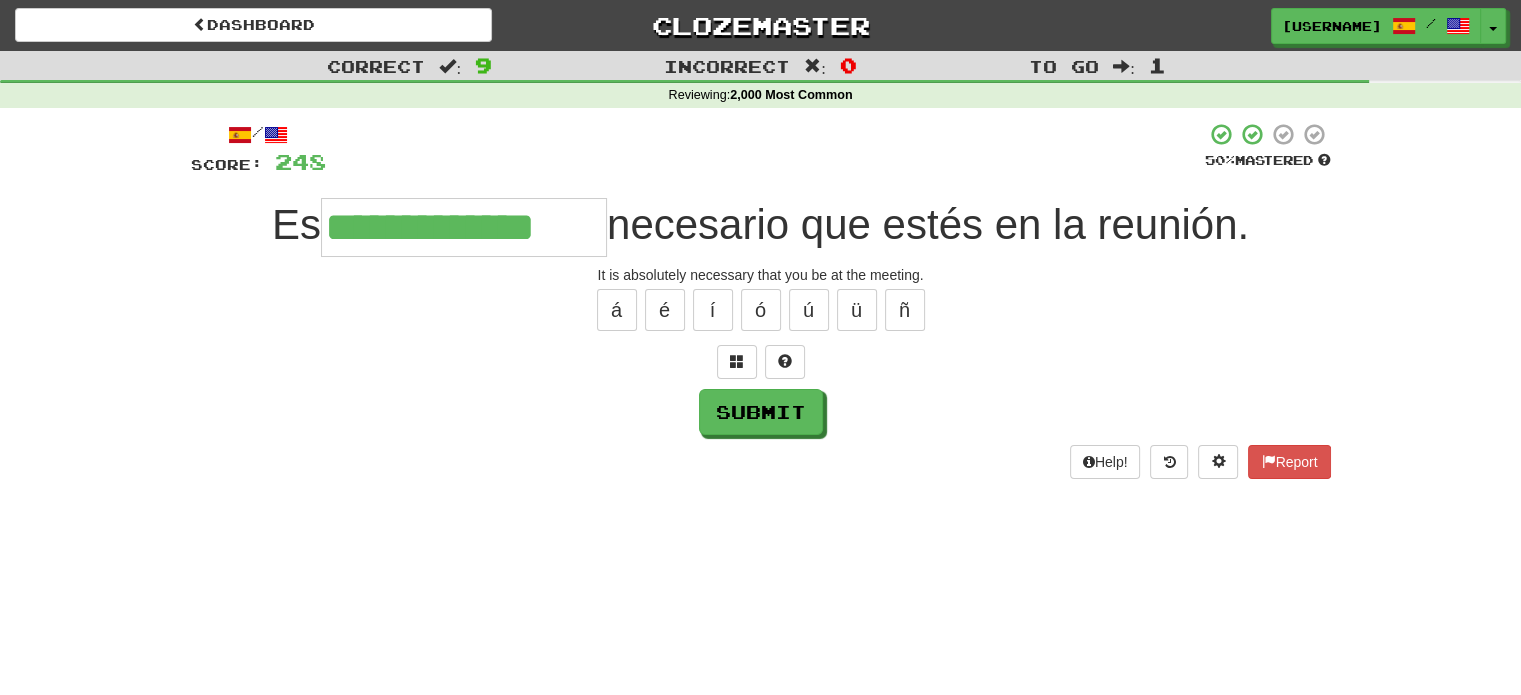 type on "**********" 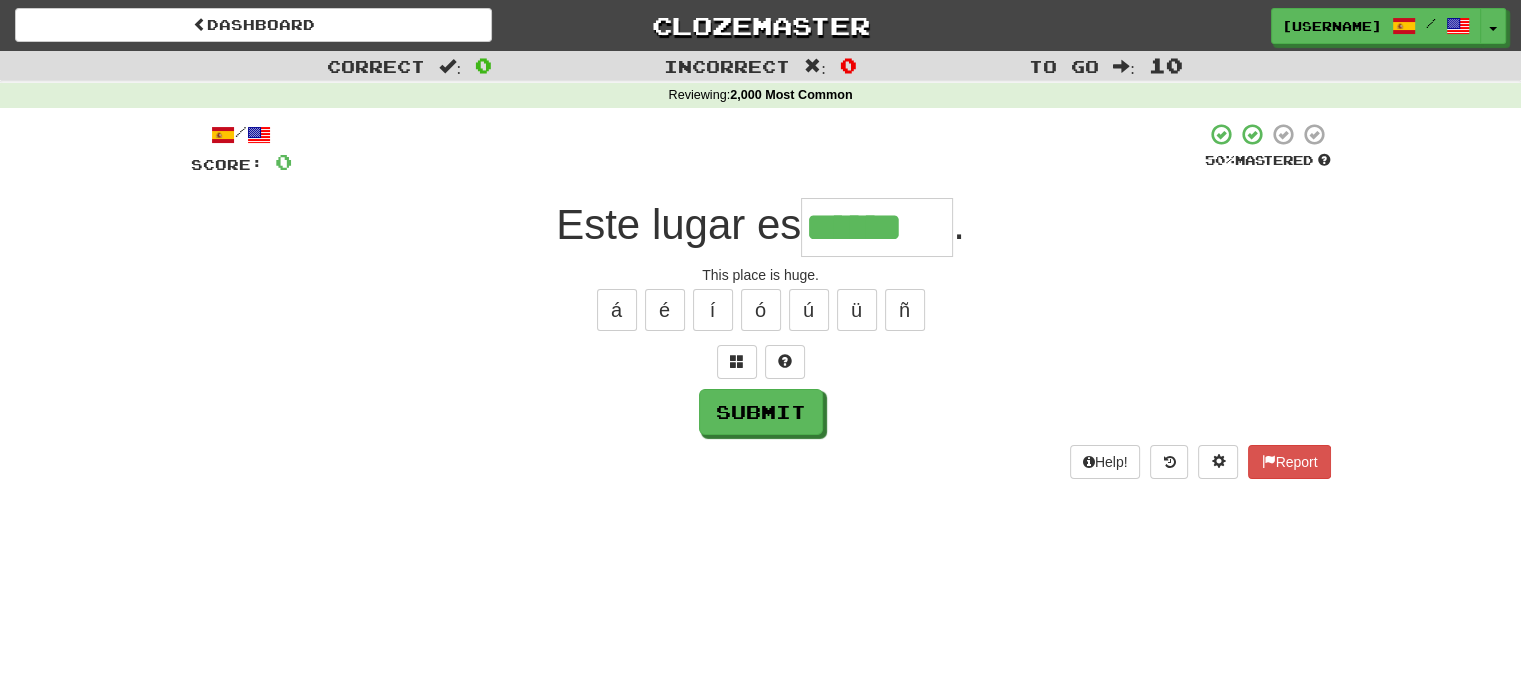 type on "******" 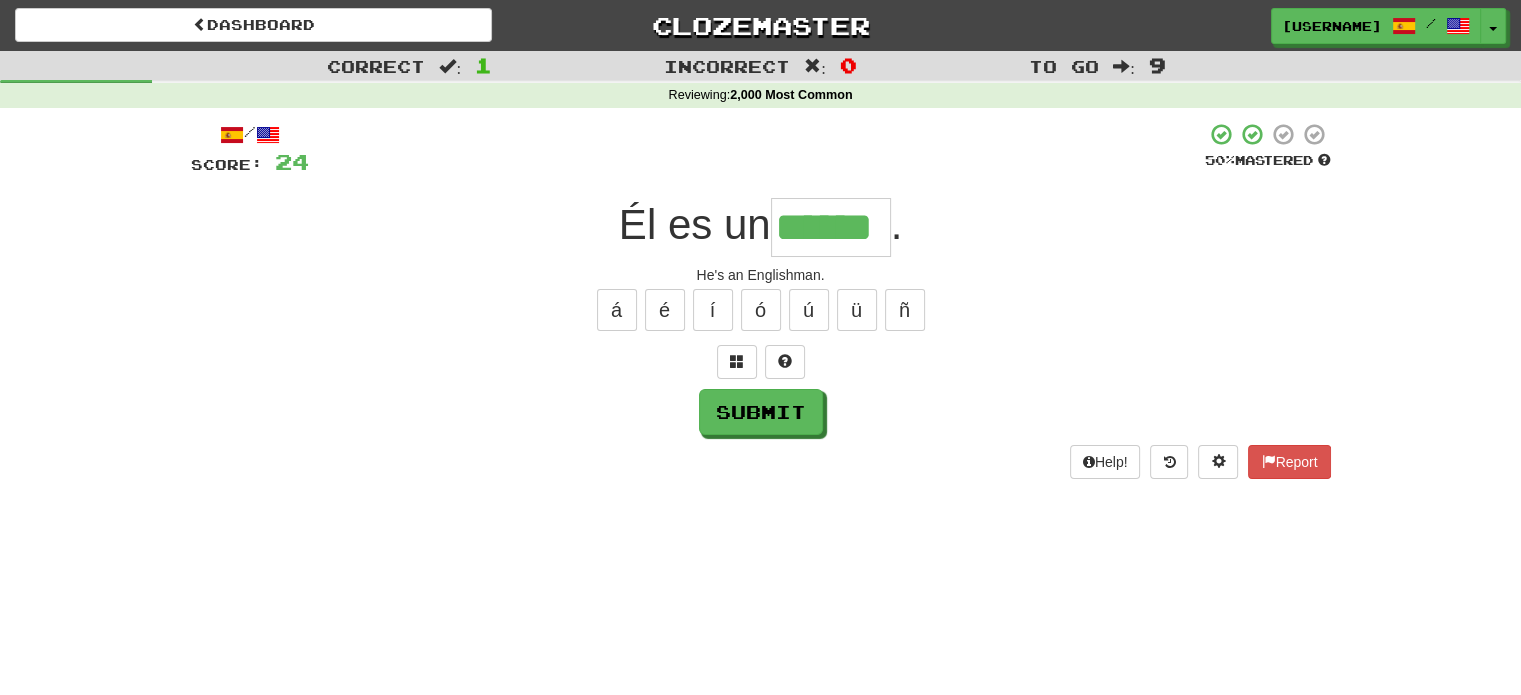 type on "******" 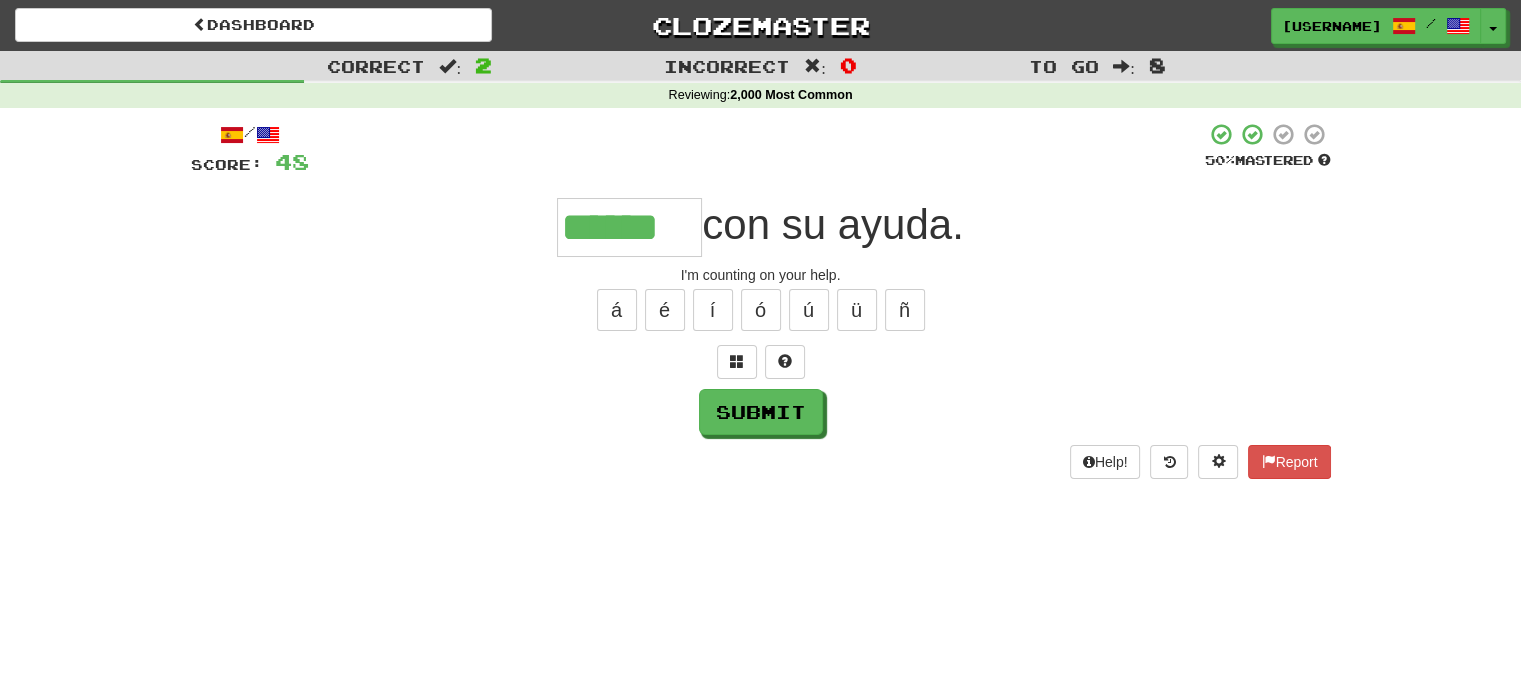 type on "******" 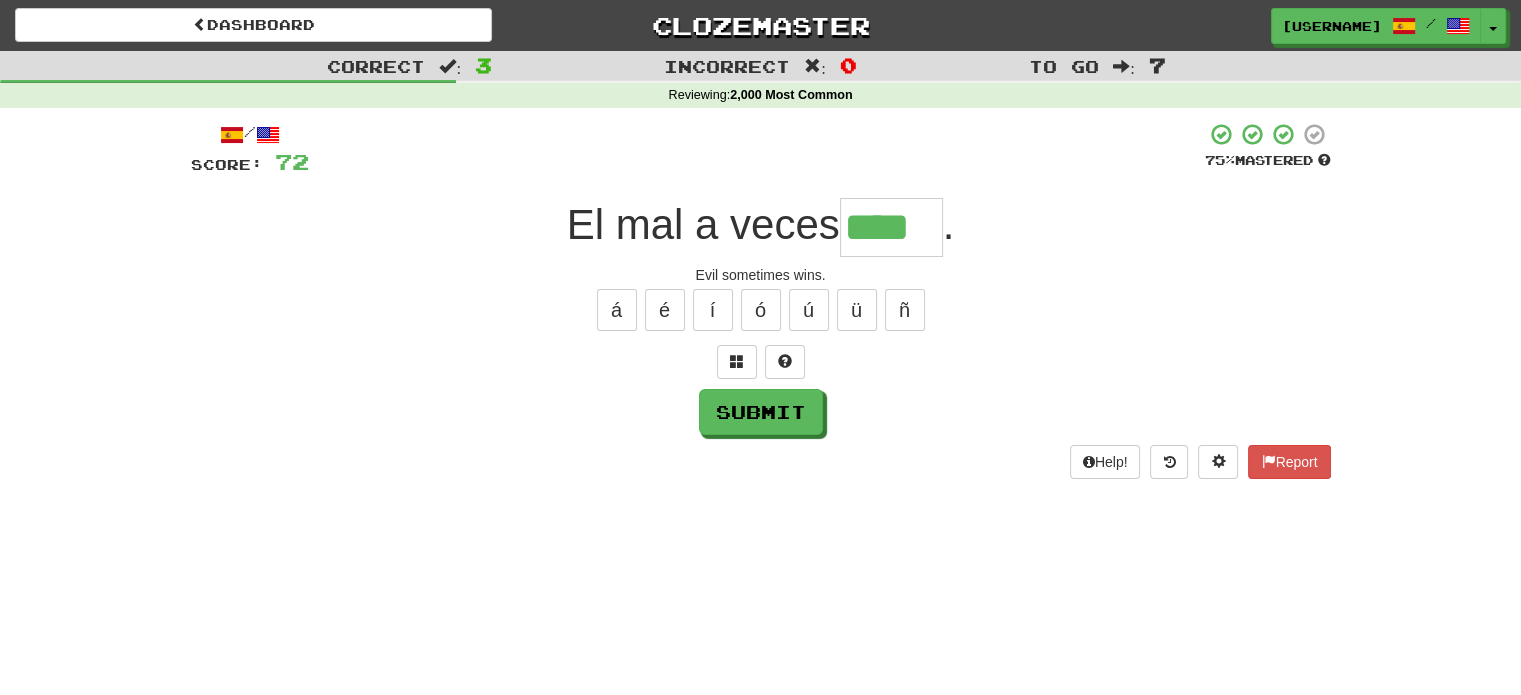 type on "****" 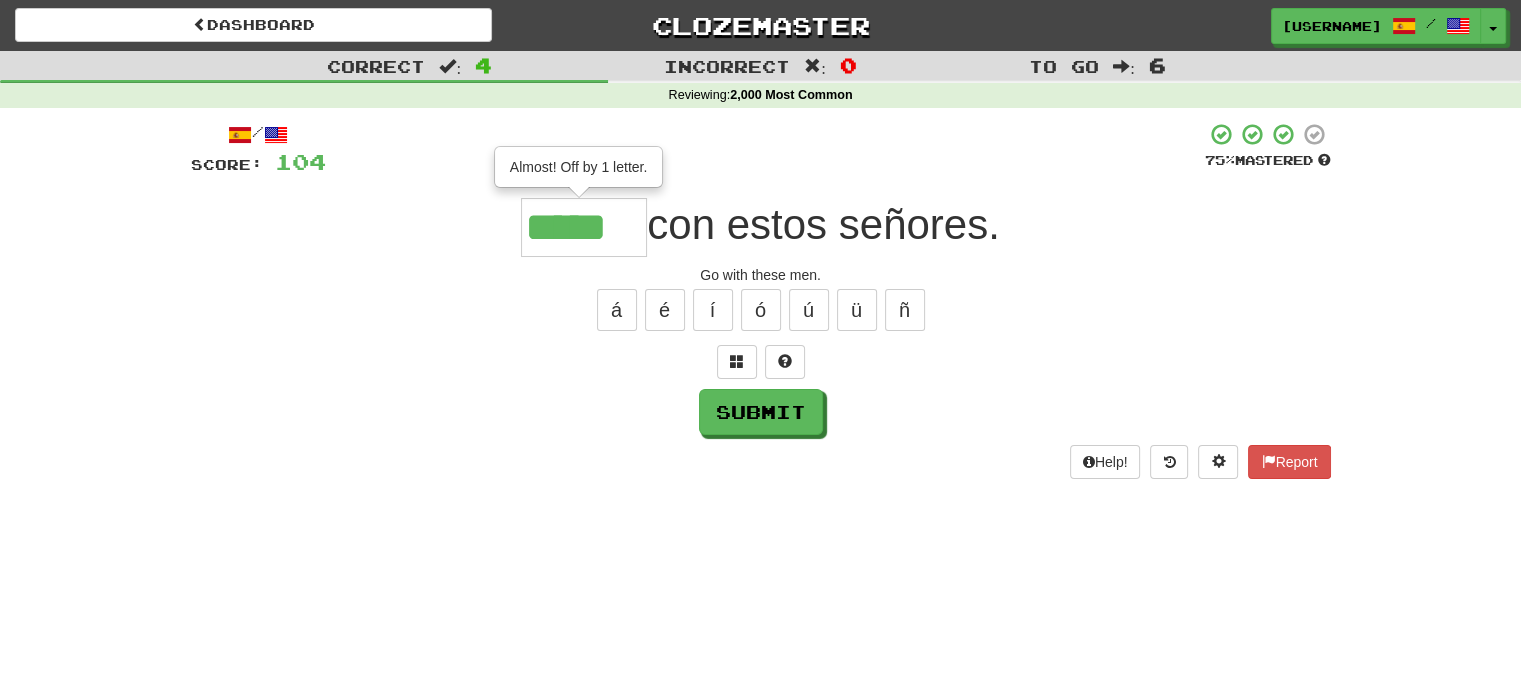 type on "*****" 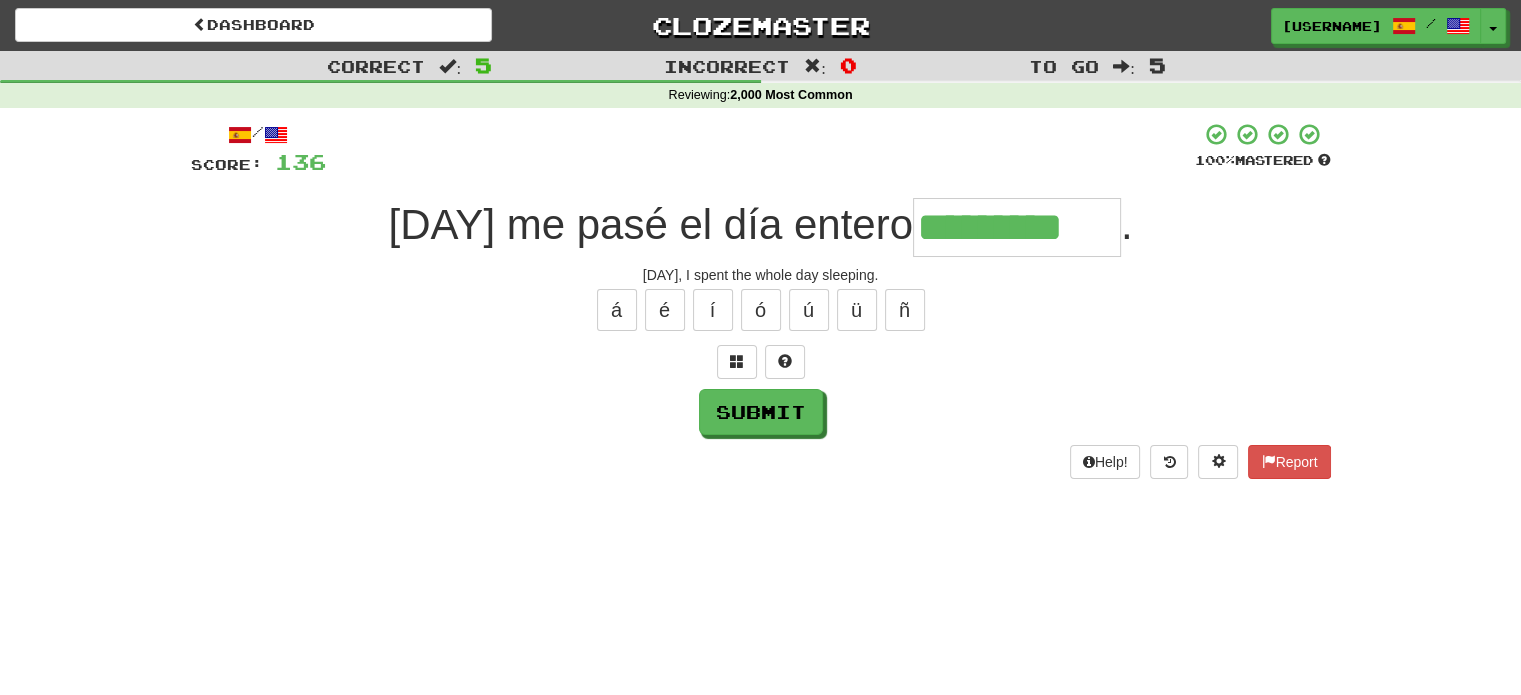 type on "*********" 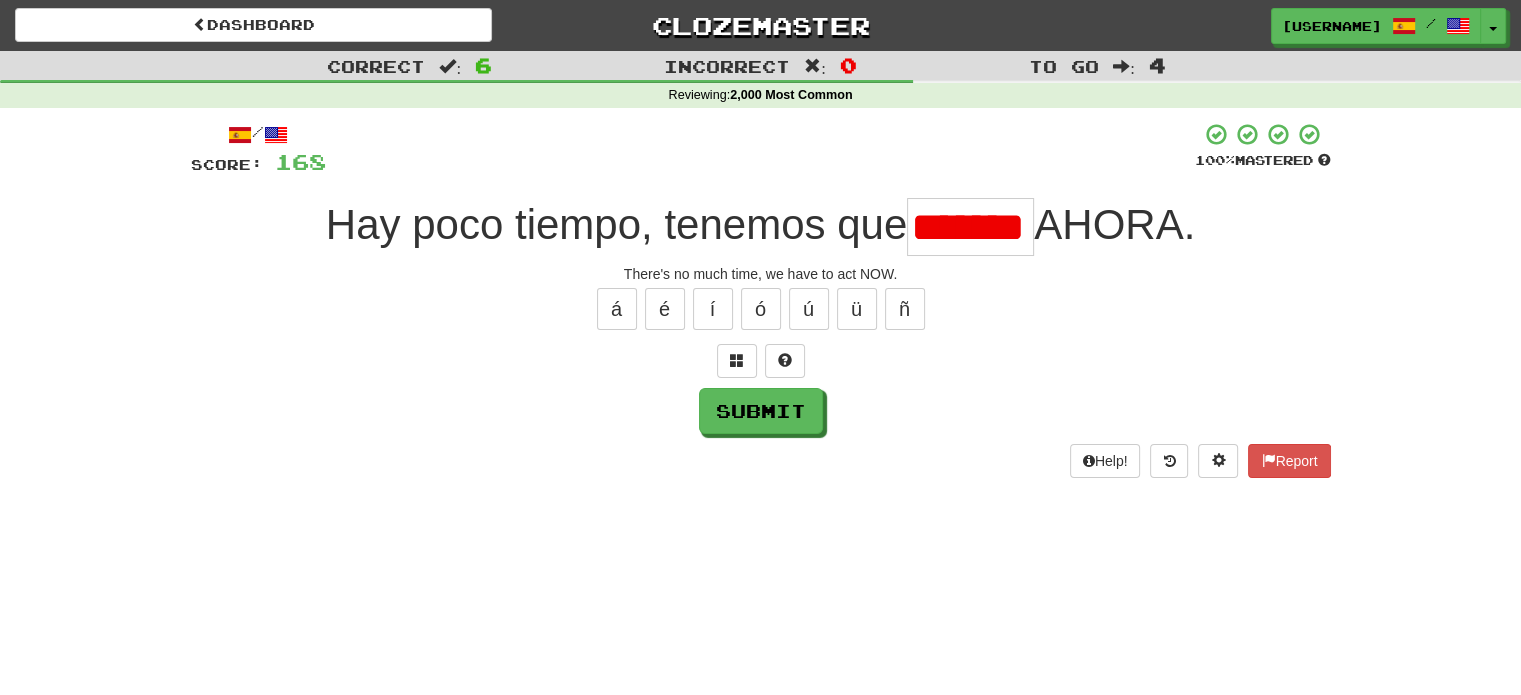 scroll, scrollTop: 0, scrollLeft: 0, axis: both 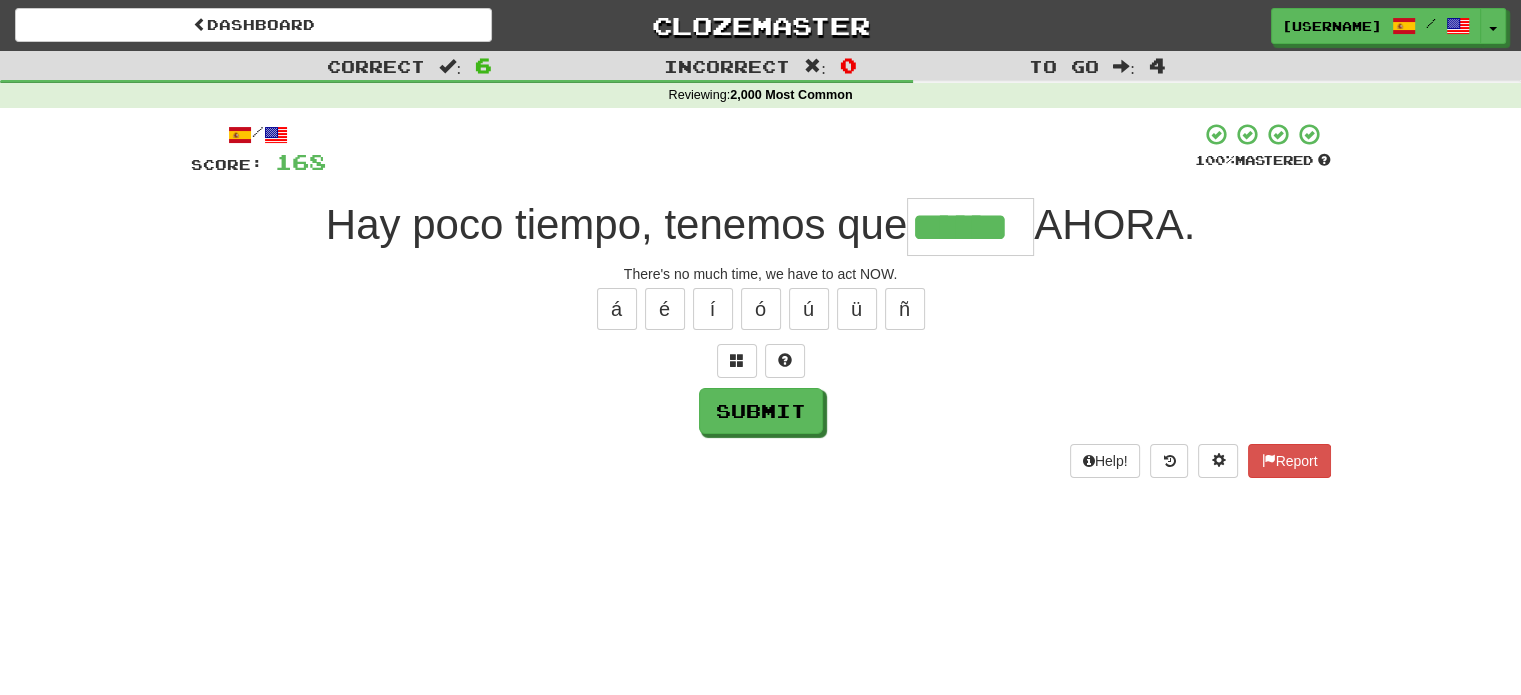 type on "******" 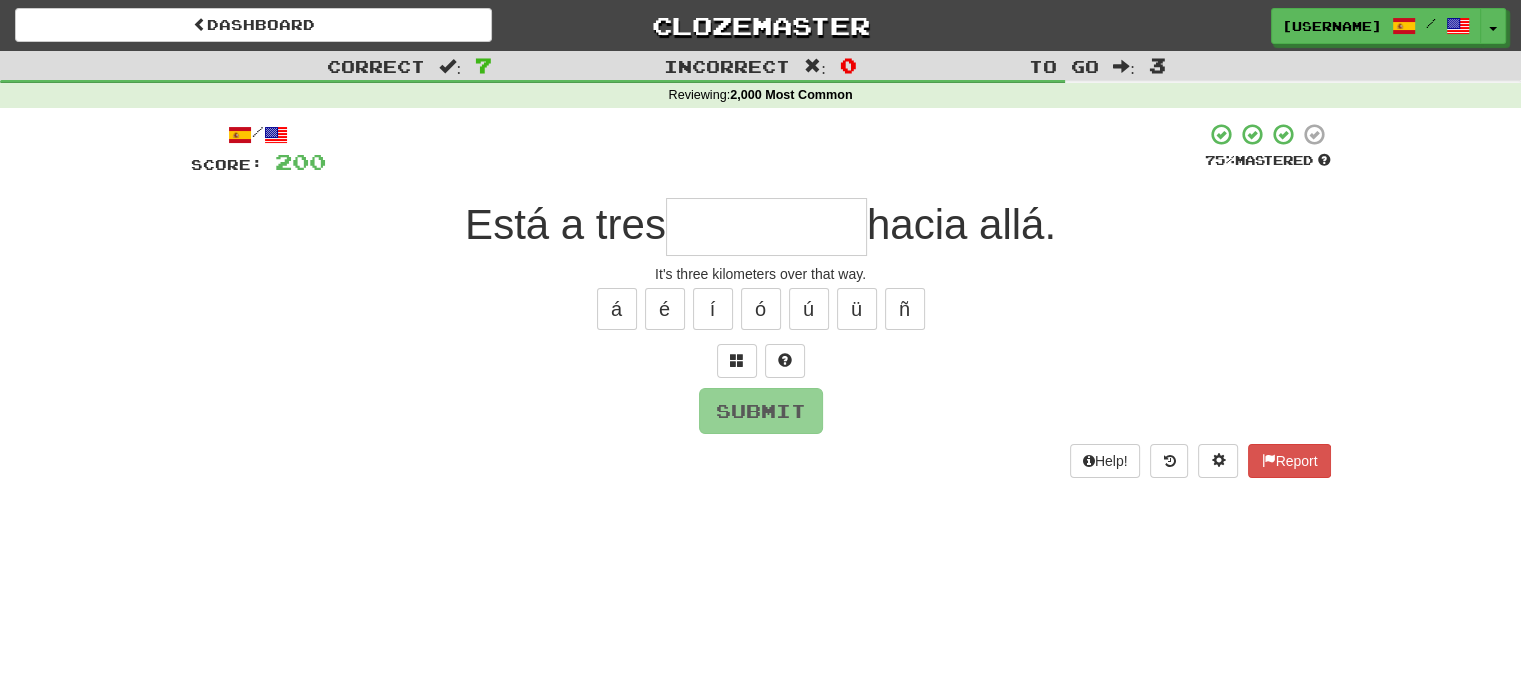 type on "*" 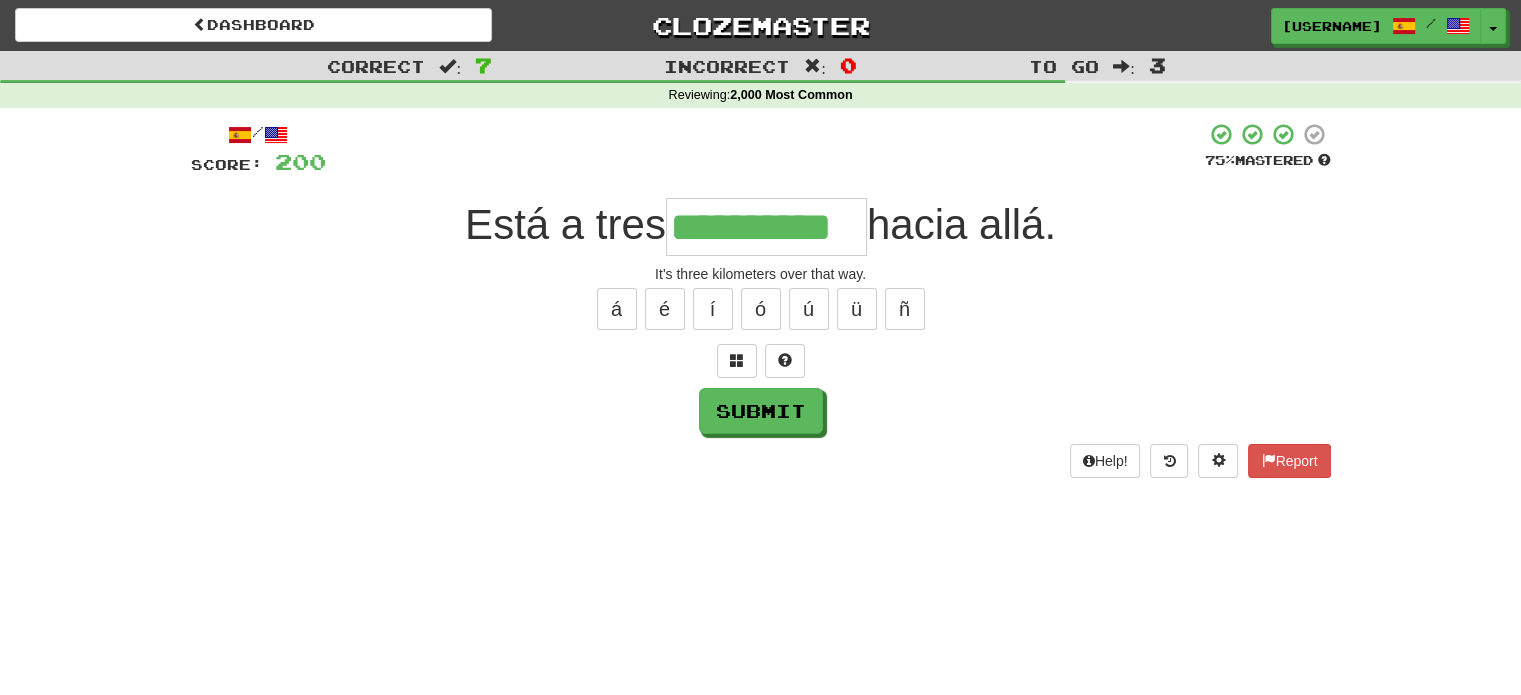 type on "**********" 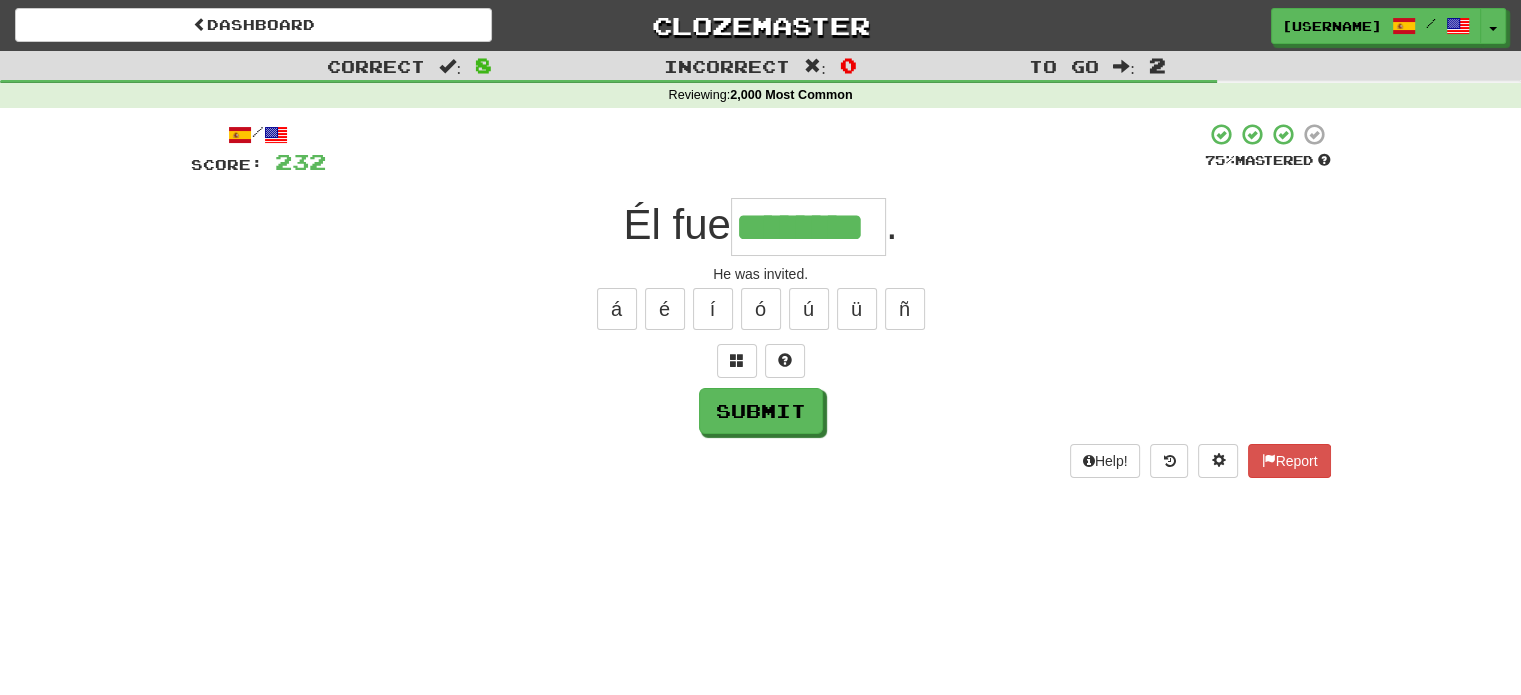 type on "********" 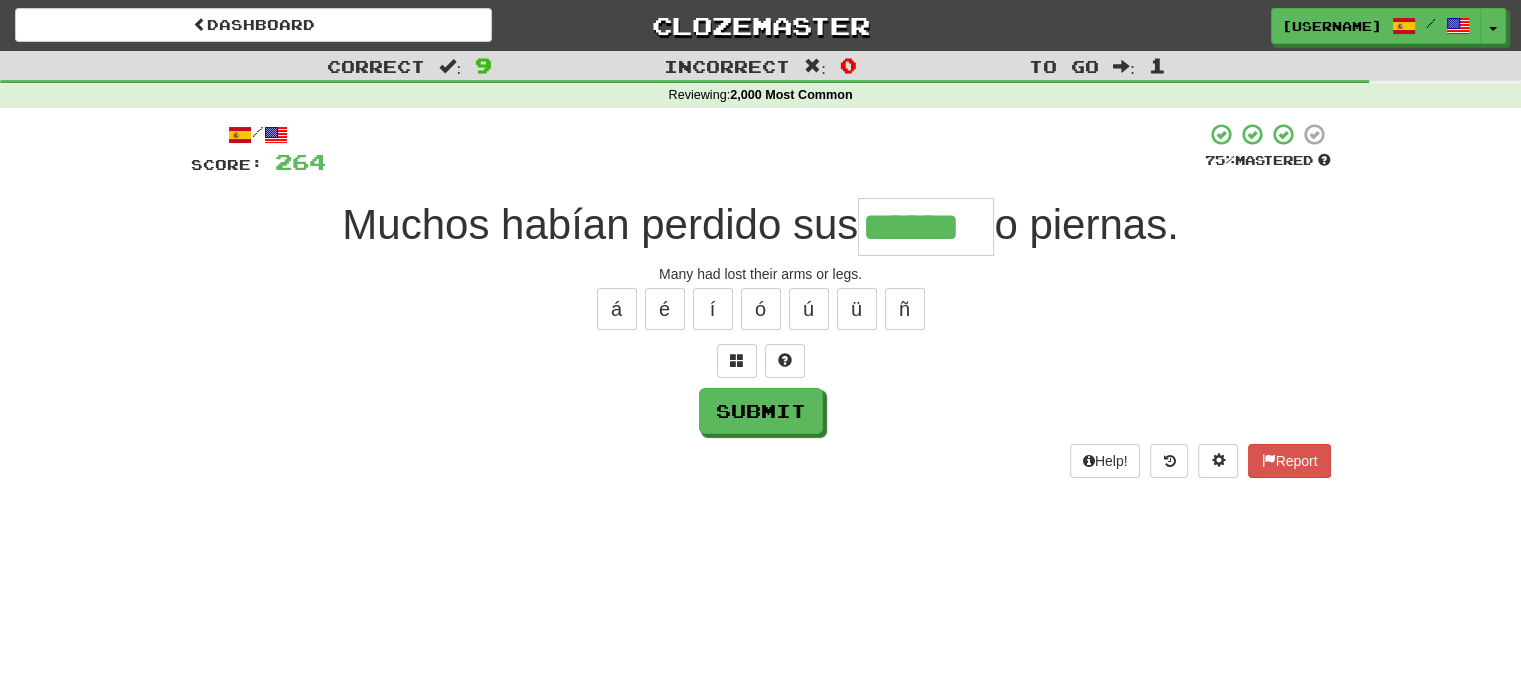 type on "******" 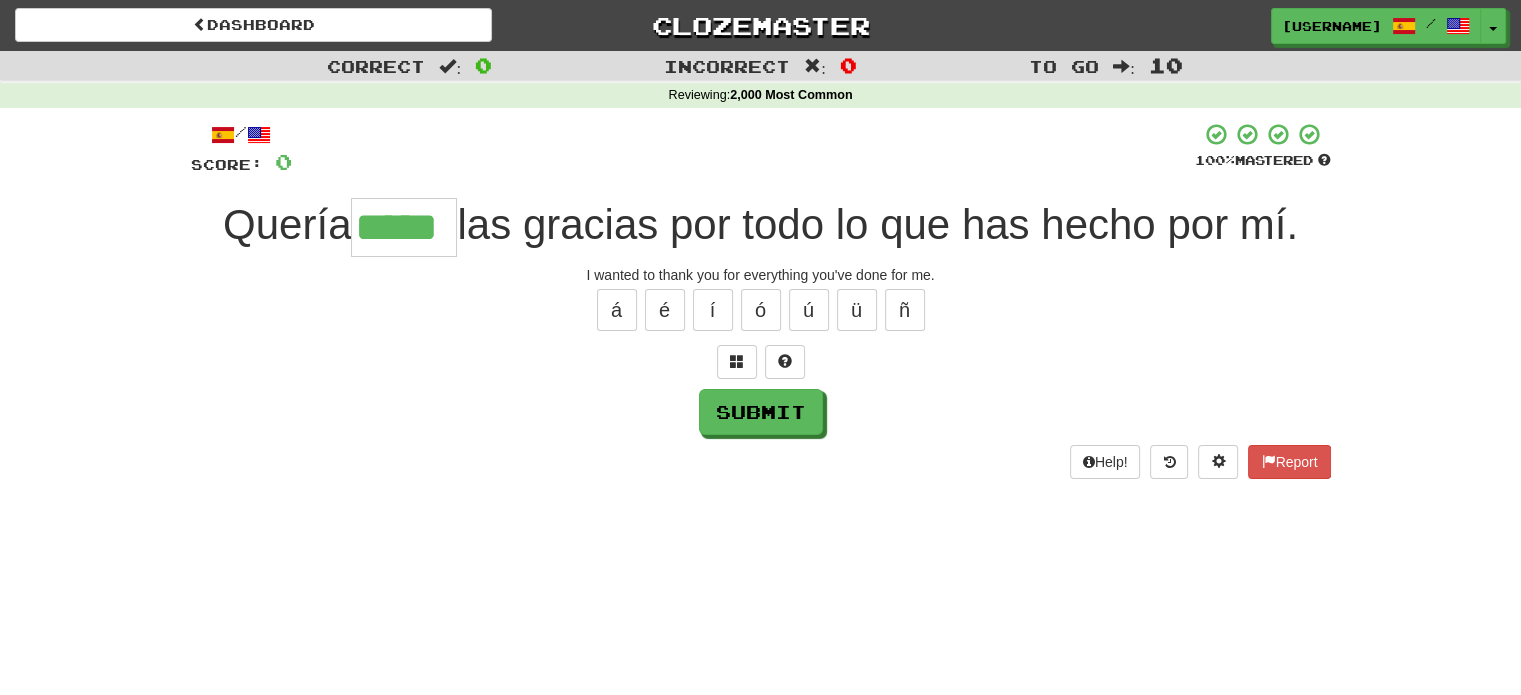 type on "*****" 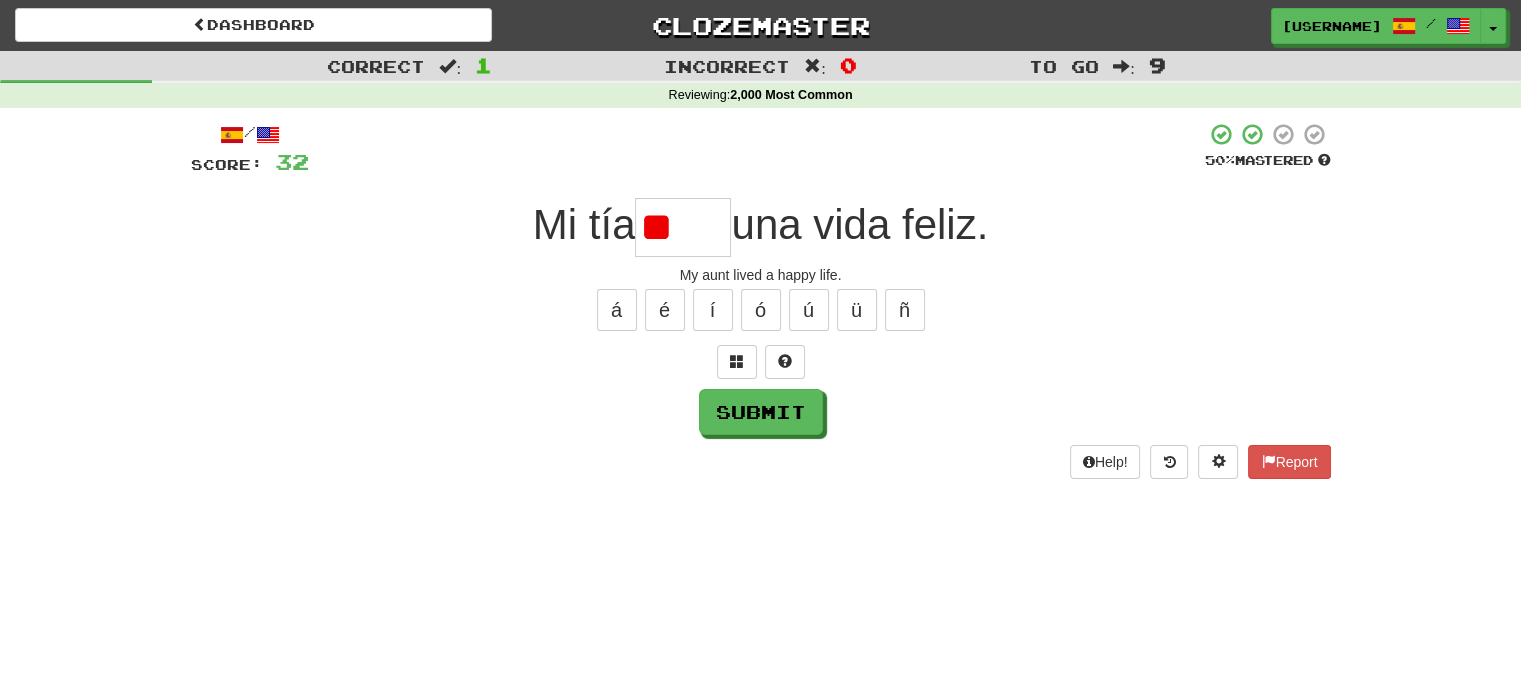 type on "*" 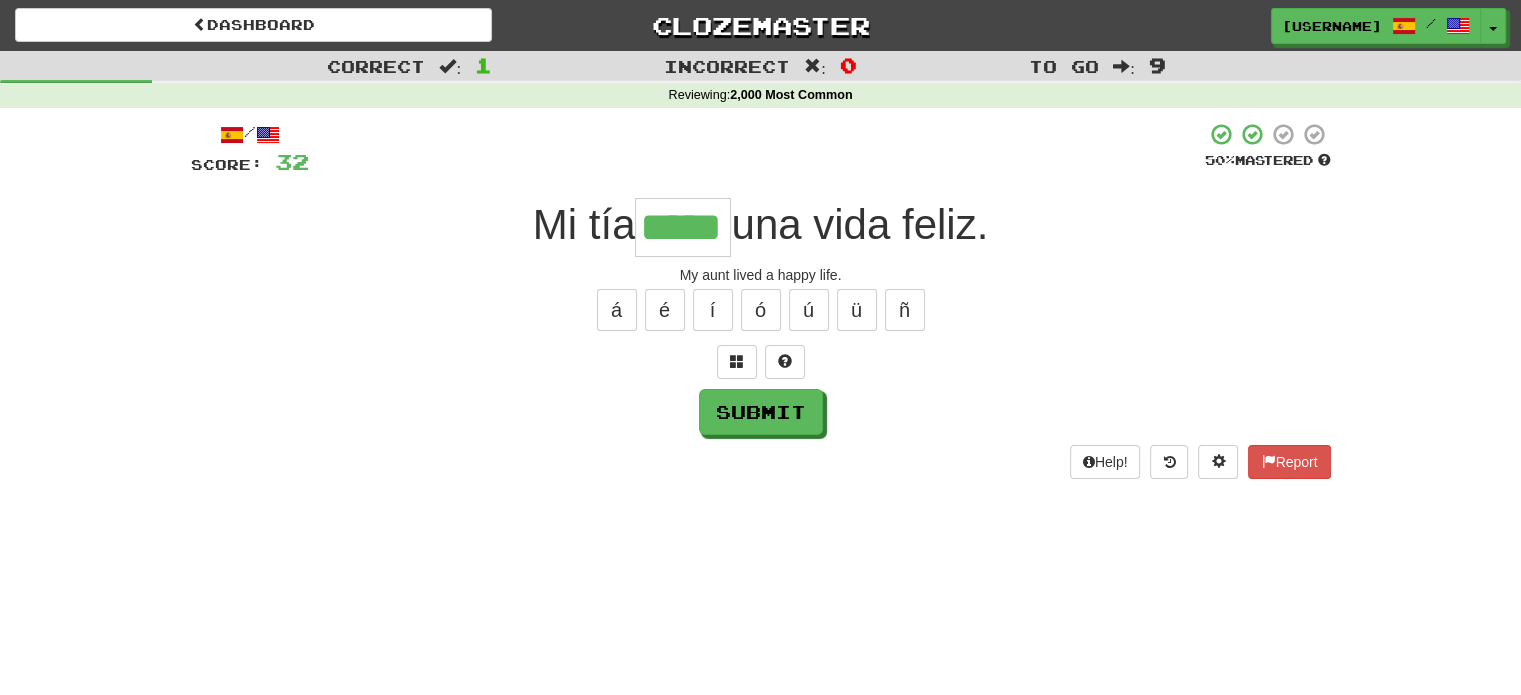 type on "*****" 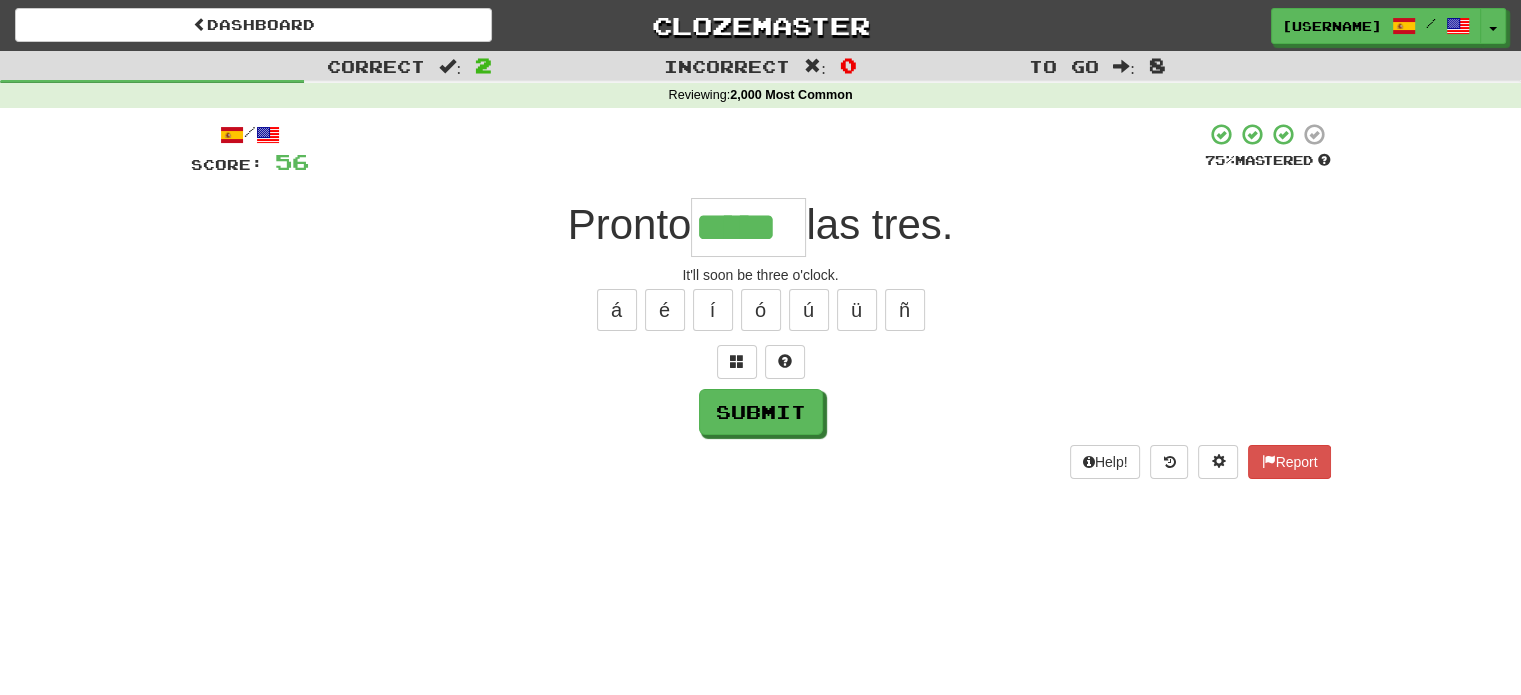 type on "*****" 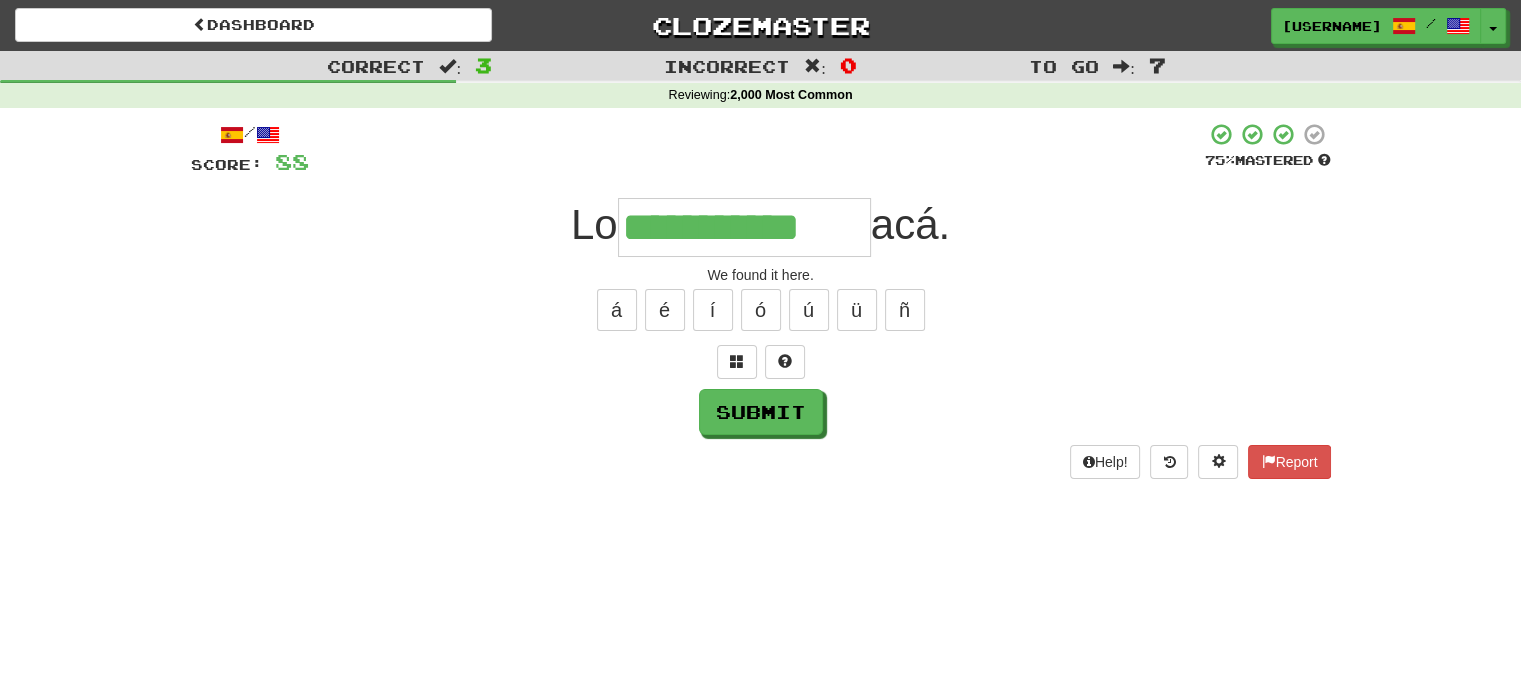 type on "**********" 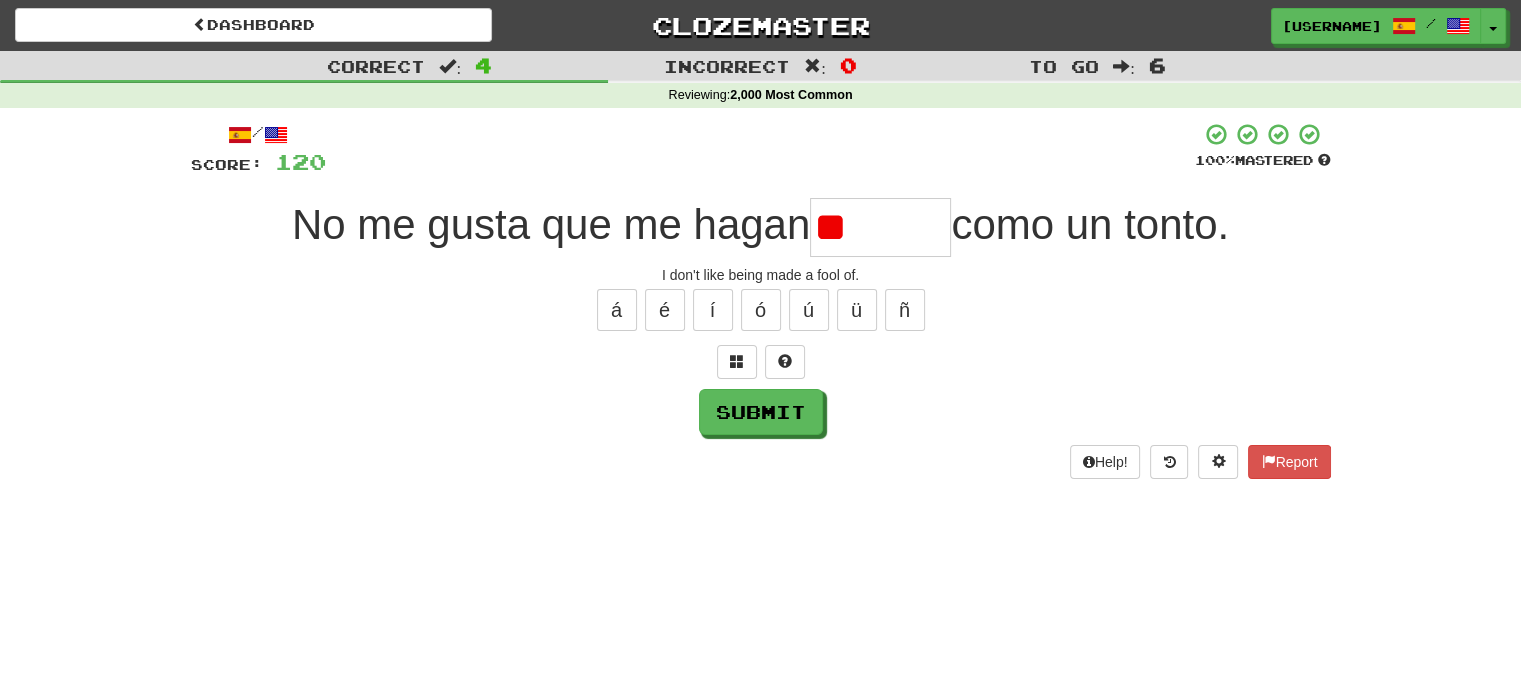 type on "*" 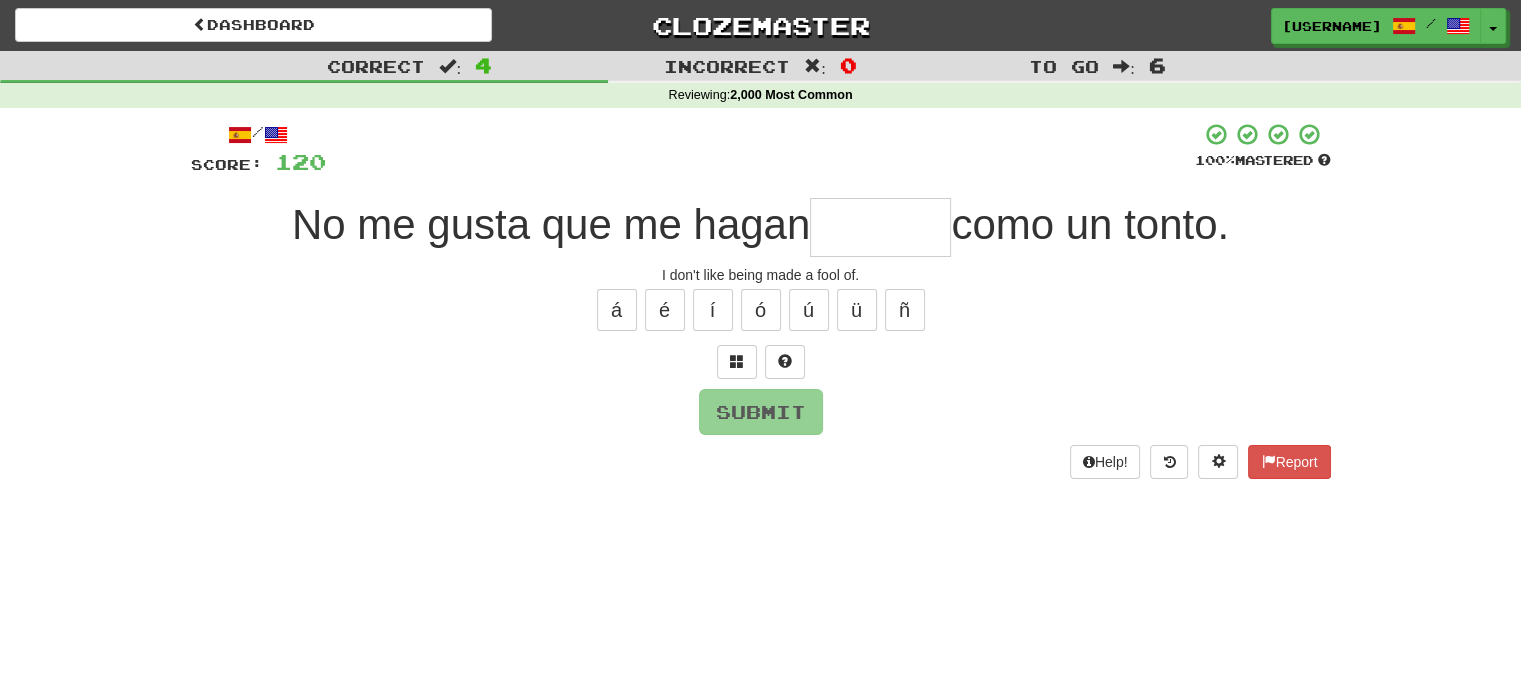 type on "*" 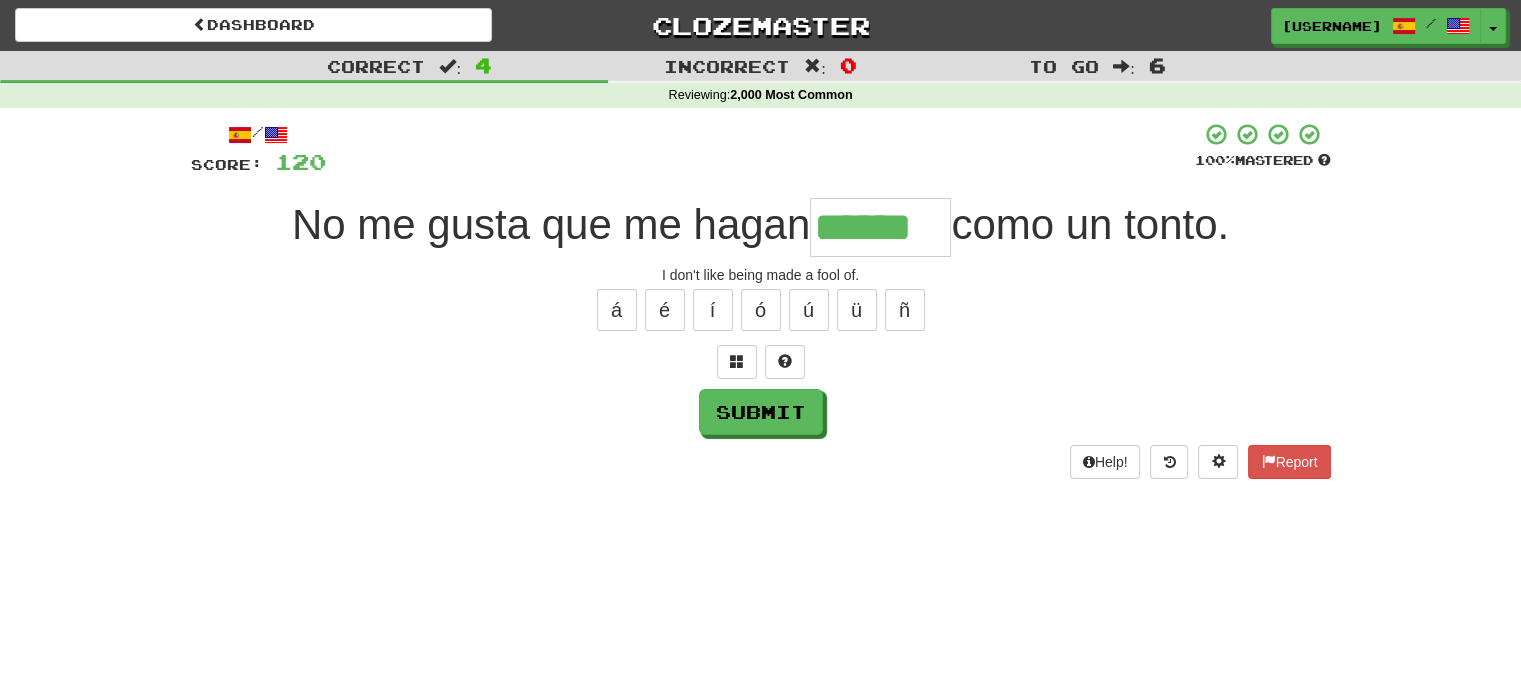type on "******" 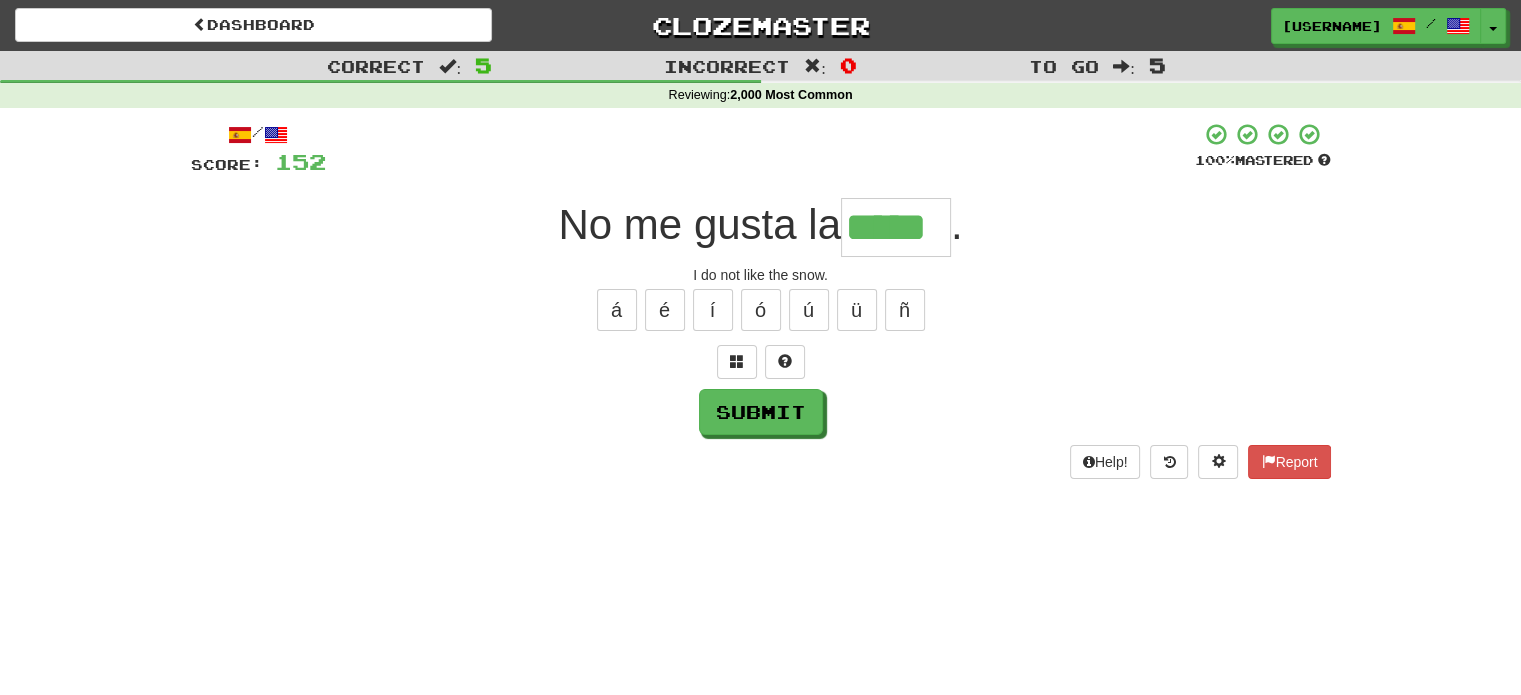 type on "*****" 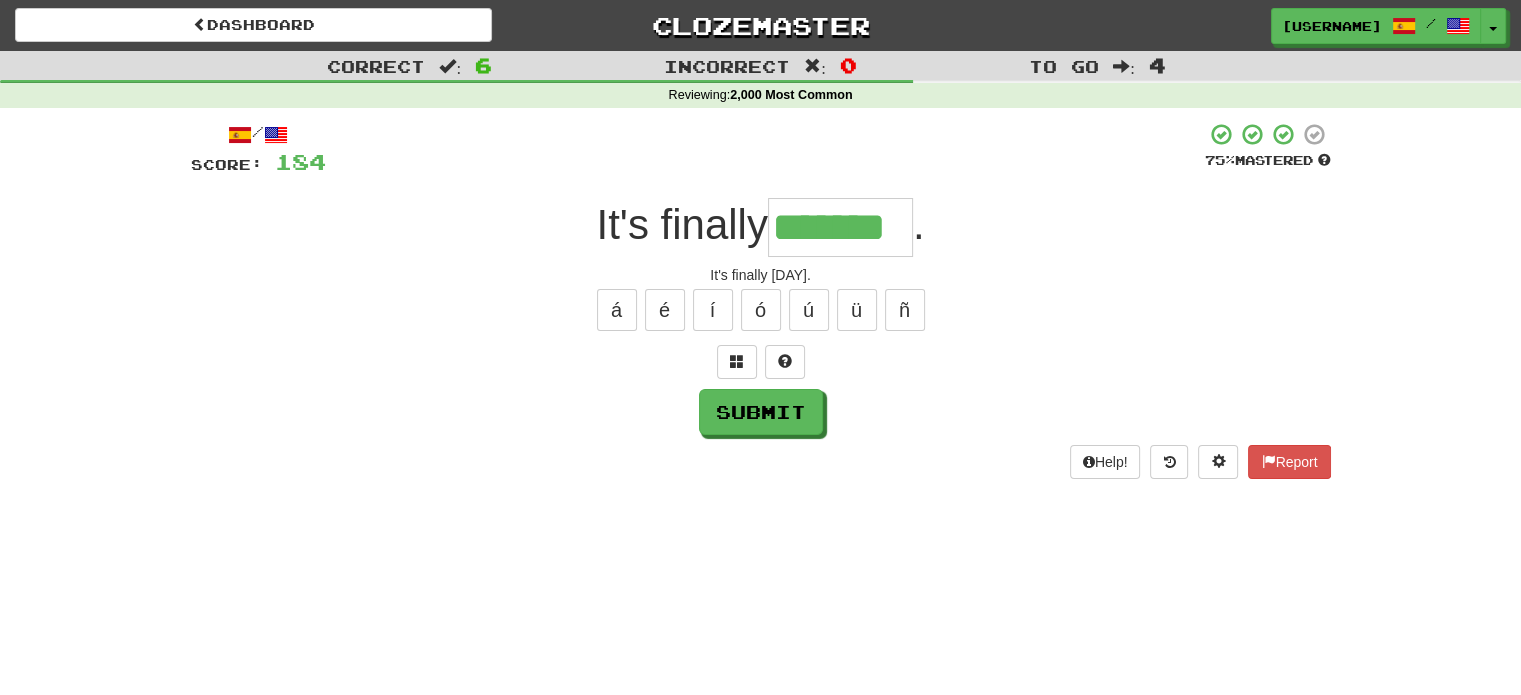 type on "*******" 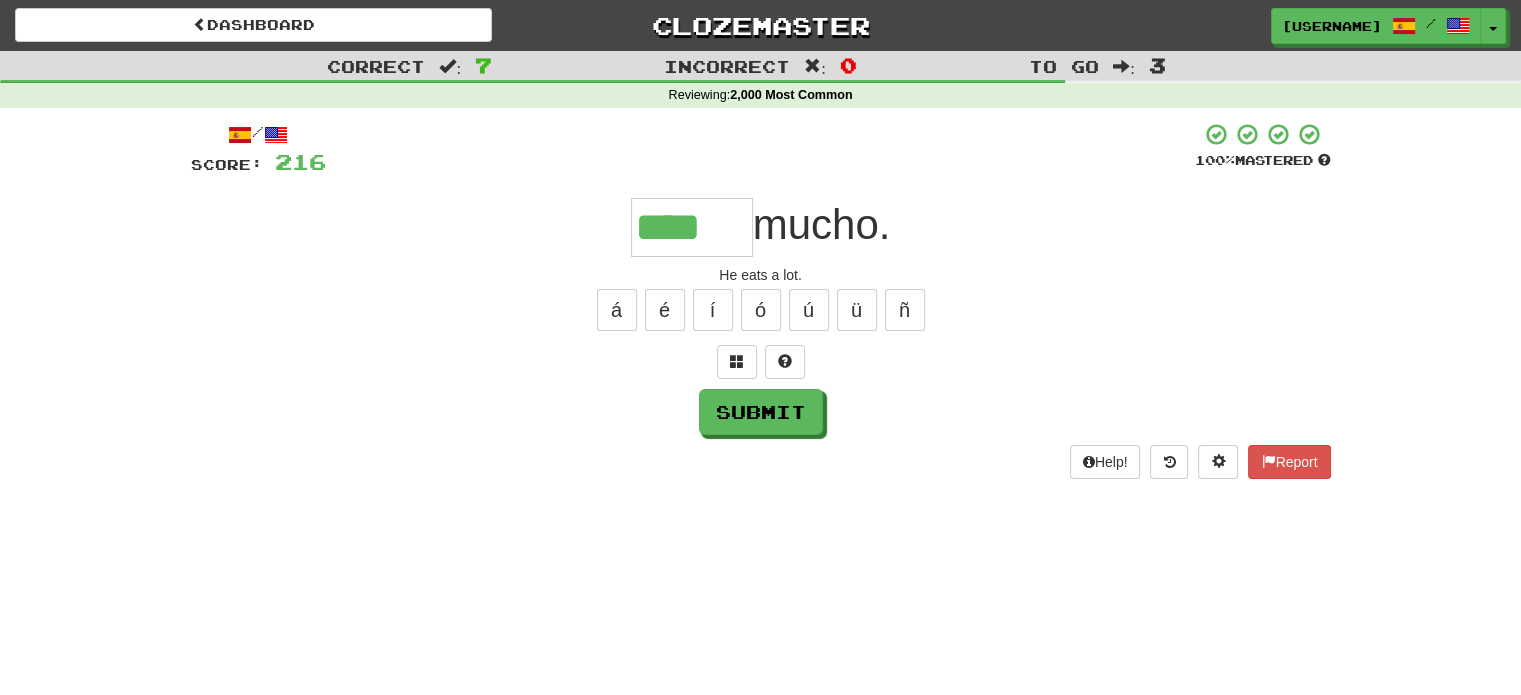 type on "****" 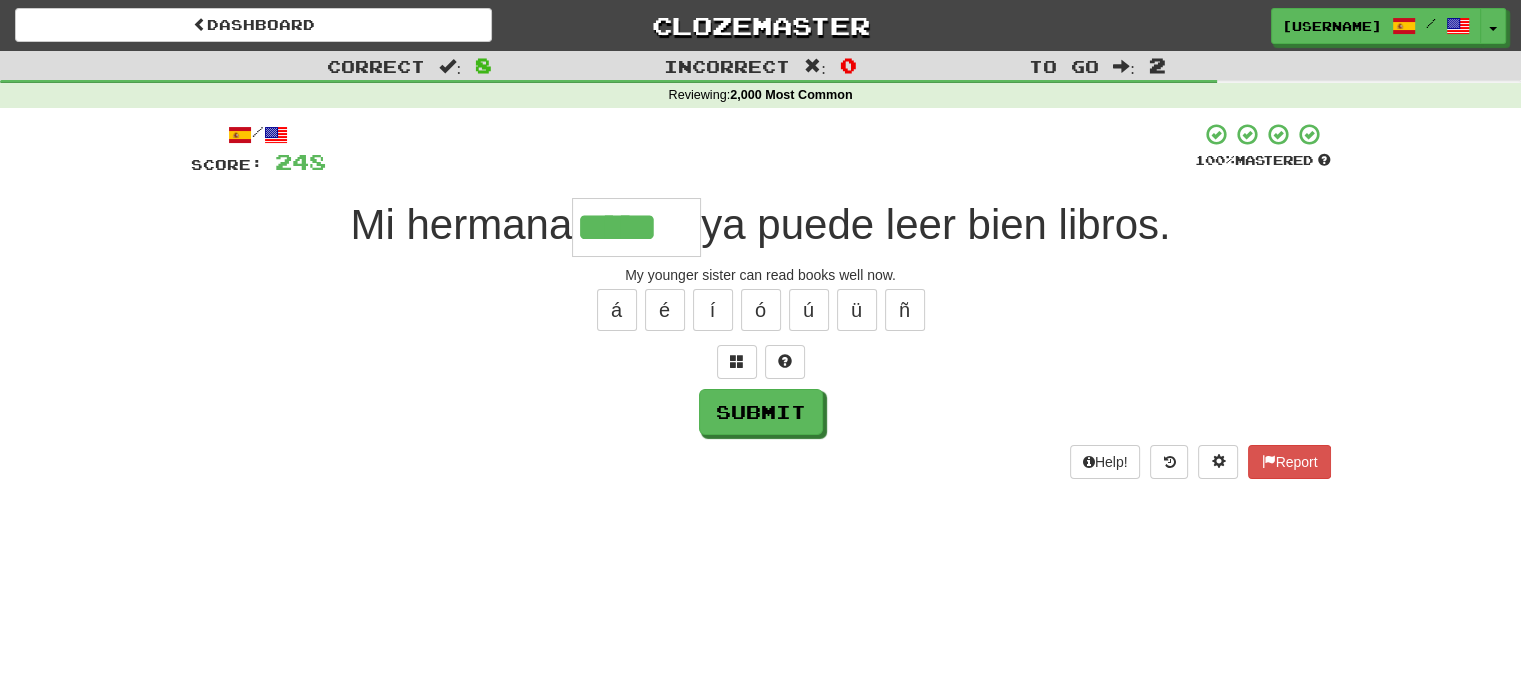 type on "*****" 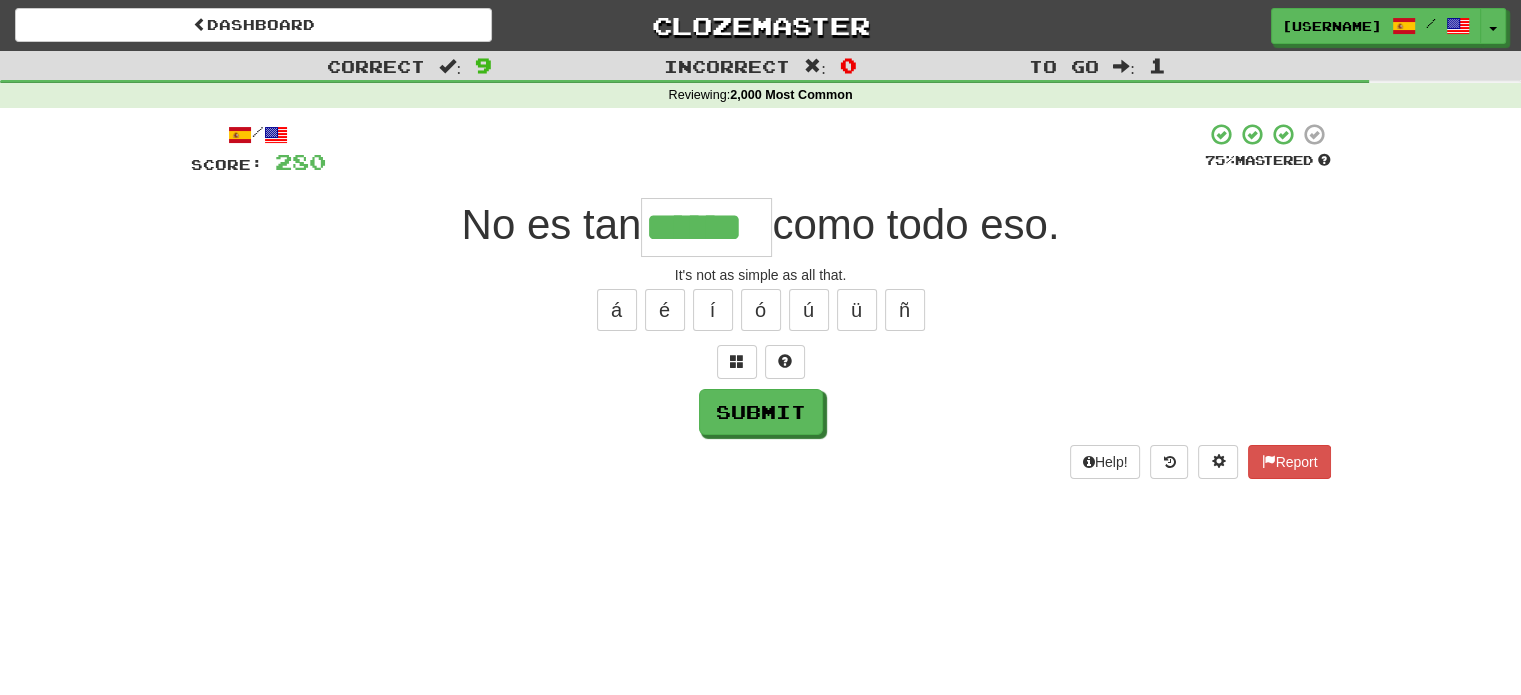 type on "******" 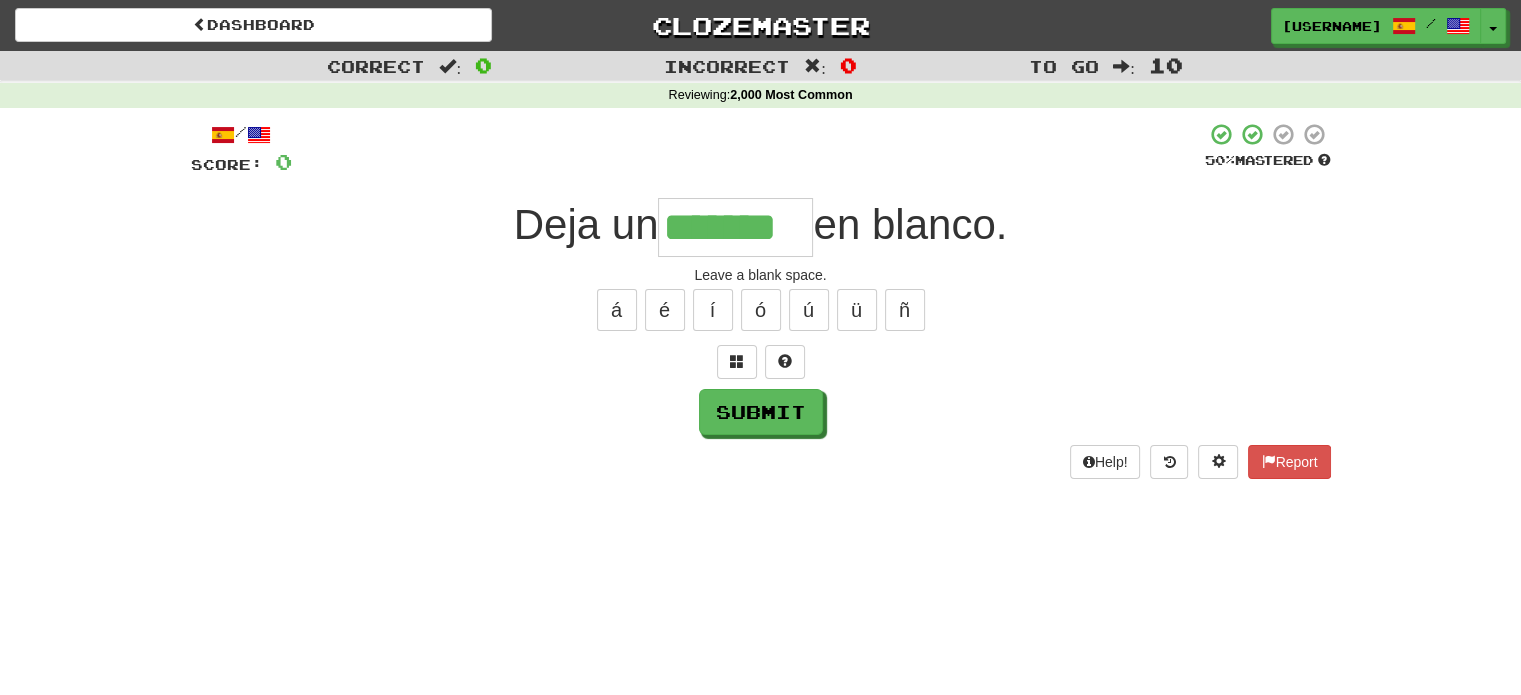 type on "*******" 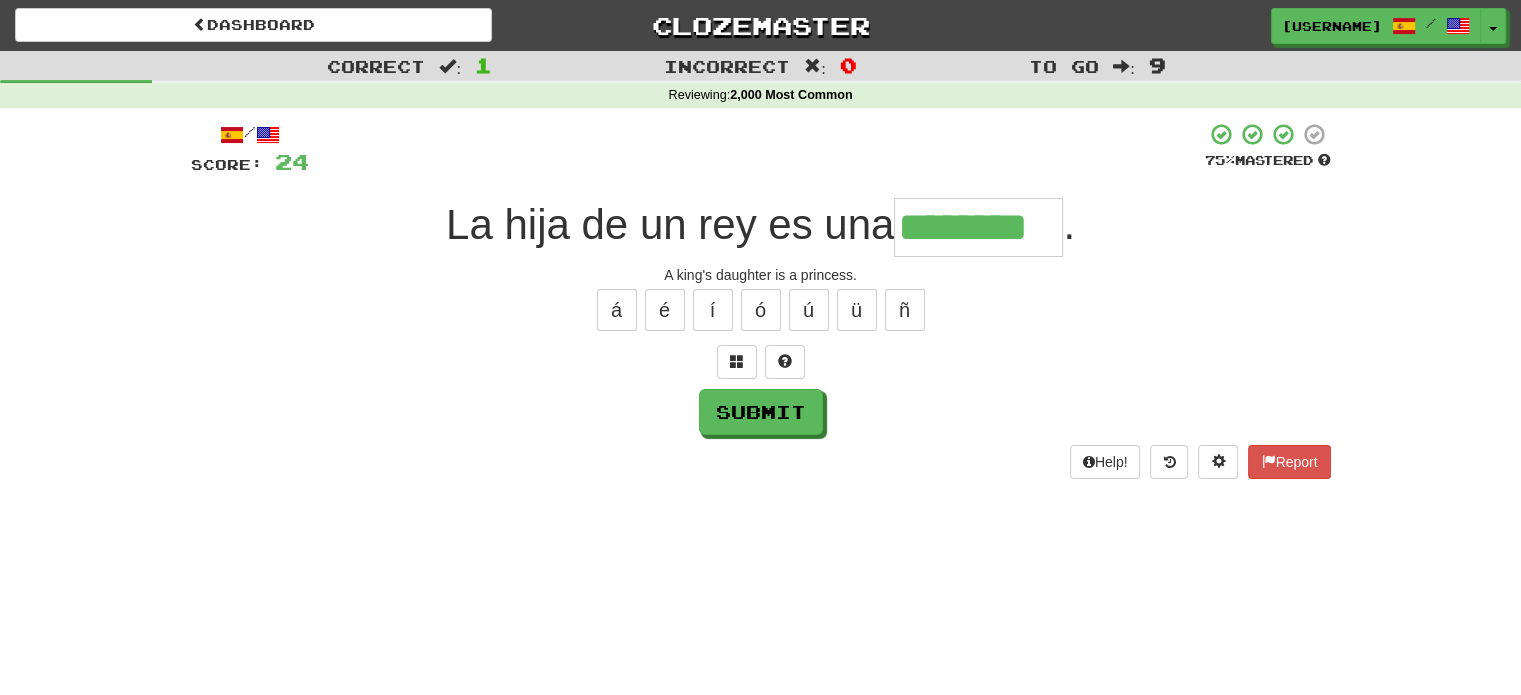 type on "********" 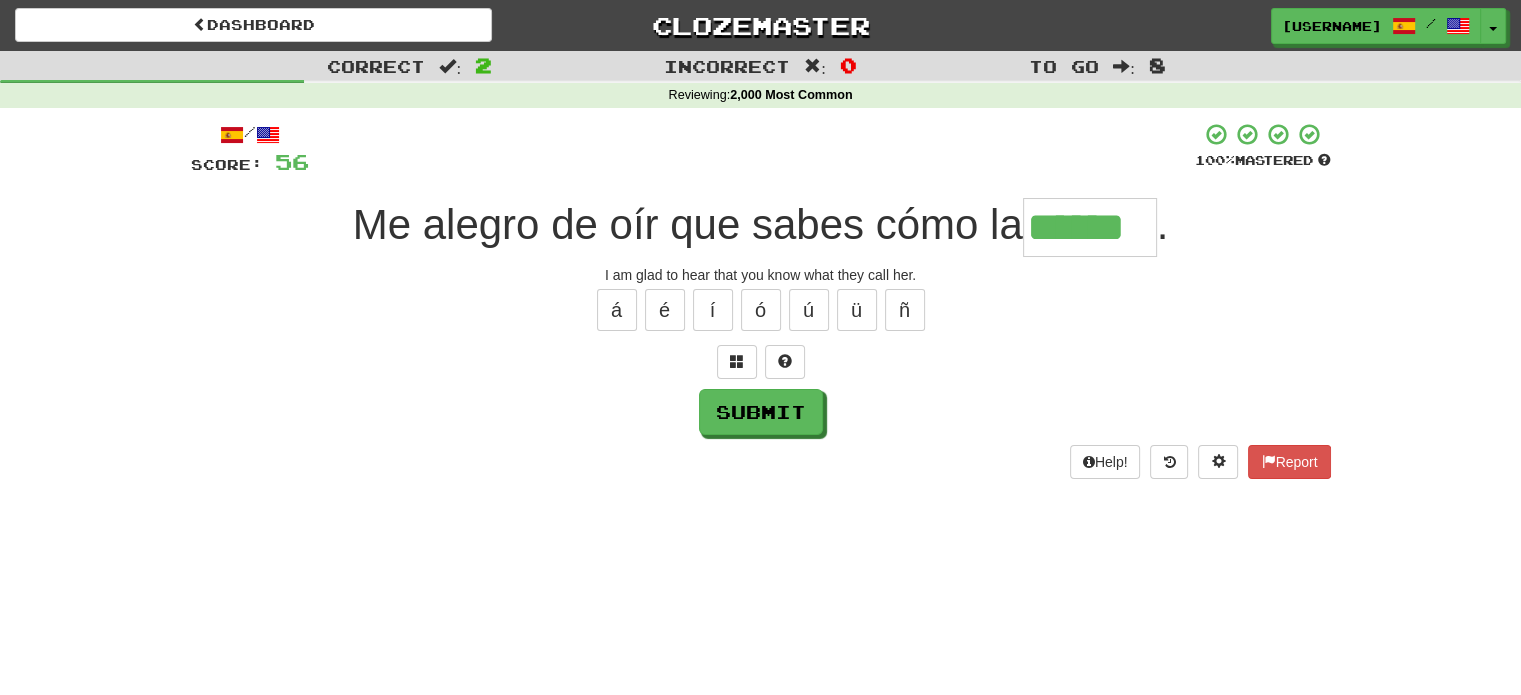 type on "******" 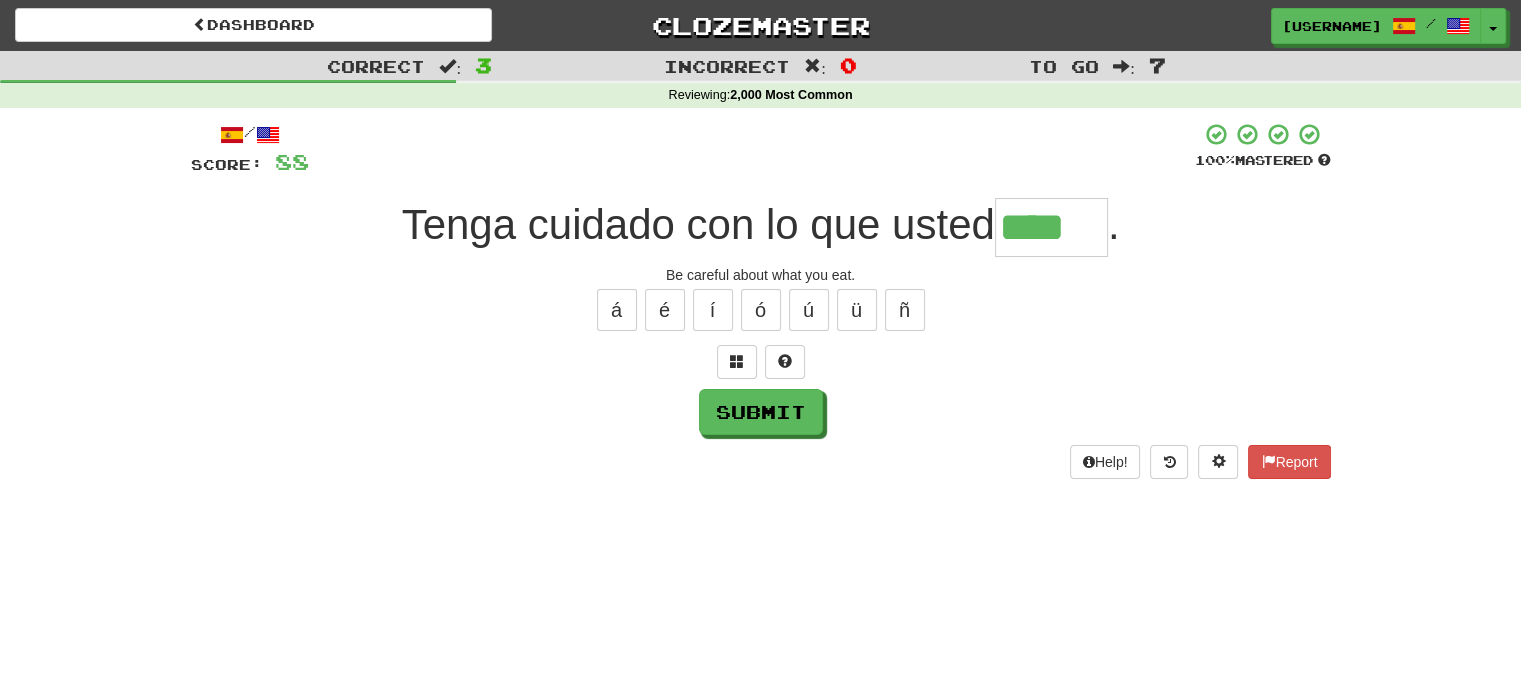 type on "****" 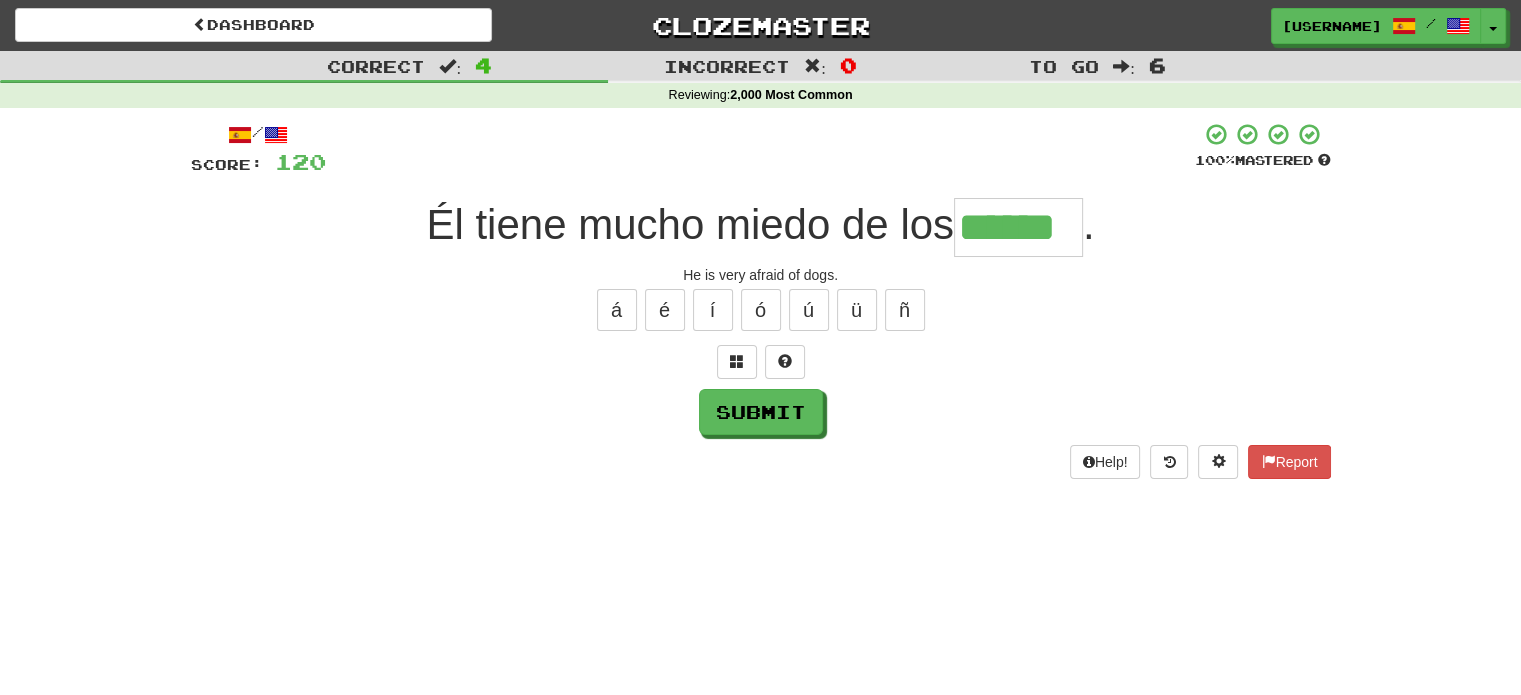 type on "******" 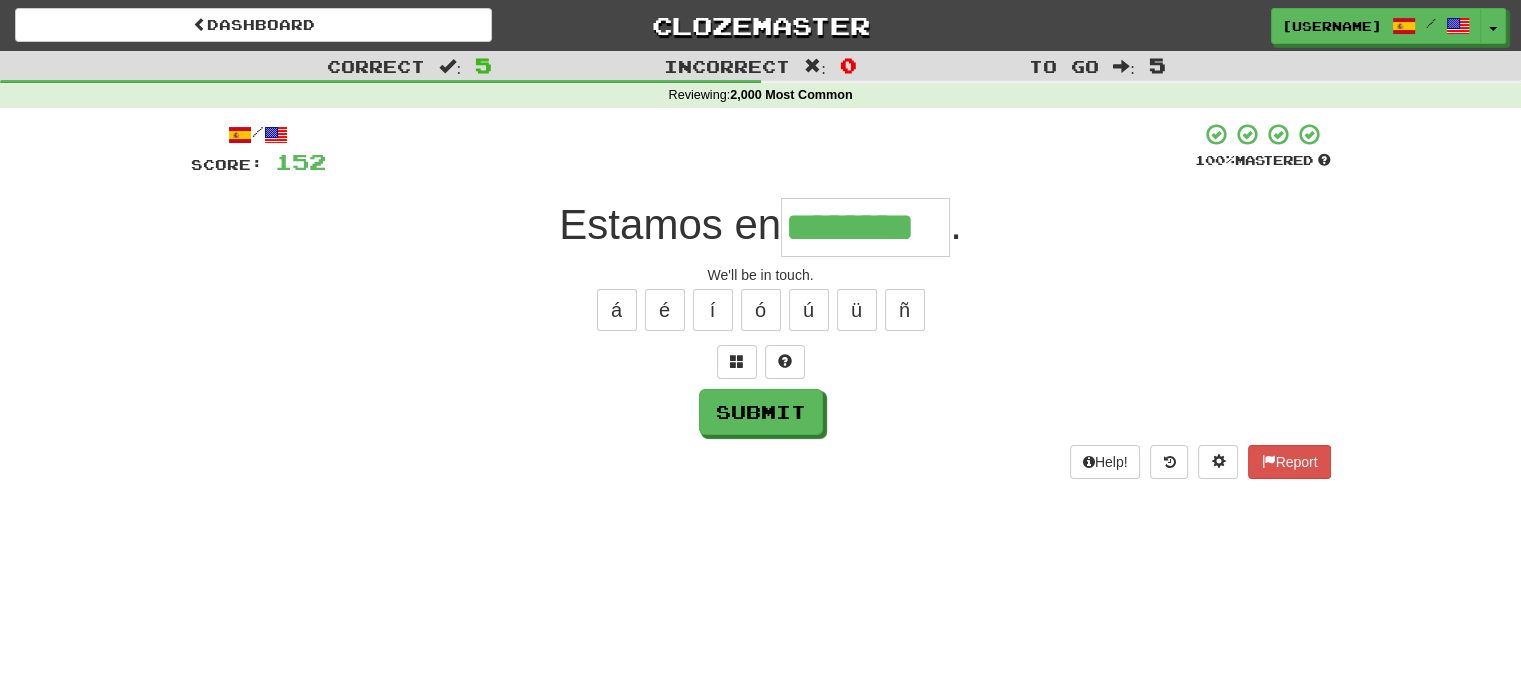 type on "********" 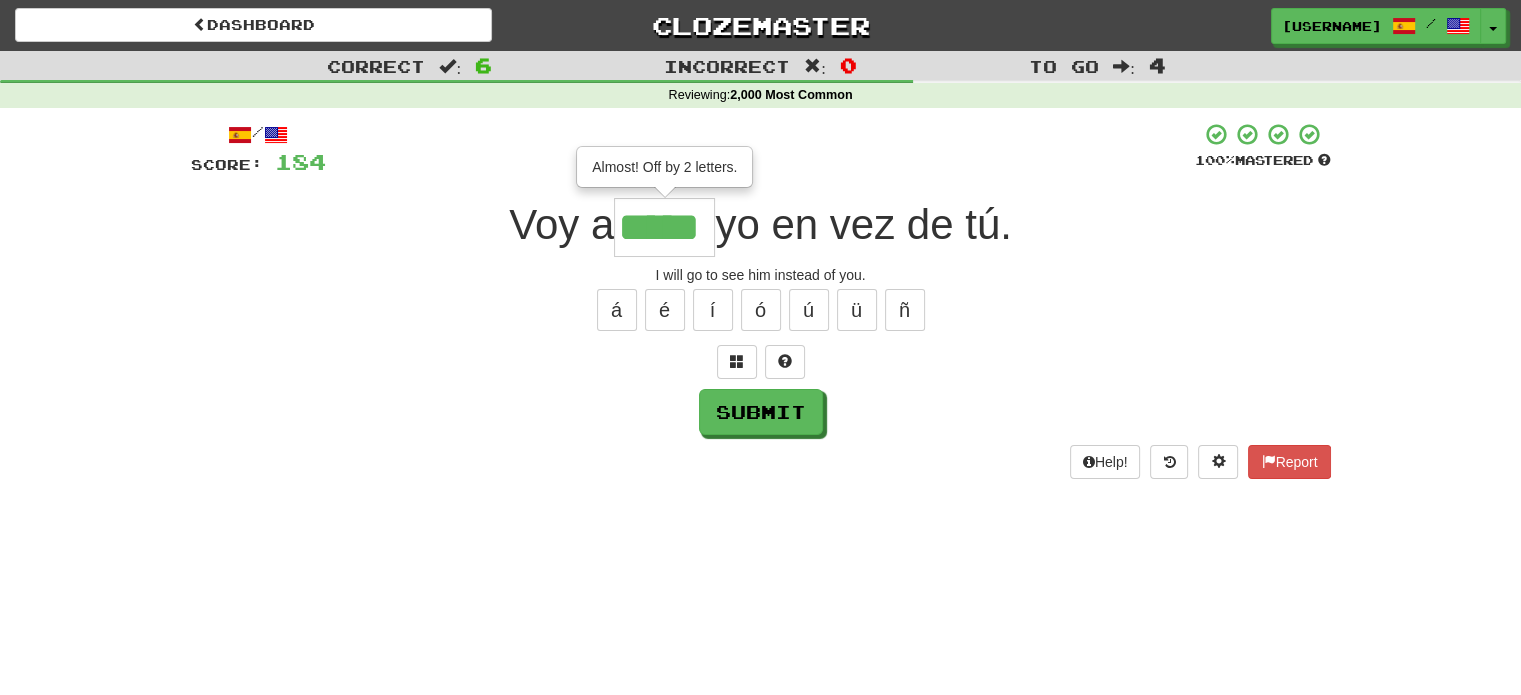 type on "*****" 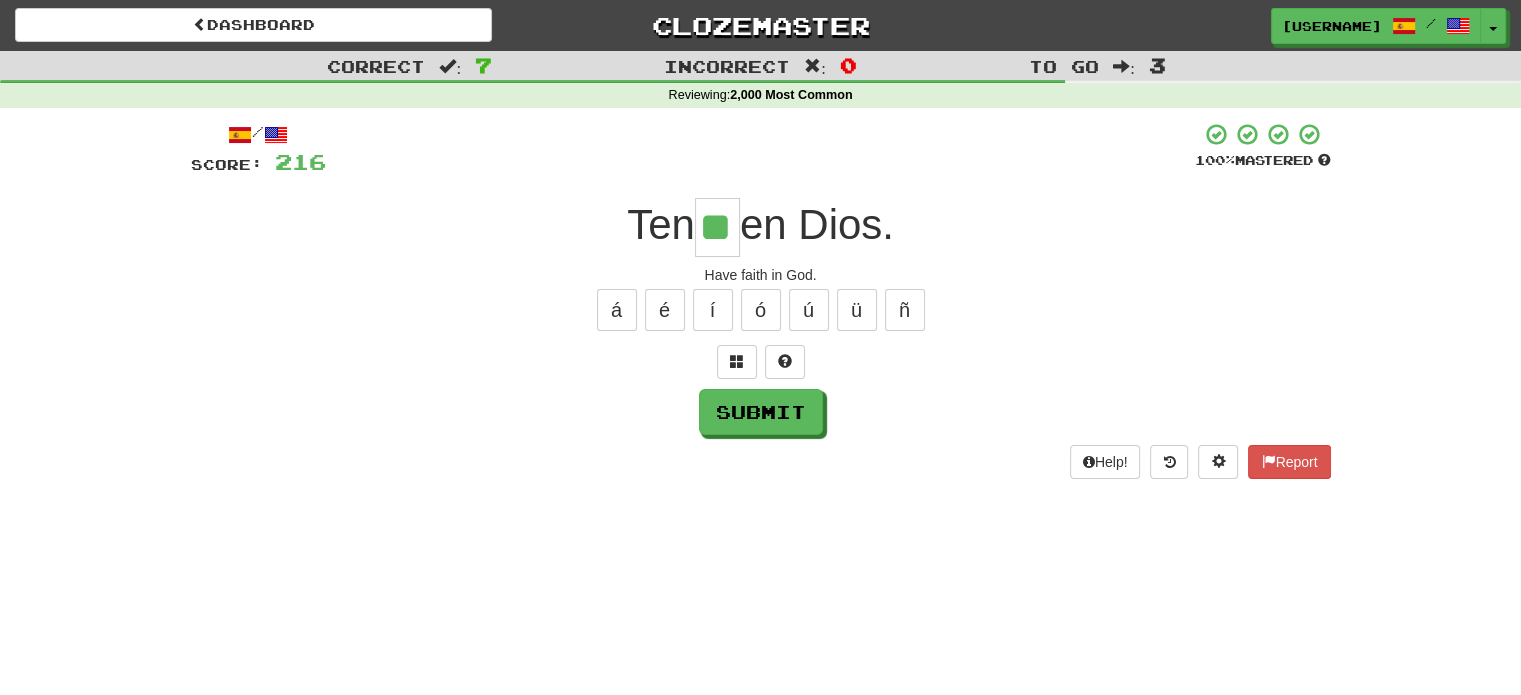 type on "**" 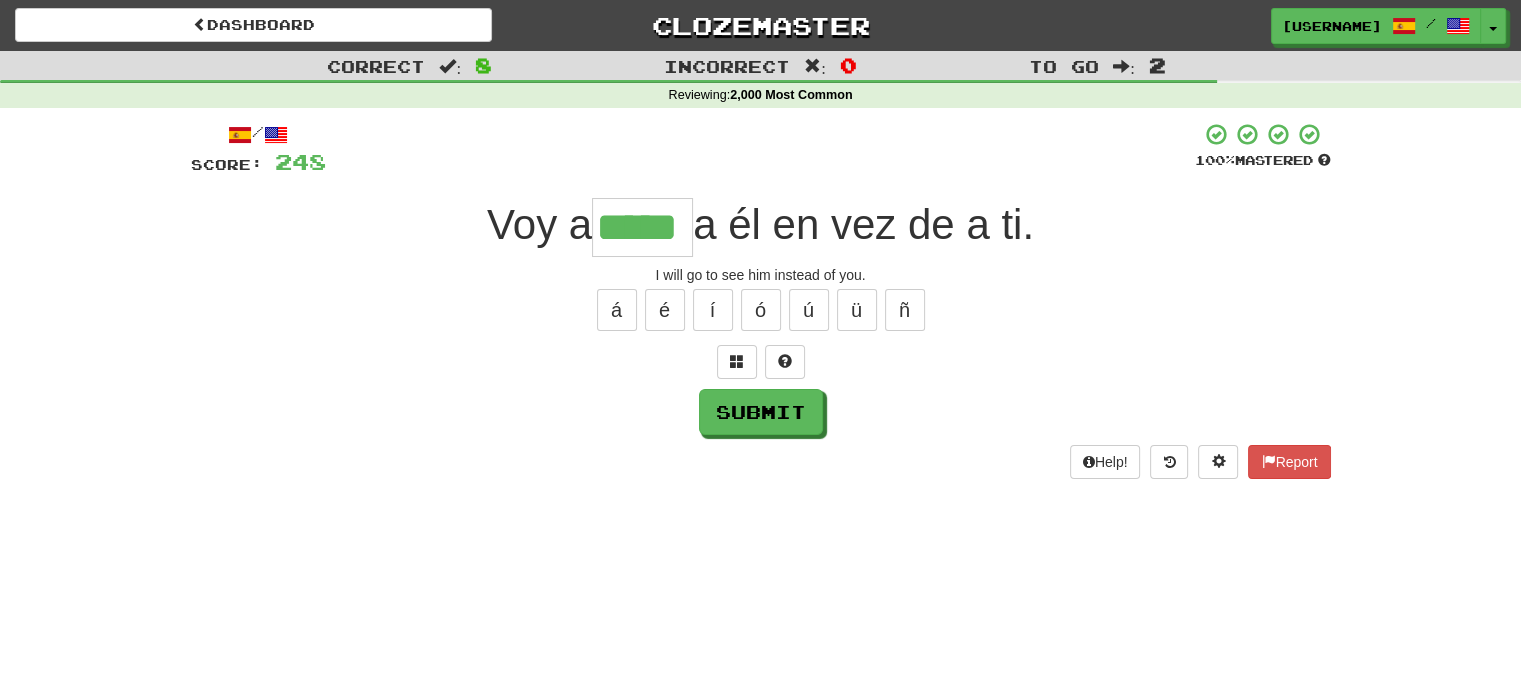 type on "*****" 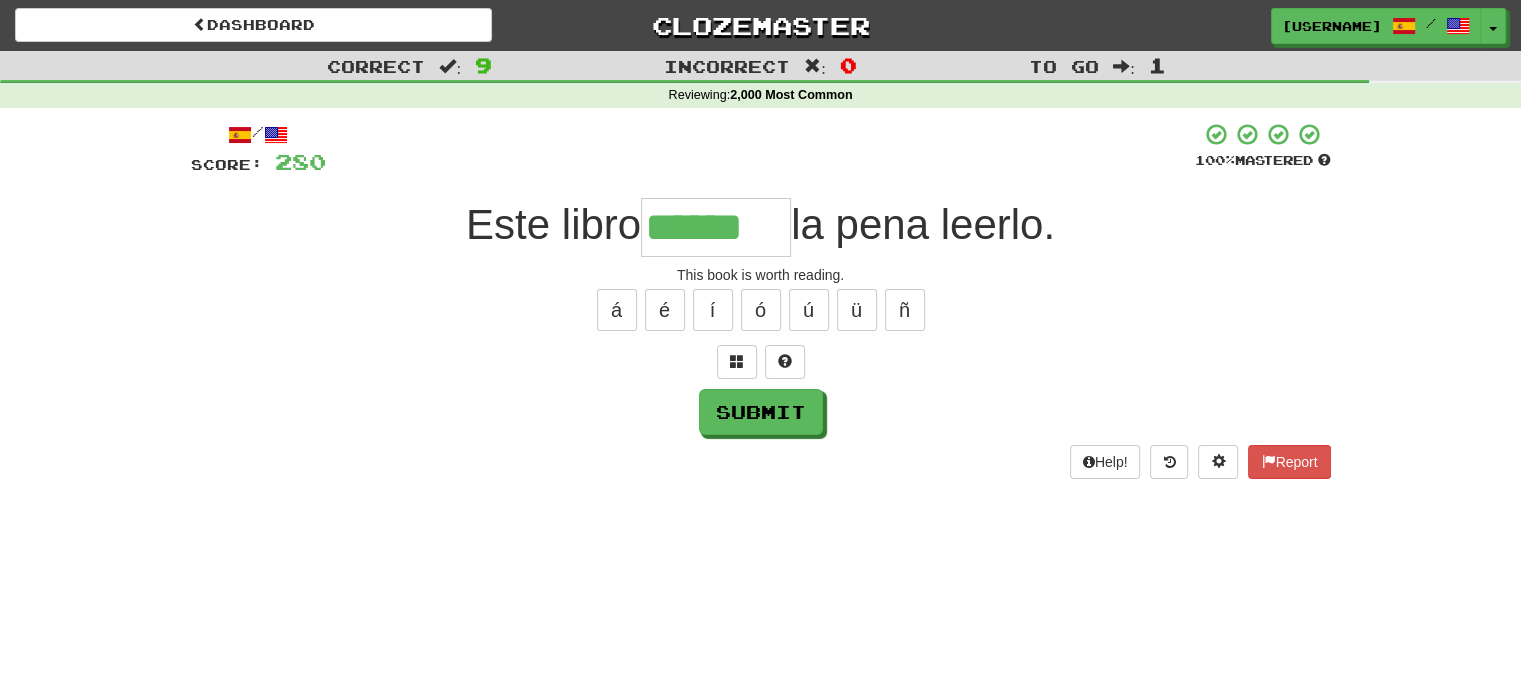 type on "******" 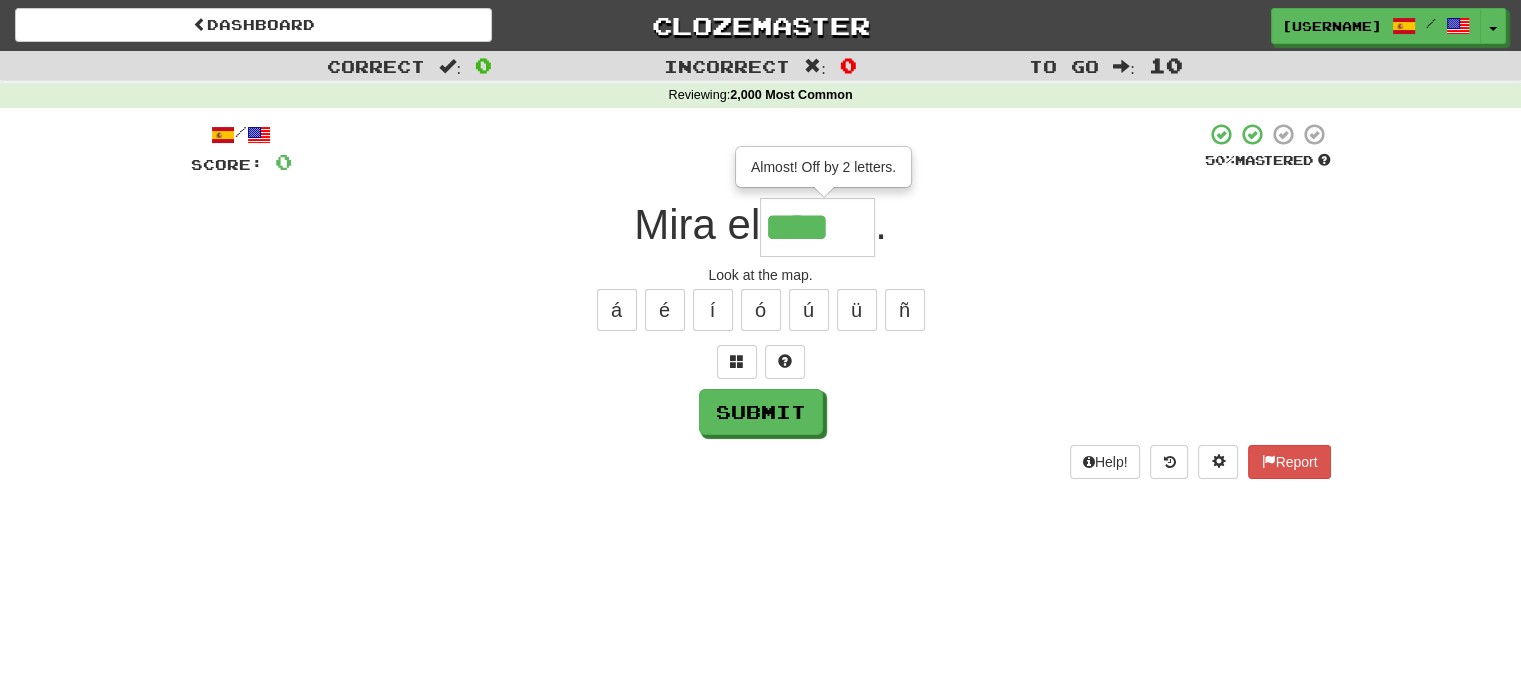 type on "****" 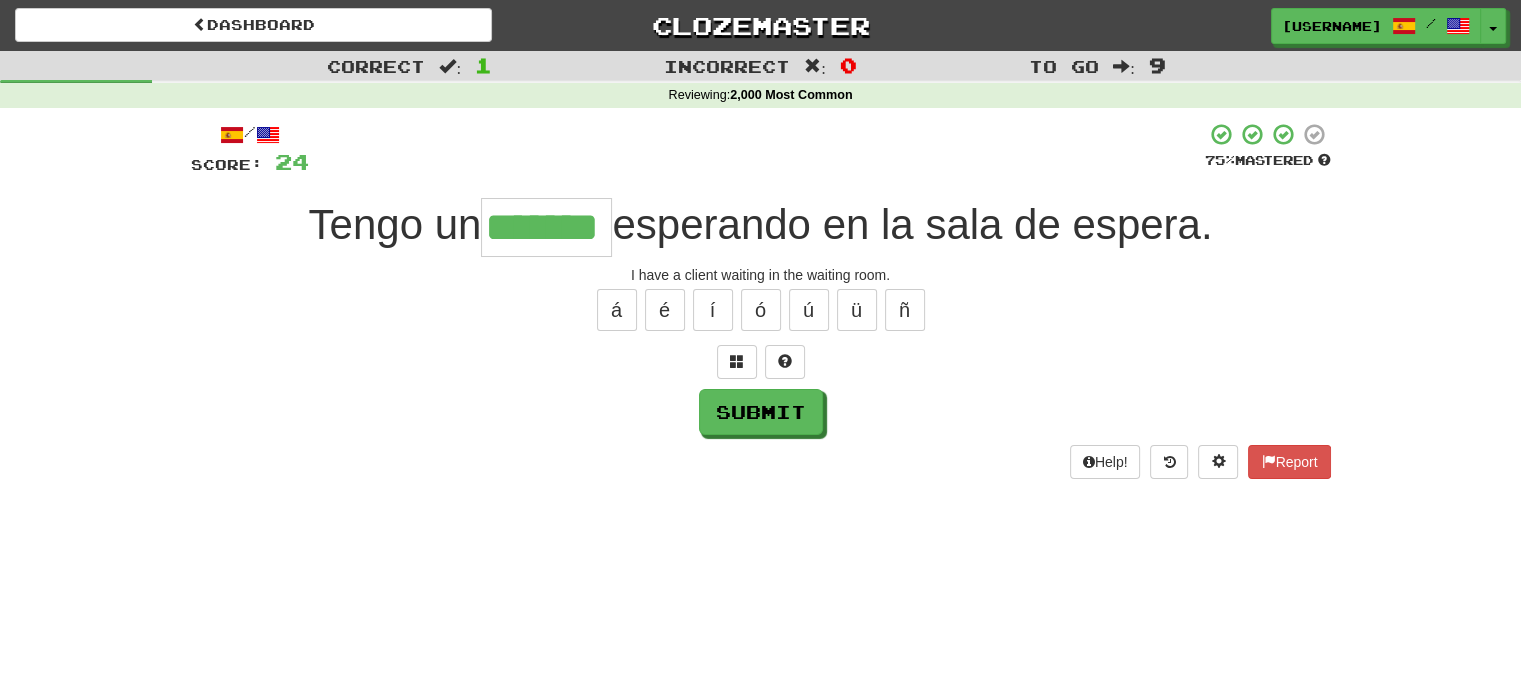 type on "*******" 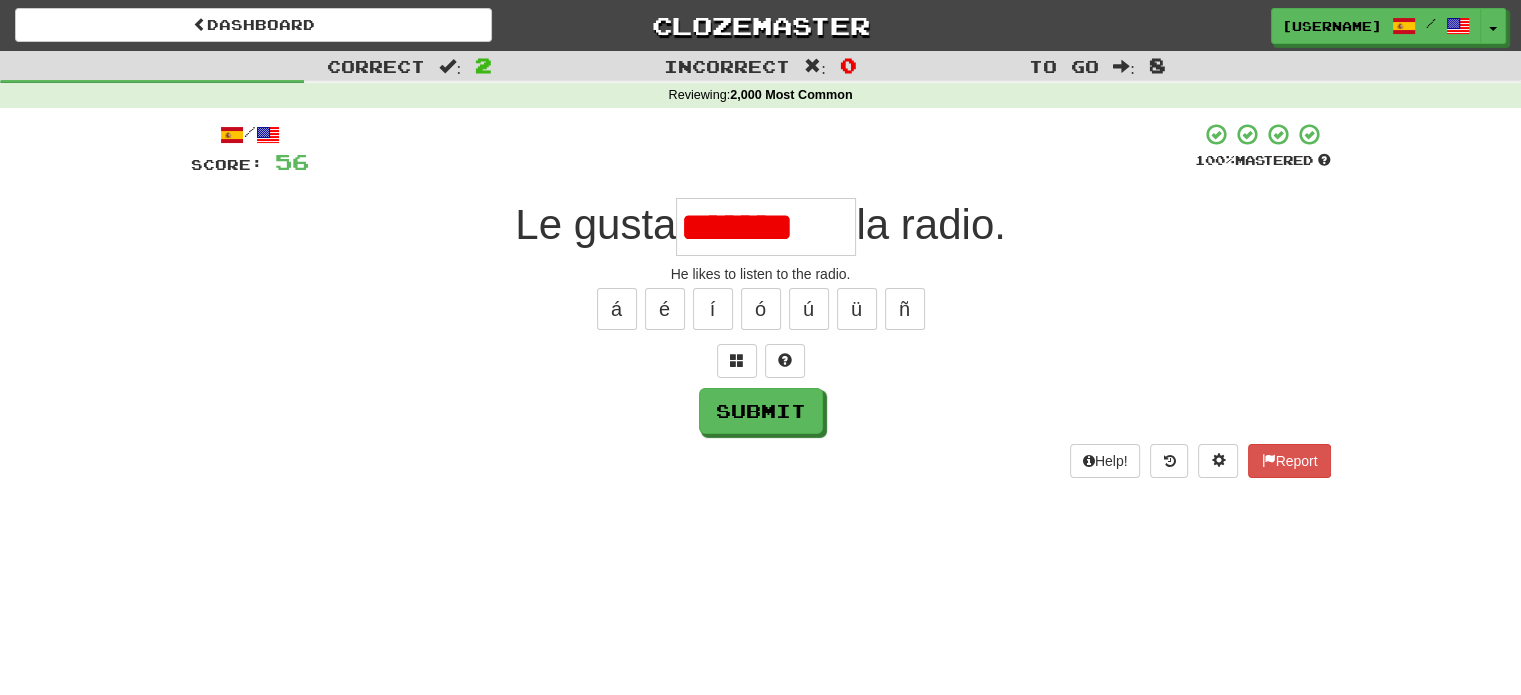 scroll, scrollTop: 0, scrollLeft: 0, axis: both 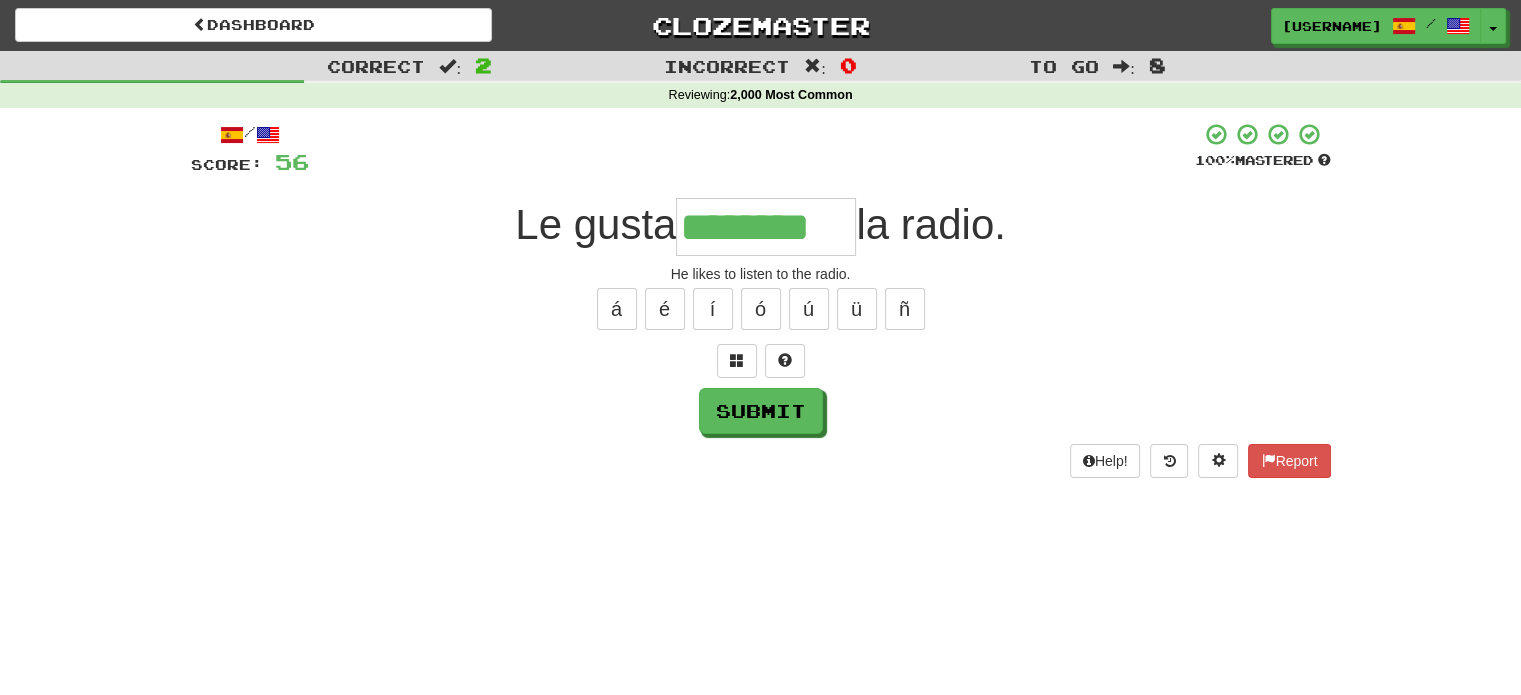 type on "********" 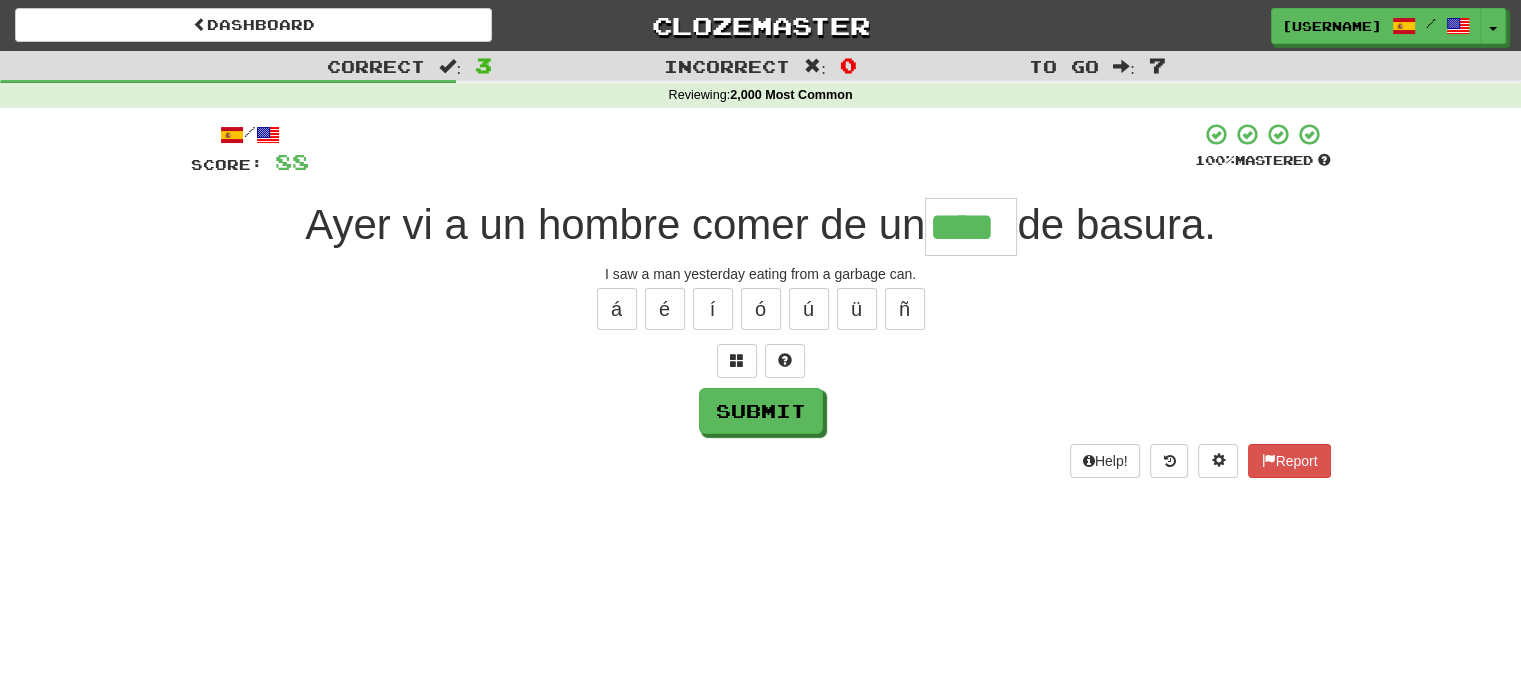 type on "****" 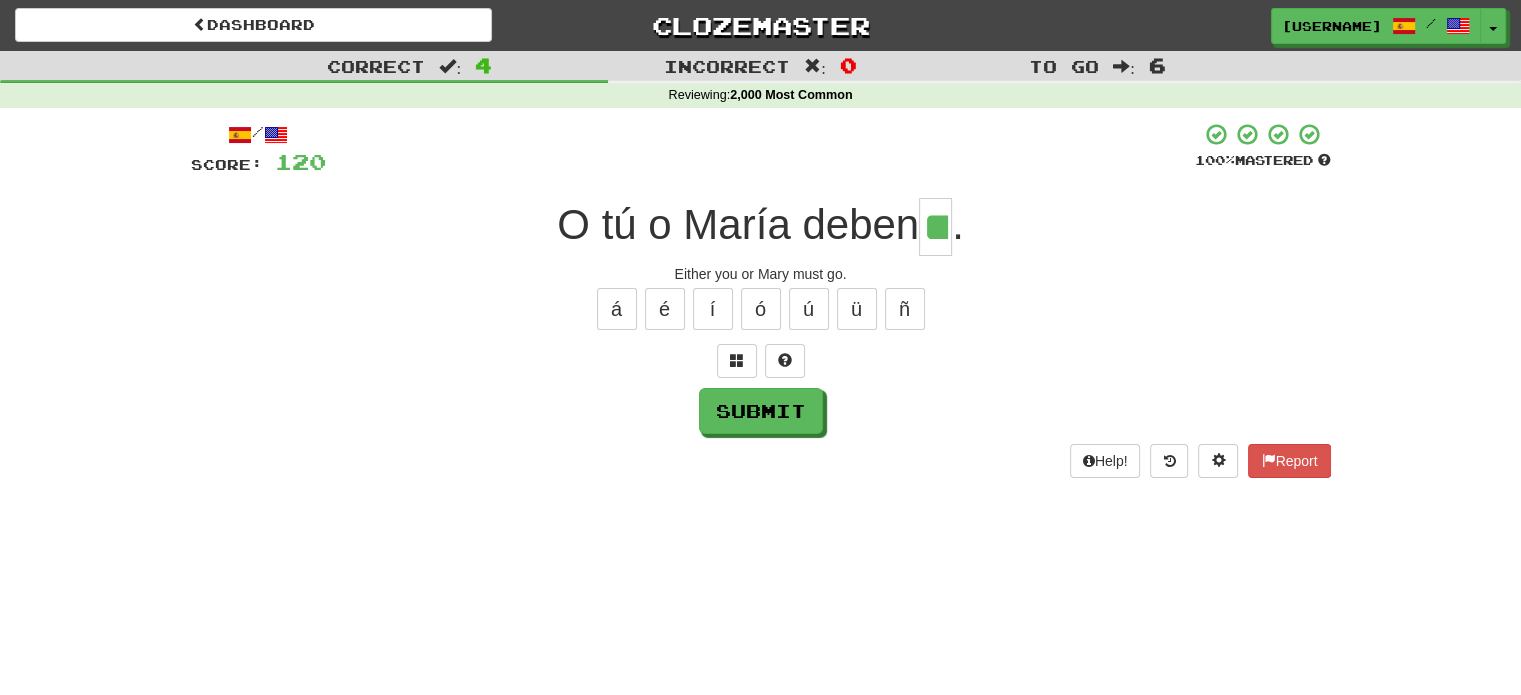 type on "**" 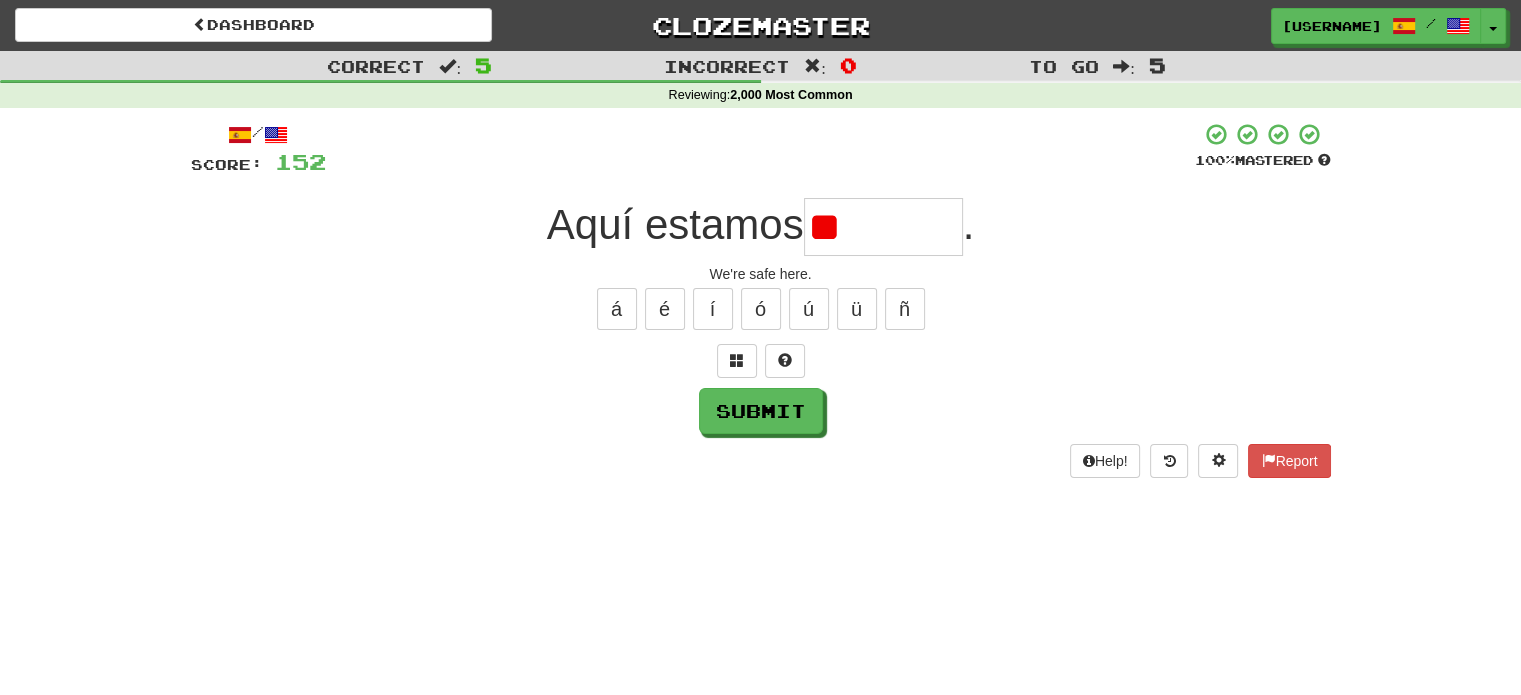 type on "*" 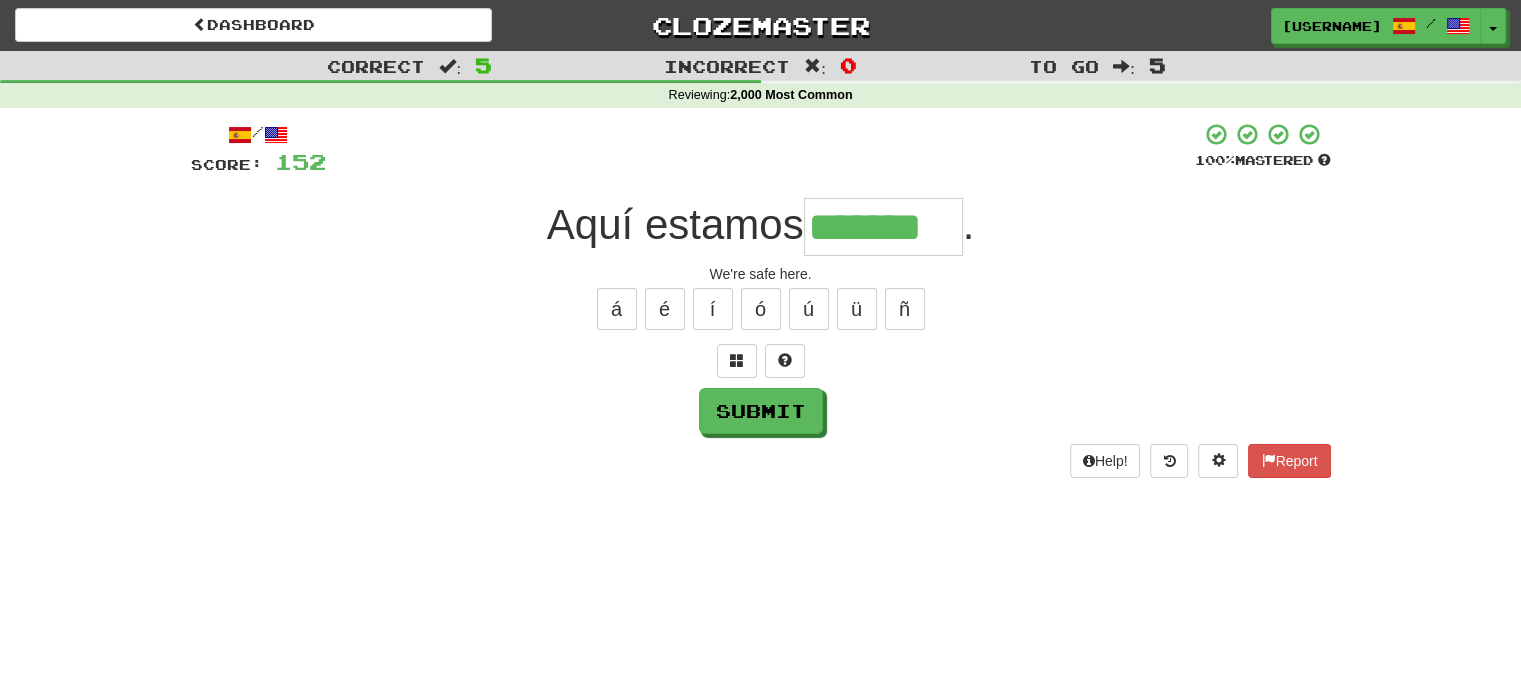 type on "*******" 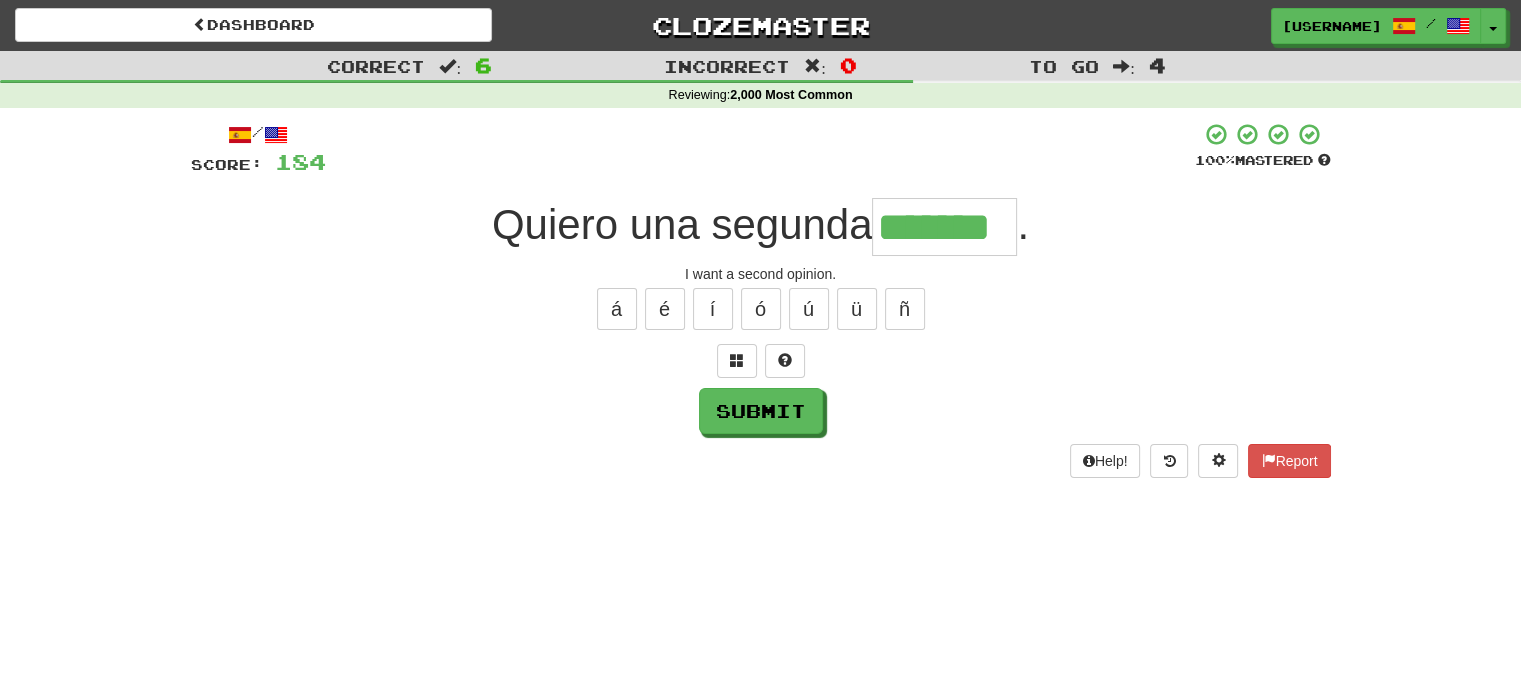 type on "*******" 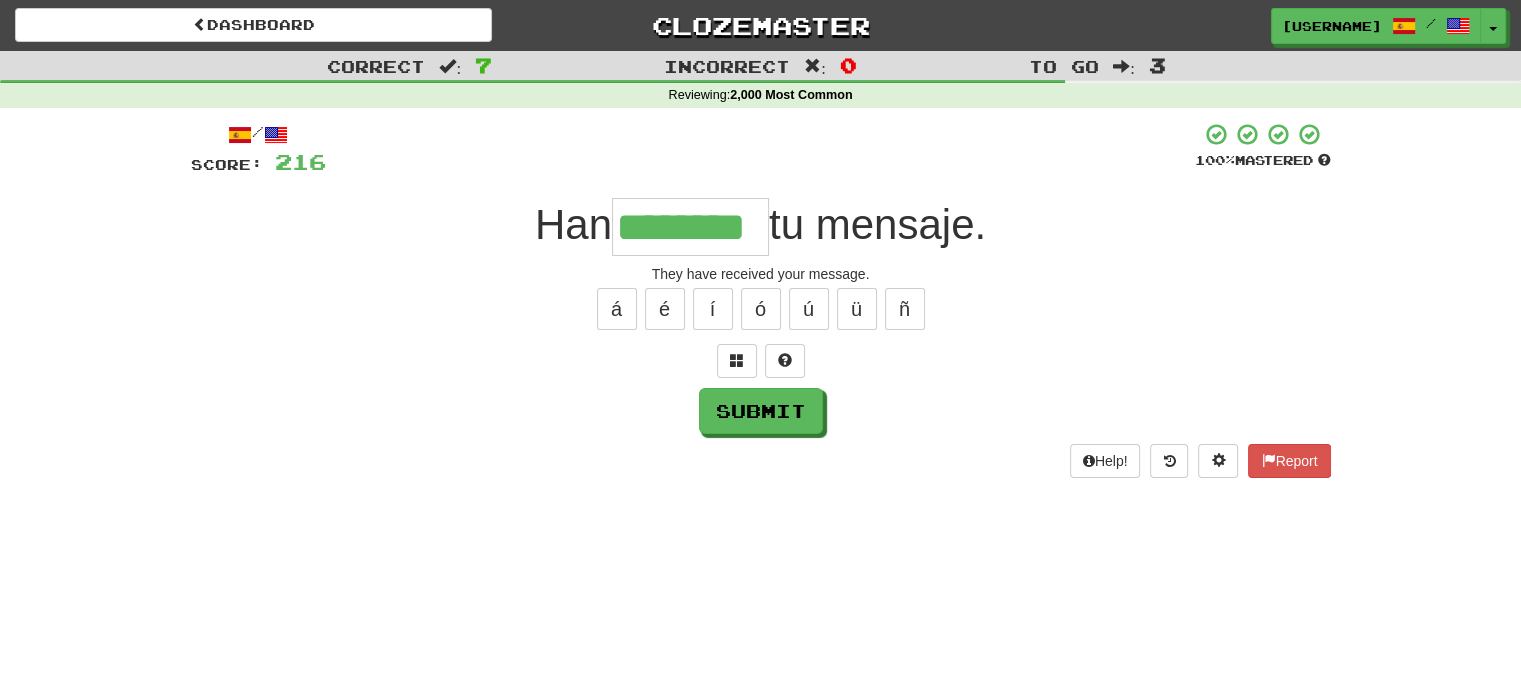 type on "********" 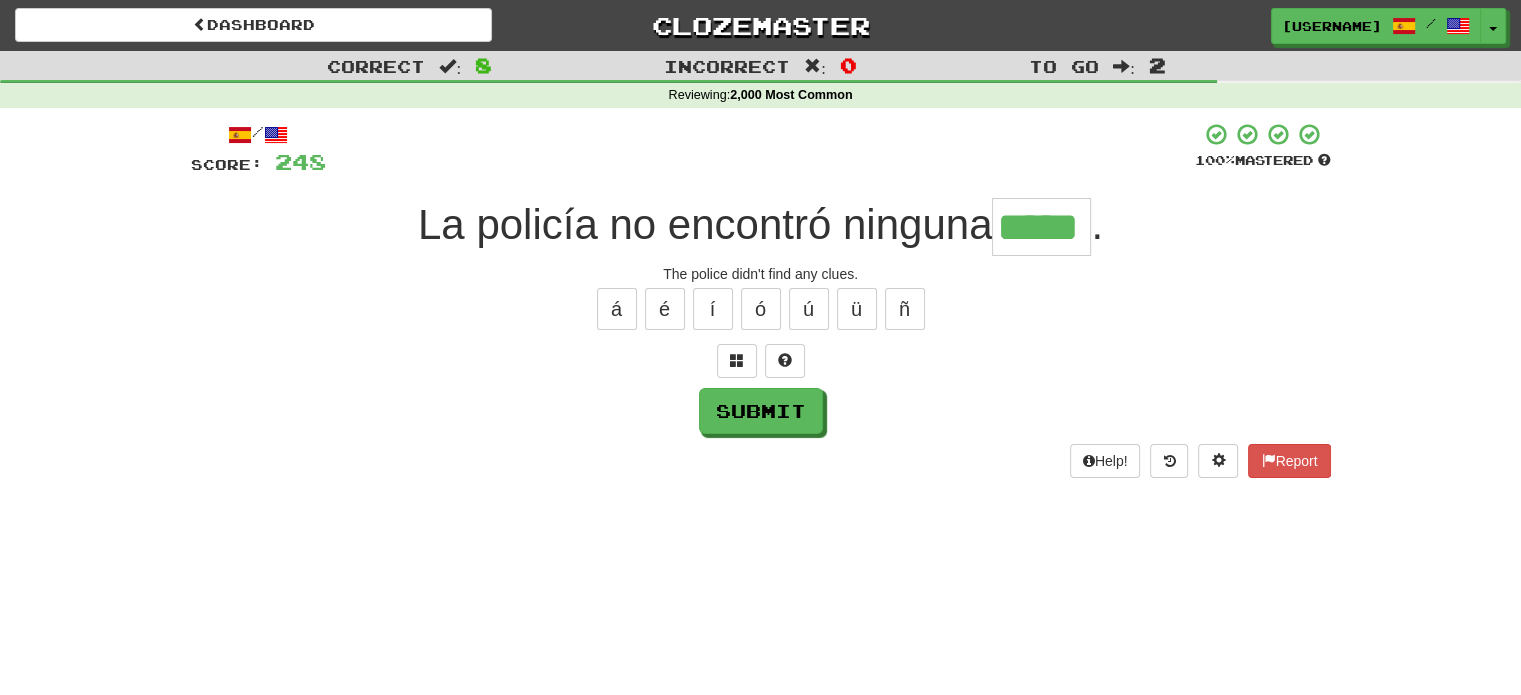type on "*****" 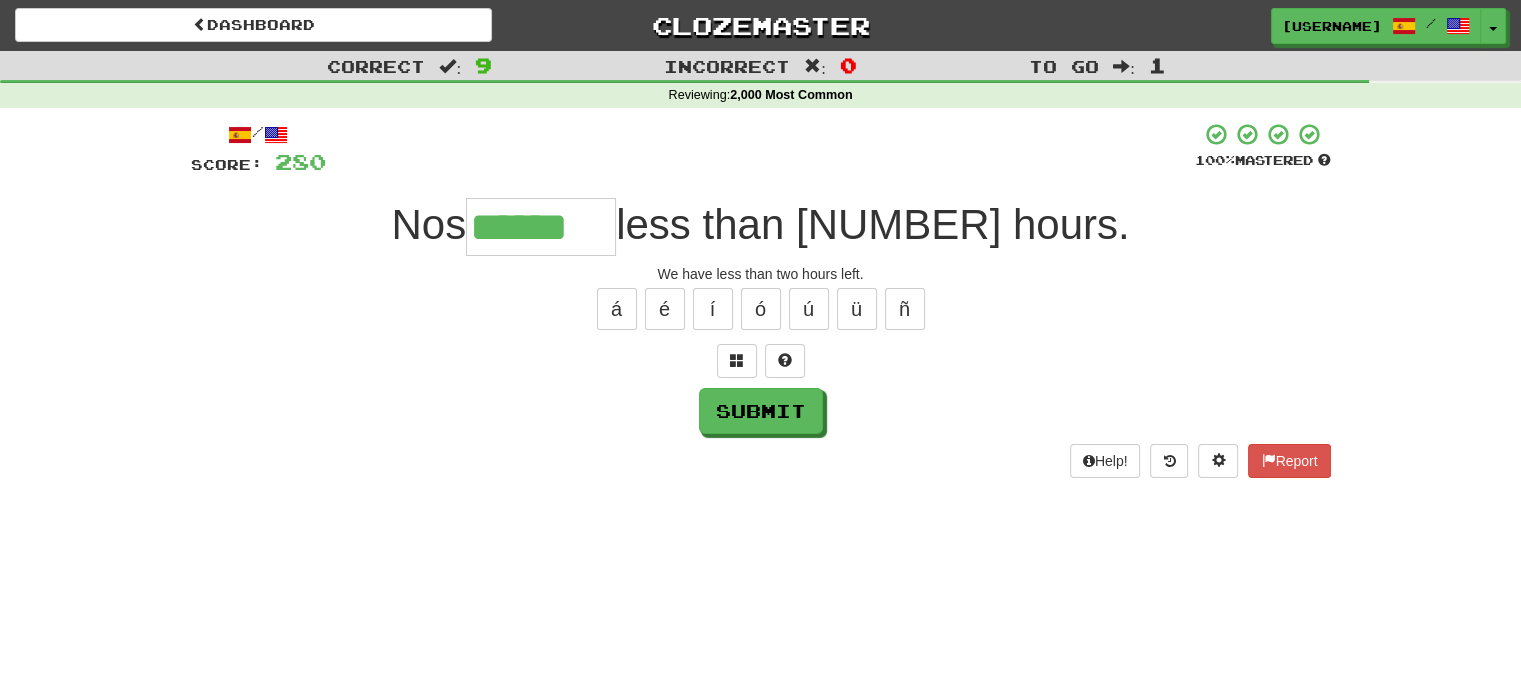 type on "******" 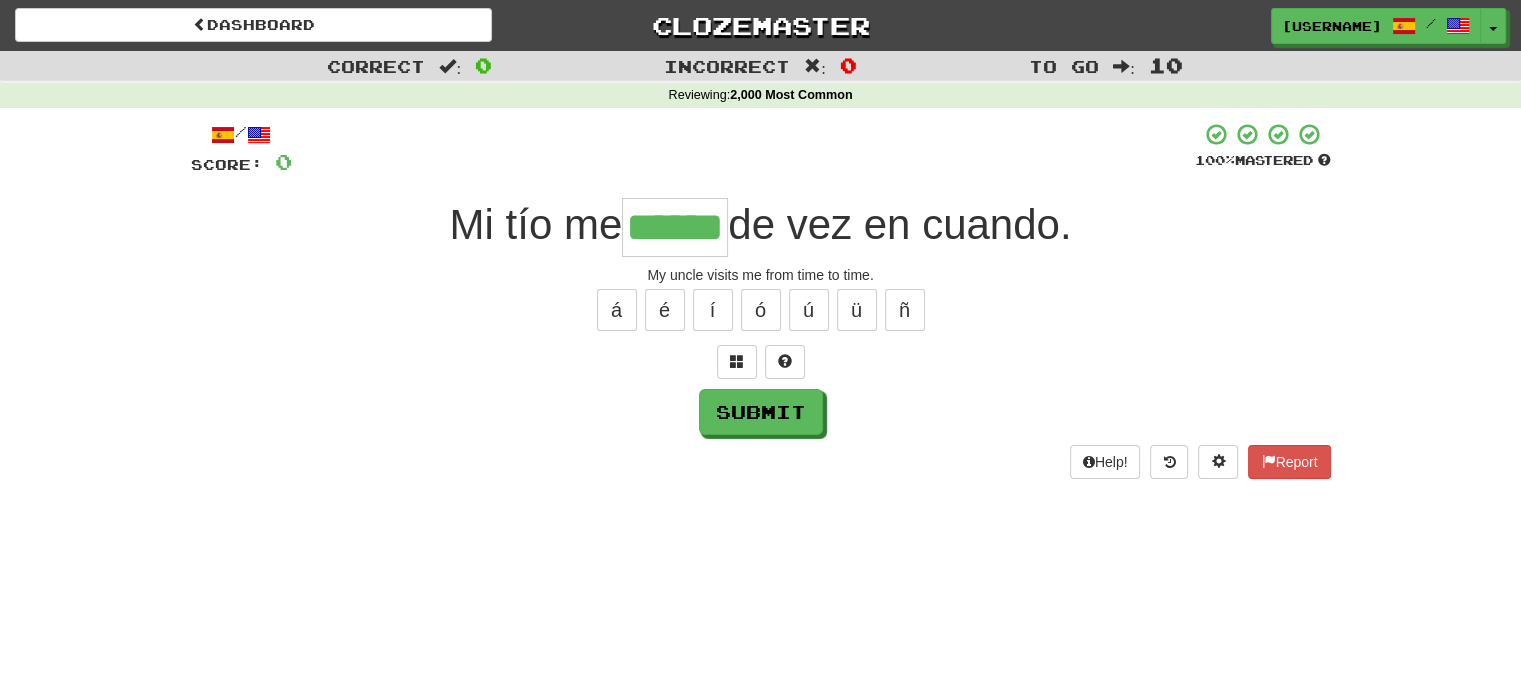 type on "******" 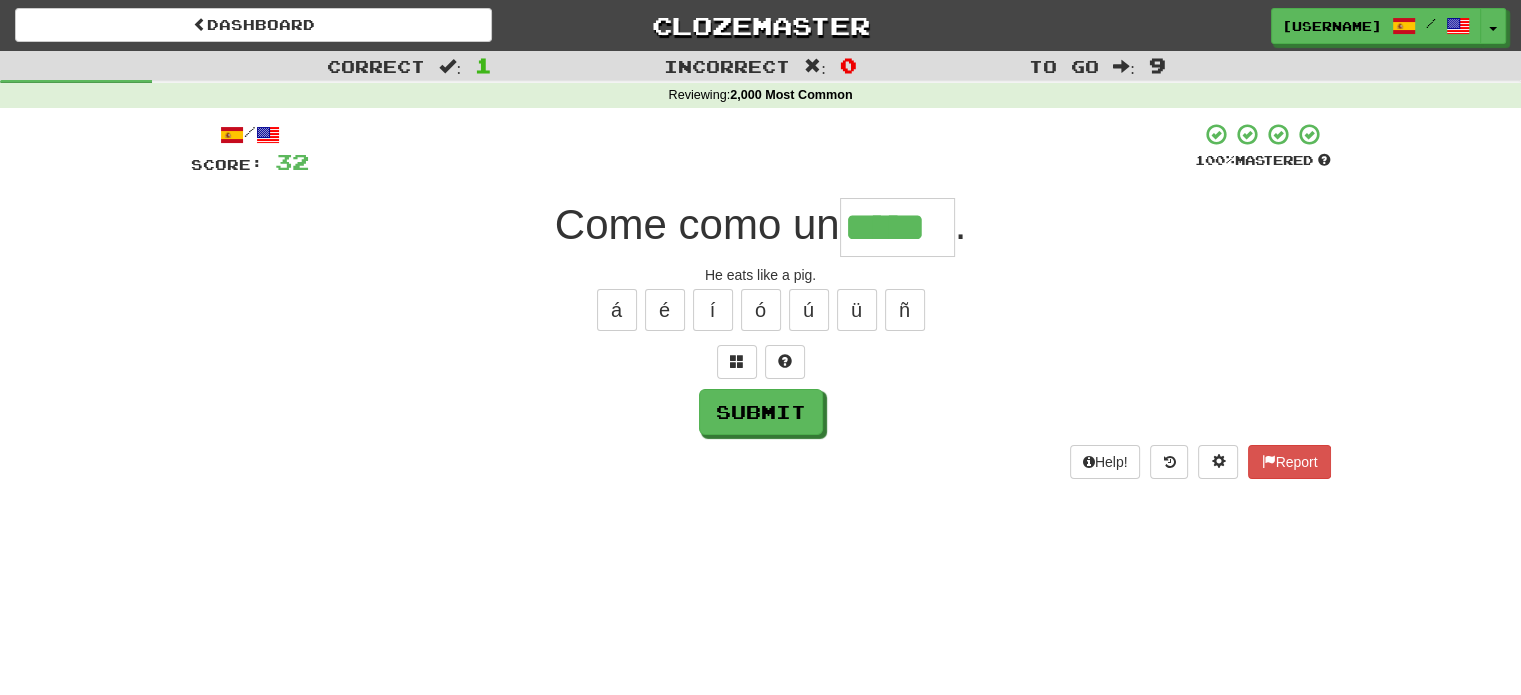type on "*****" 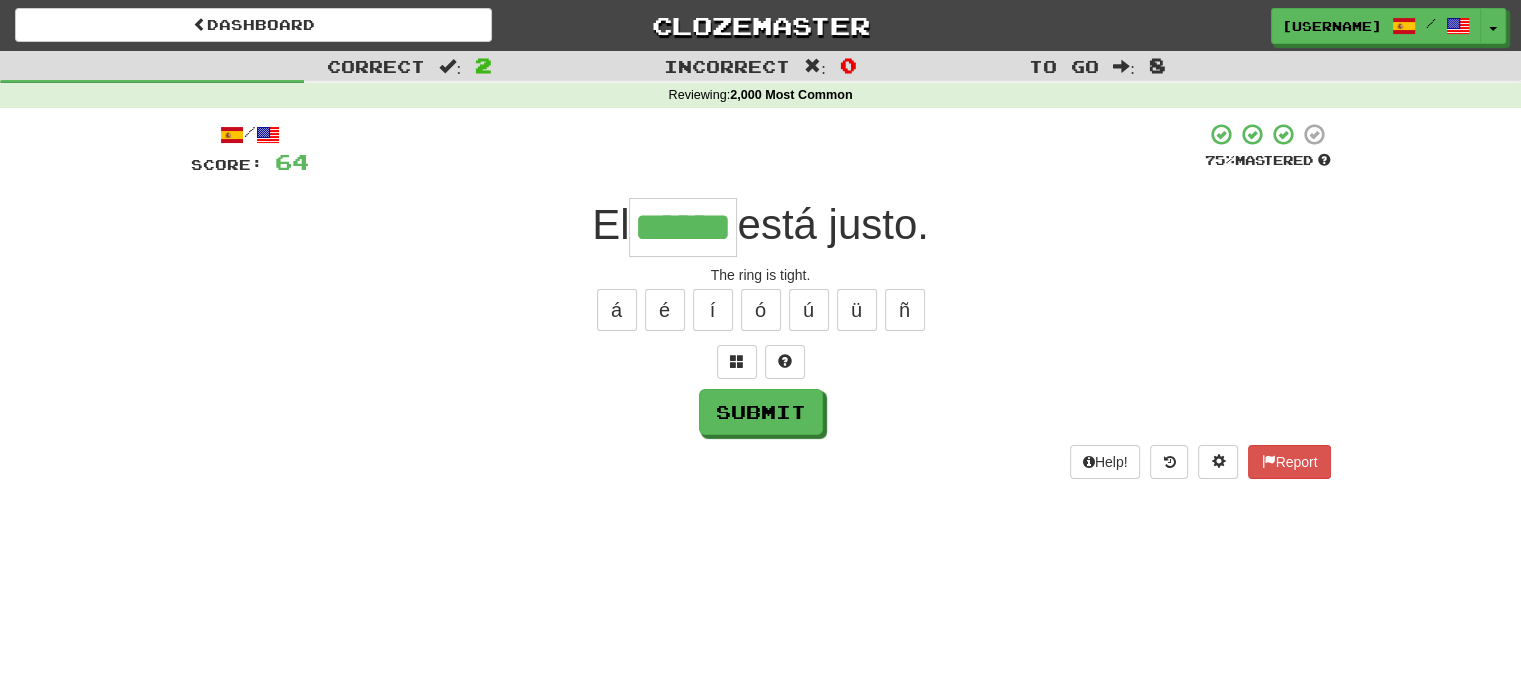 type on "******" 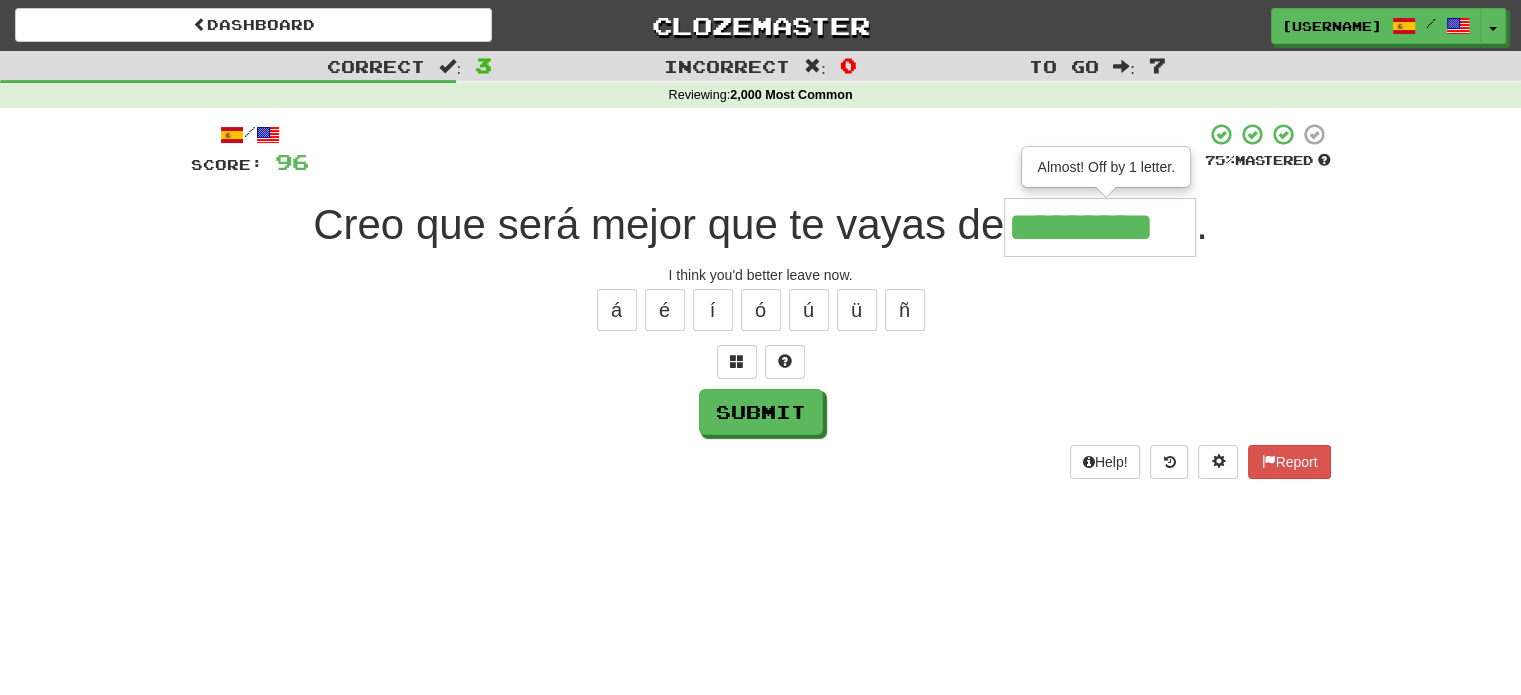 type on "*********" 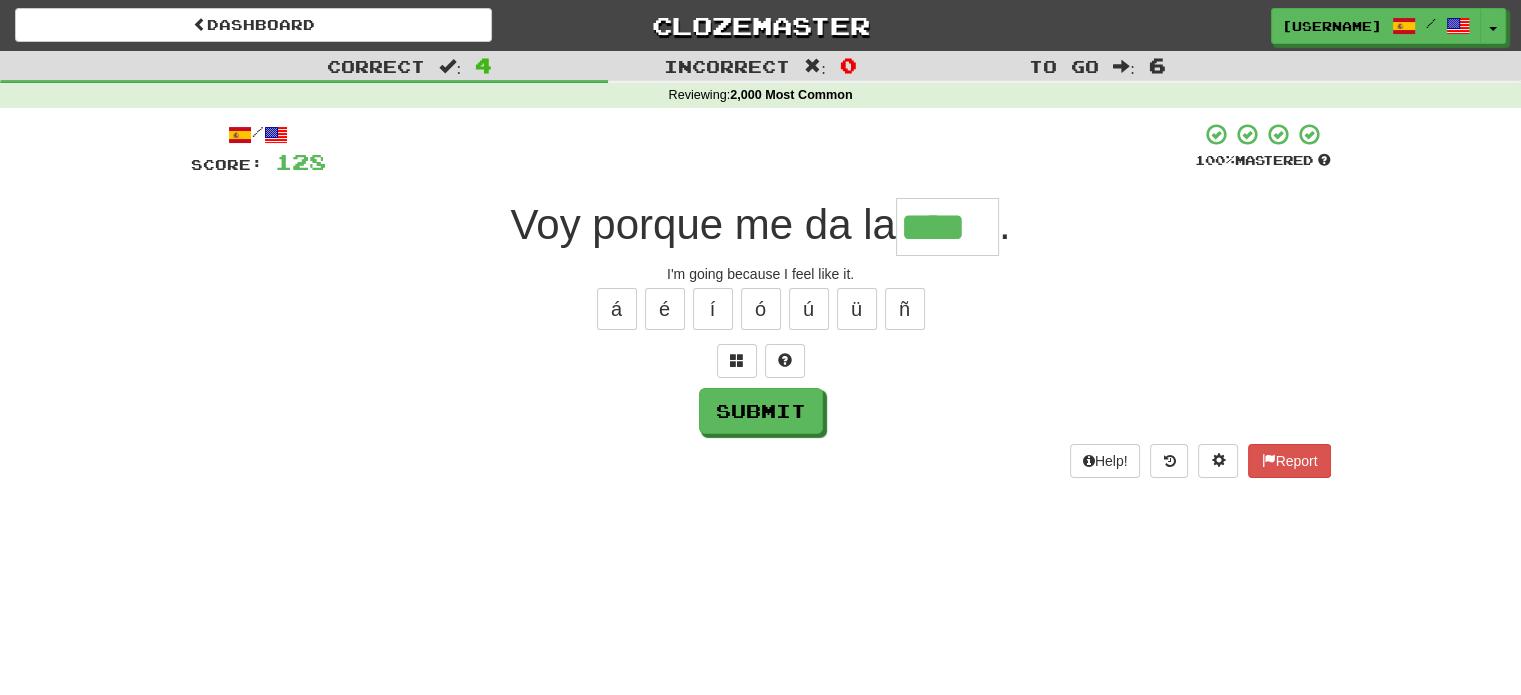 scroll, scrollTop: 0, scrollLeft: 0, axis: both 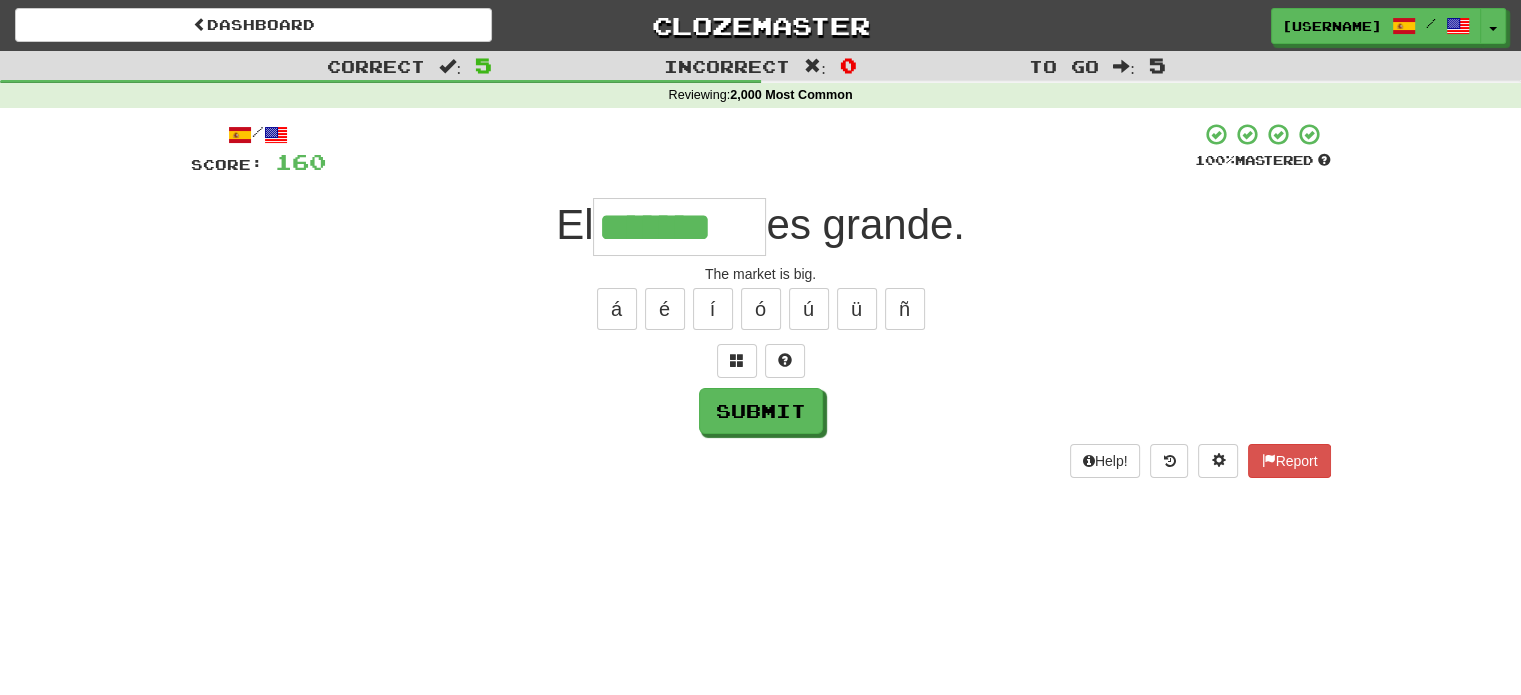 type on "*******" 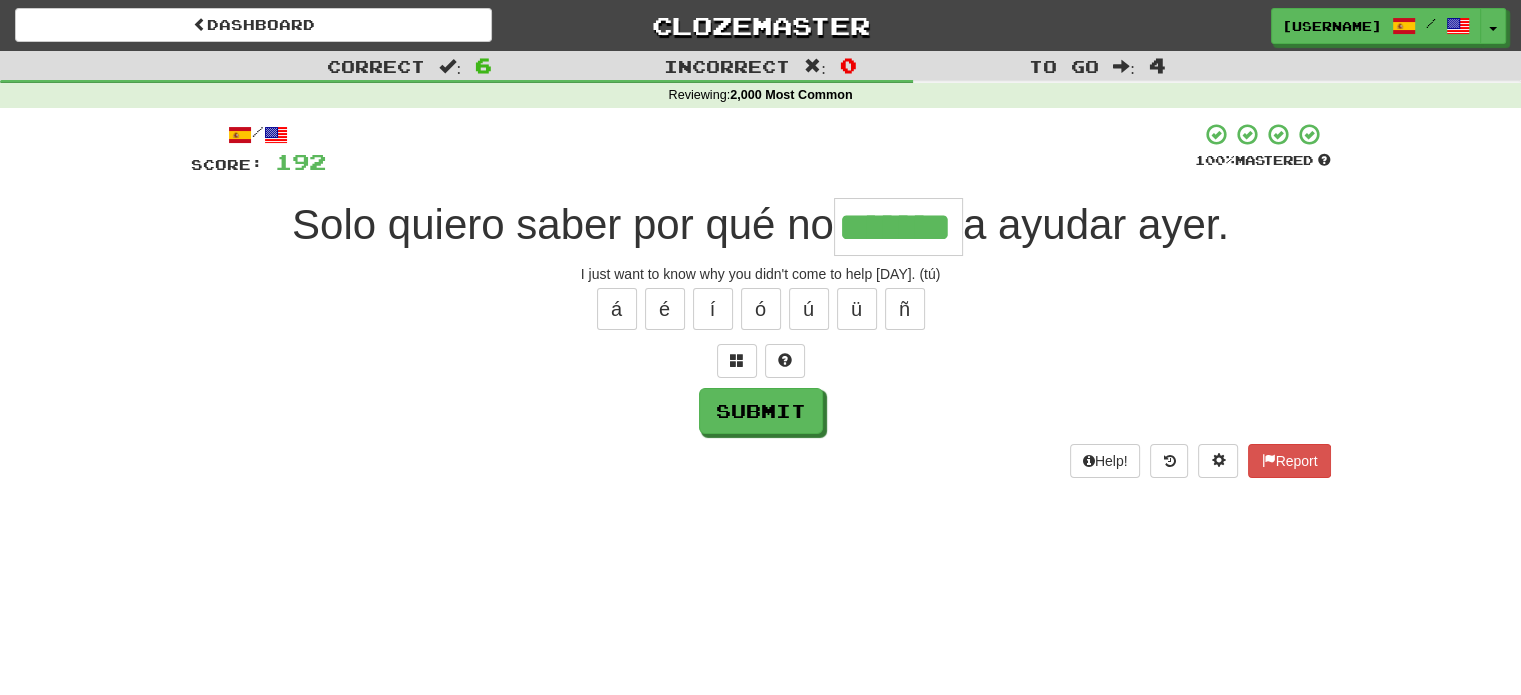 type on "*******" 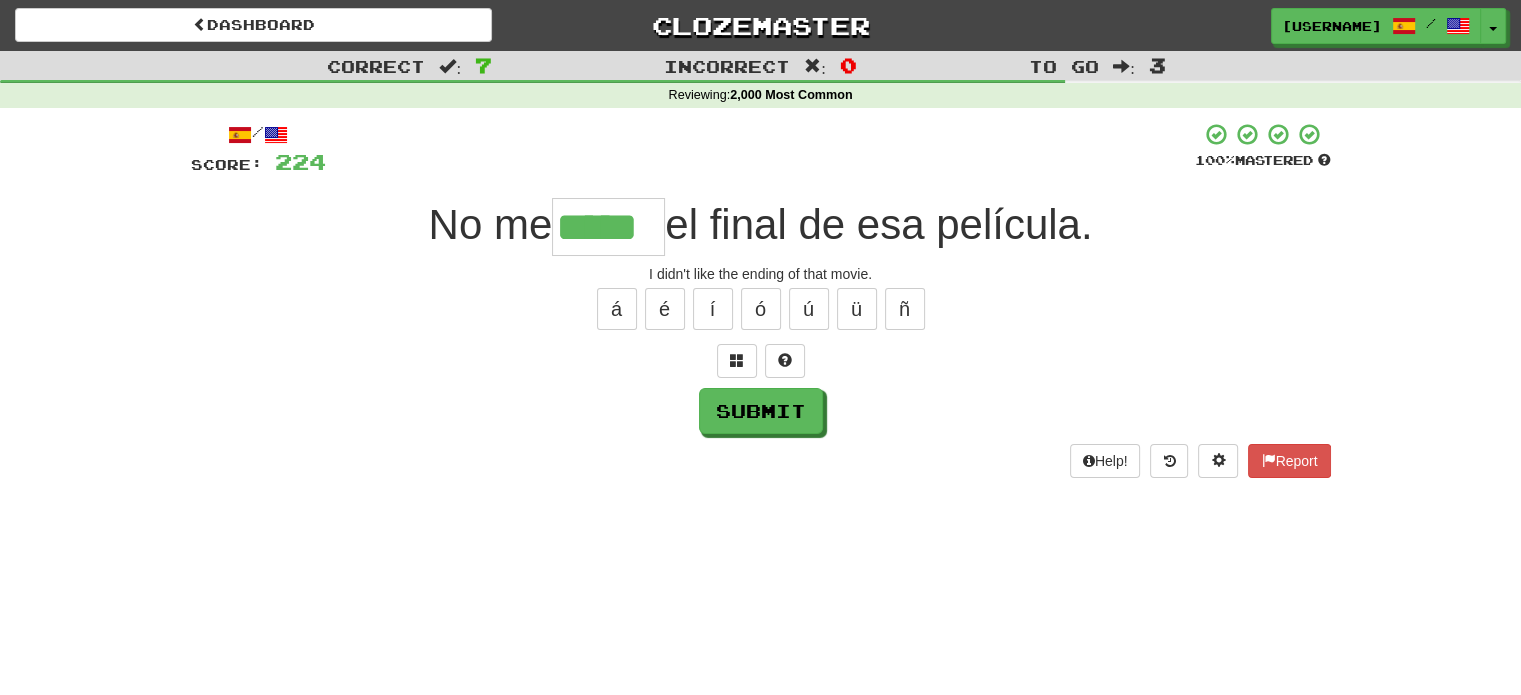 type on "*****" 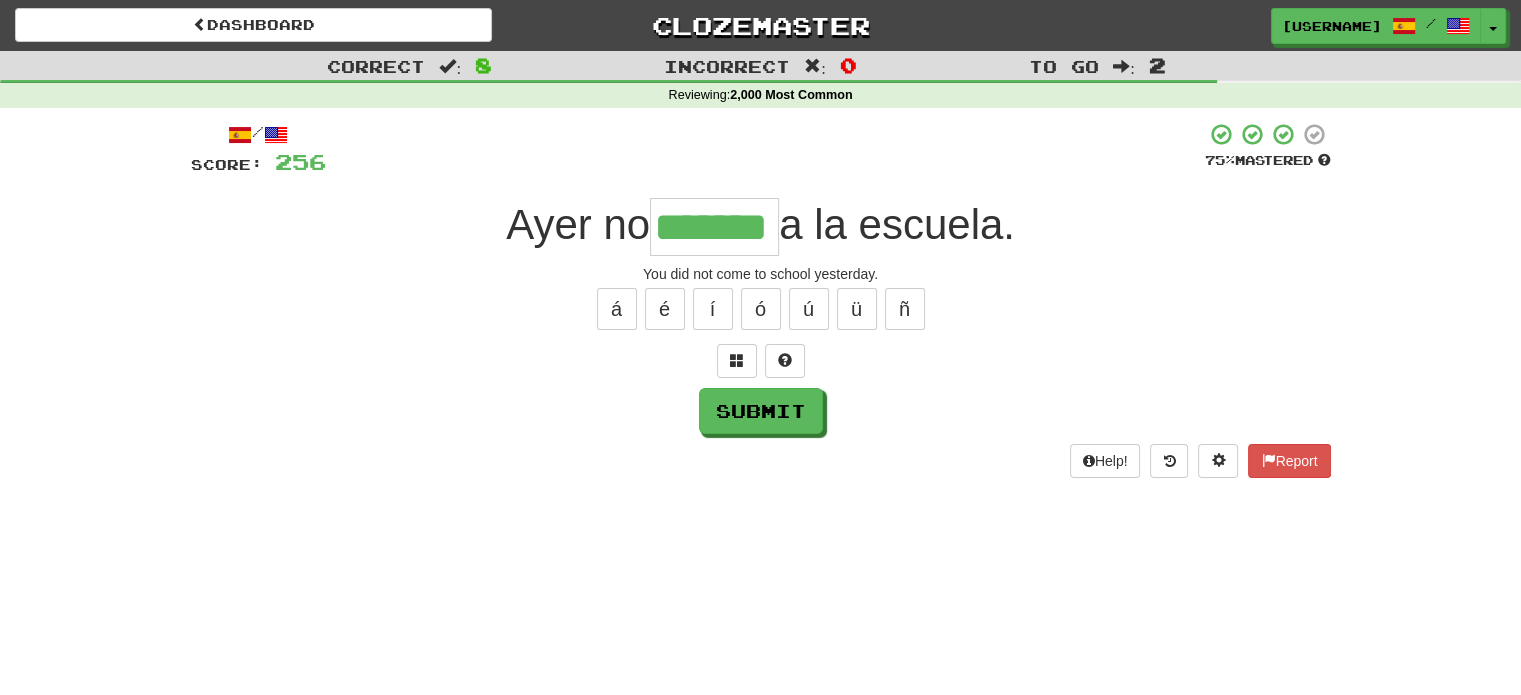 type on "*******" 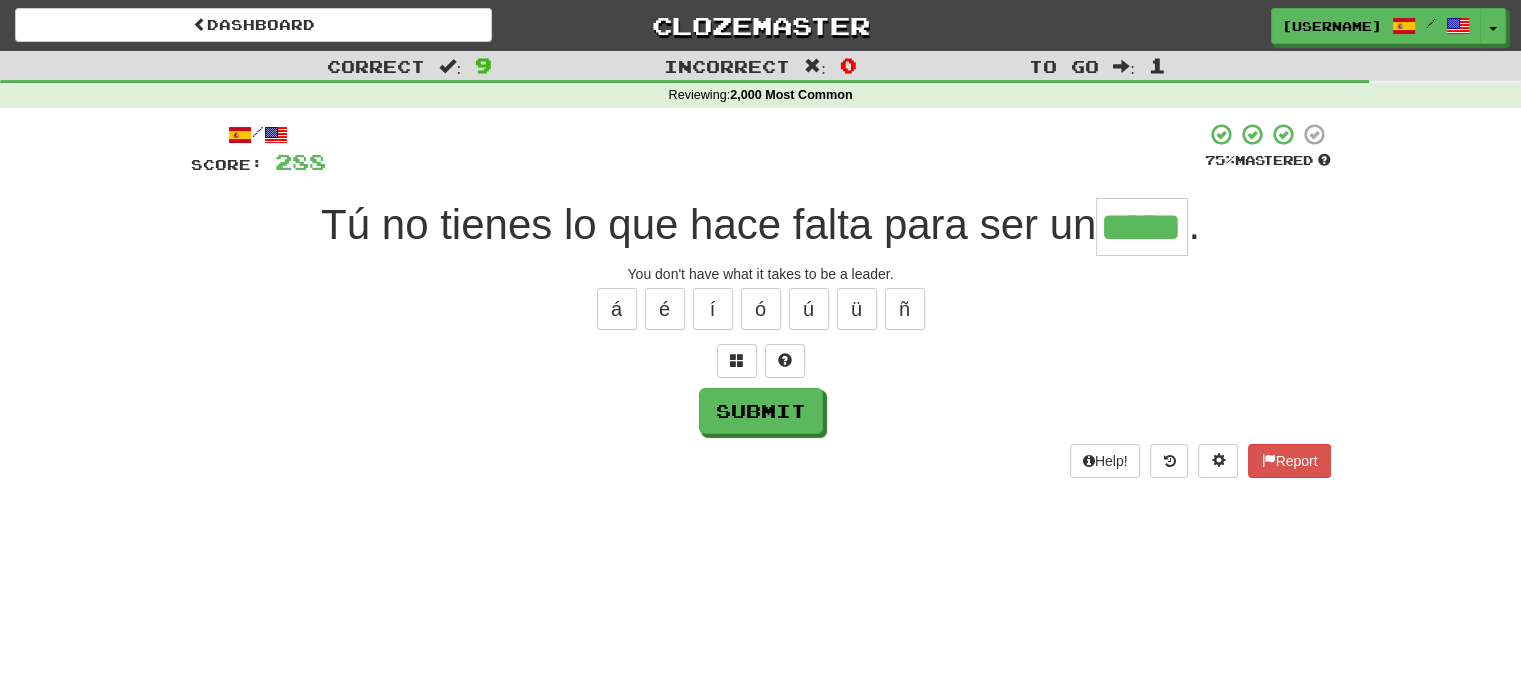 type on "*****" 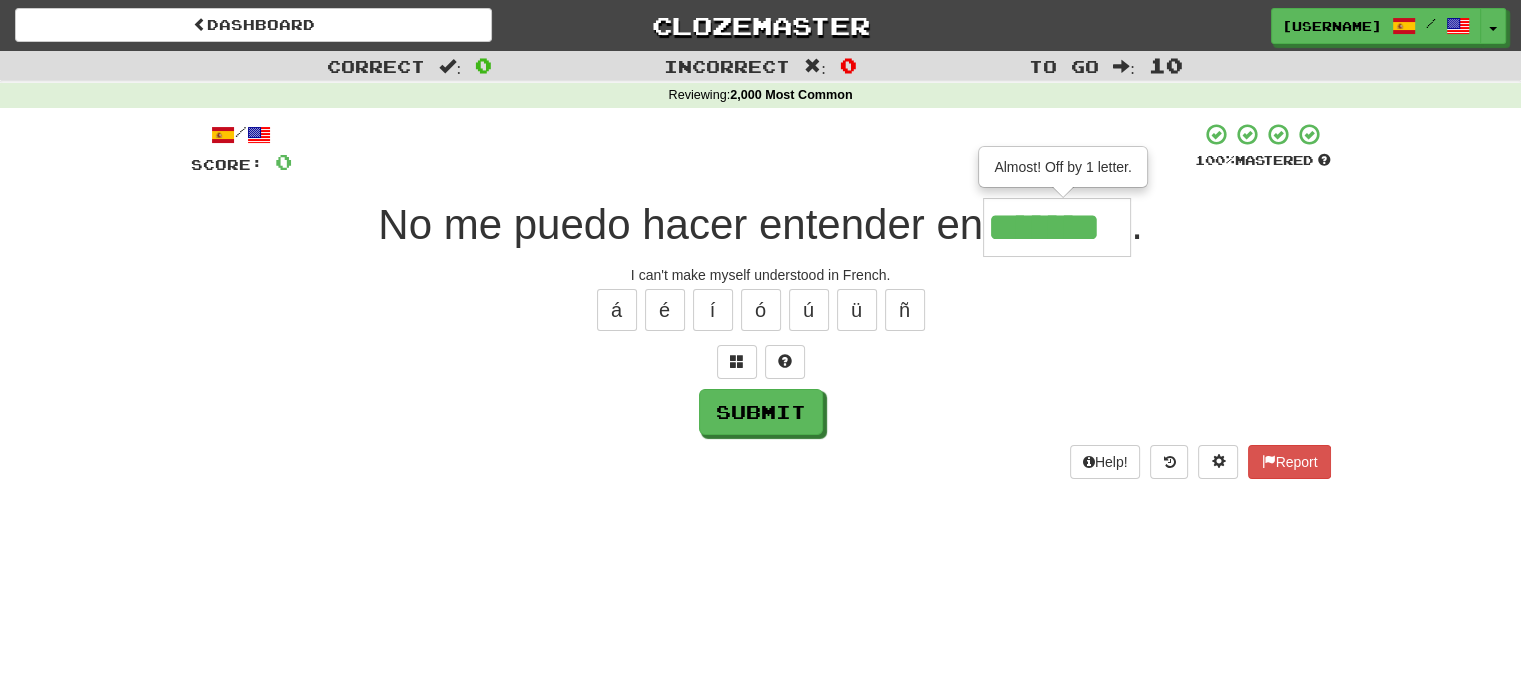 type on "*******" 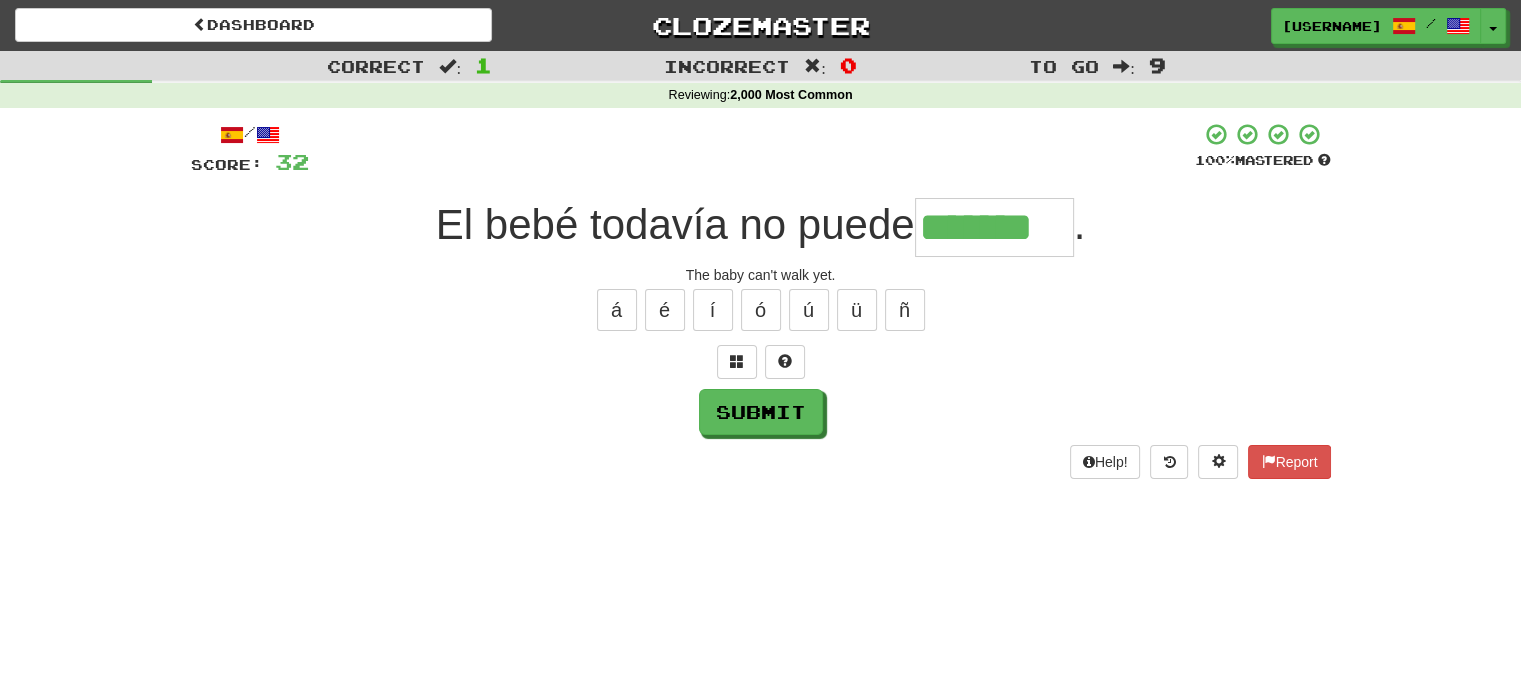 type on "*******" 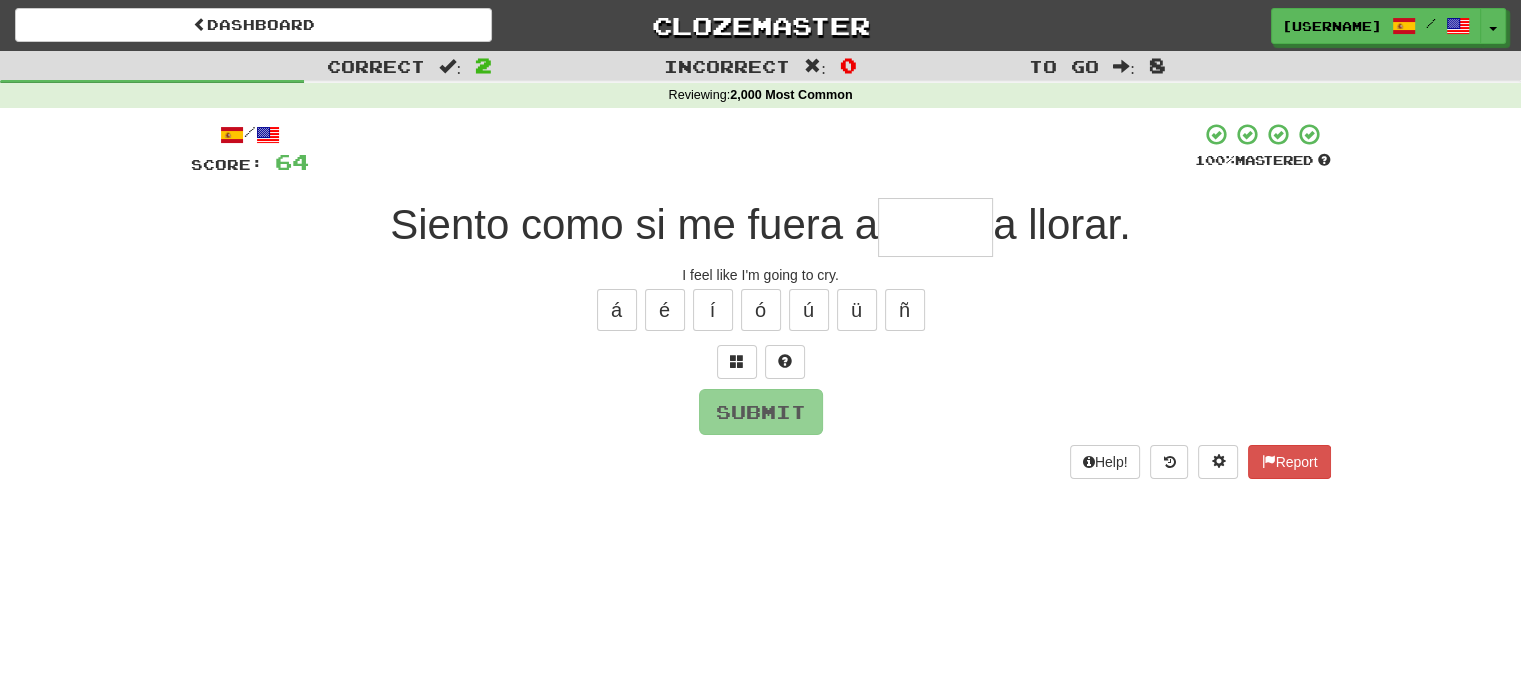 type on "*" 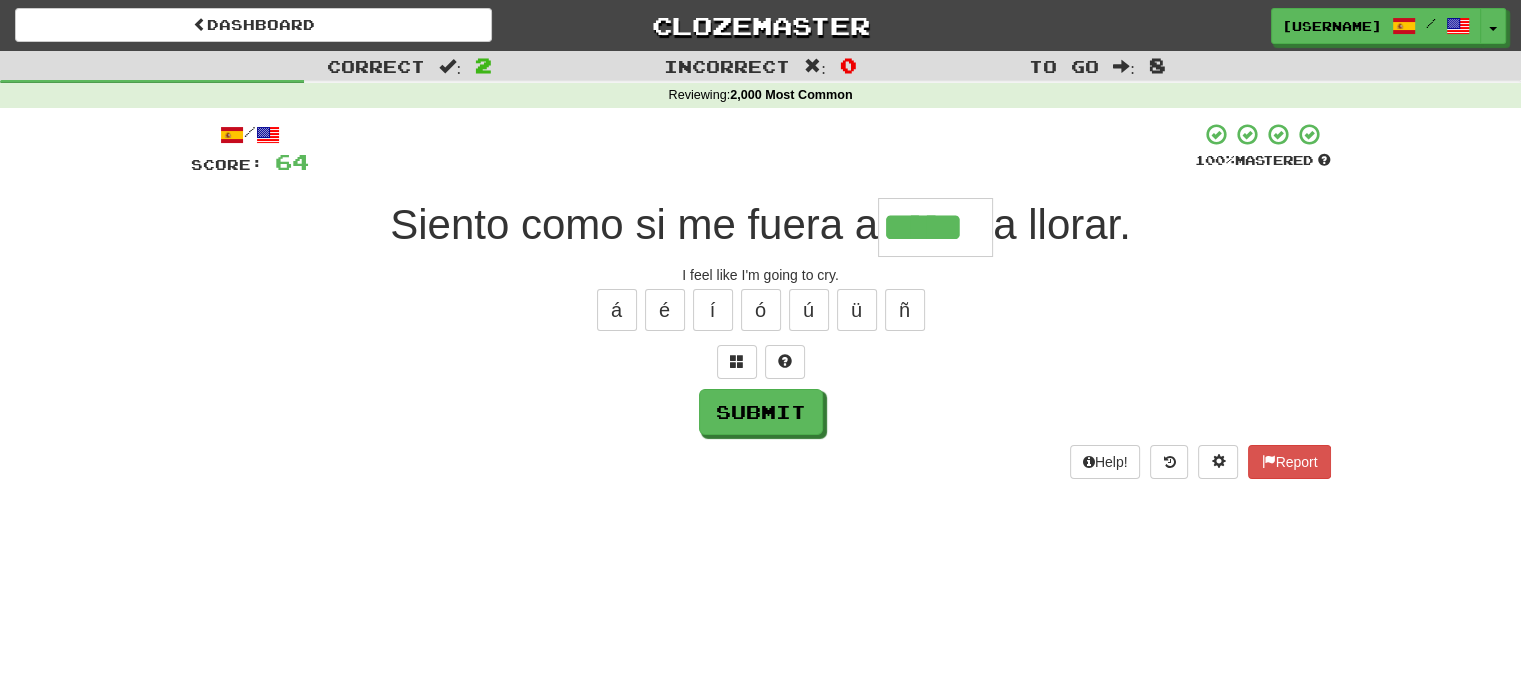 type on "*****" 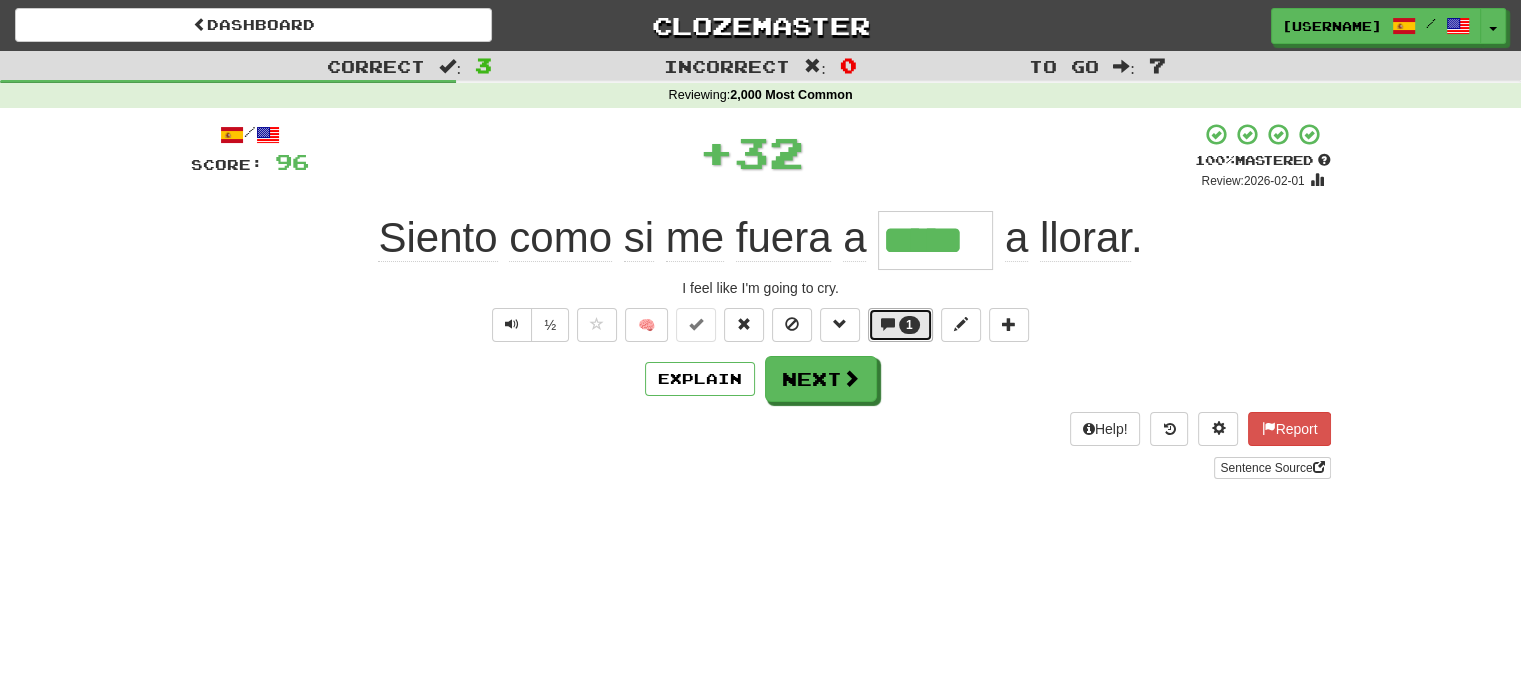 click at bounding box center (888, 324) 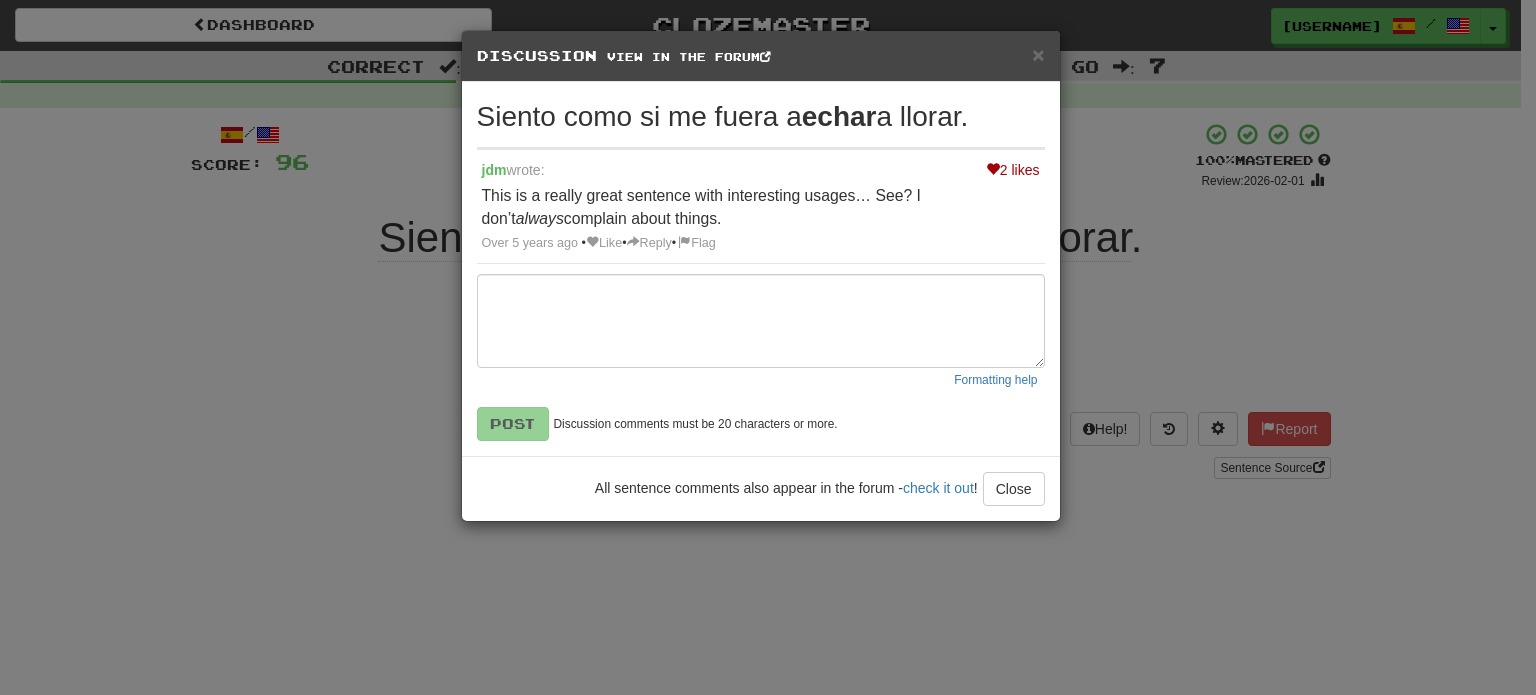 click on "× Discussion View in the forum  Siento como si me fuera a  echar  a llorar.
2
likes
jdm
wrote:
This is a really great sentence with interesting usages… See? I don’t  always  complain about things.
Over 5 years ago
•
Like
•
Reply
•
Flag
Formatting help Post Discussion comments must be 20 characters or more. All sentence comments also appear in the forum -  check it out ! Close Loading ..." at bounding box center [768, 347] 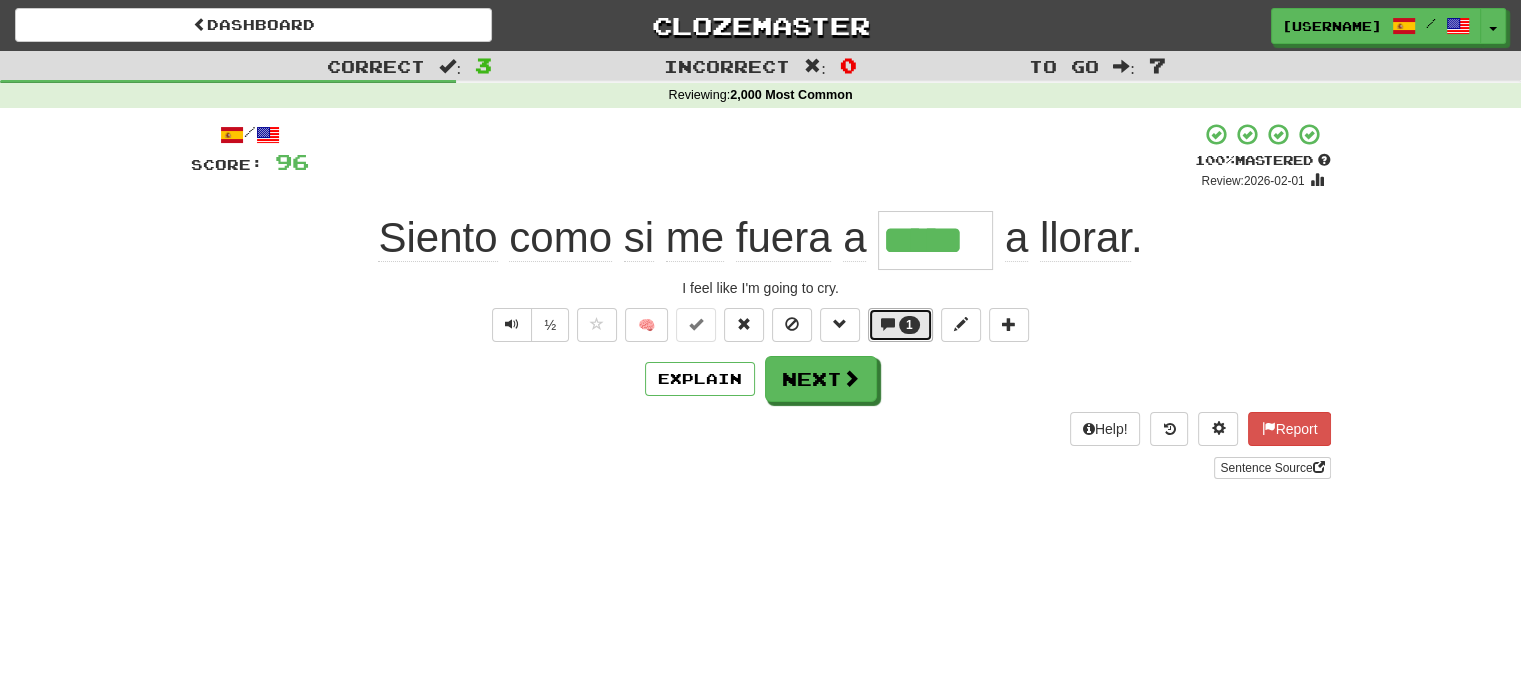 click on "1" at bounding box center (900, 325) 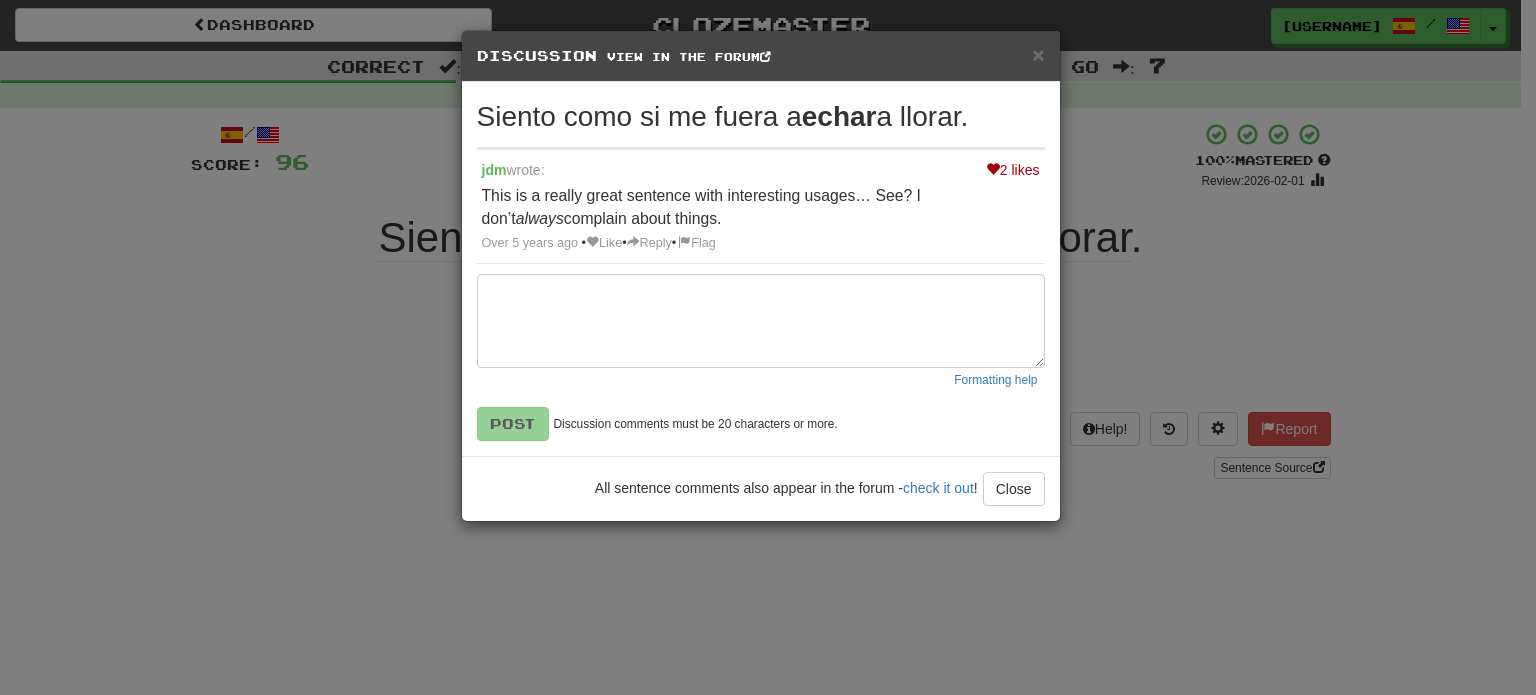 click on "× Discussion View in the forum  Siento como si me fuera a  echar  a llorar.
2
likes
jdm
wrote:
This is a really great sentence with interesting usages… See? I don’t  always  complain about things.
Over 5 years ago
•
Like
•
Reply
•
Flag
Formatting help Post Discussion comments must be 20 characters or more. All sentence comments also appear in the forum -  check it out ! Close Loading .." at bounding box center [768, 347] 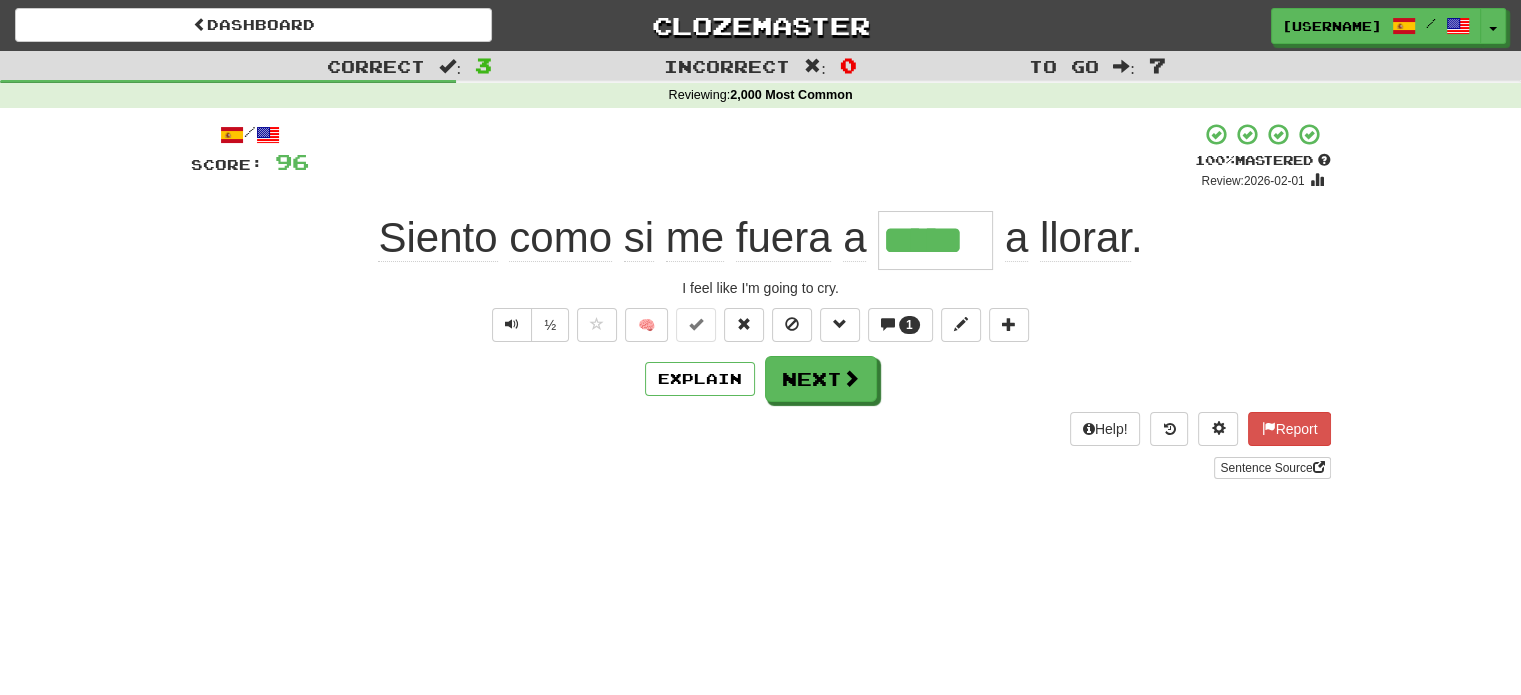 click on "Explain Next" at bounding box center [761, 379] 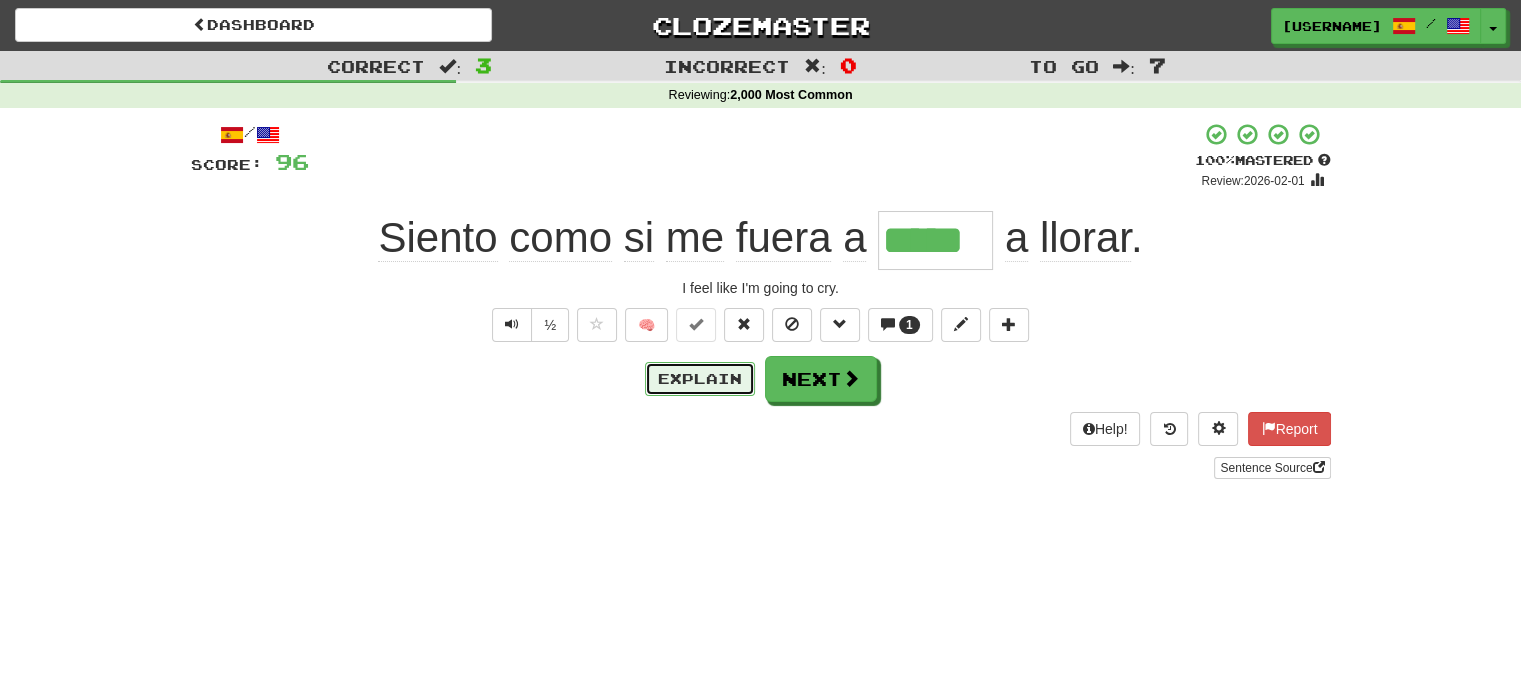 click on "Explain" at bounding box center [700, 379] 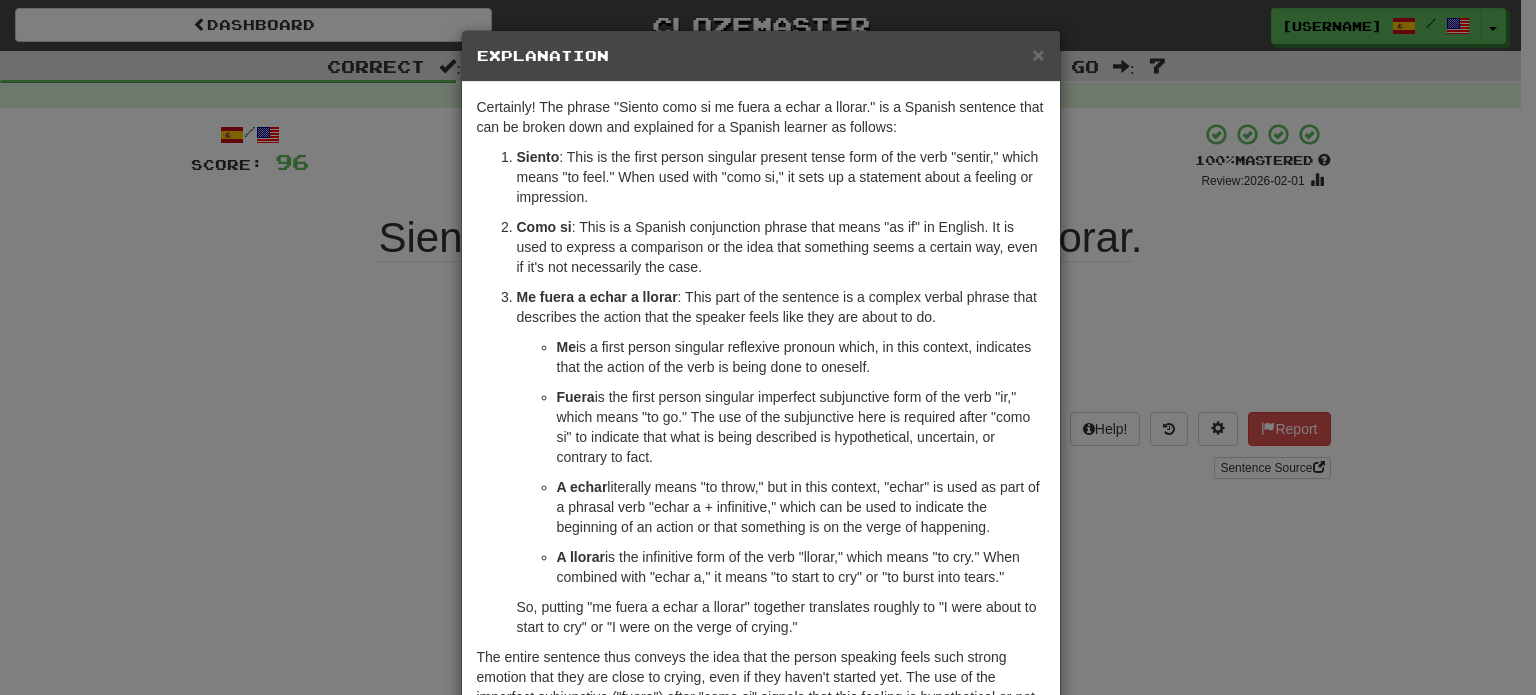 click on "× Explanation Certainly! The phrase "Siento como si me fuera a echar a llorar." is a Spanish sentence that can be broken down and explained for a Spanish learner as follows:
Siento : This is the first person singular present tense form of the verb "sentir," which means "to feel." When used with "como si," it sets up a statement about a feeling or impression.
Como si : This is a Spanish conjunction phrase that means "as if" in English. It is used to express a comparison or the idea that something seems a certain way, even if it's not necessarily the case.
Me fuera a echar a llorar : This part of the sentence is a complex verbal phrase that describes the action that the speaker feels like they are about to do.
Me  is a first person singular reflexive pronoun which, in this context, indicates that the action of the verb is being done to oneself.
Fuera
A echar
A llorar
In beta. Generated by ChatGPT. Like it? Hate it?  Let us know ! Close" at bounding box center (768, 347) 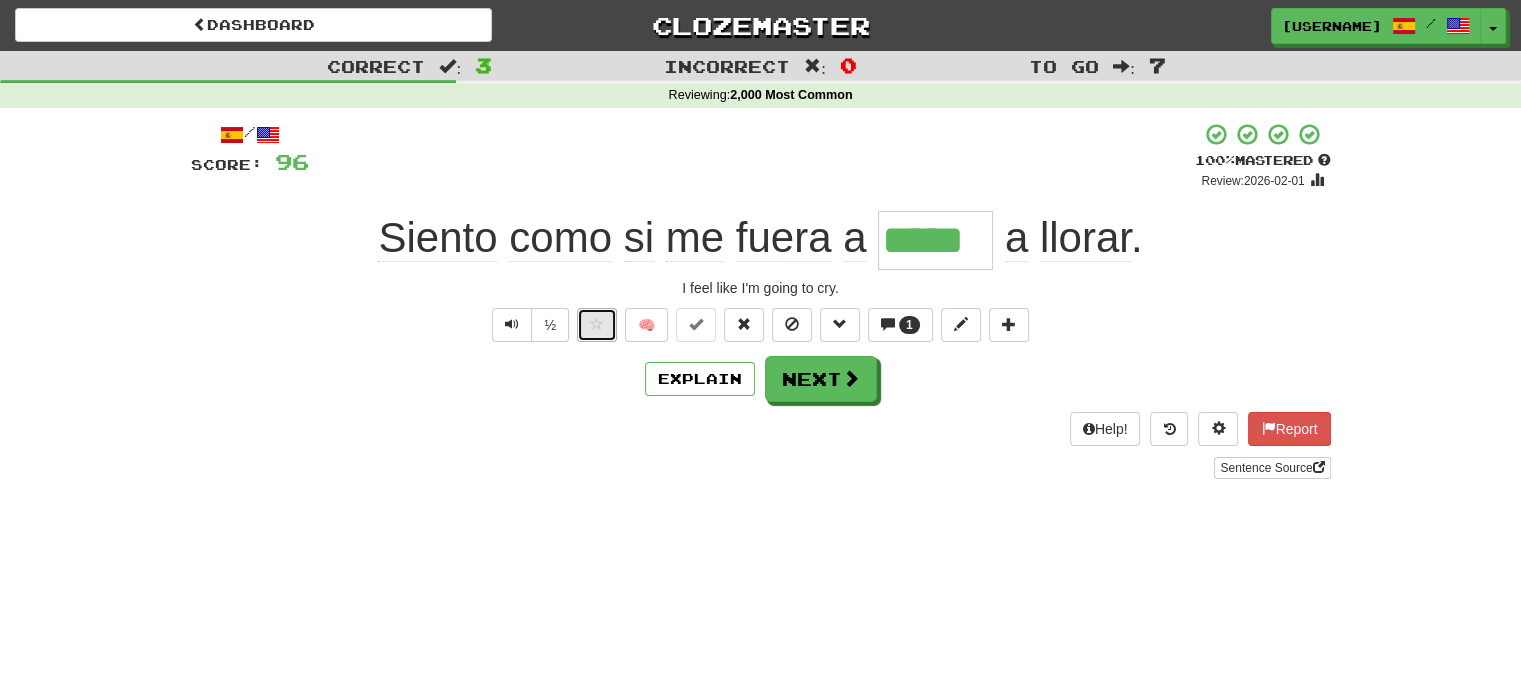 click at bounding box center (597, 325) 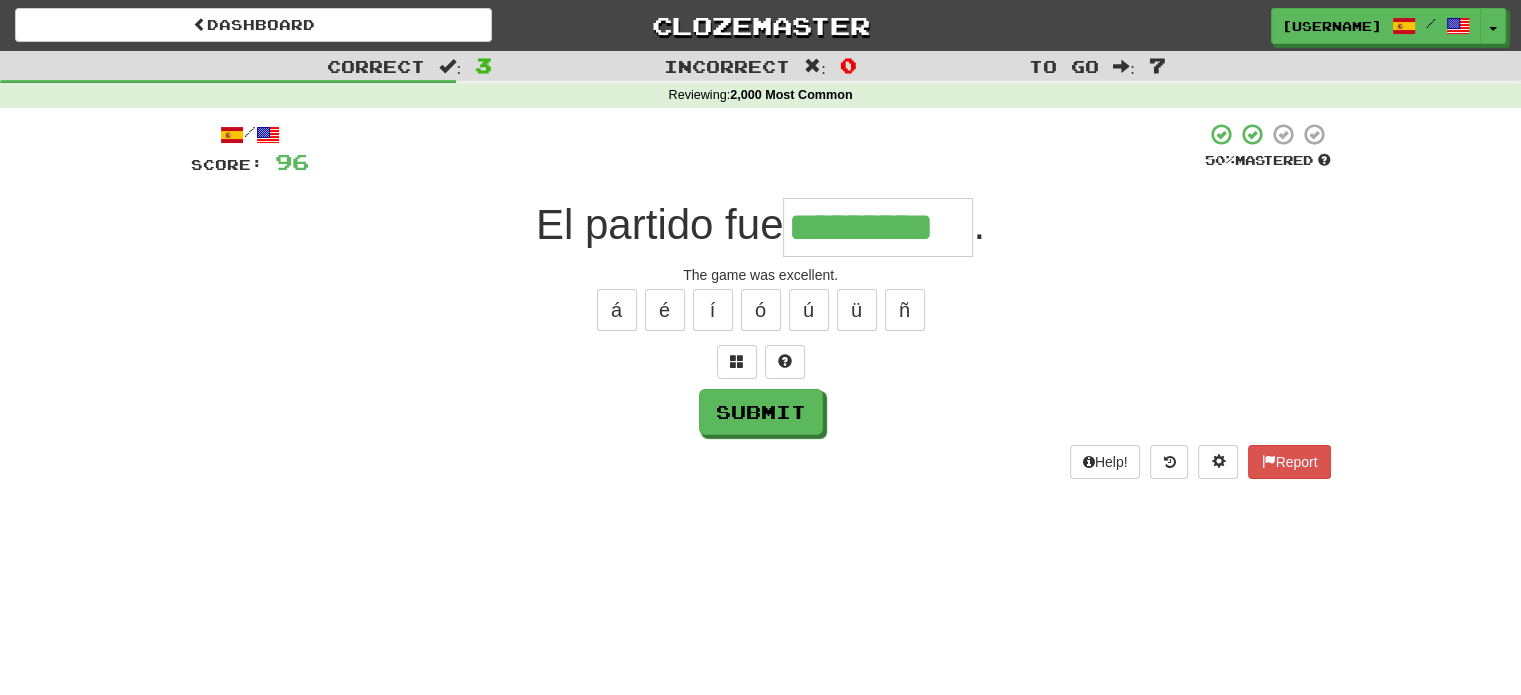 type on "*********" 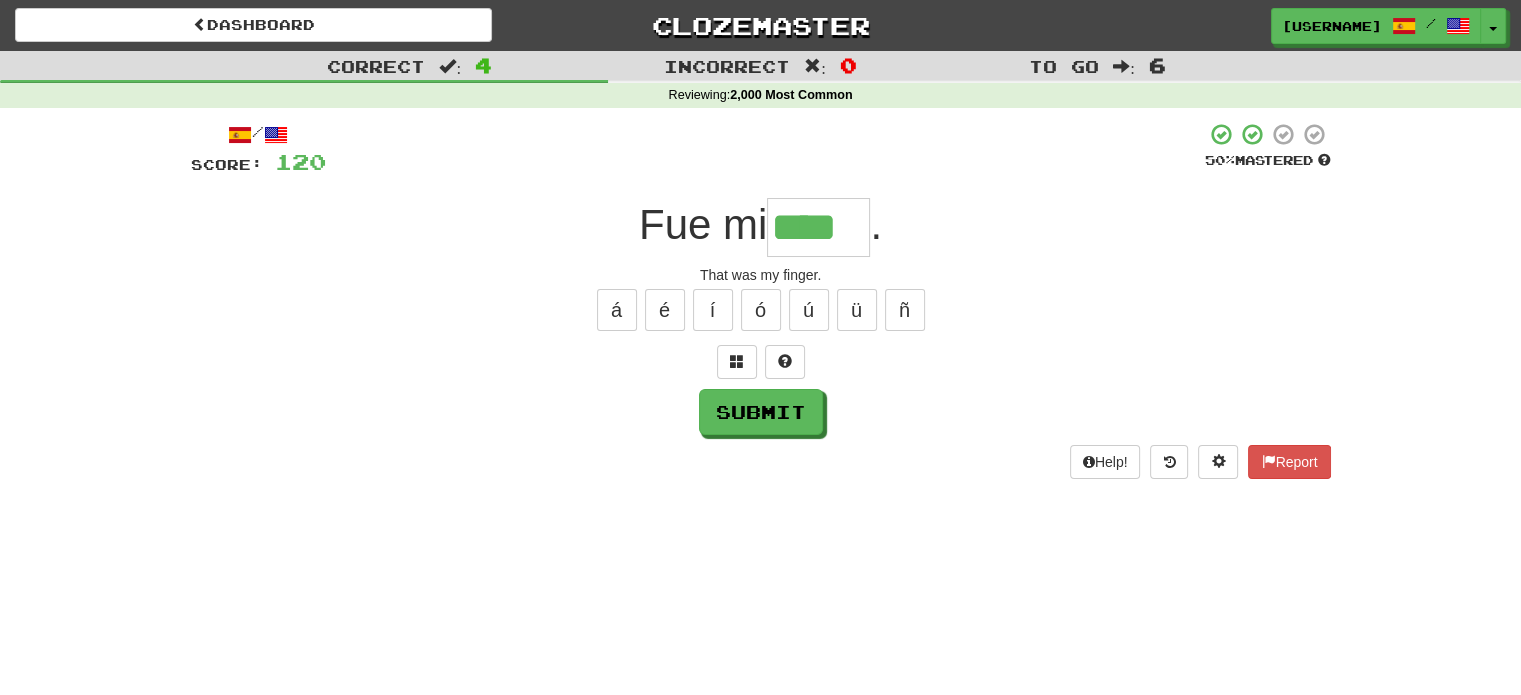 type on "****" 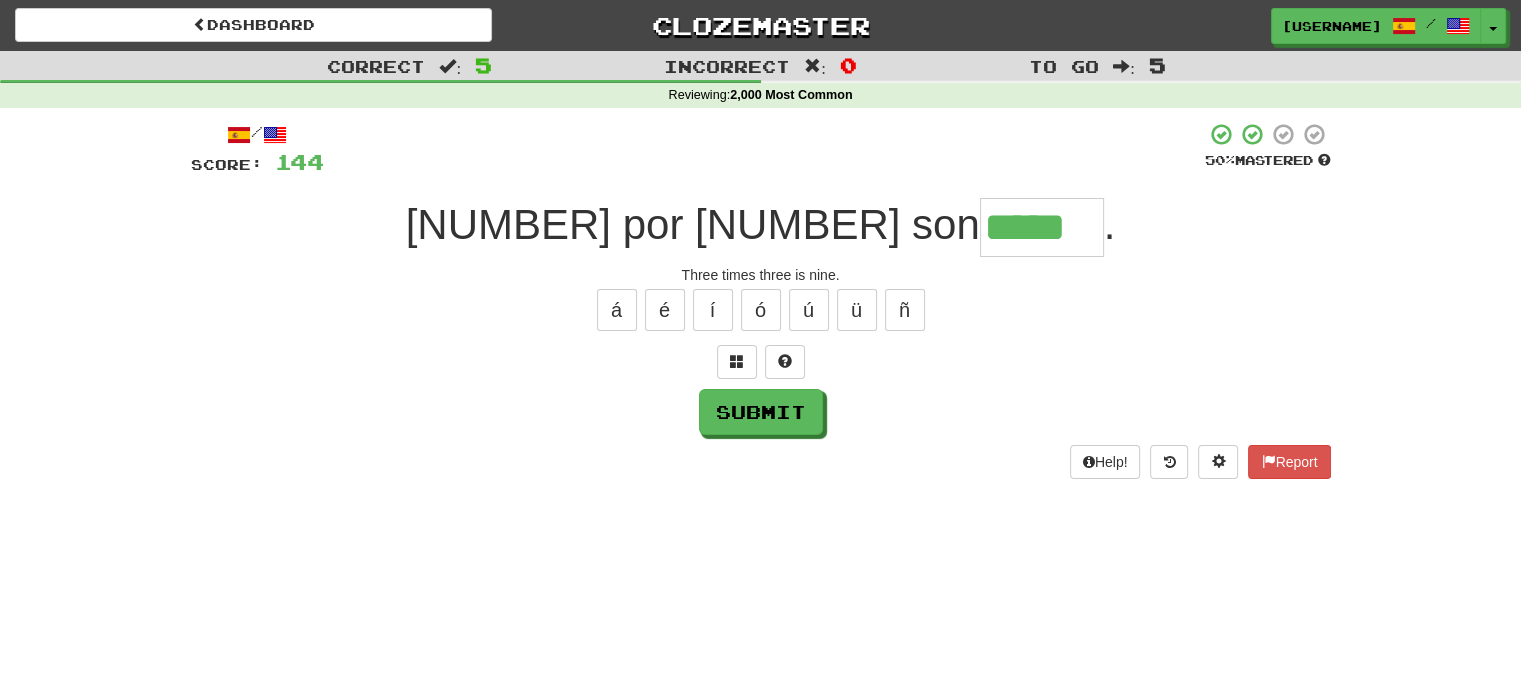 type on "*****" 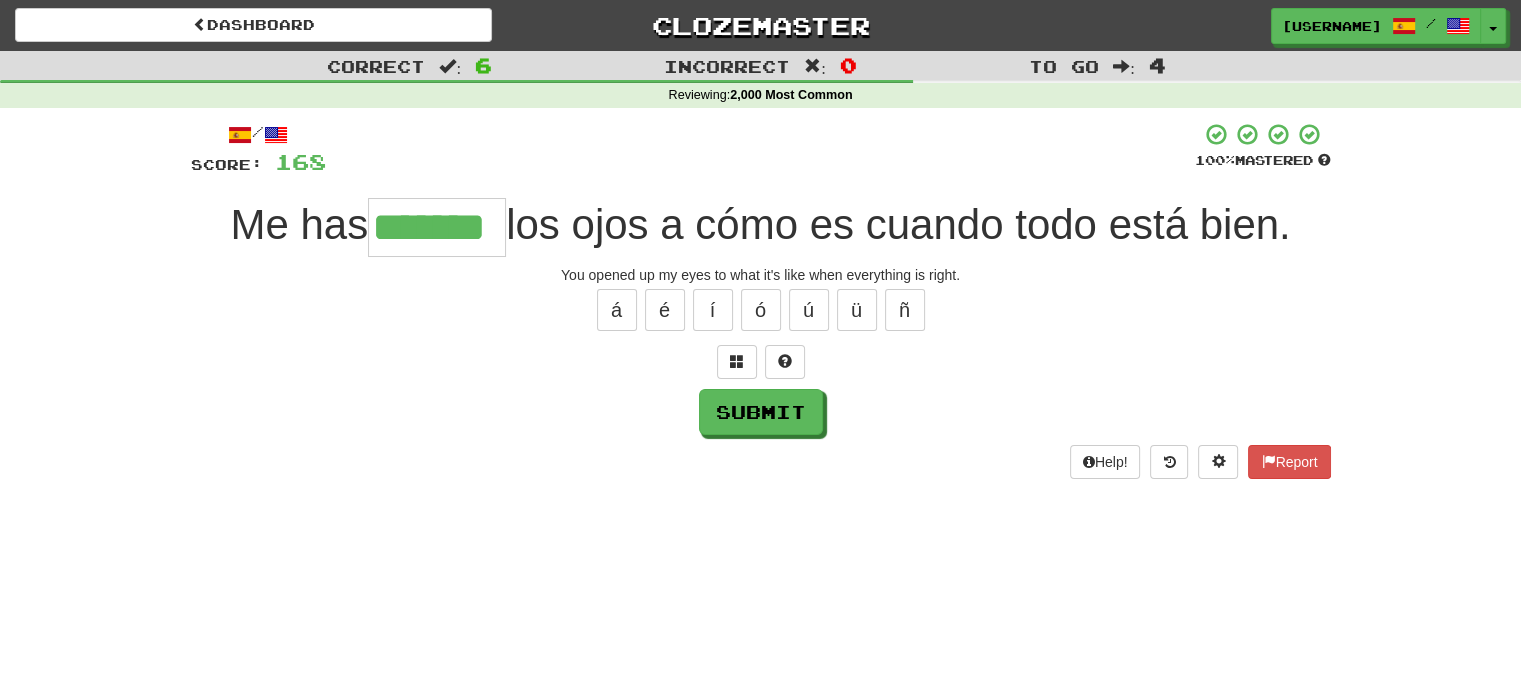type on "*******" 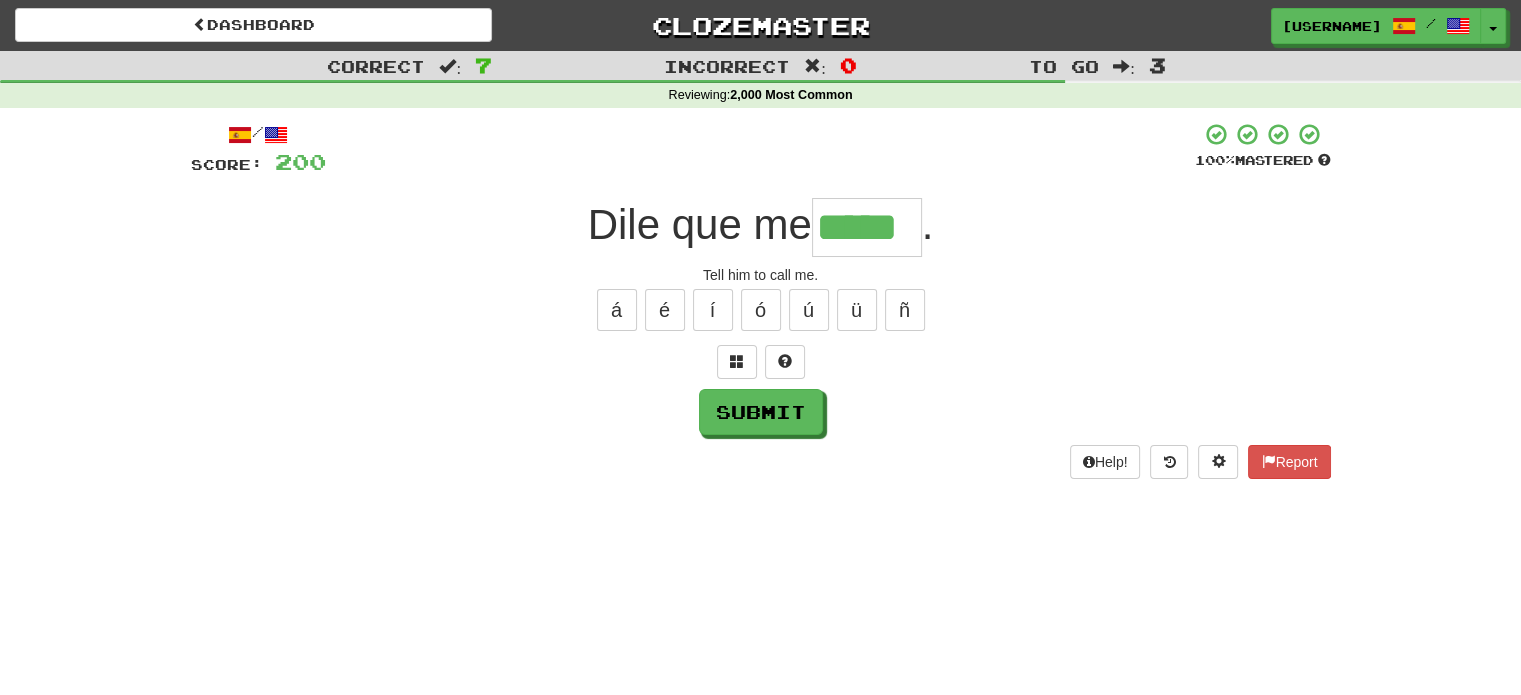 type on "*****" 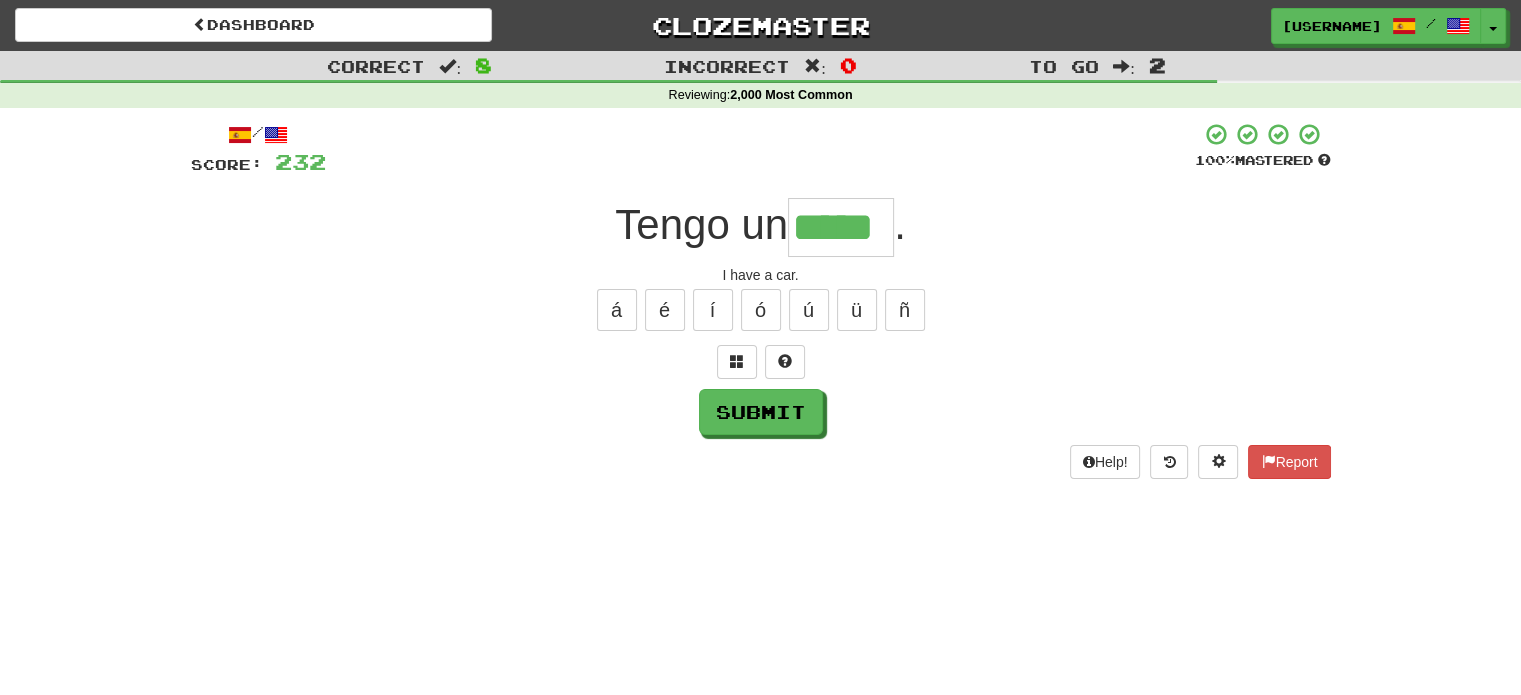 scroll, scrollTop: 0, scrollLeft: 13, axis: horizontal 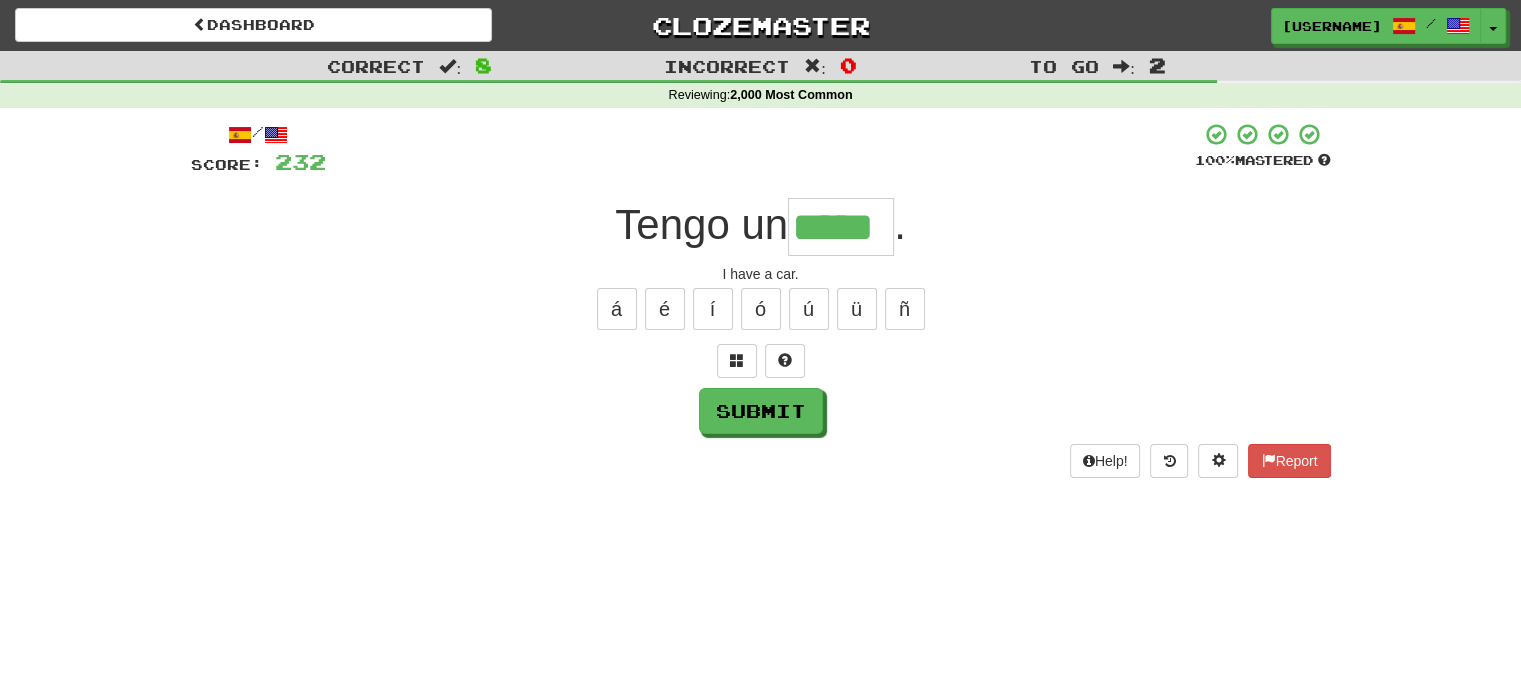 type on "*****" 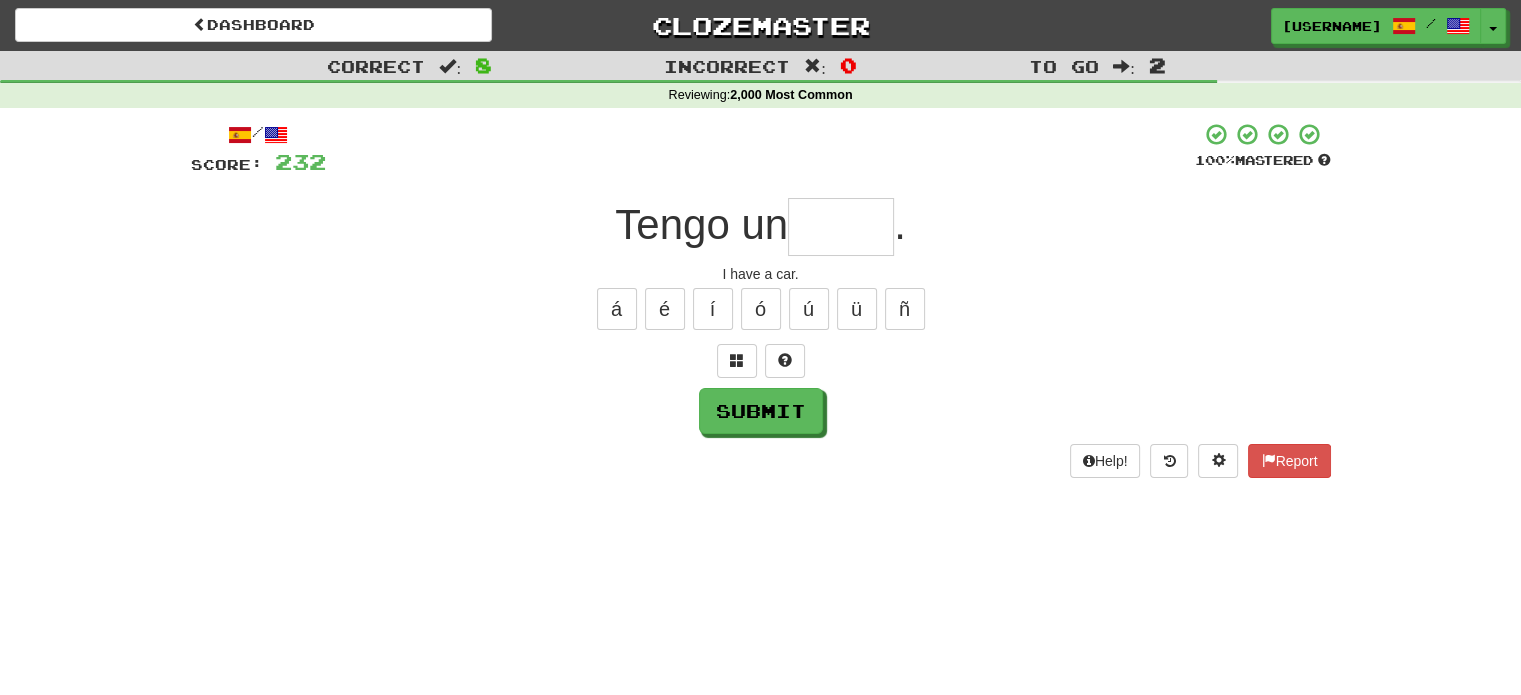 scroll, scrollTop: 0, scrollLeft: 0, axis: both 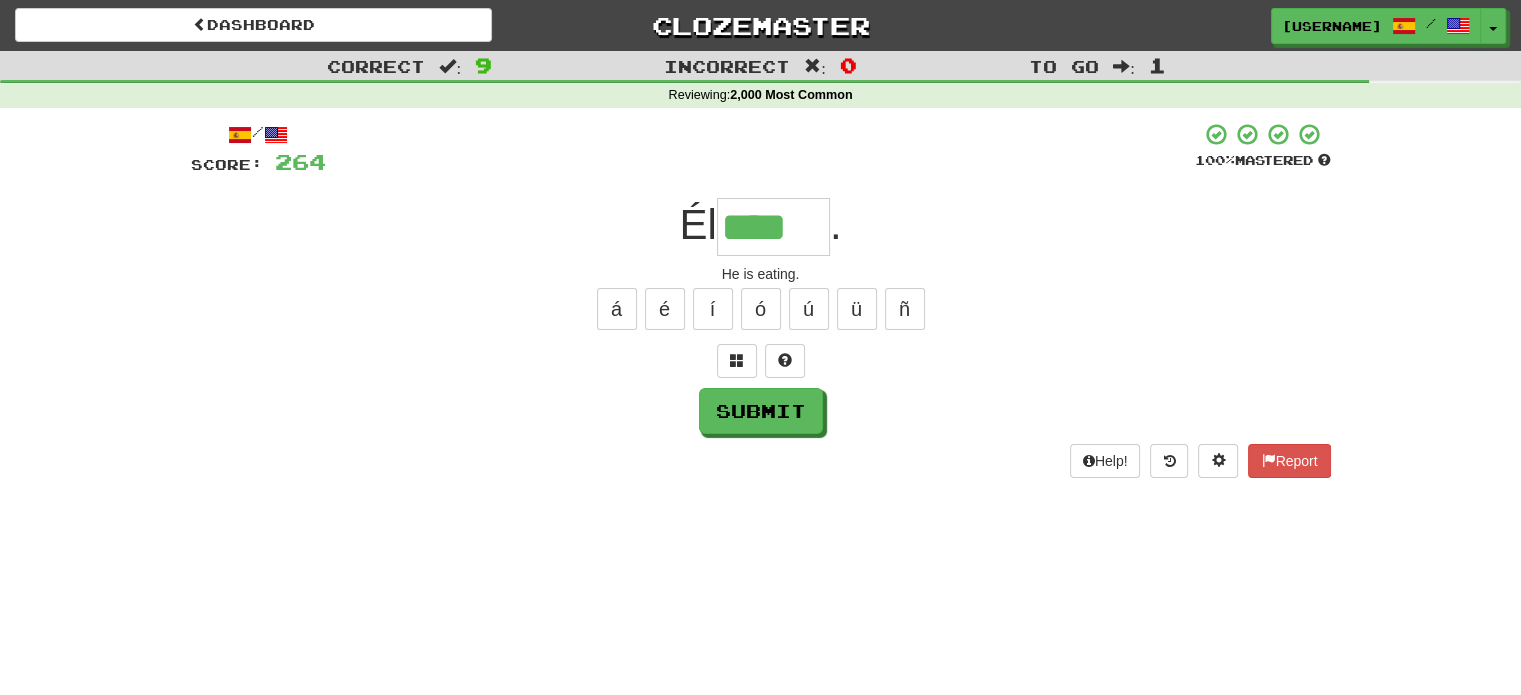 type on "****" 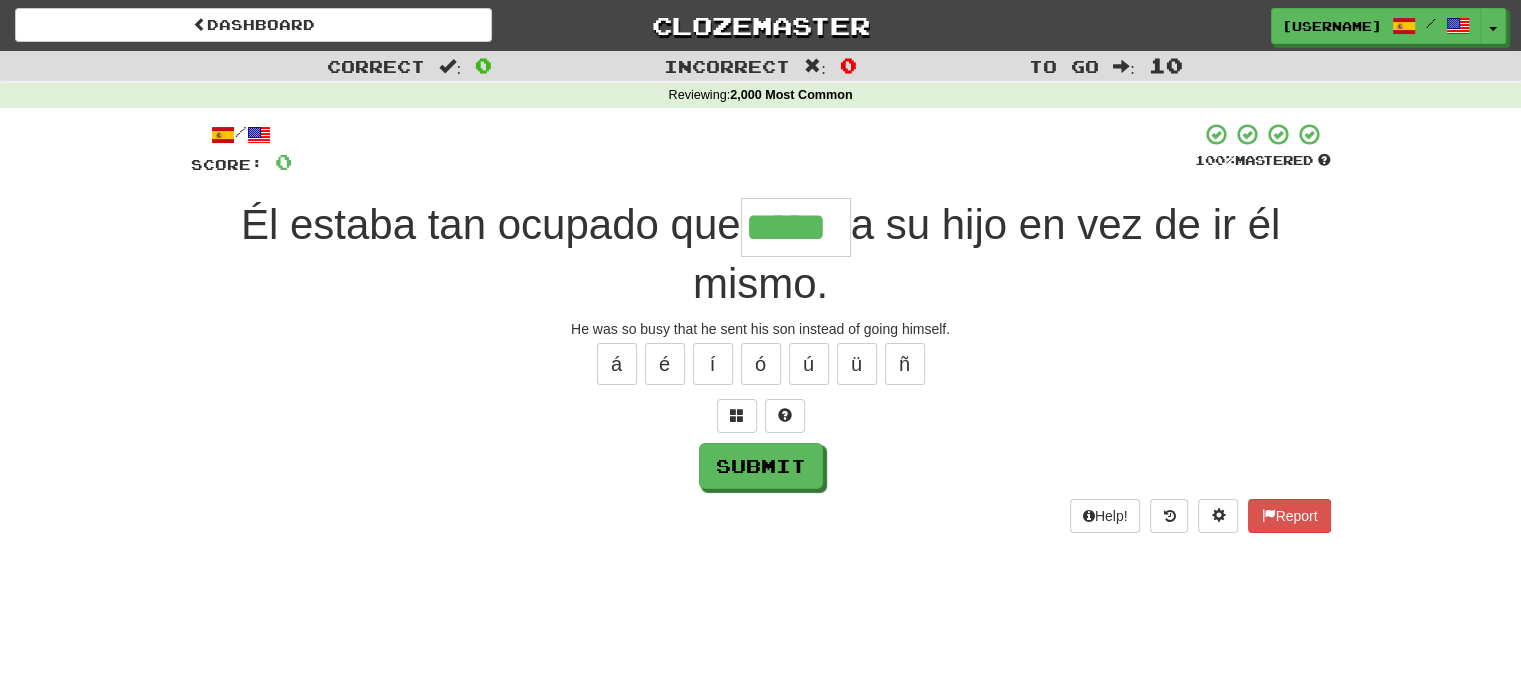 type on "*****" 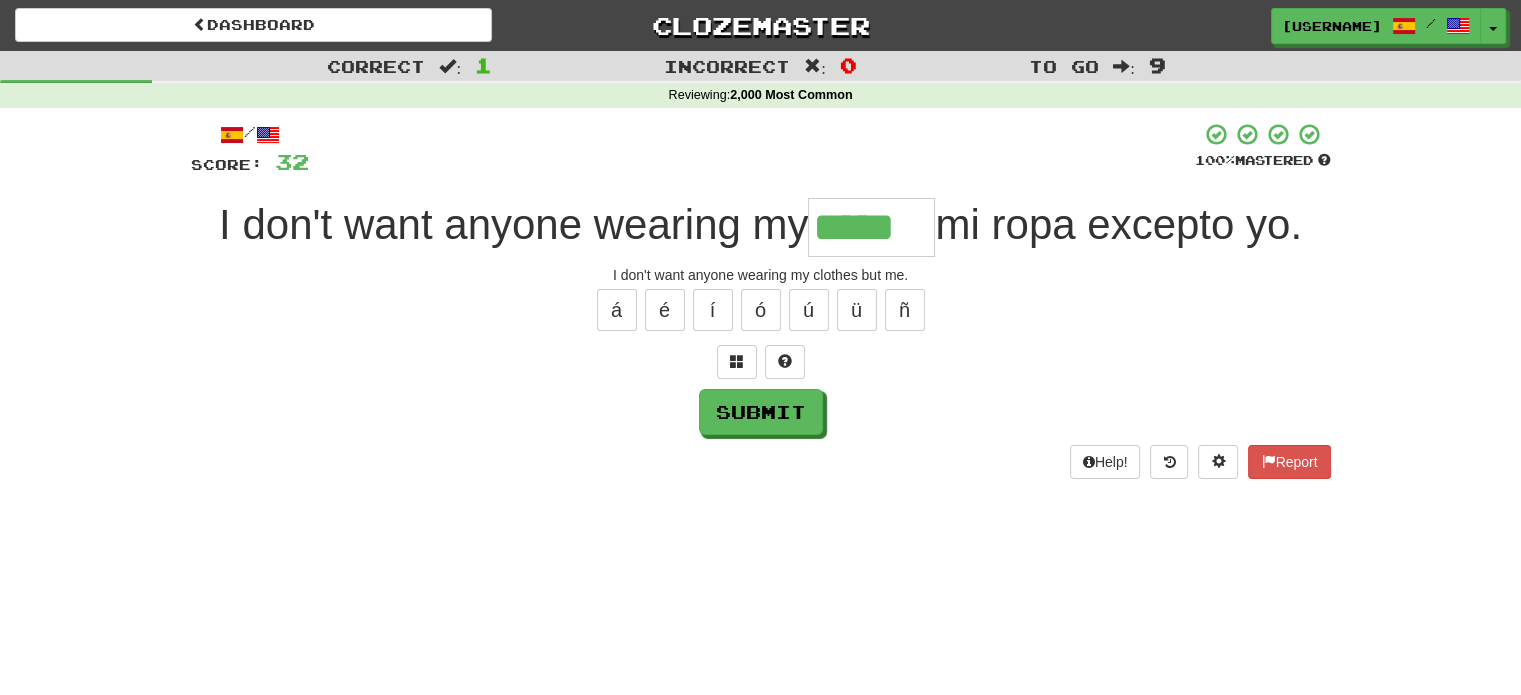 type on "*****" 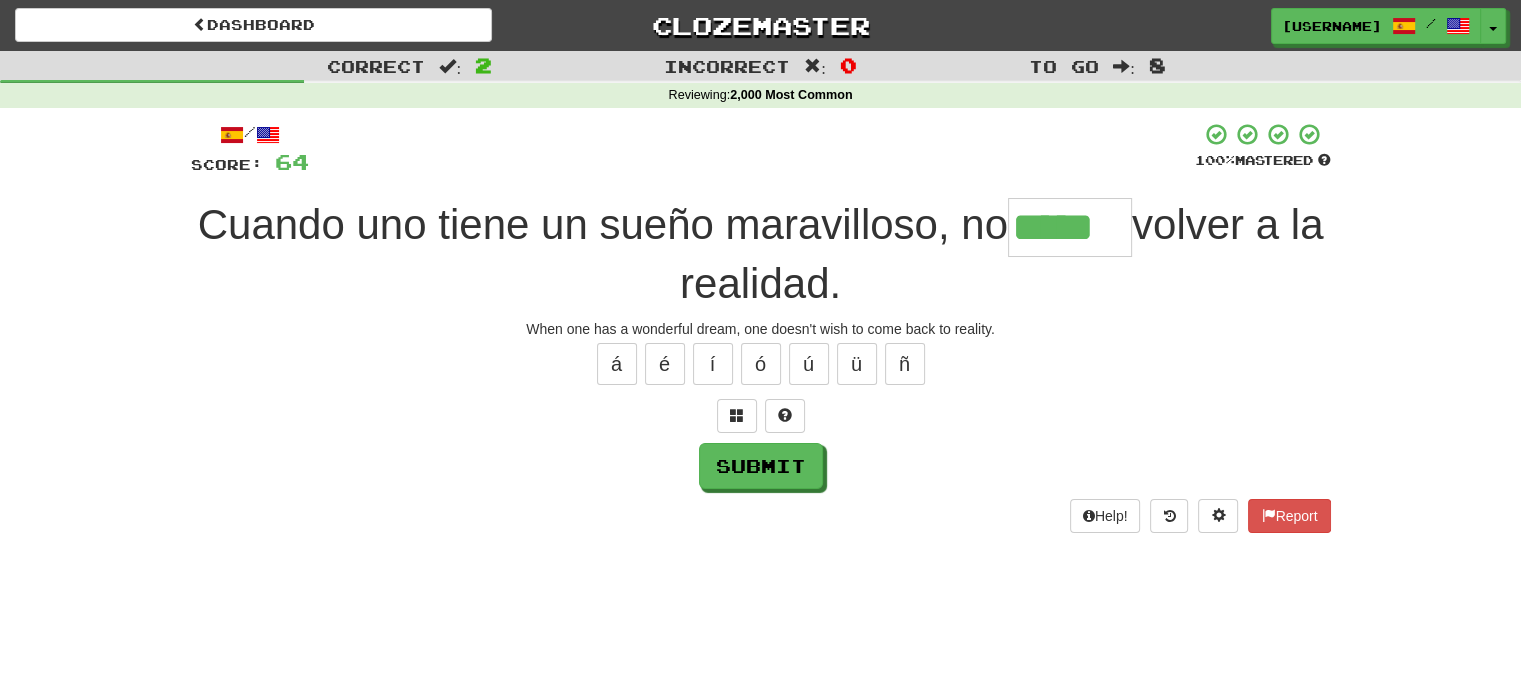 type on "*****" 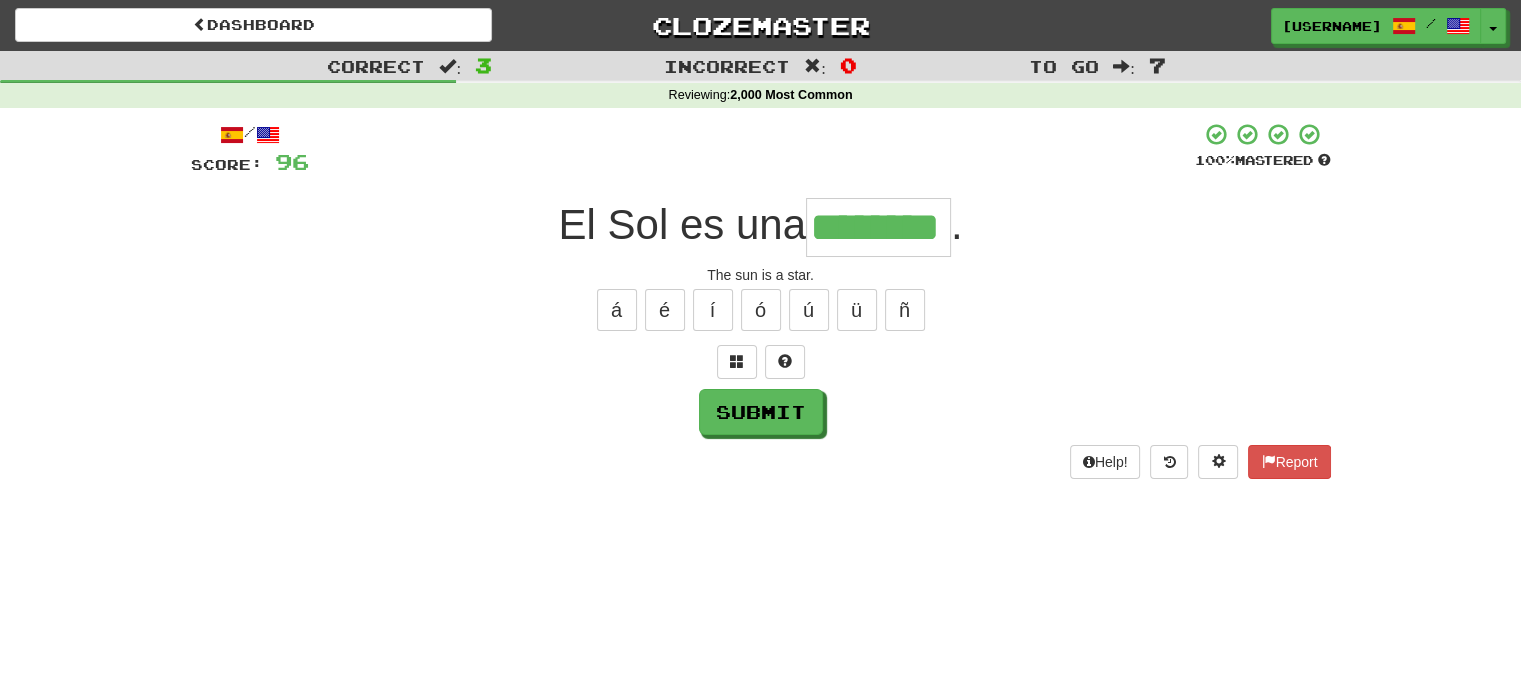 type on "********" 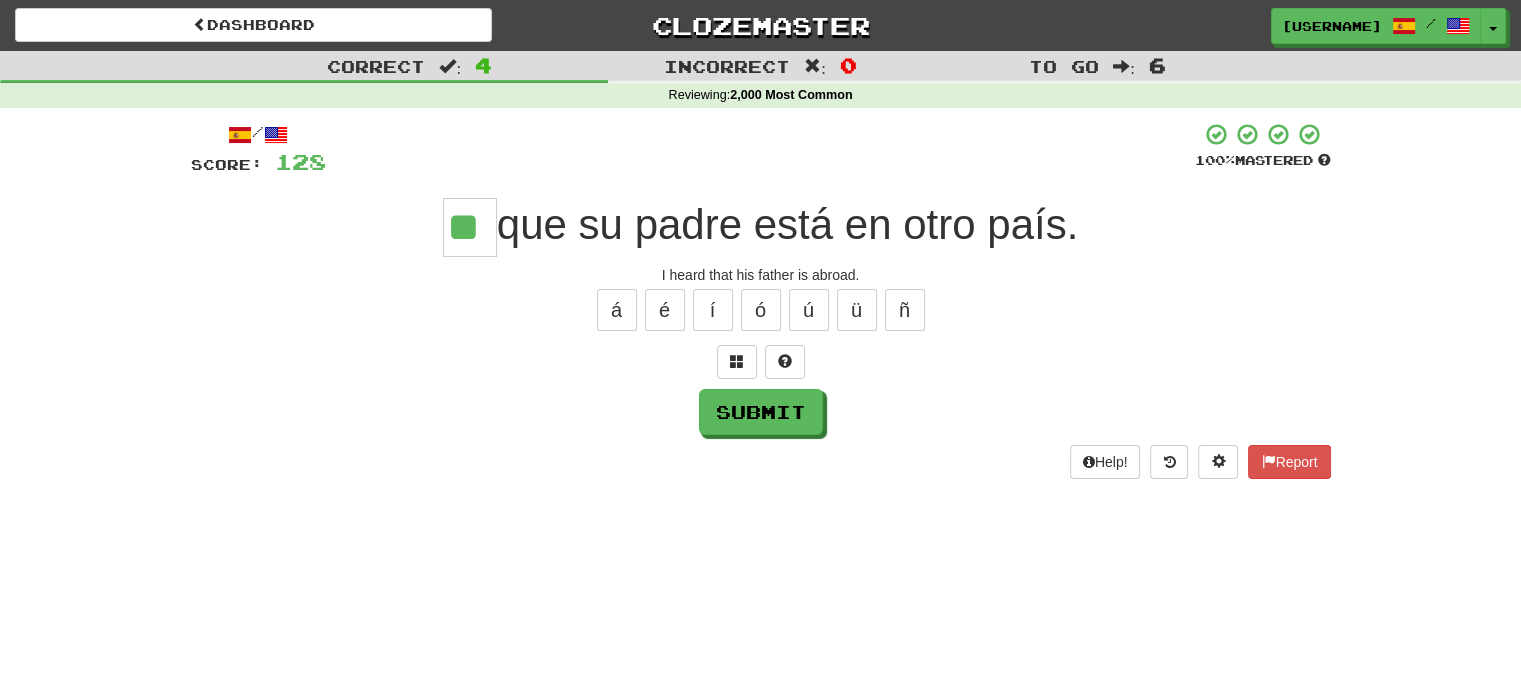 type on "**" 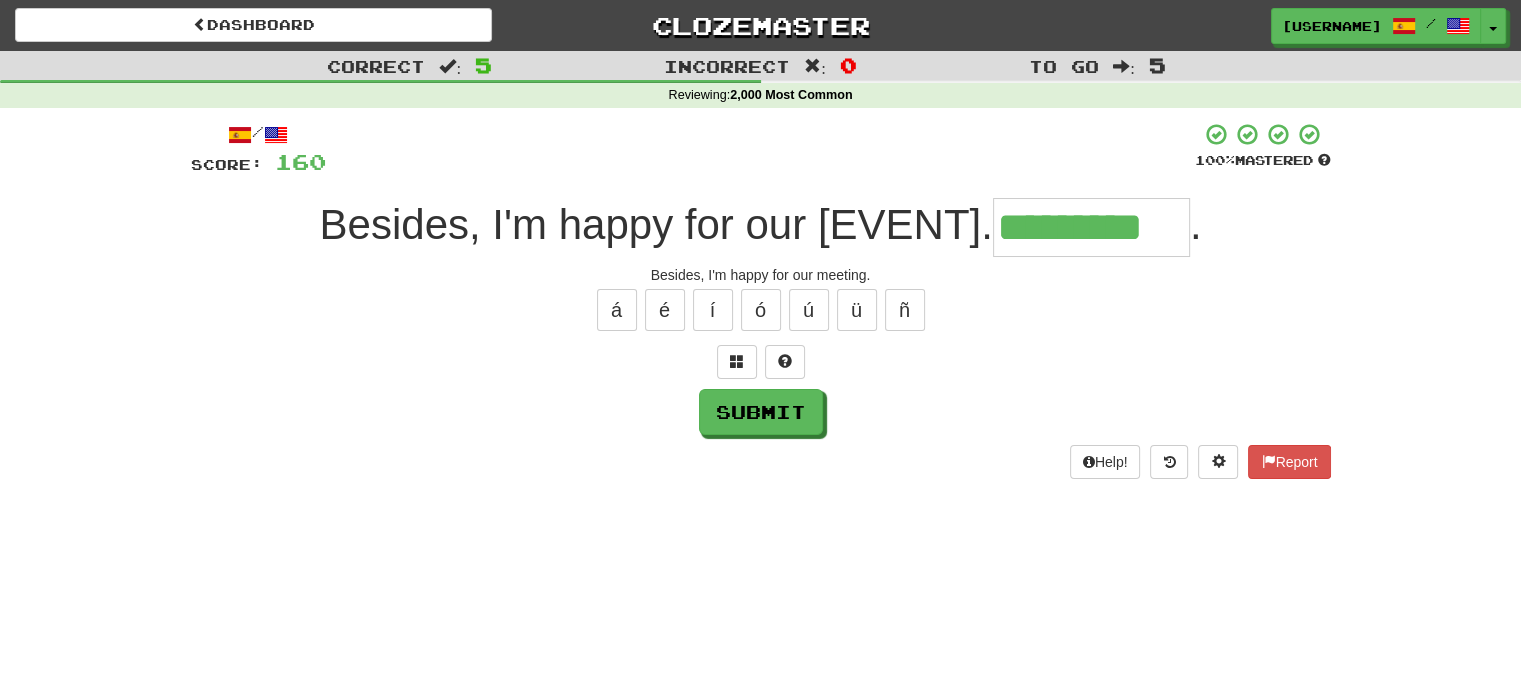 type on "*********" 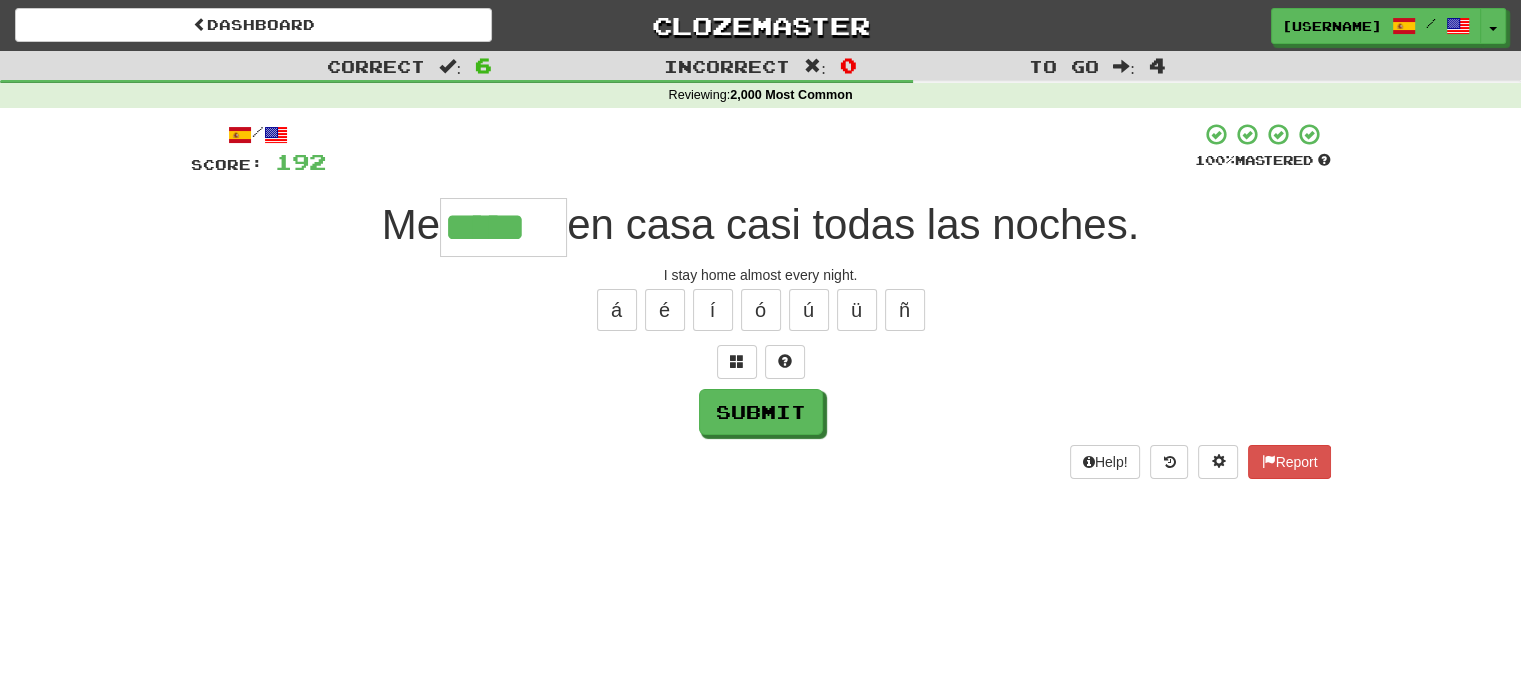 type on "*****" 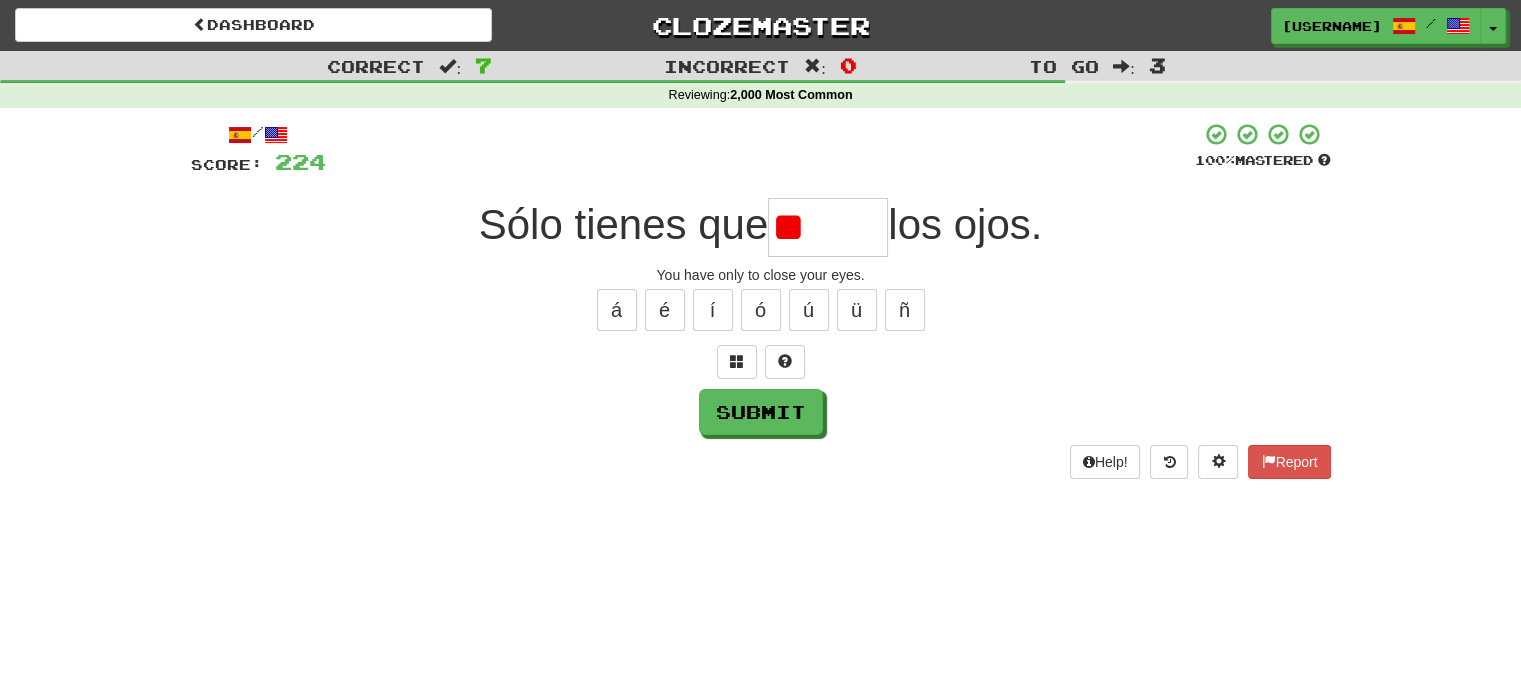 type on "*" 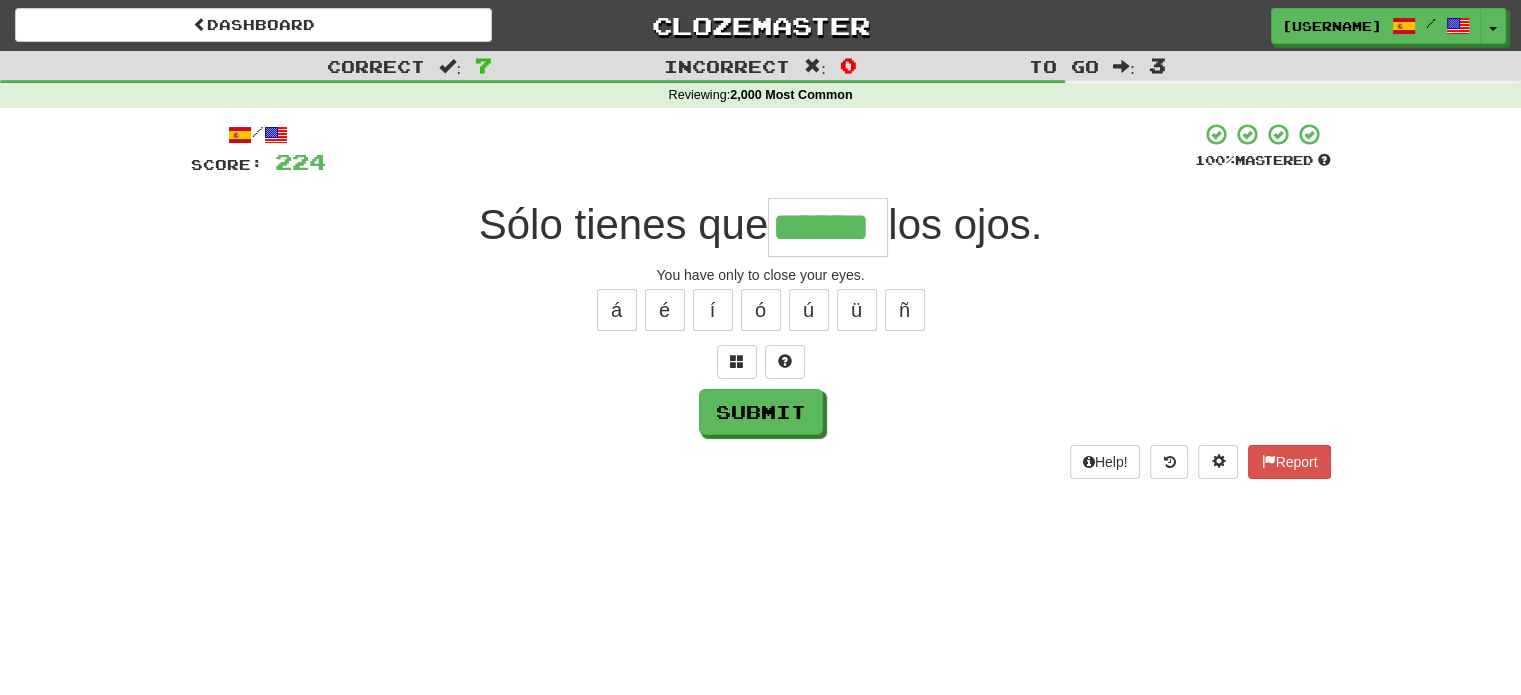 type on "******" 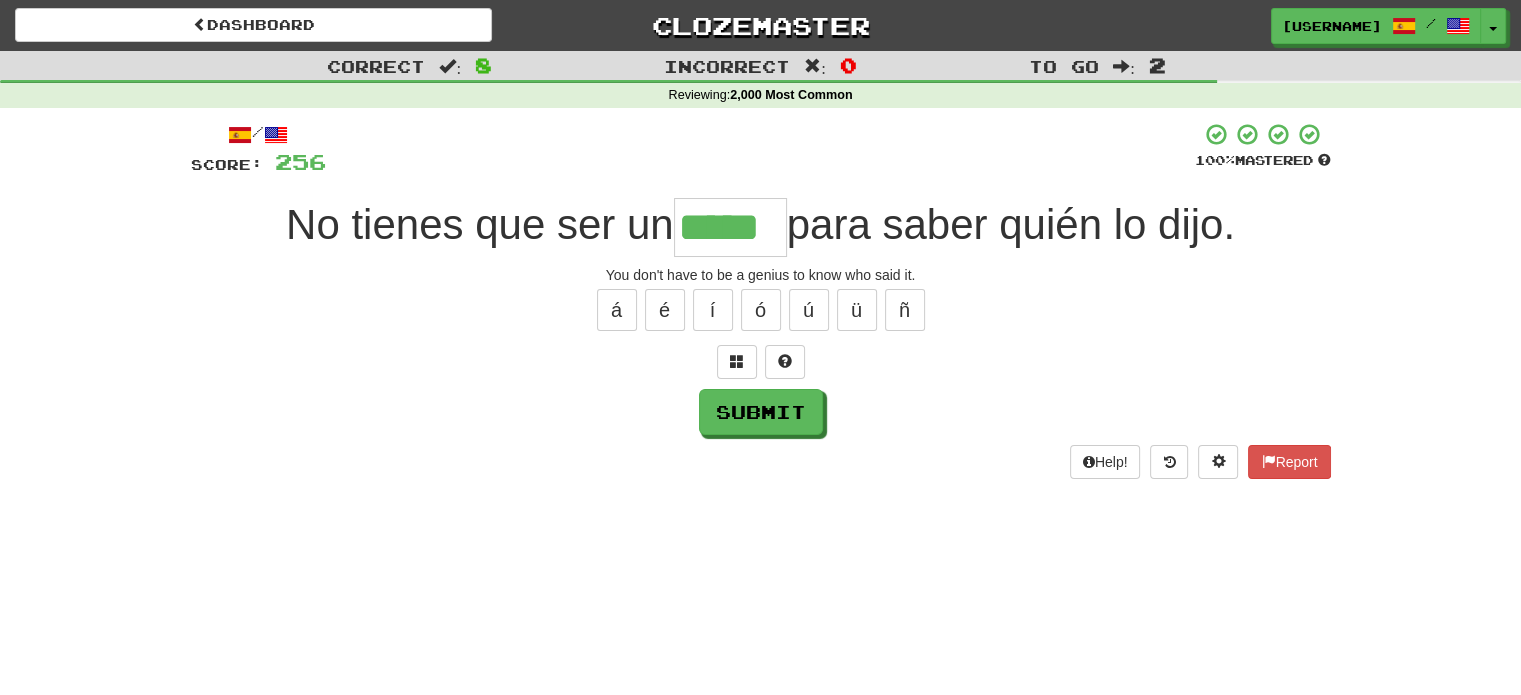 type on "*****" 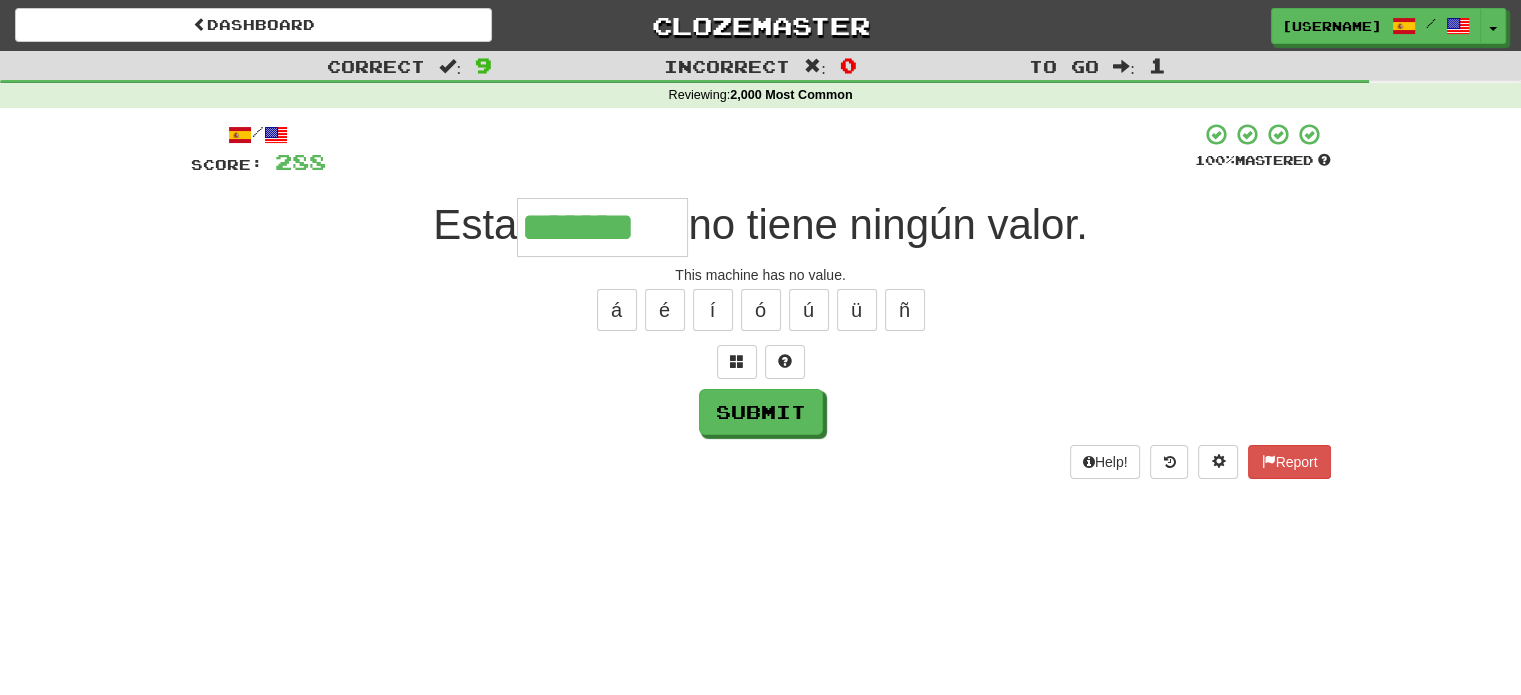type on "*******" 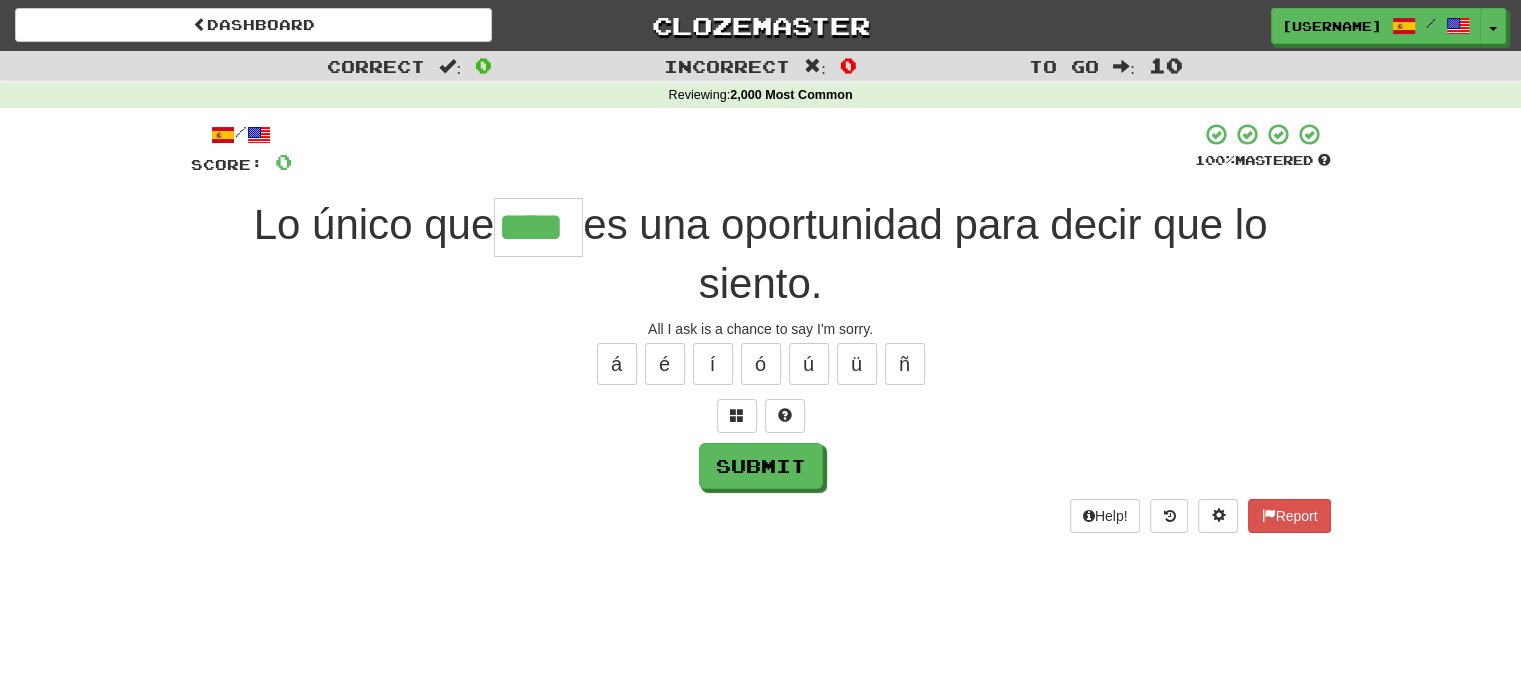type on "****" 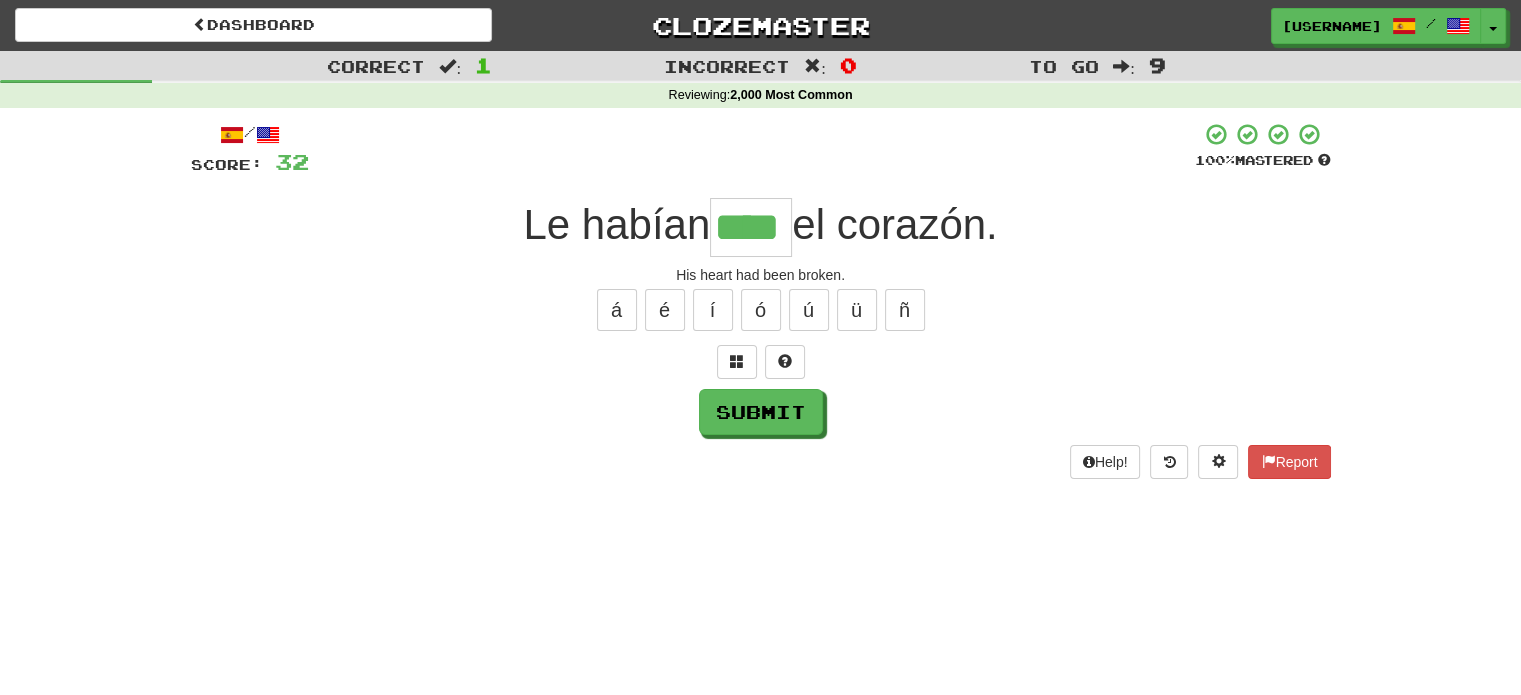 type on "****" 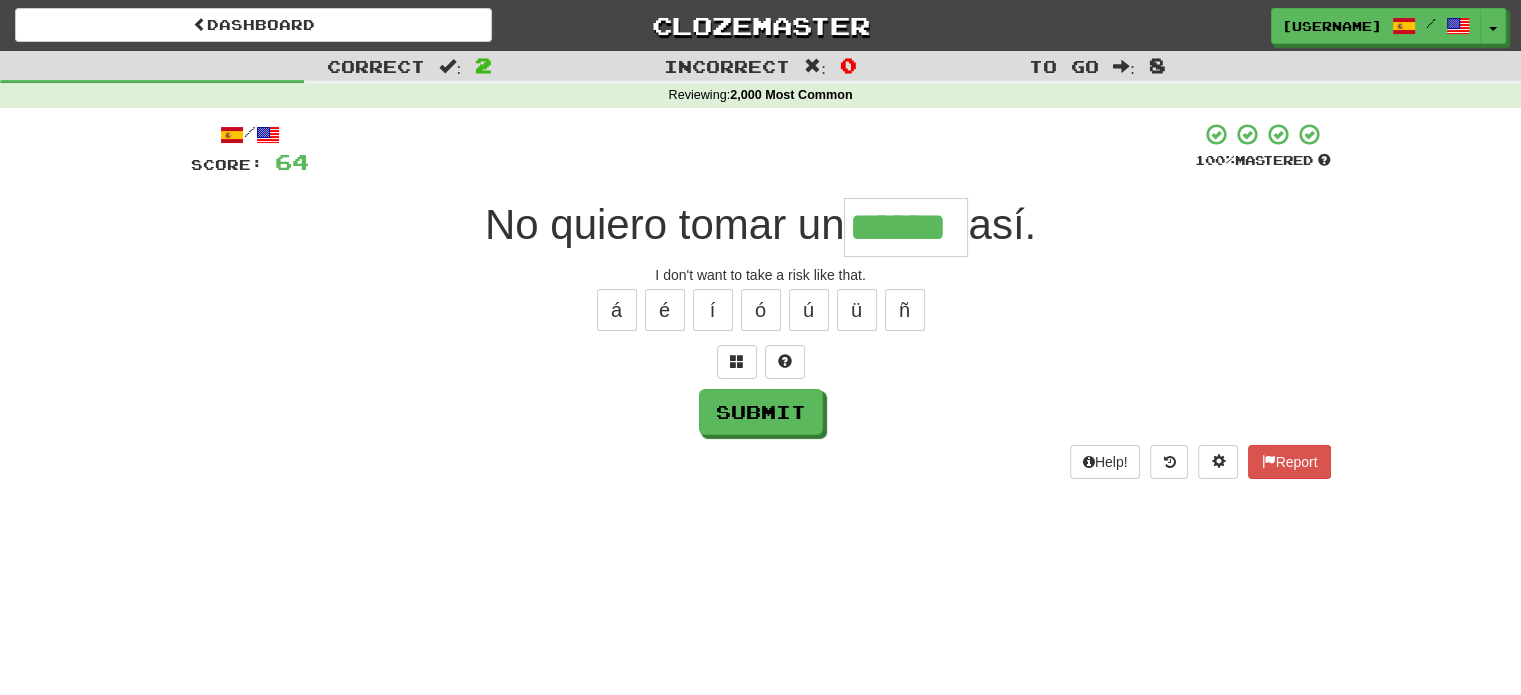 type on "******" 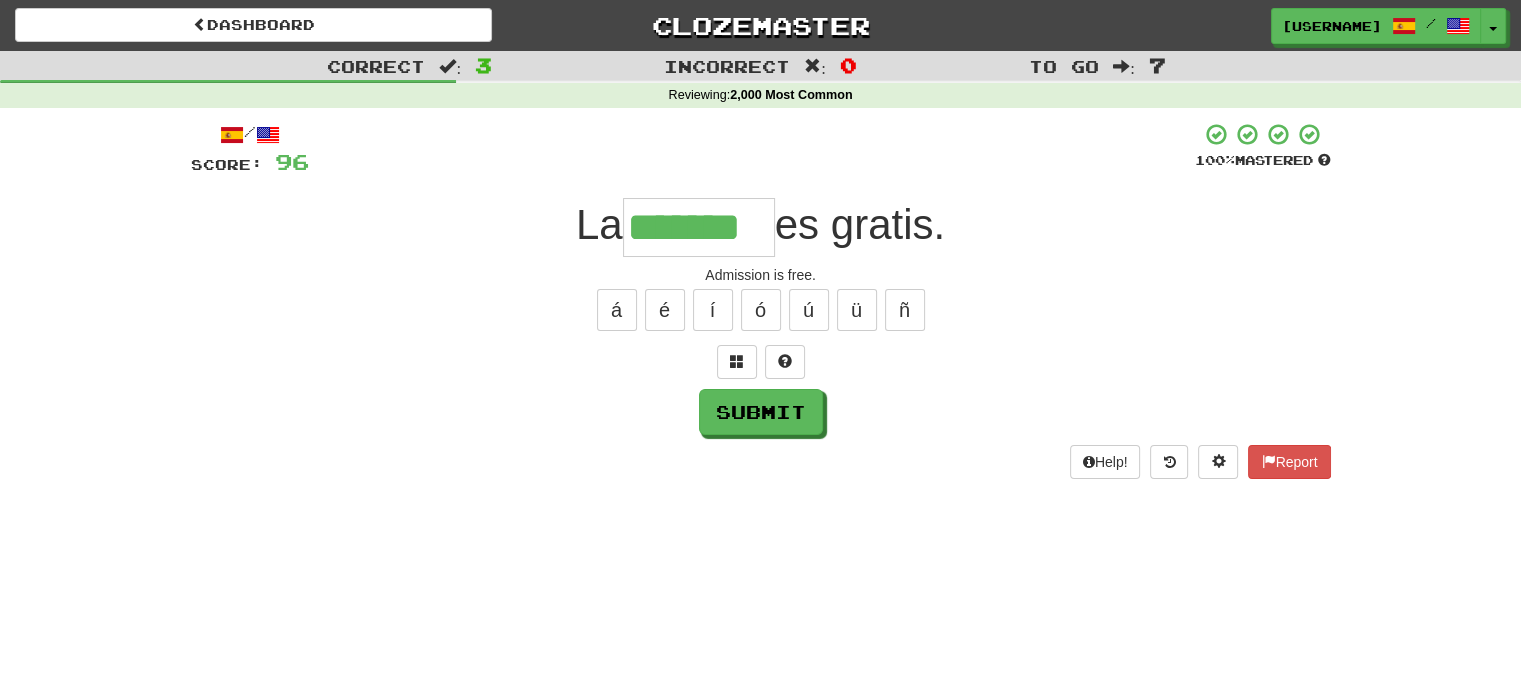 type on "*******" 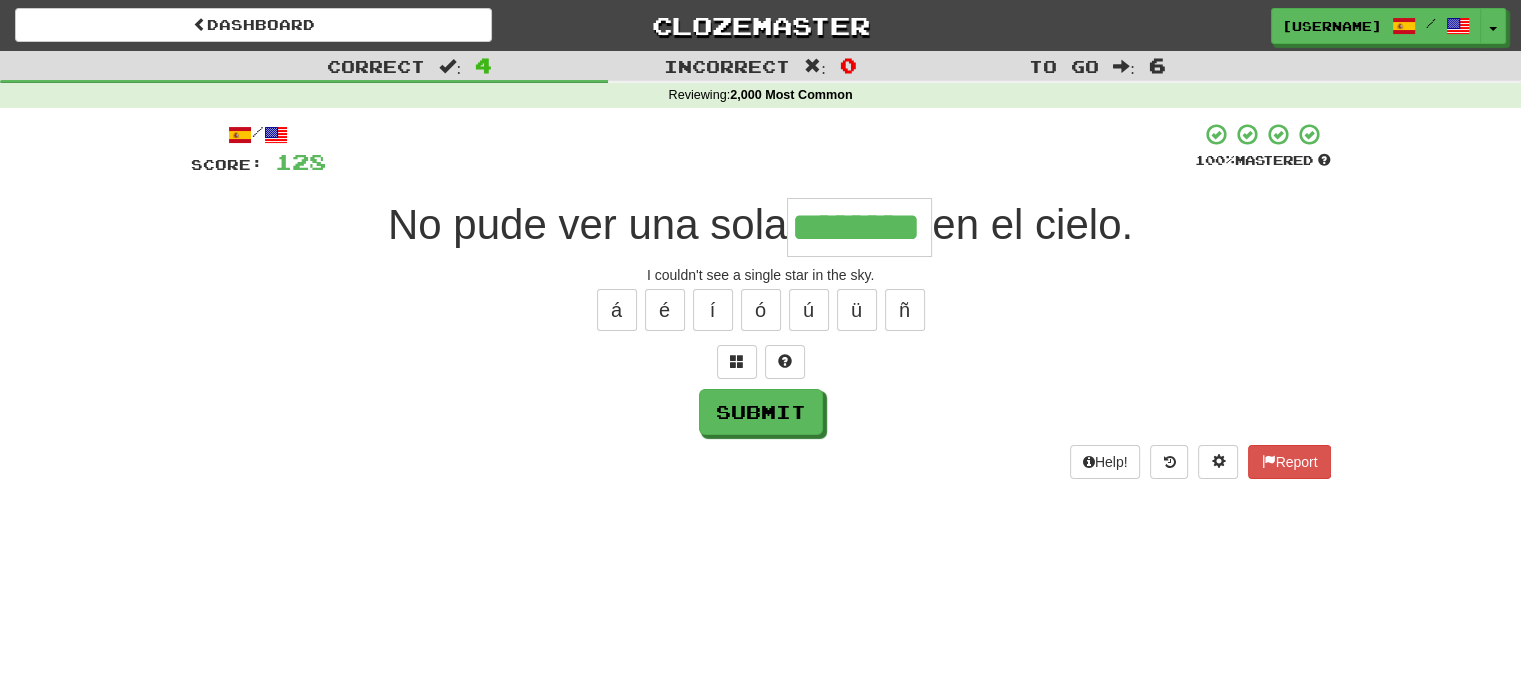 type on "********" 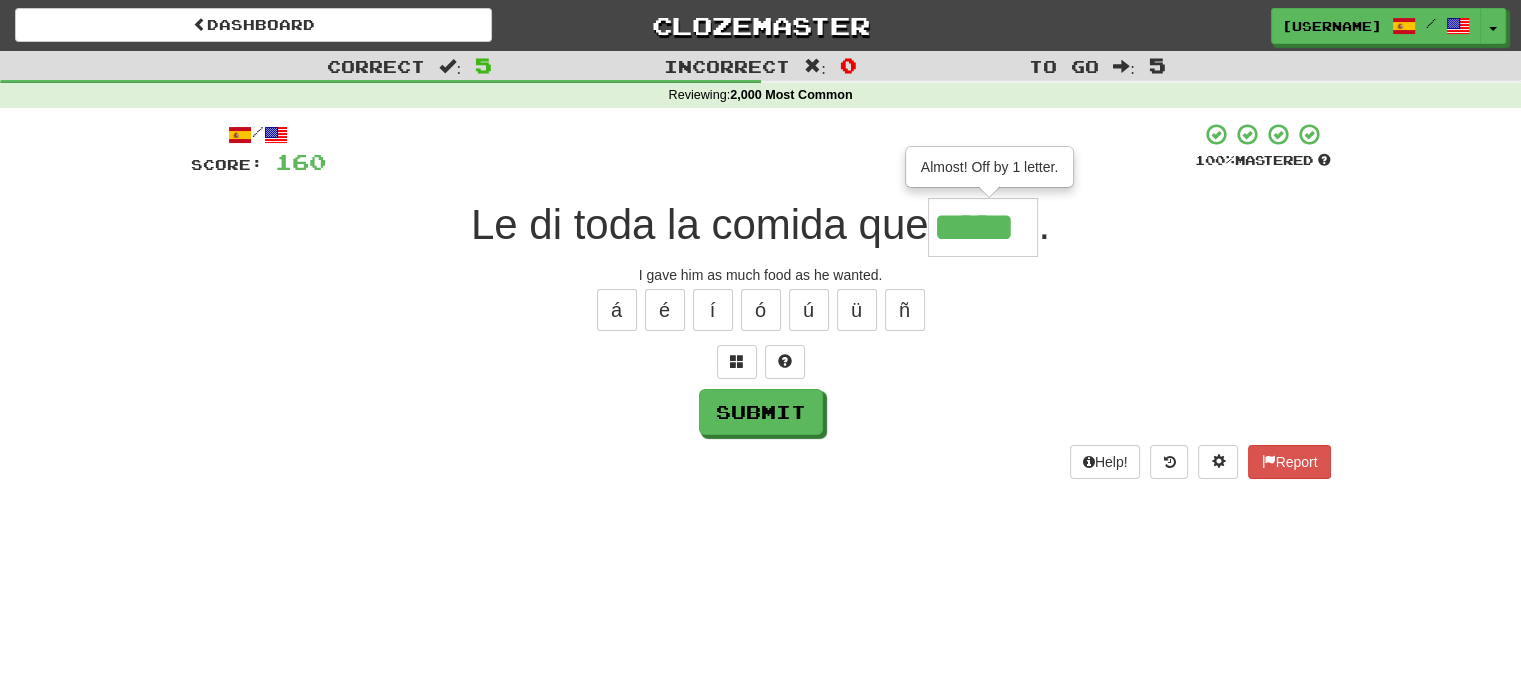 type on "*****" 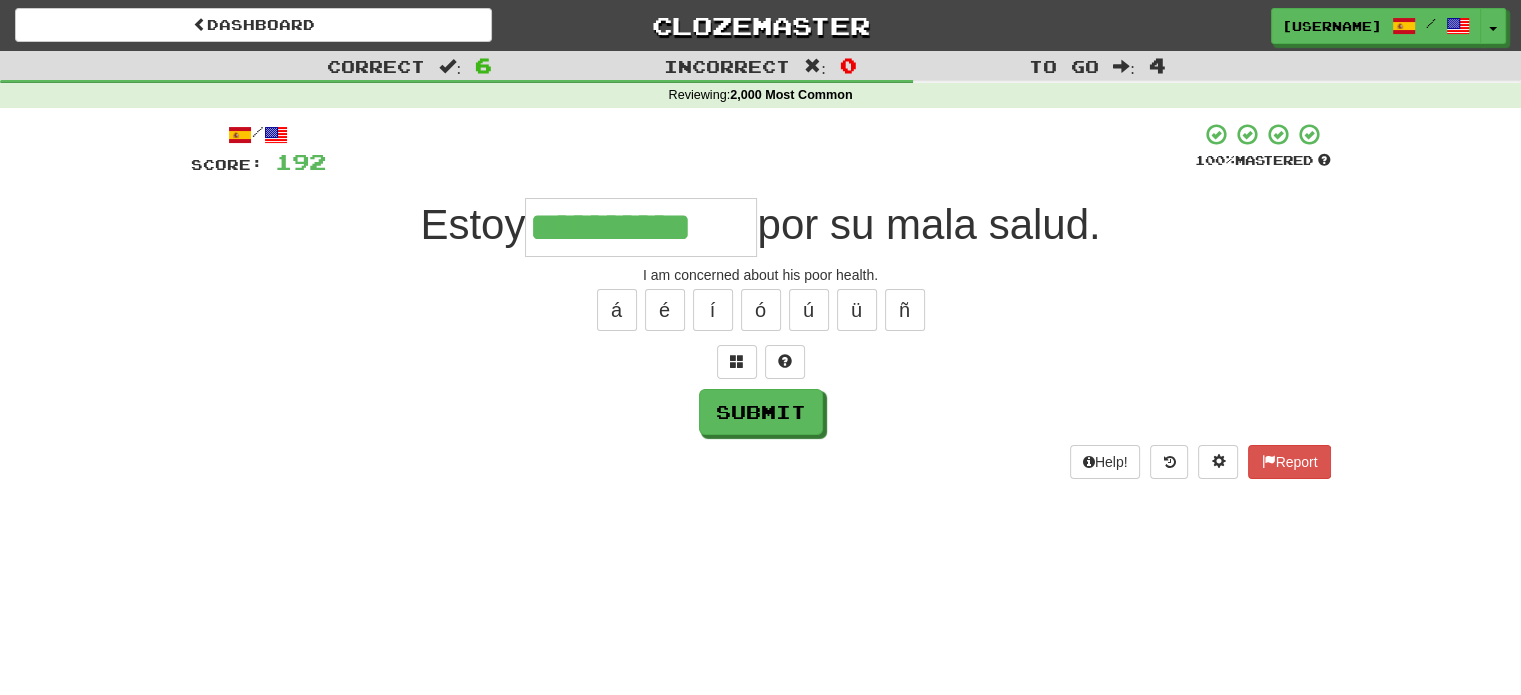 type on "**********" 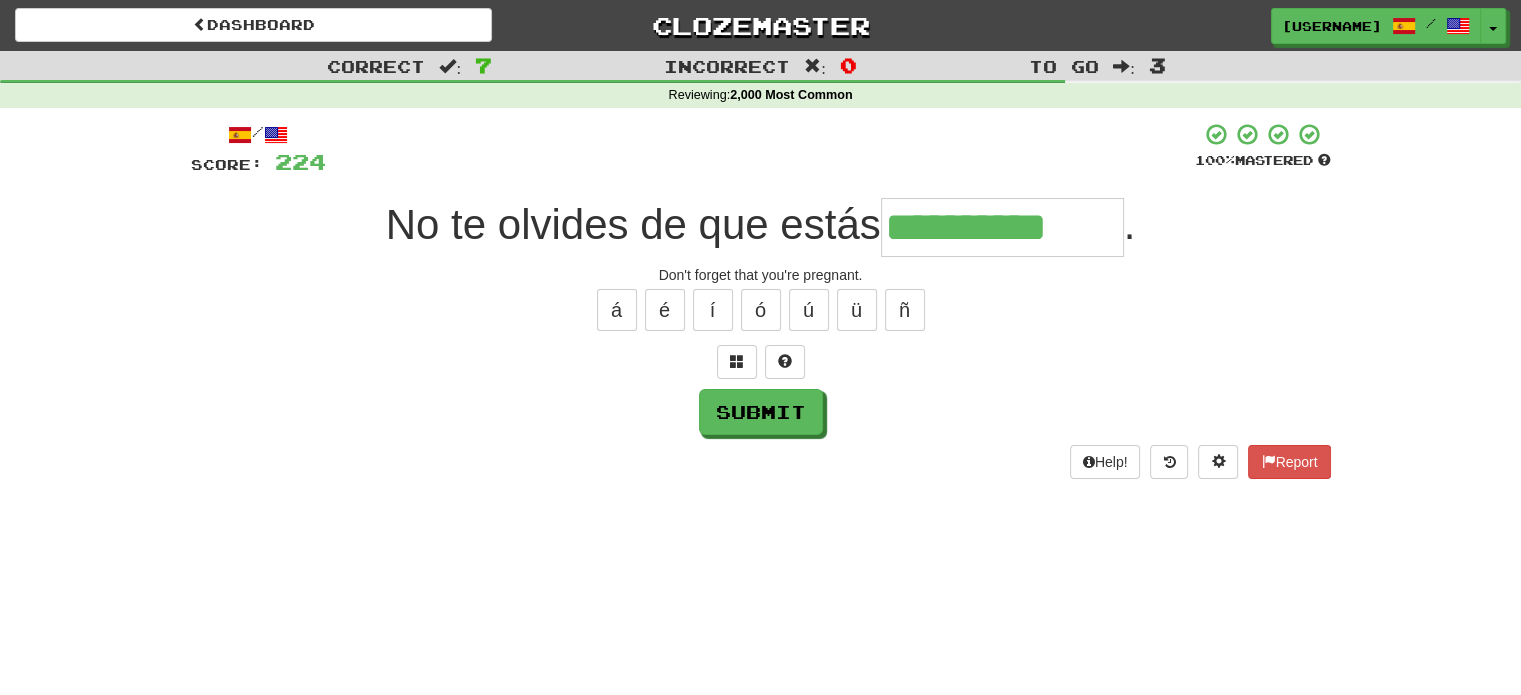 type on "**********" 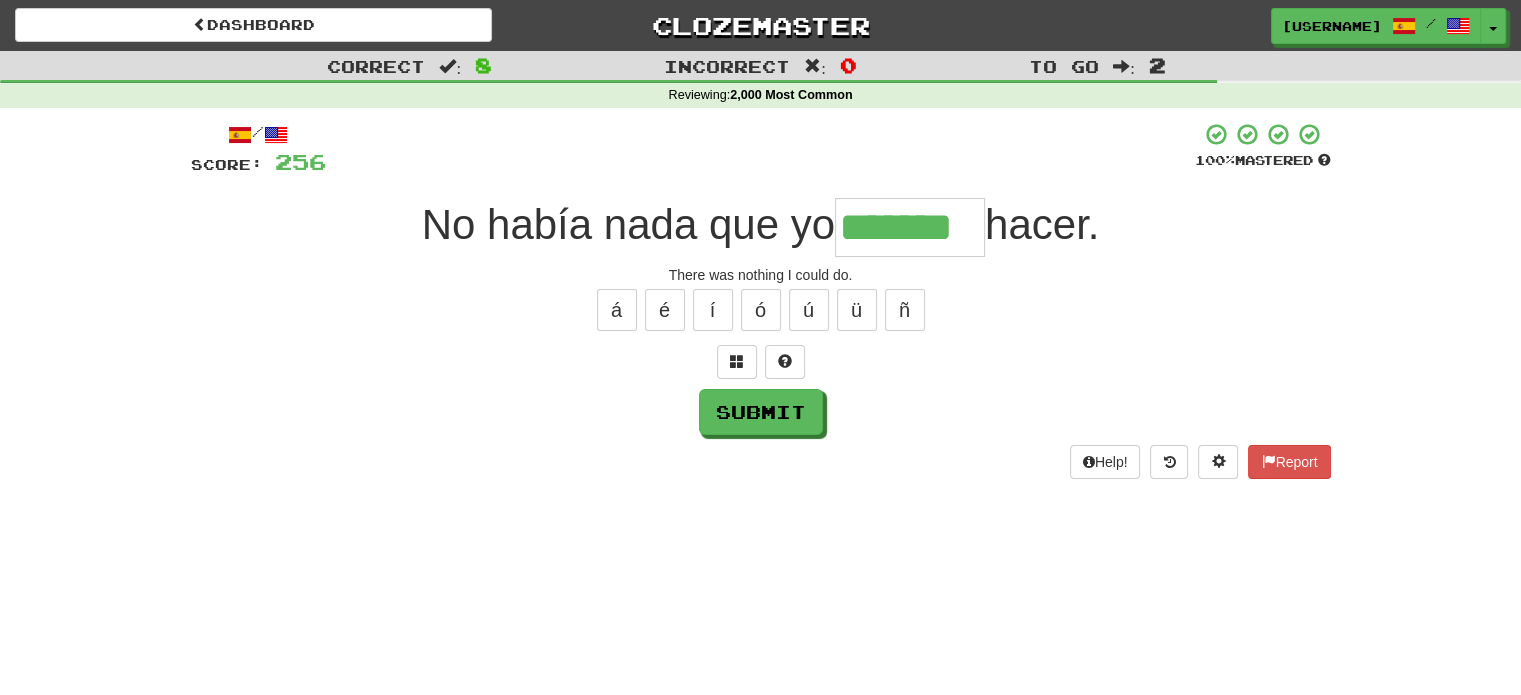 type on "*******" 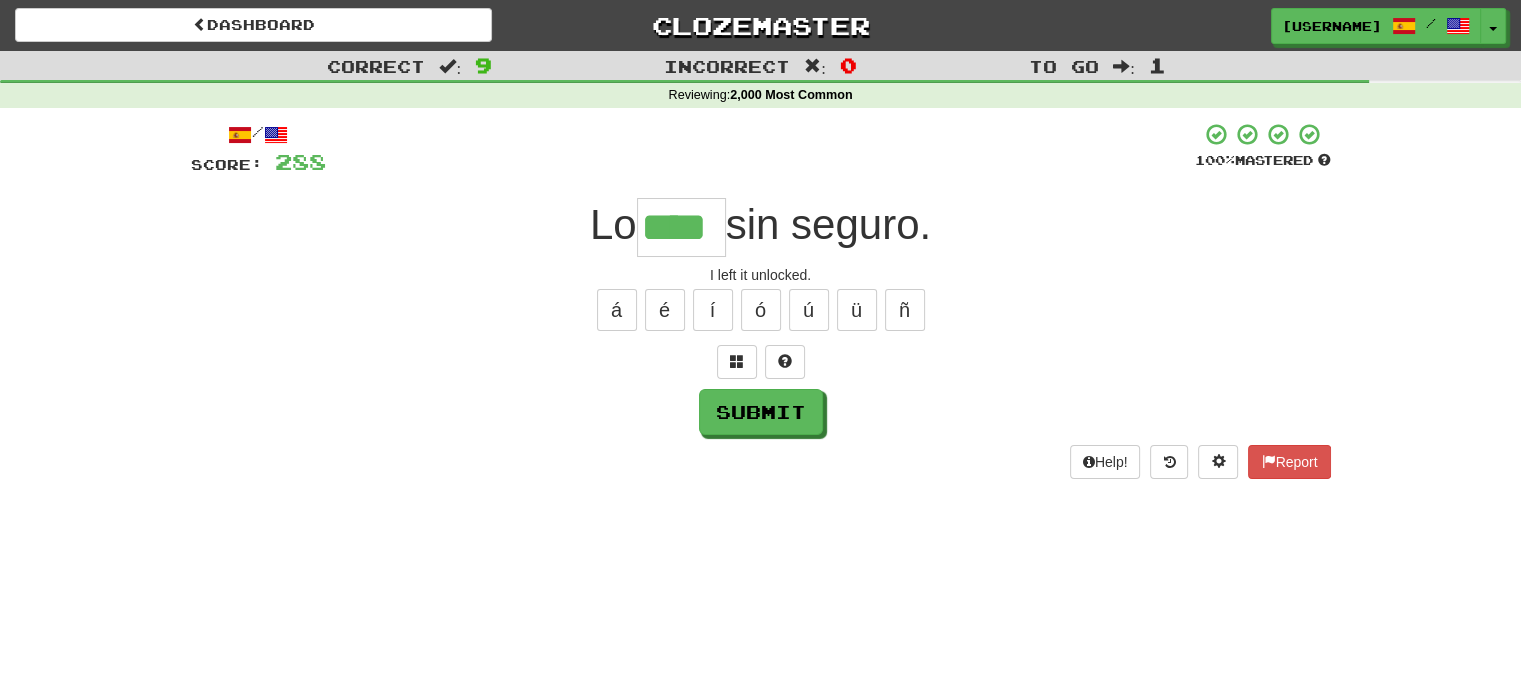 type on "****" 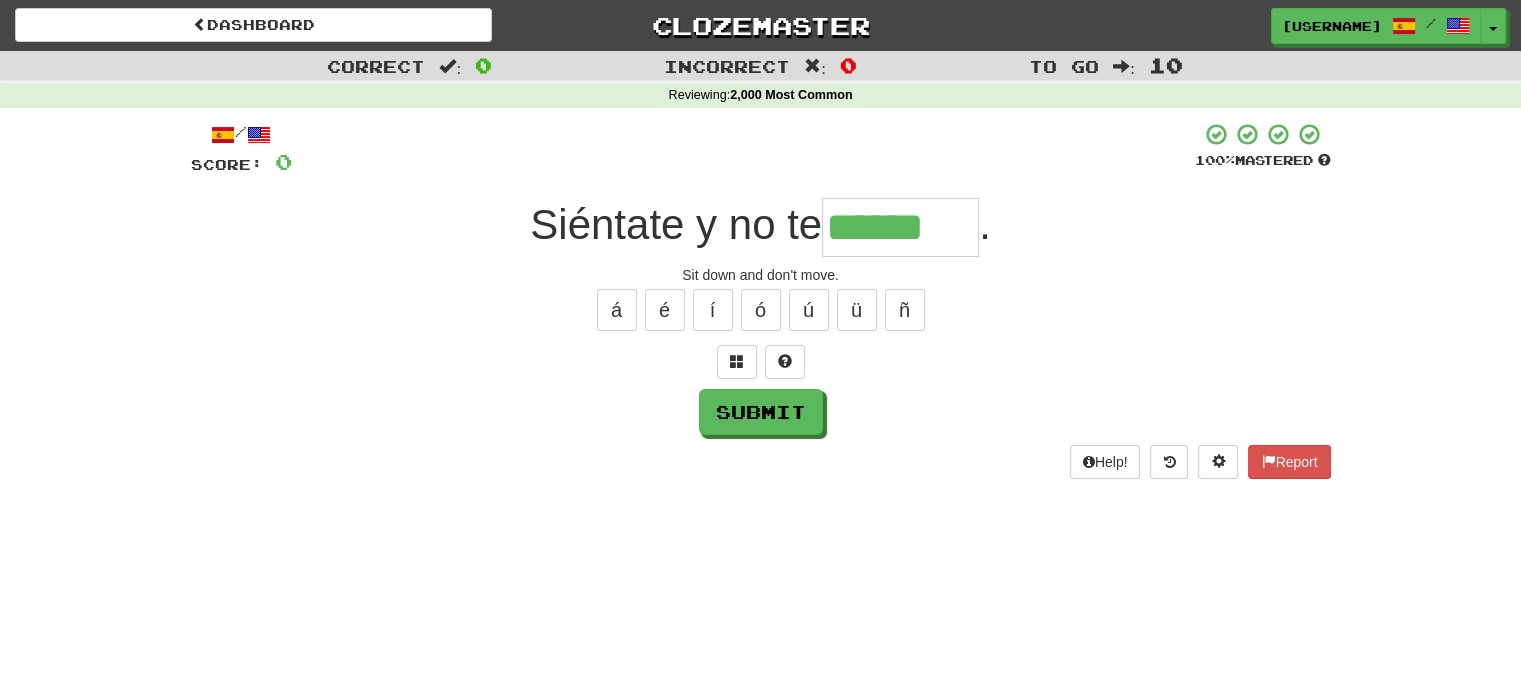 type on "******" 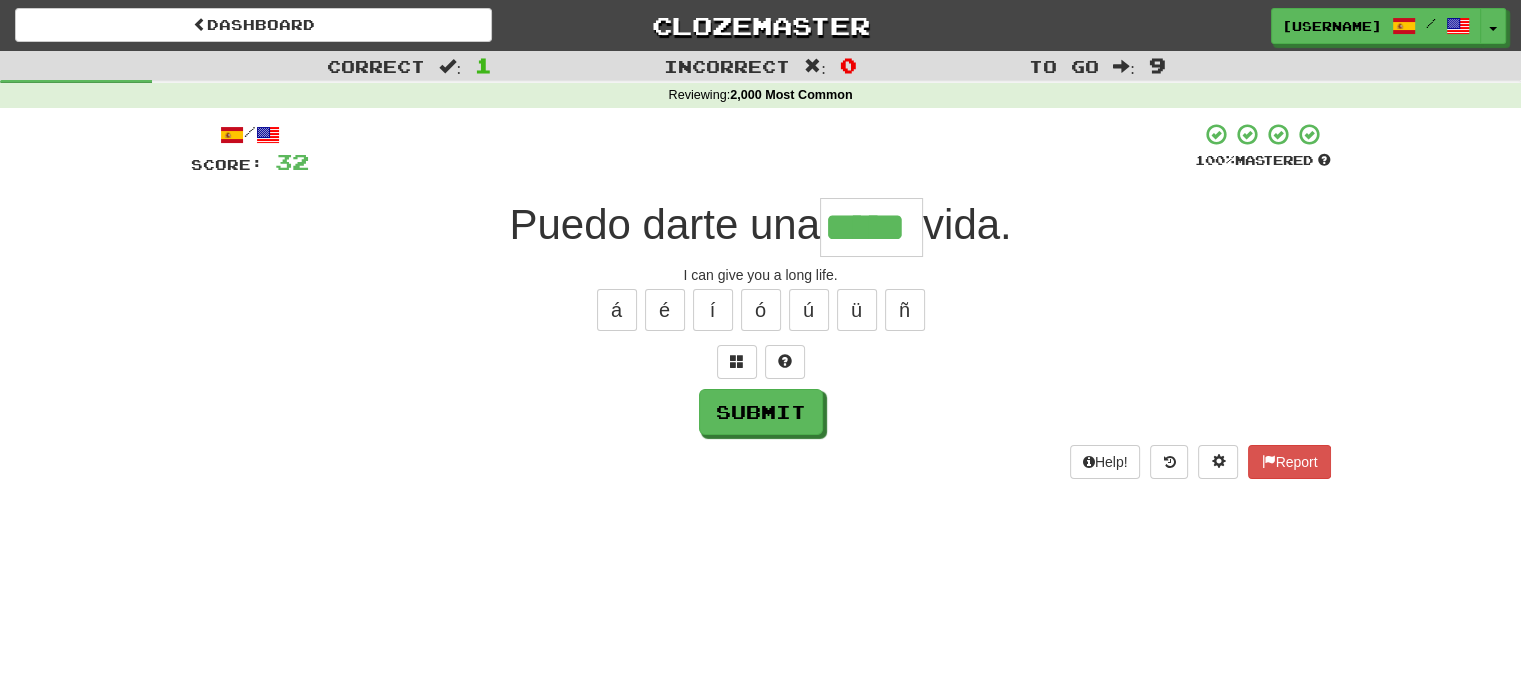 type on "*****" 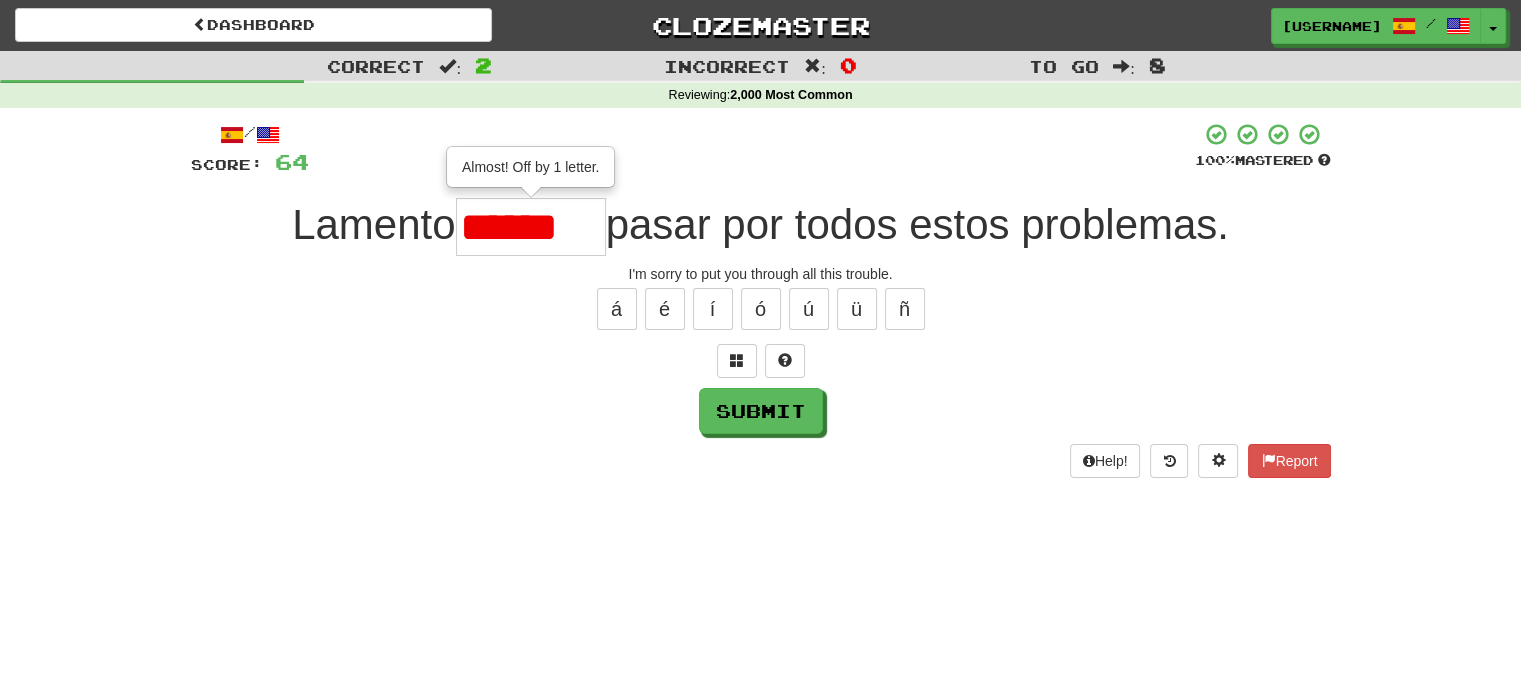 scroll, scrollTop: 0, scrollLeft: 0, axis: both 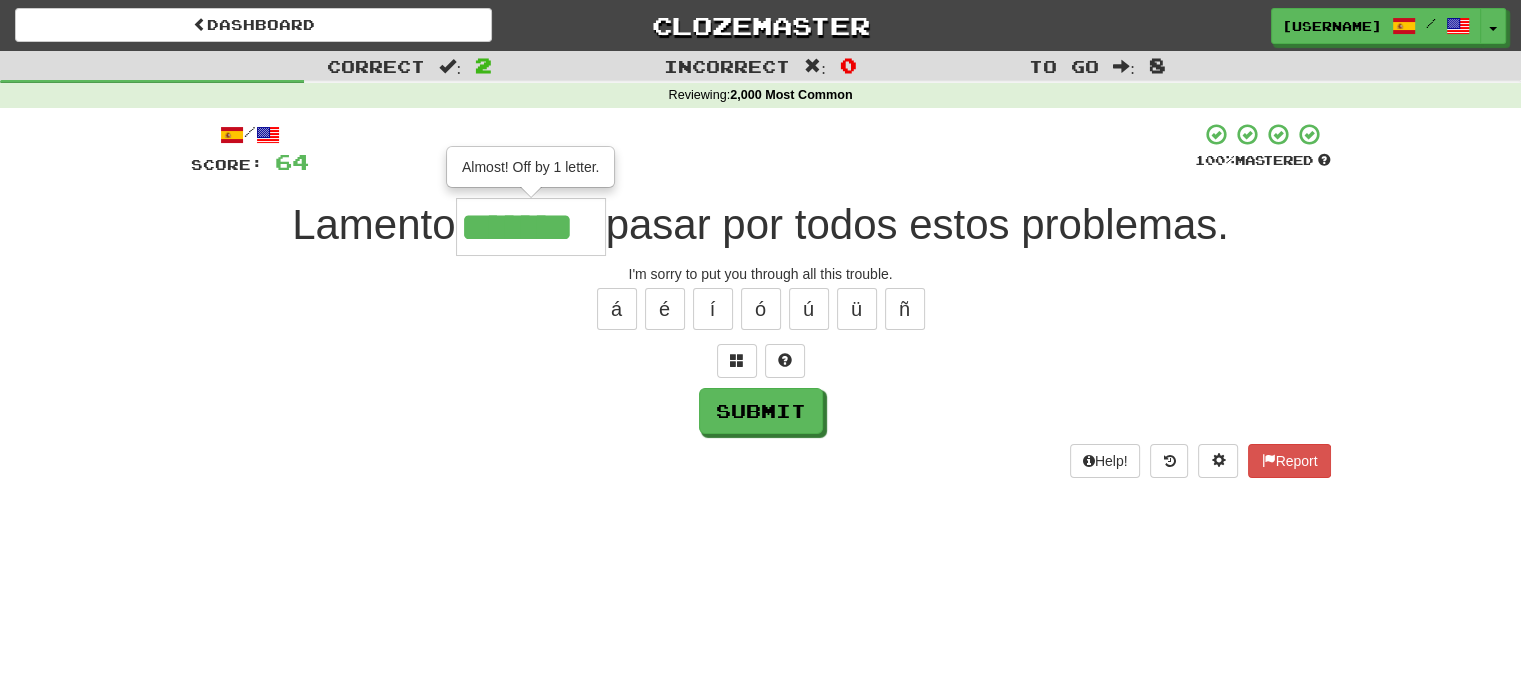 type on "*******" 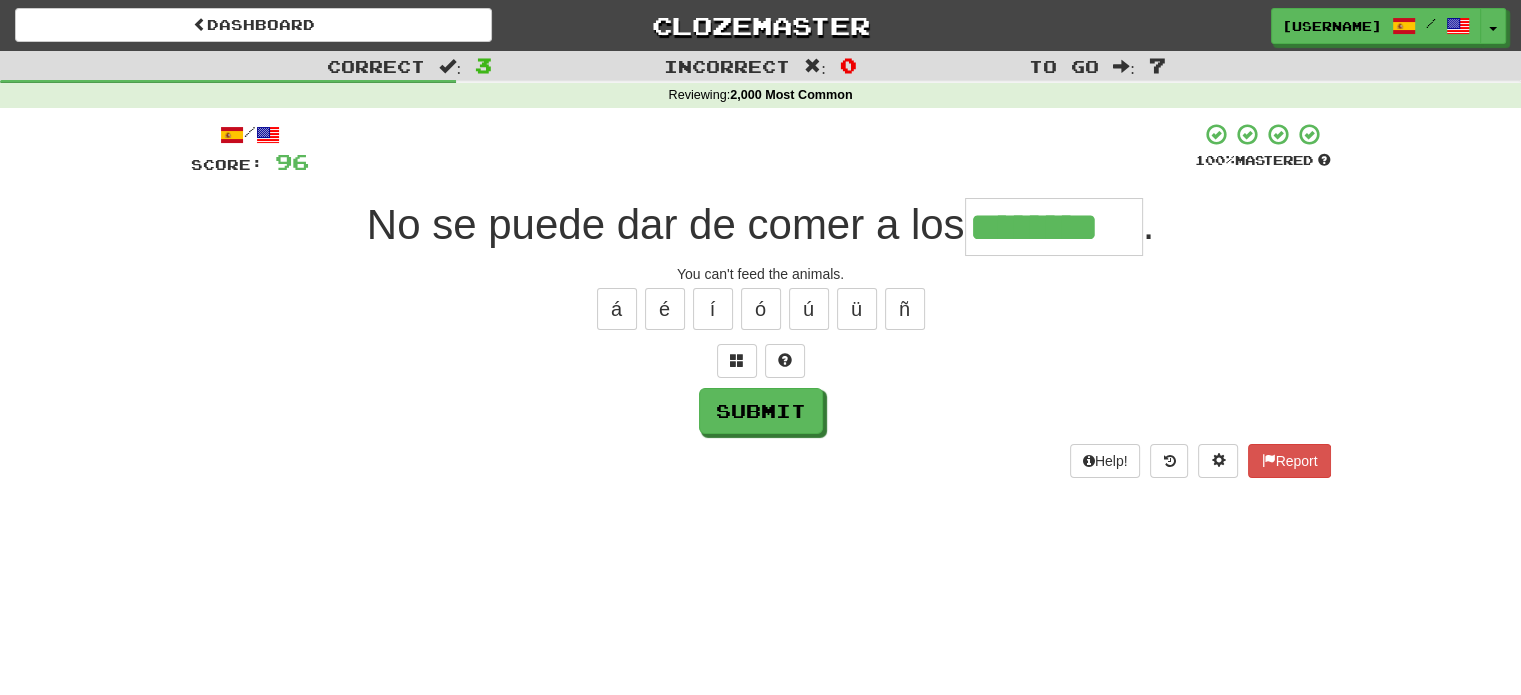 type on "********" 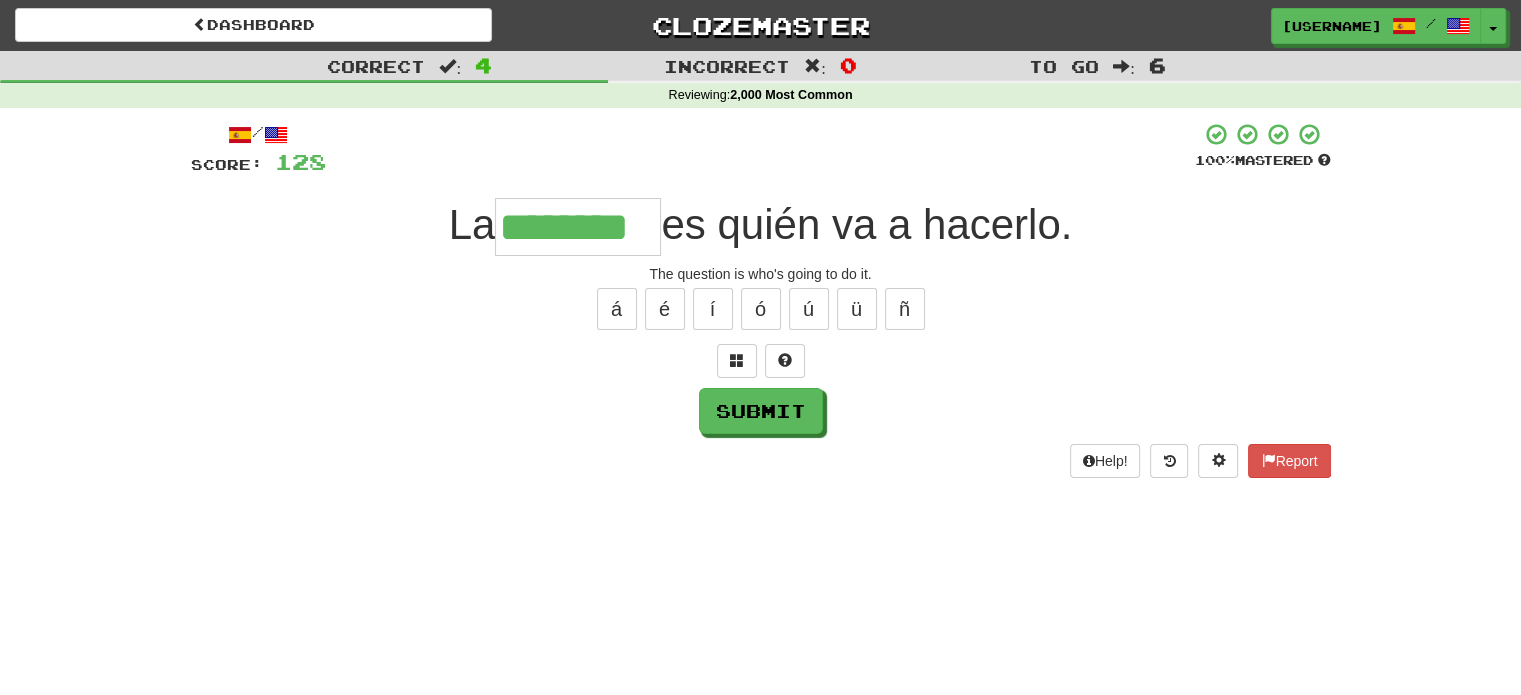 scroll, scrollTop: 0, scrollLeft: 7, axis: horizontal 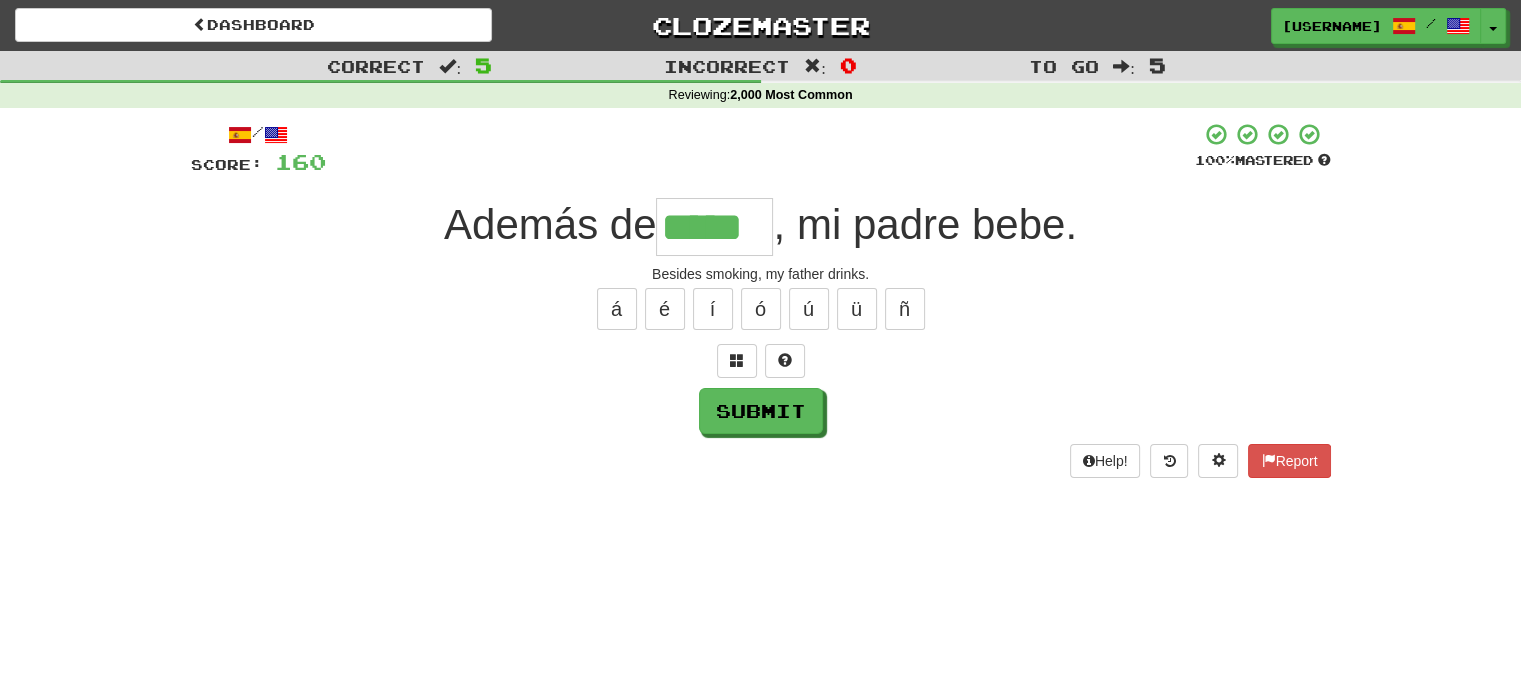 type on "*****" 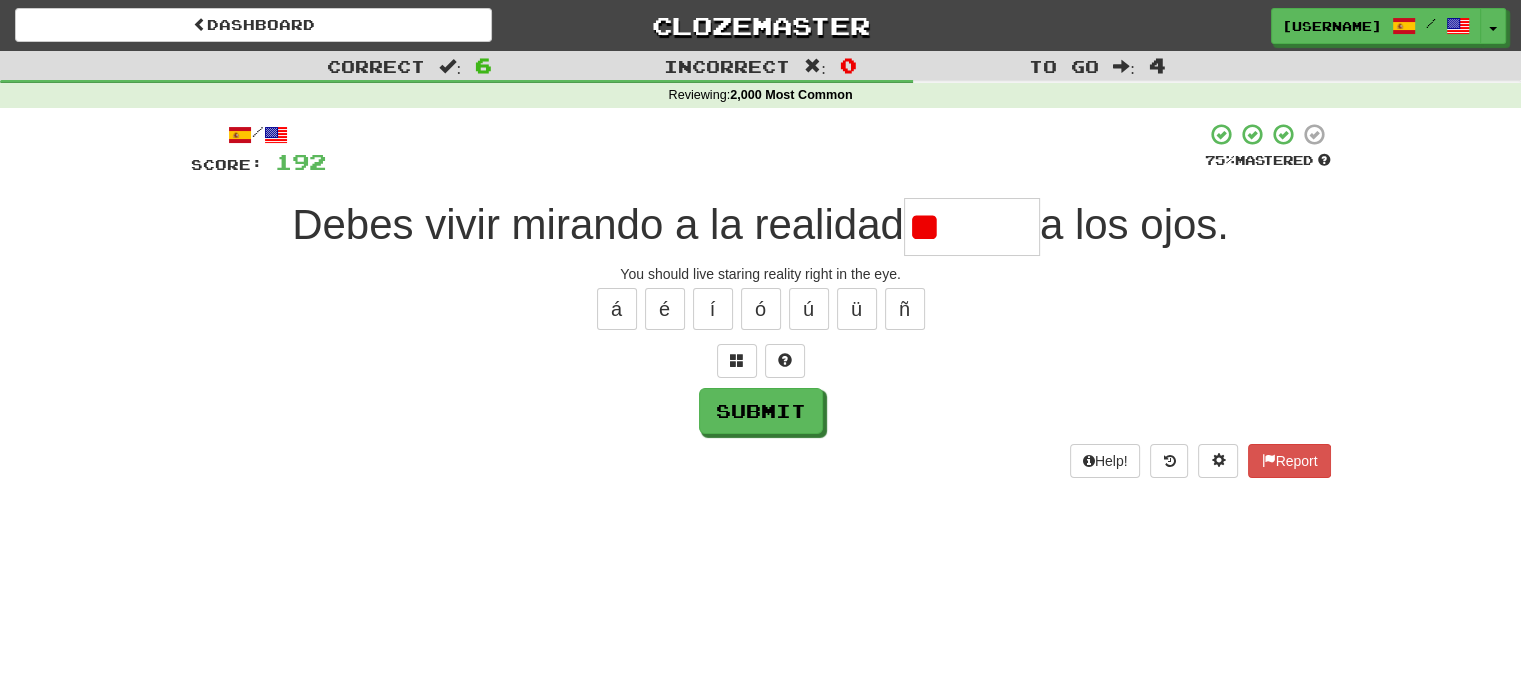 type on "*" 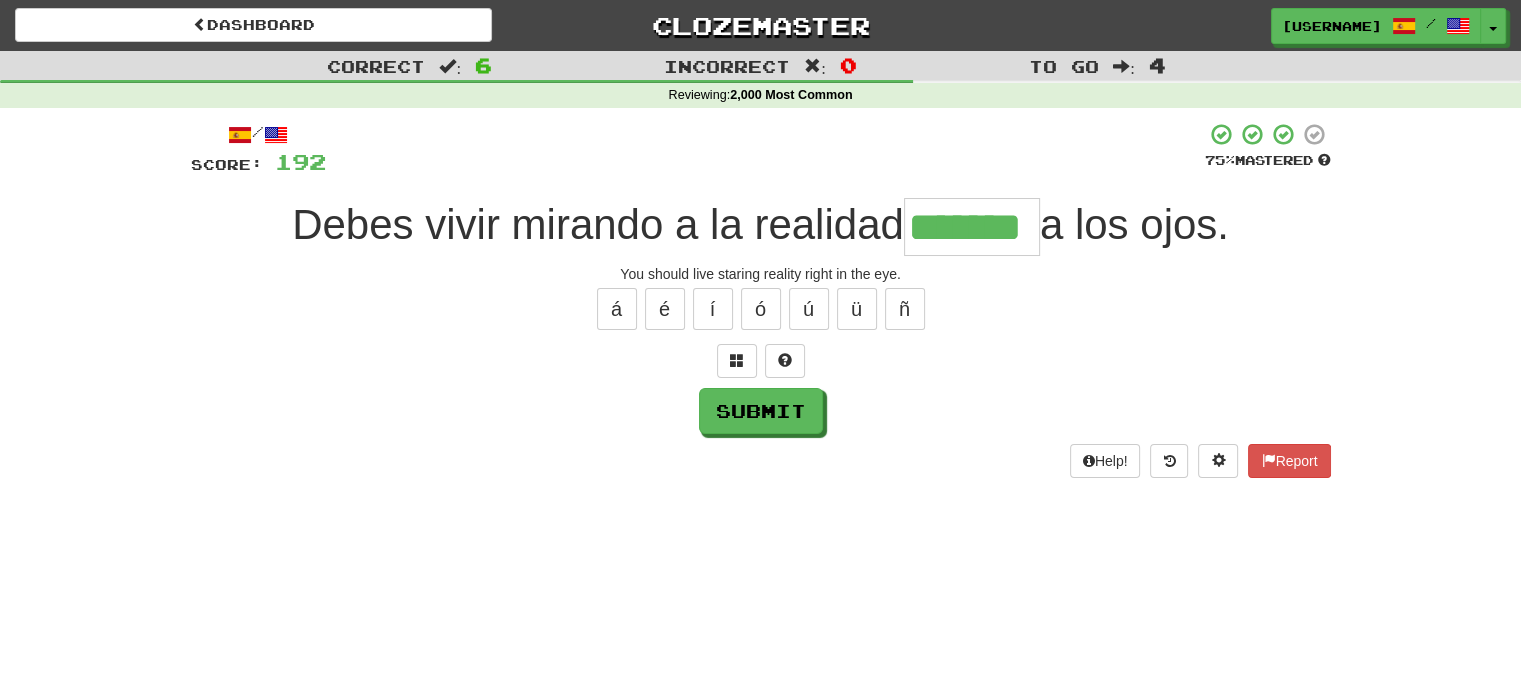 type on "*******" 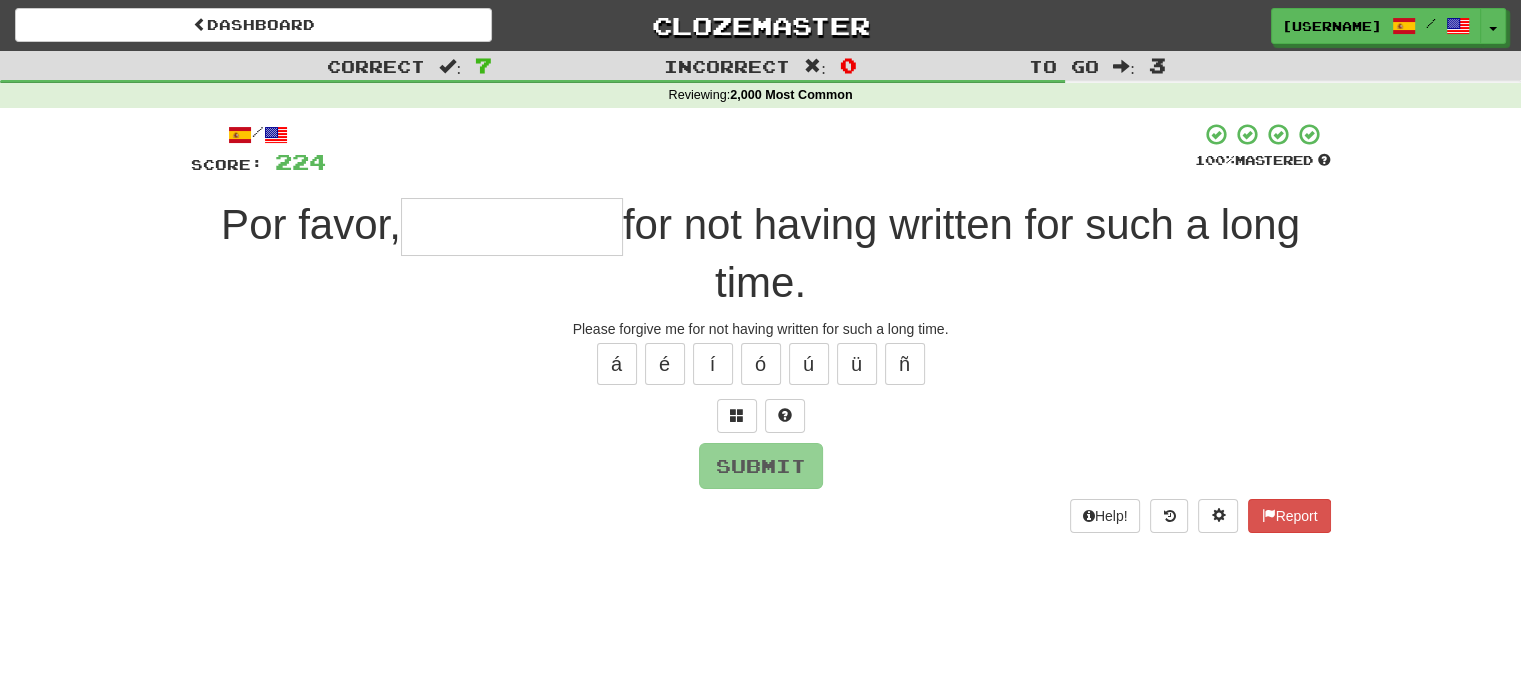 type on "*" 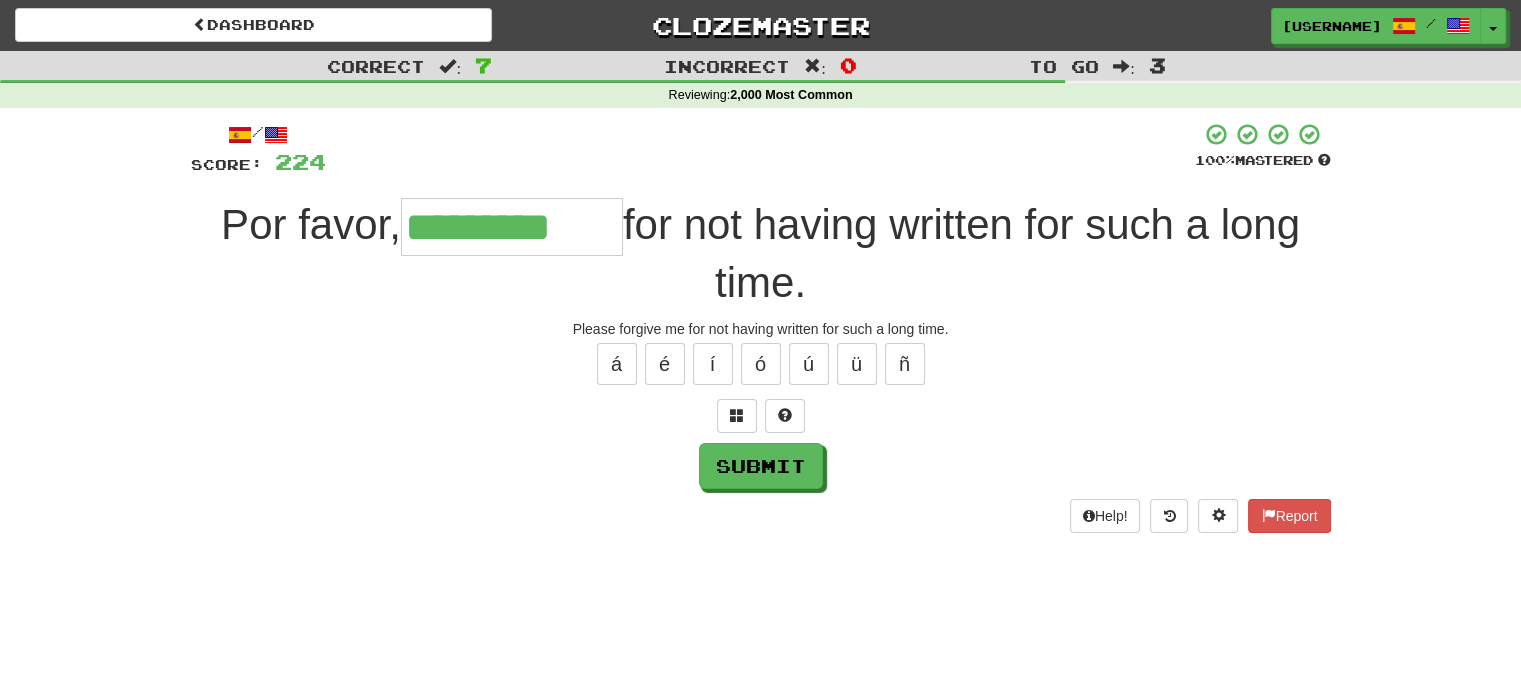 type on "*********" 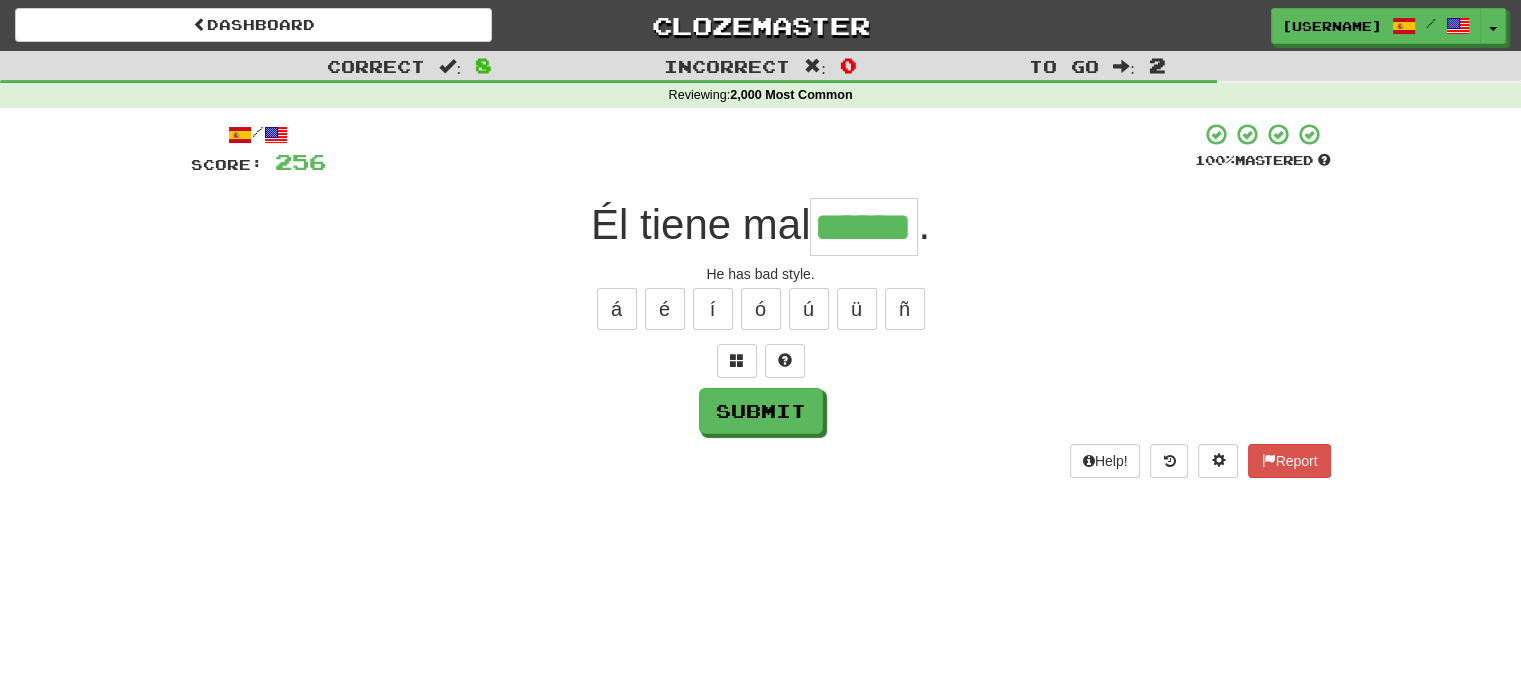 type on "******" 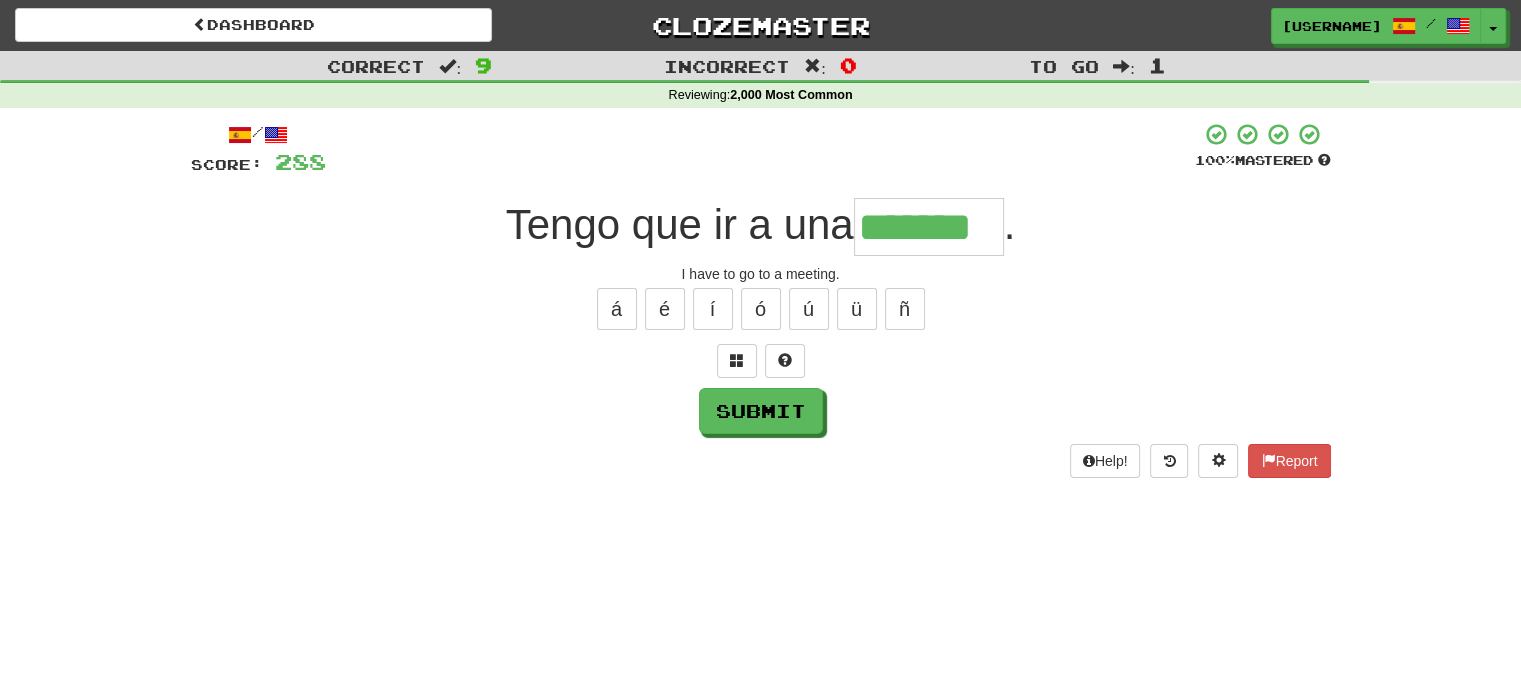type on "*******" 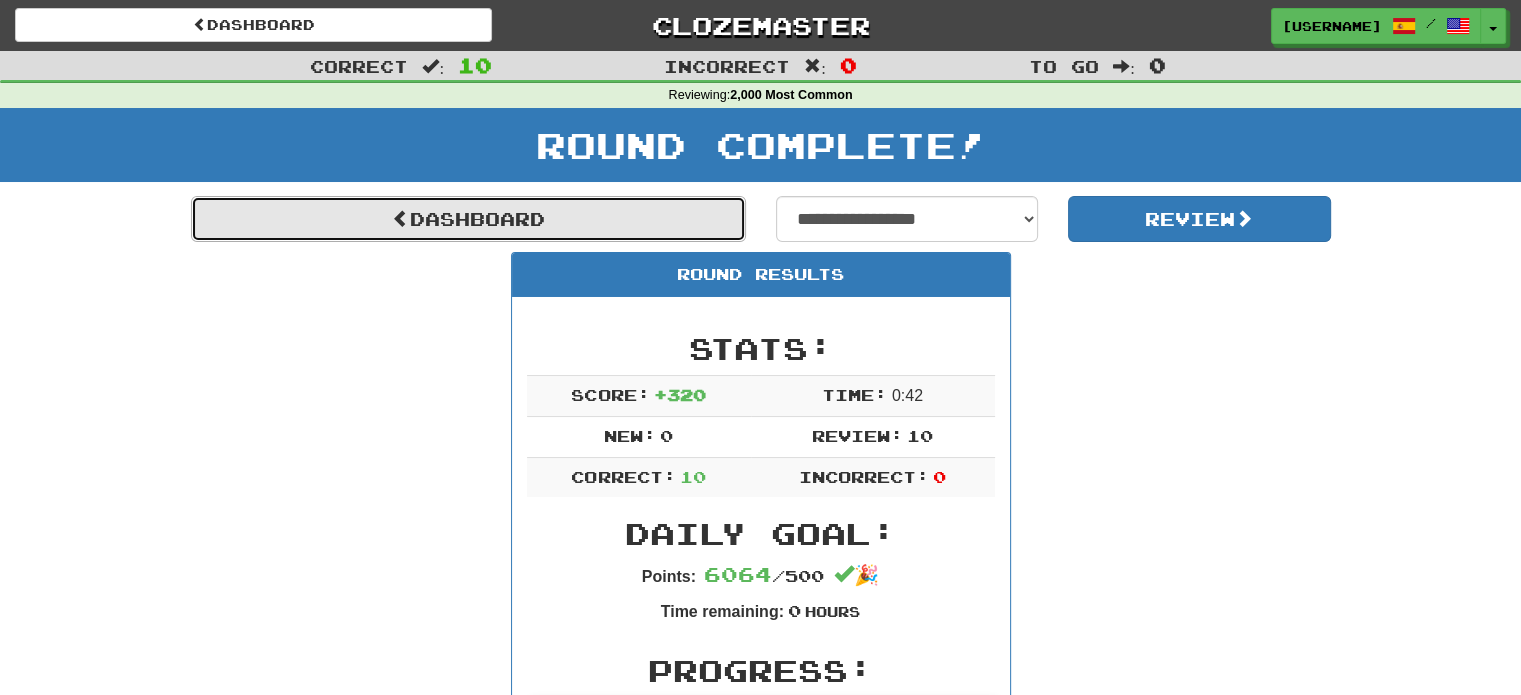 click on "Dashboard" at bounding box center [468, 219] 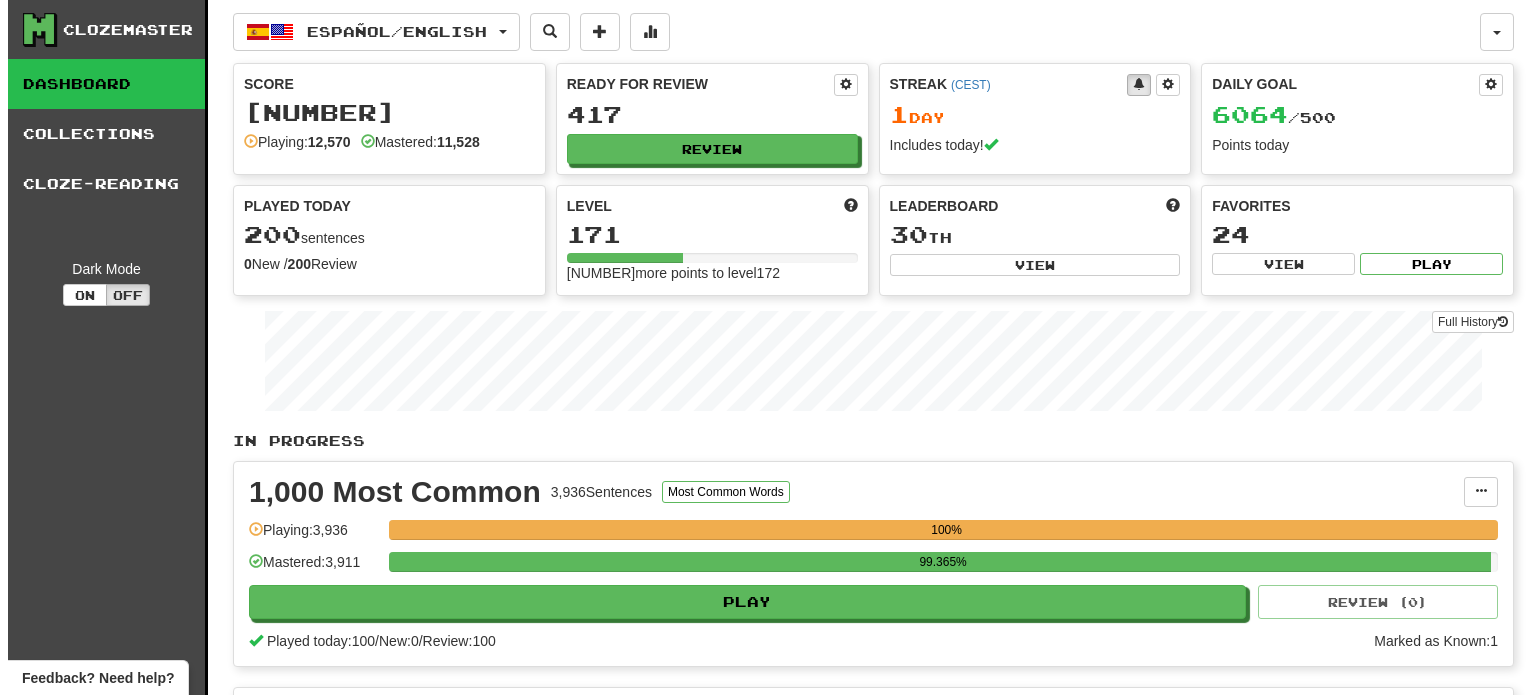 scroll, scrollTop: 0, scrollLeft: 0, axis: both 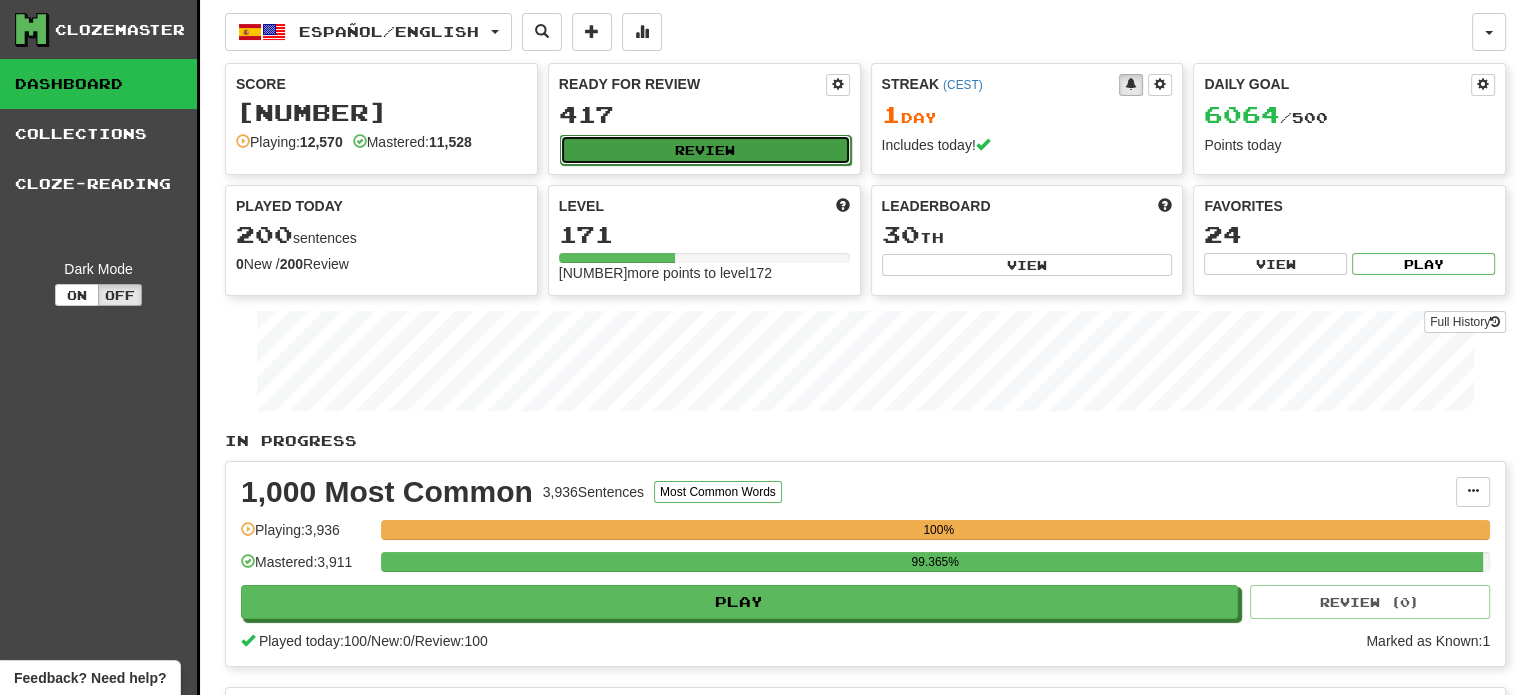 click on "Review" at bounding box center [705, 150] 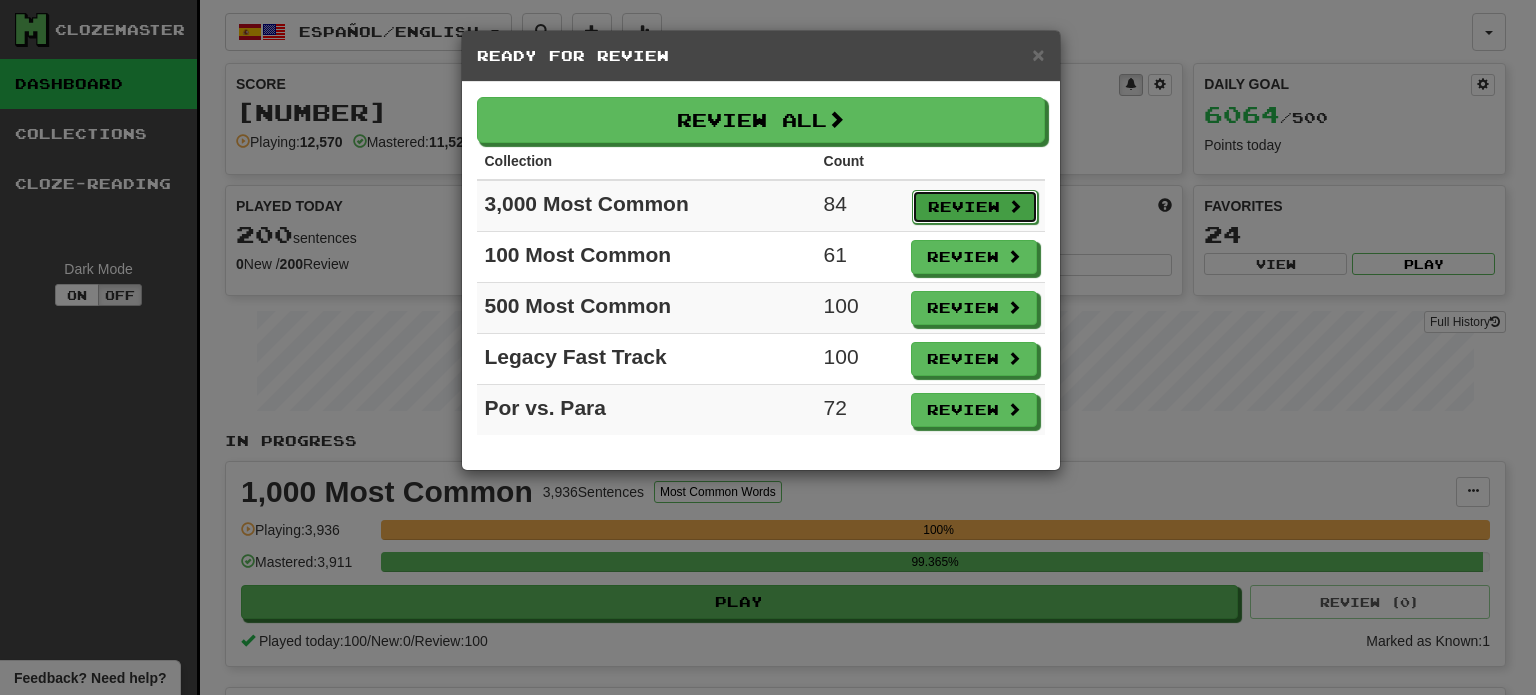 click on "Review" at bounding box center [975, 207] 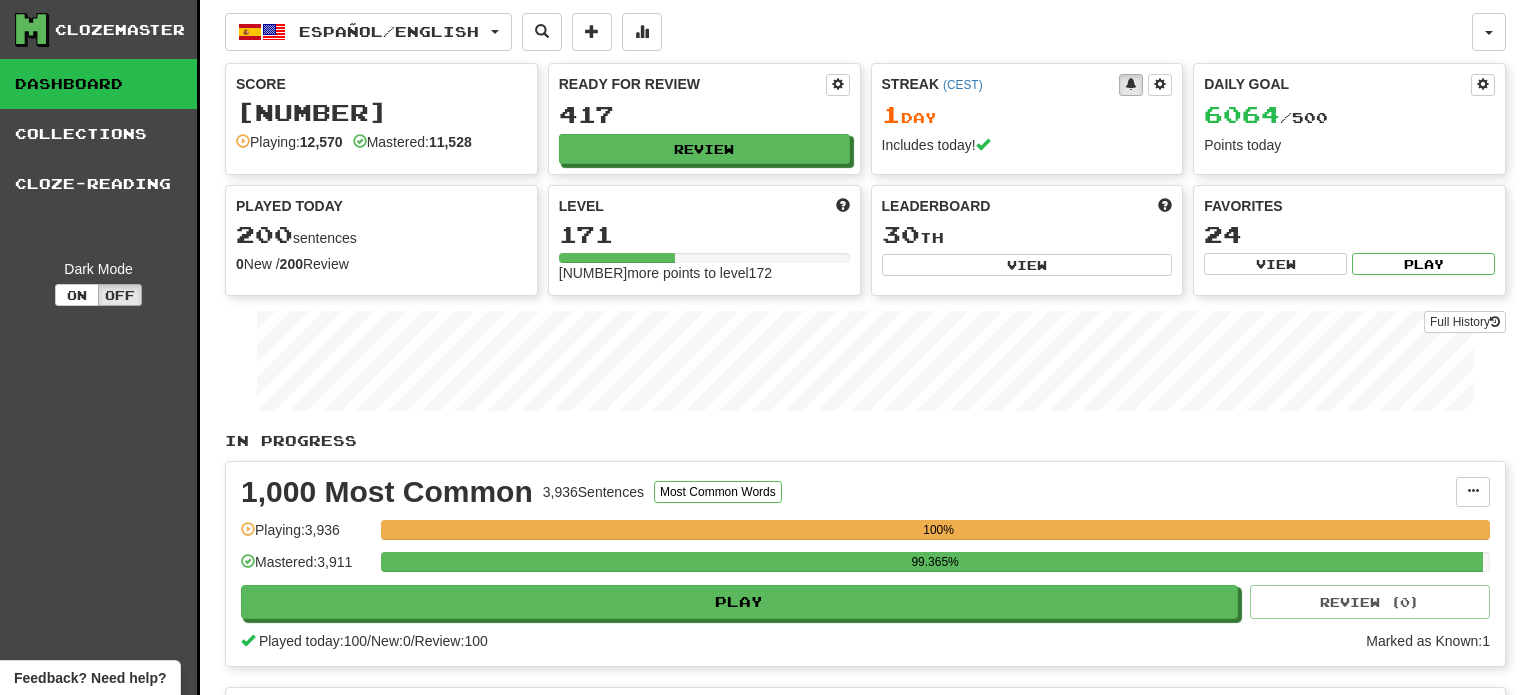 select on "**" 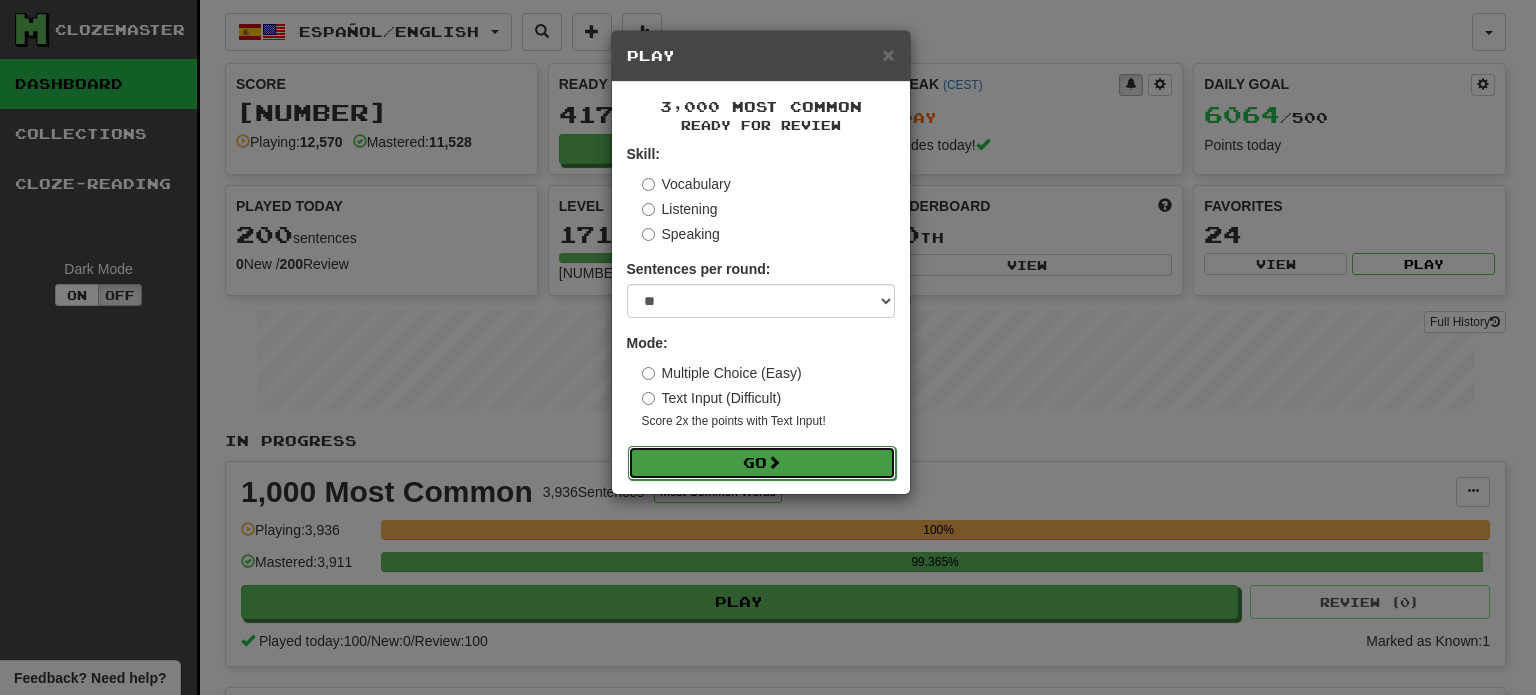 click on "Go" at bounding box center (762, 463) 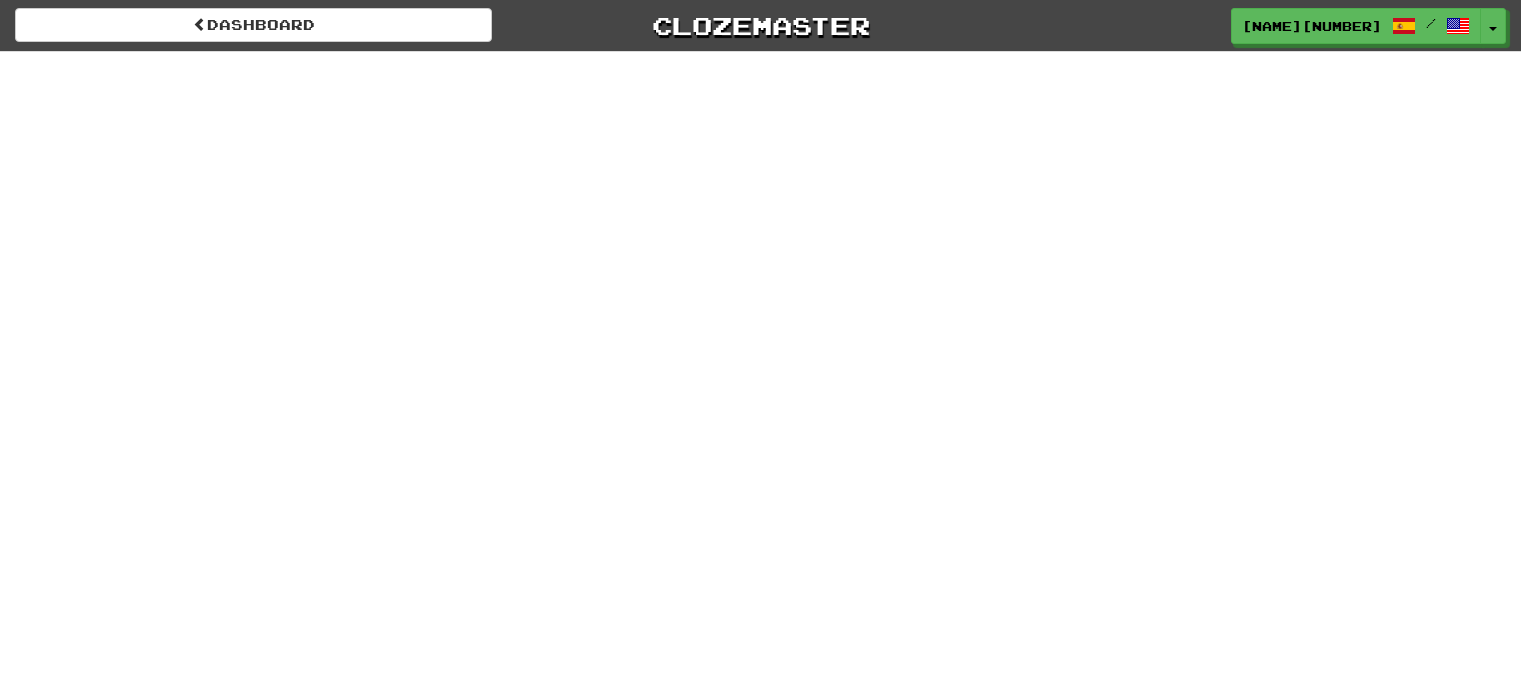 scroll, scrollTop: 0, scrollLeft: 0, axis: both 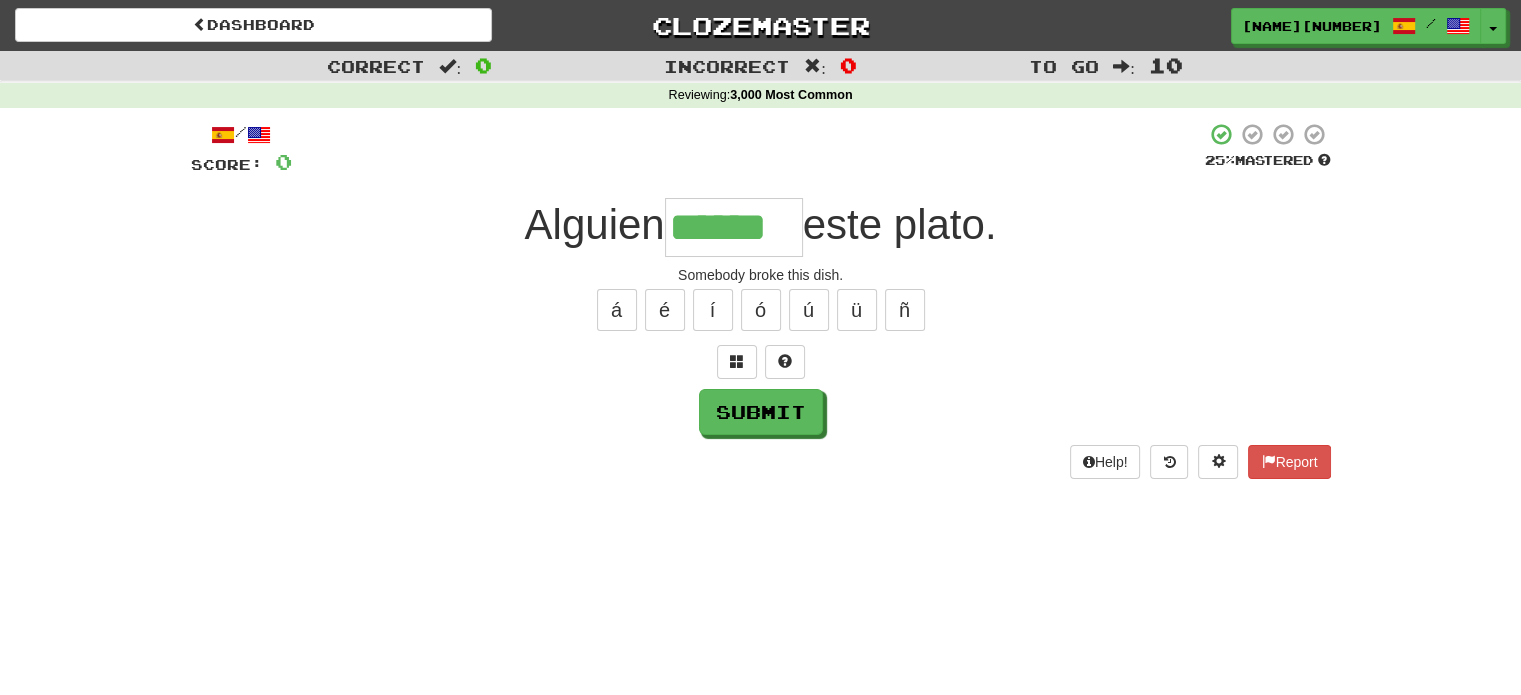 type on "******" 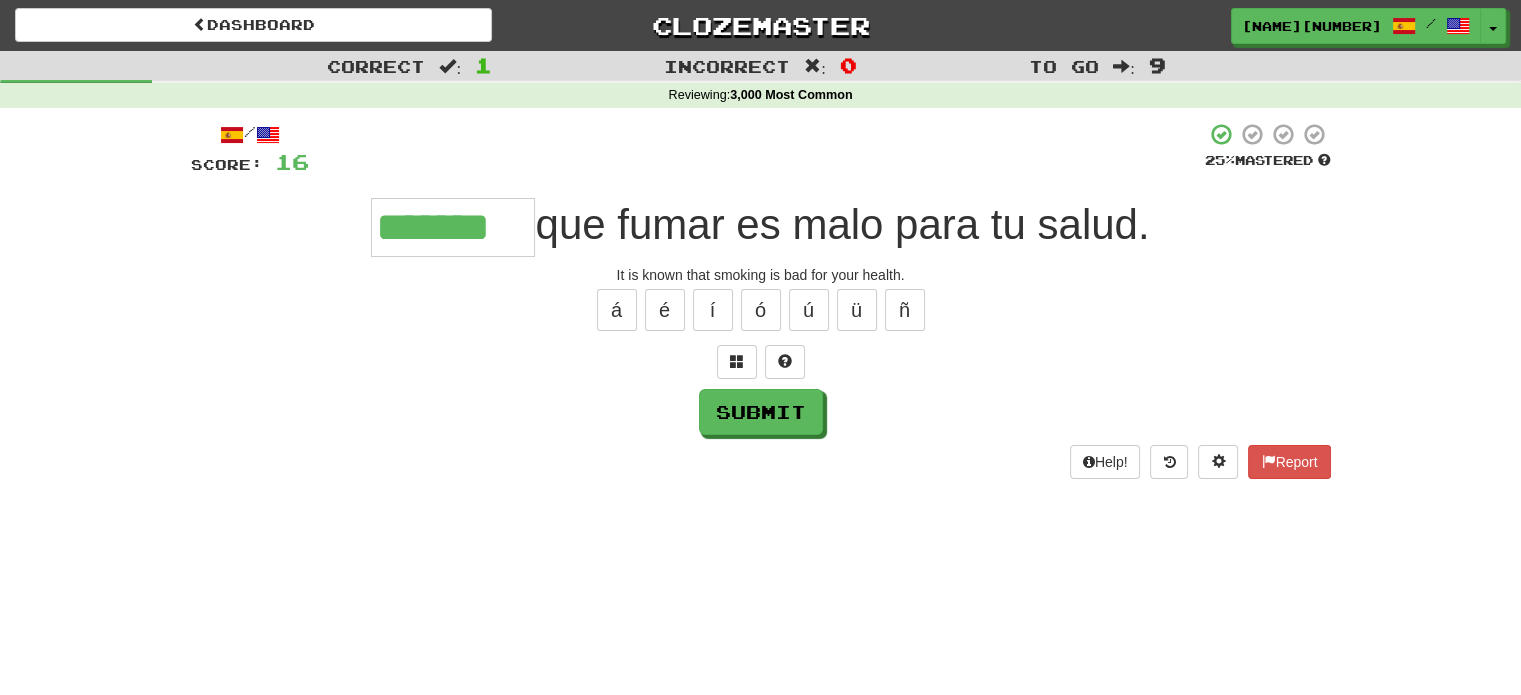 type on "*******" 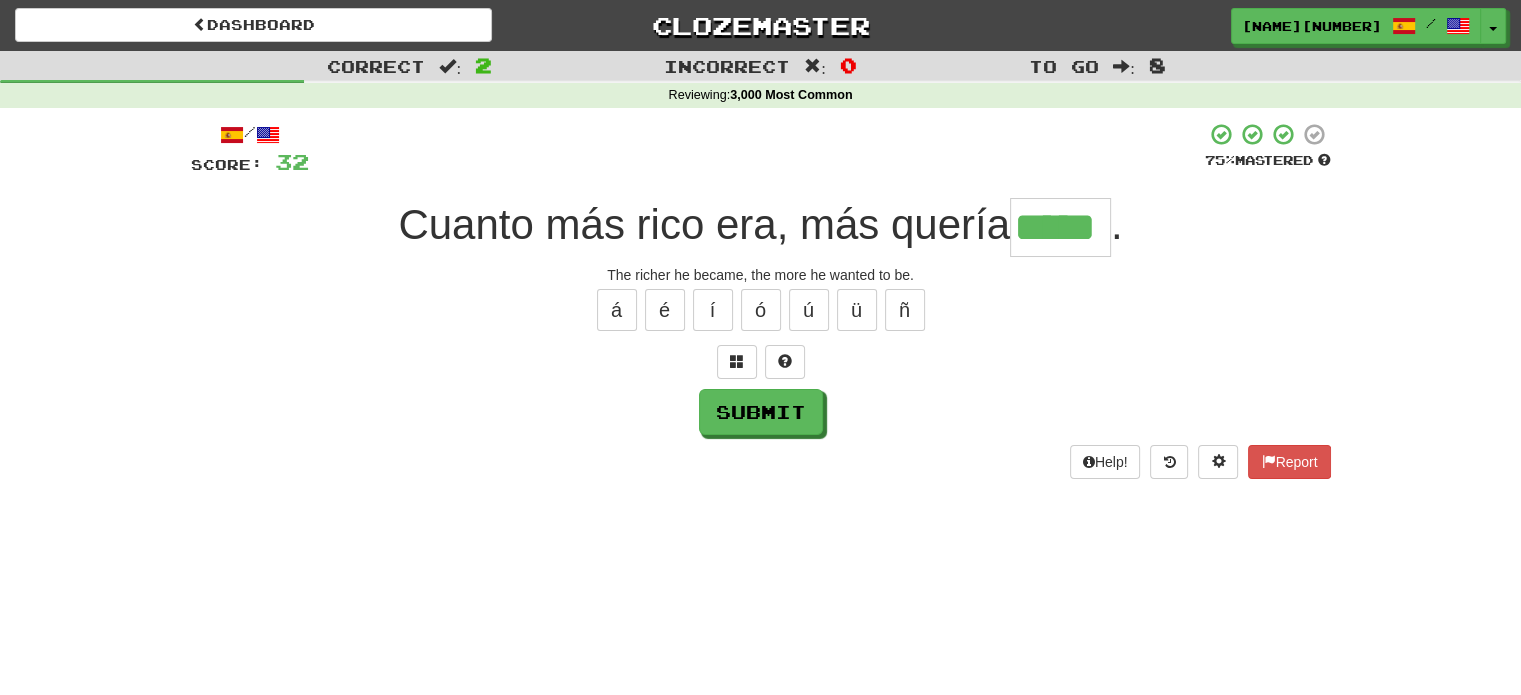 type on "*****" 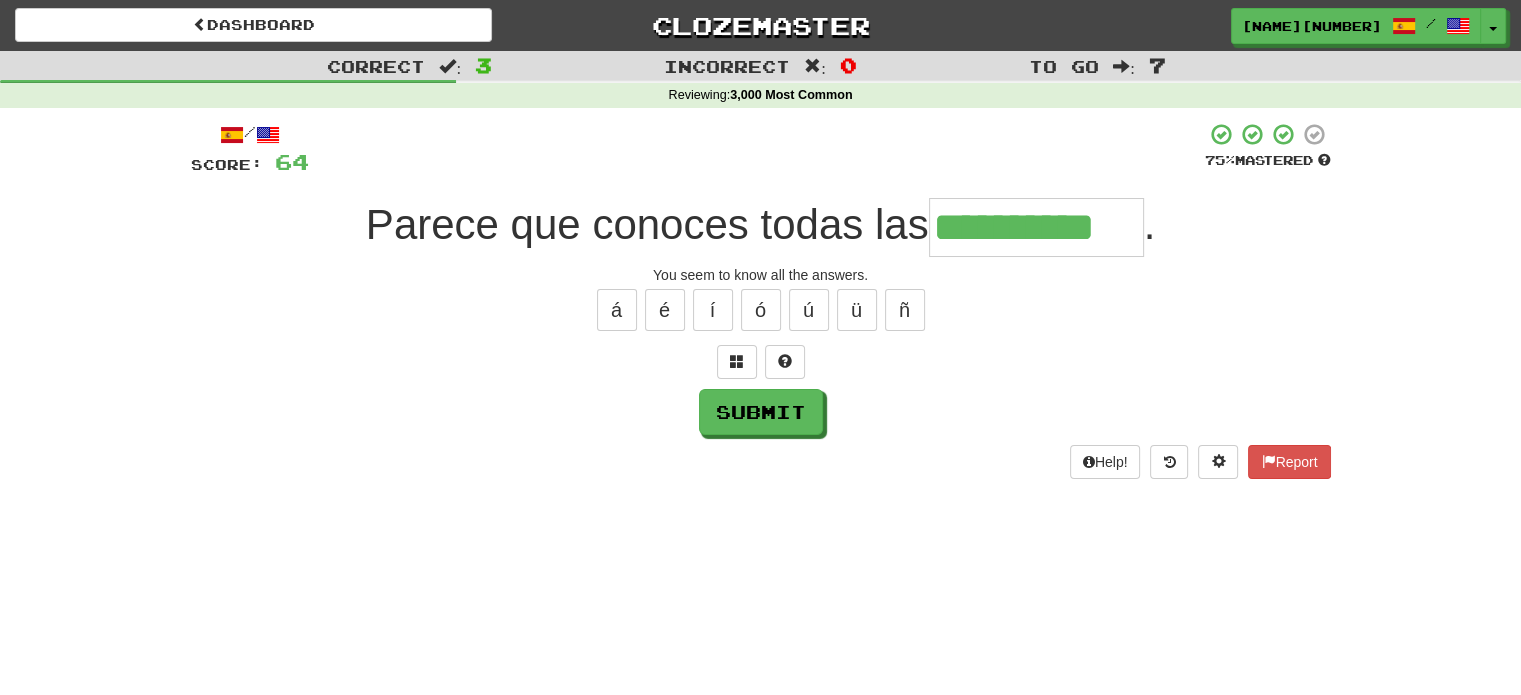type on "**********" 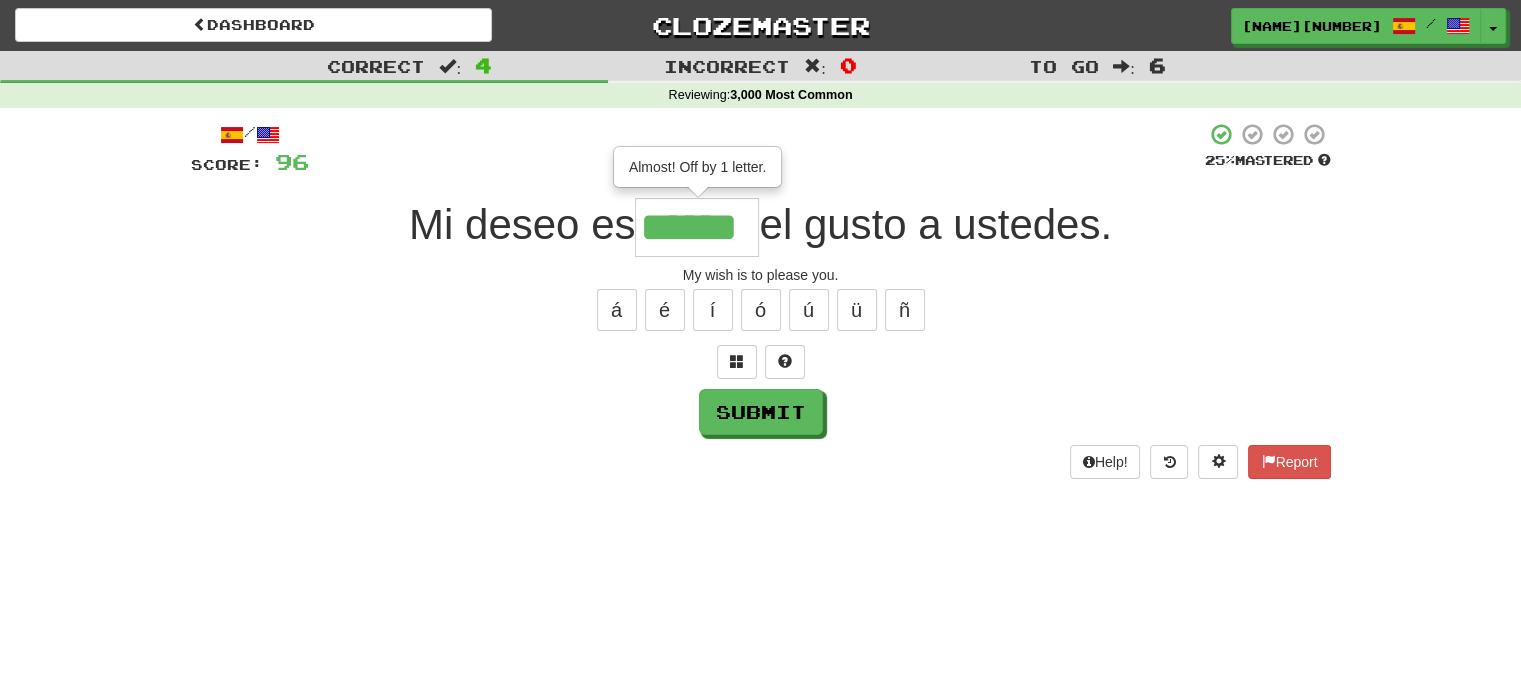 type on "******" 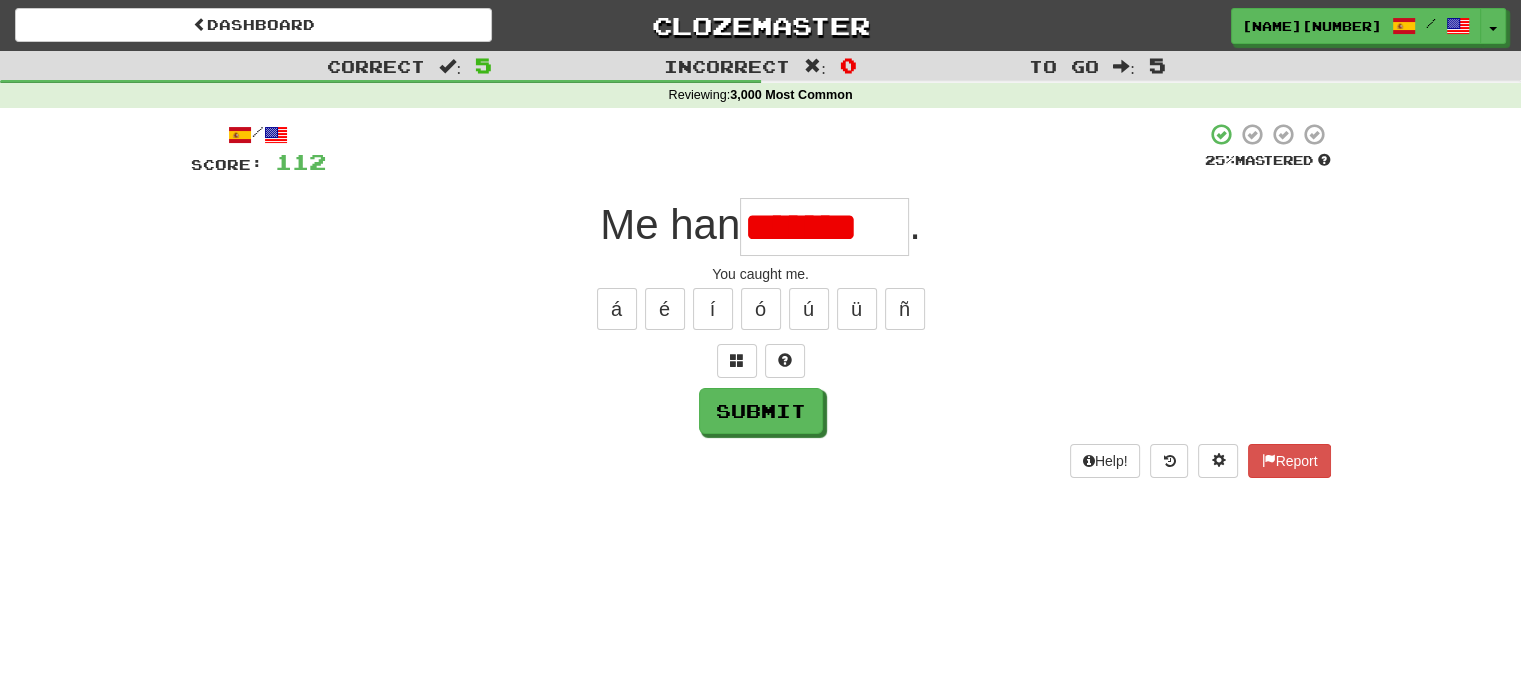 scroll, scrollTop: 0, scrollLeft: 0, axis: both 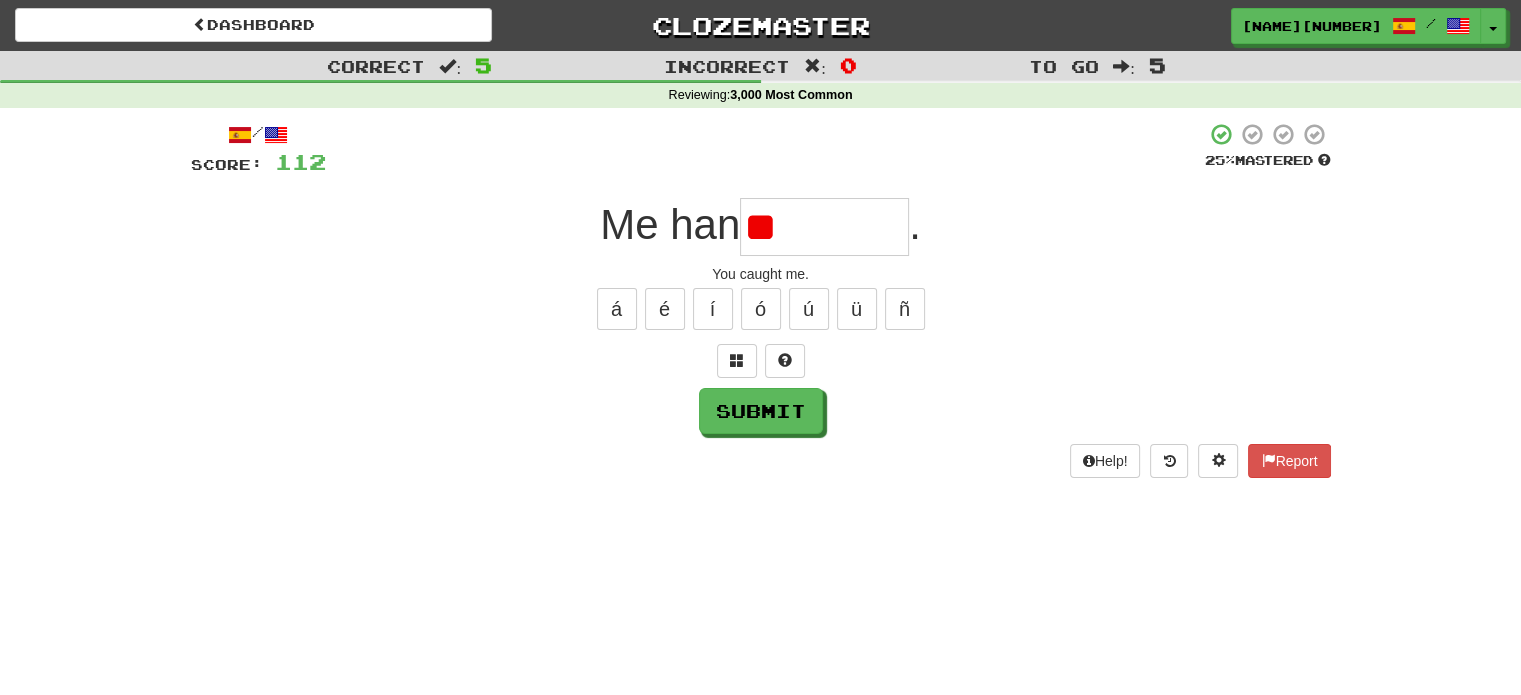 type on "*" 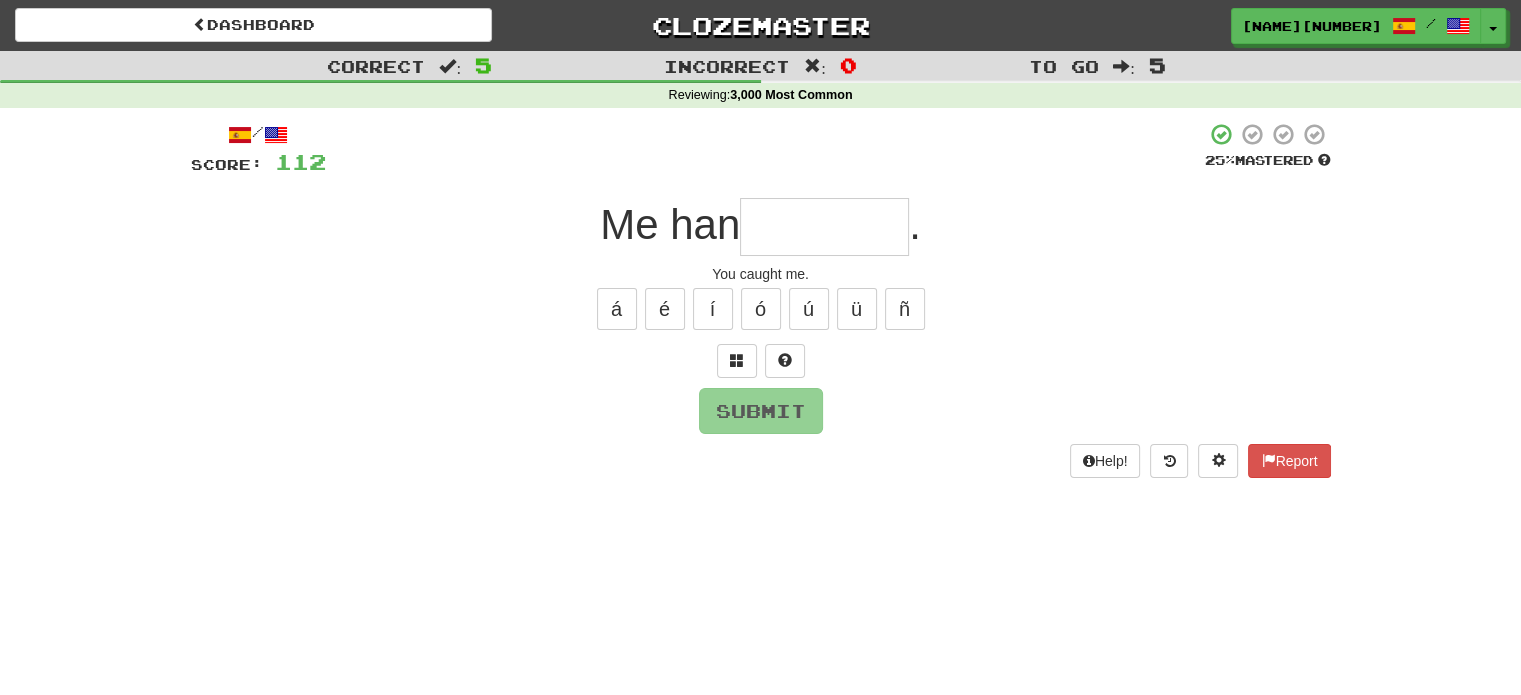 type on "*" 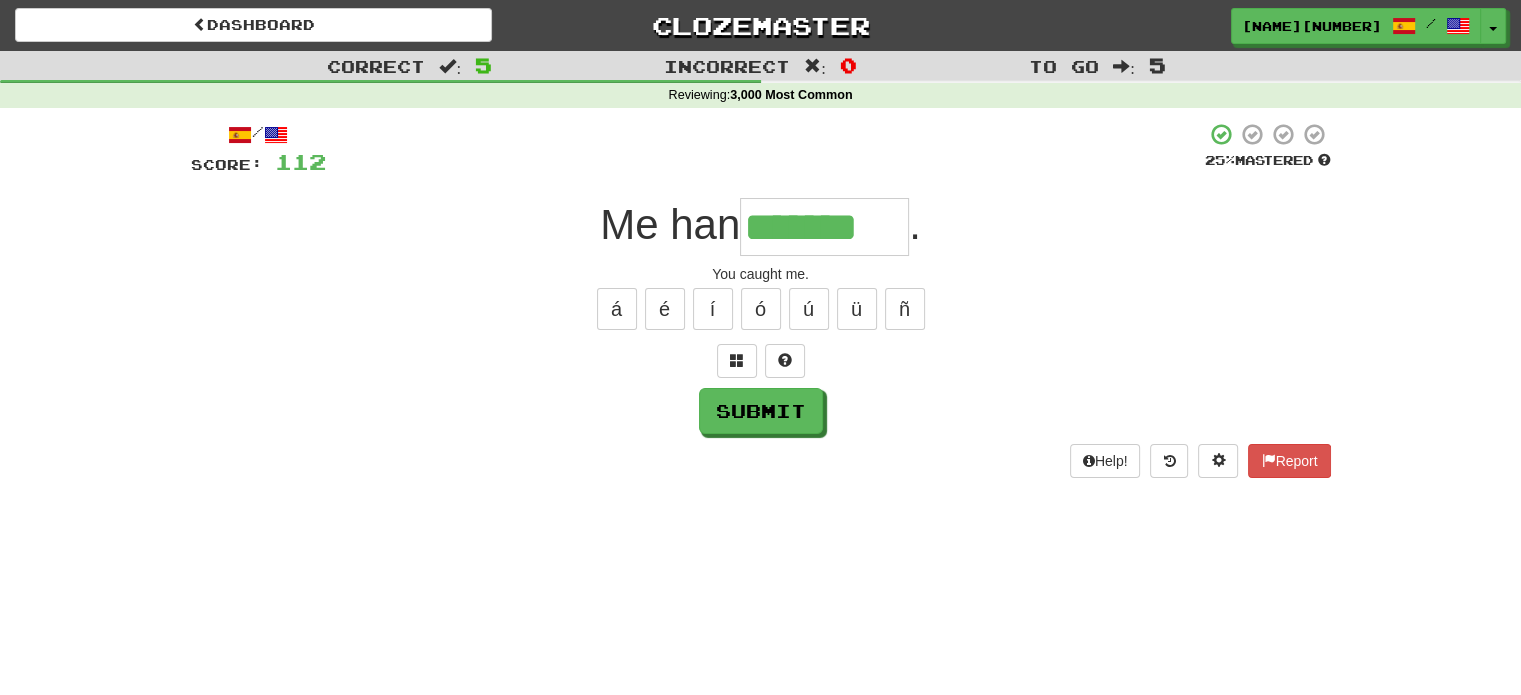 type on "*******" 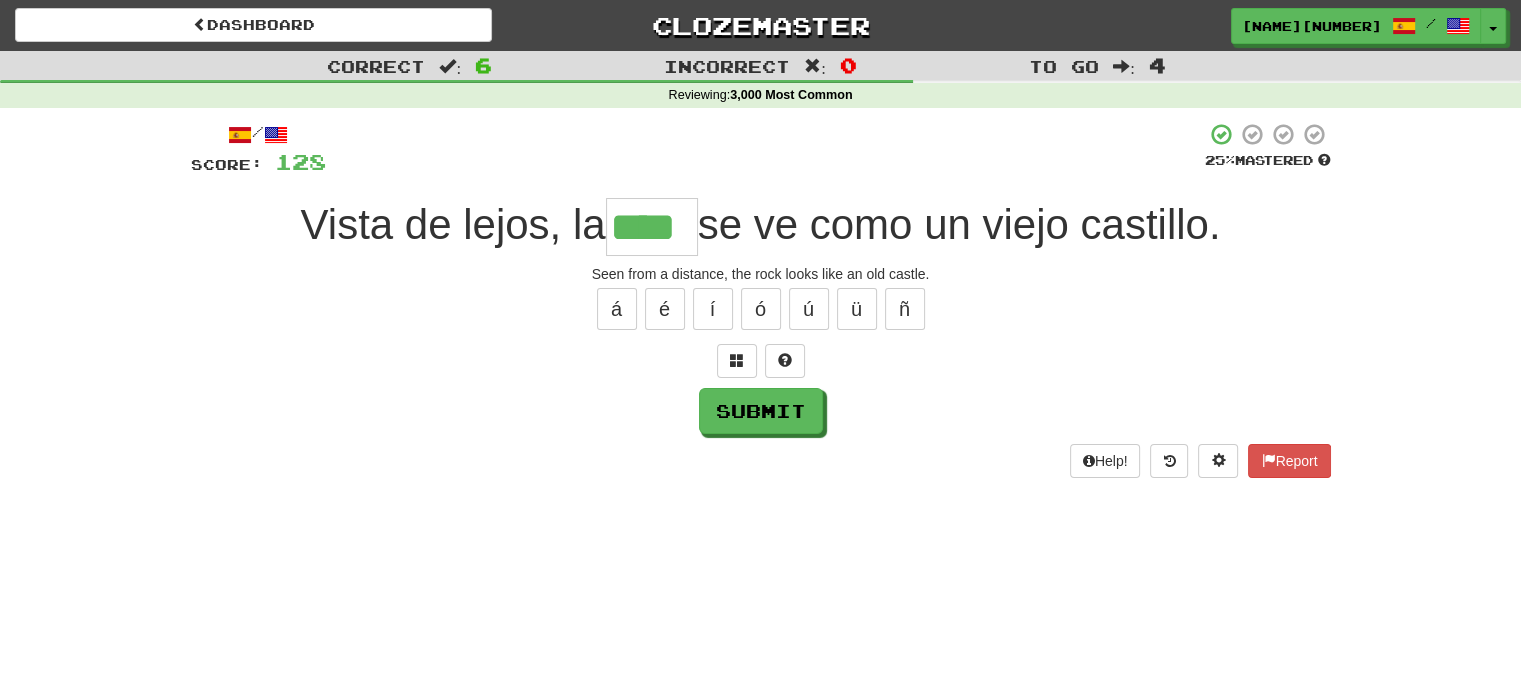 type on "****" 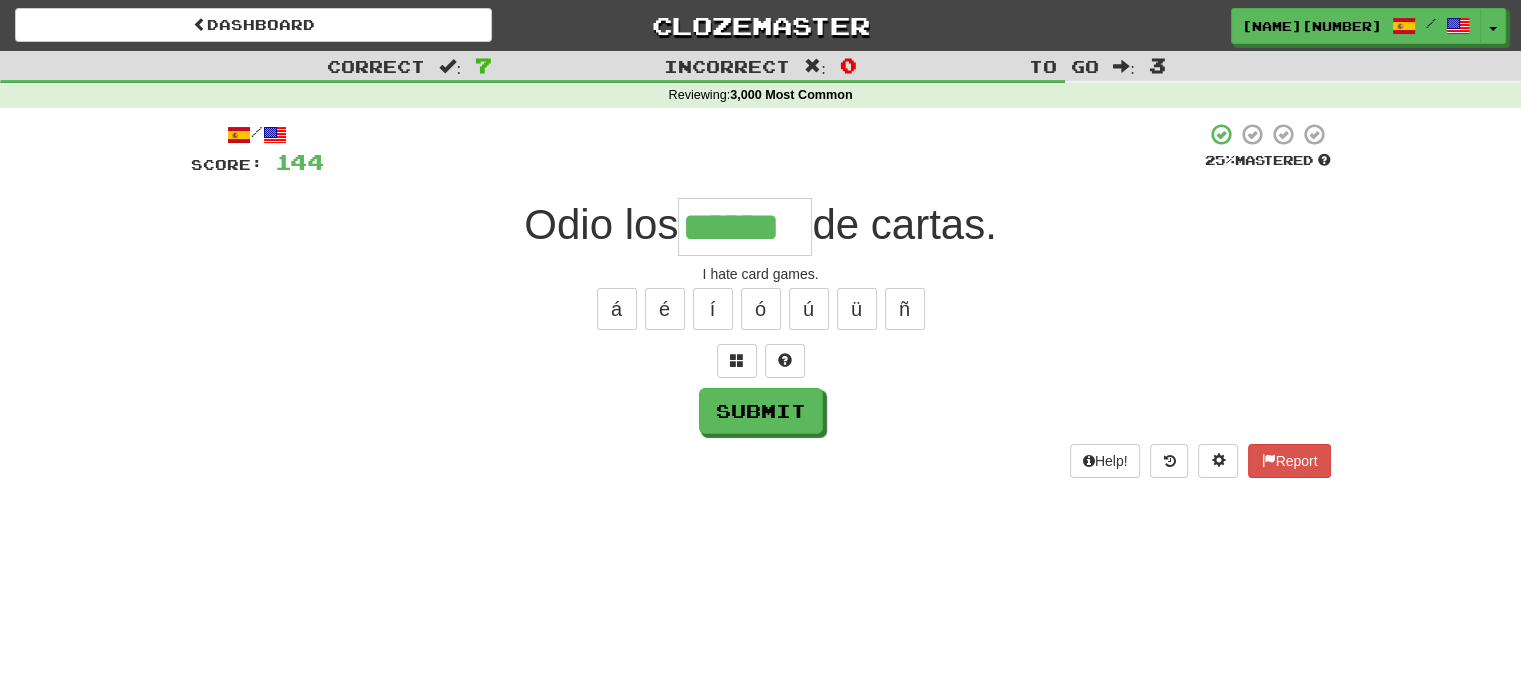 type on "******" 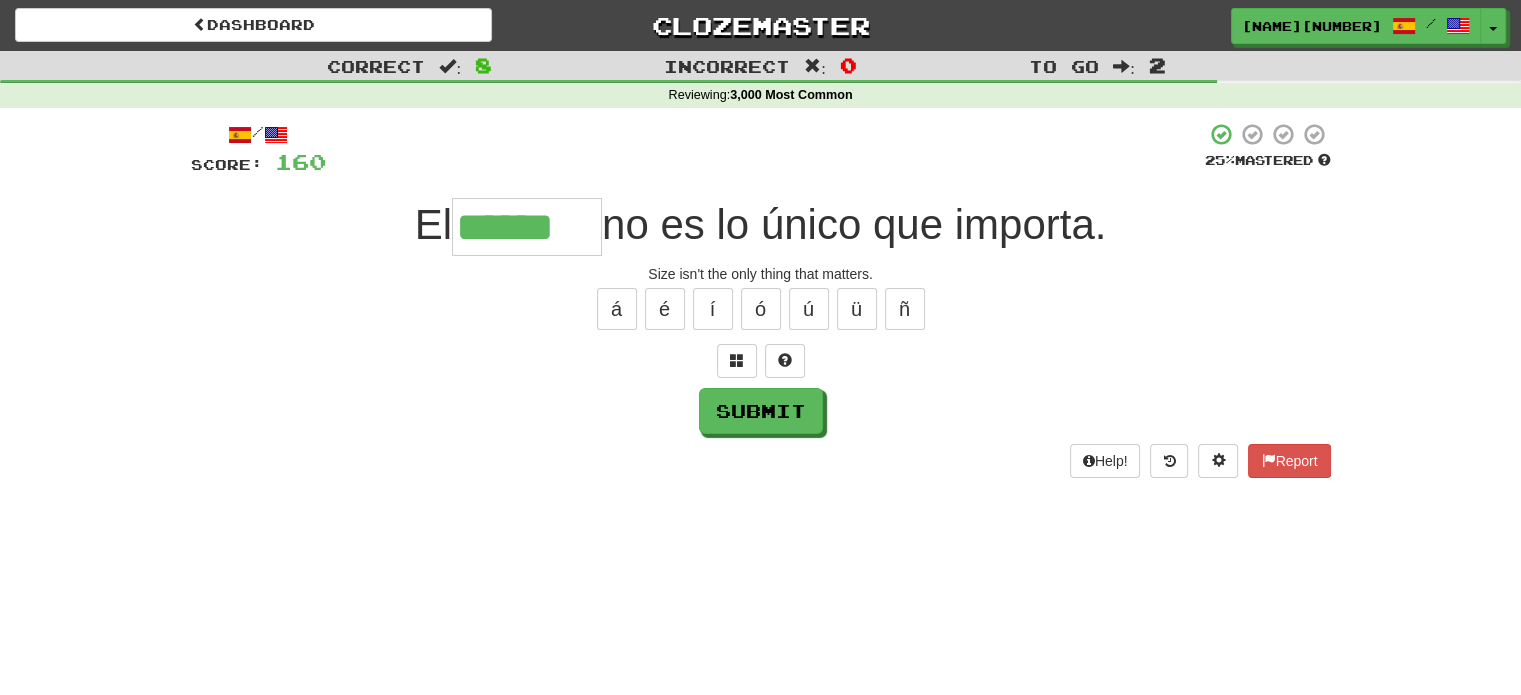 type on "******" 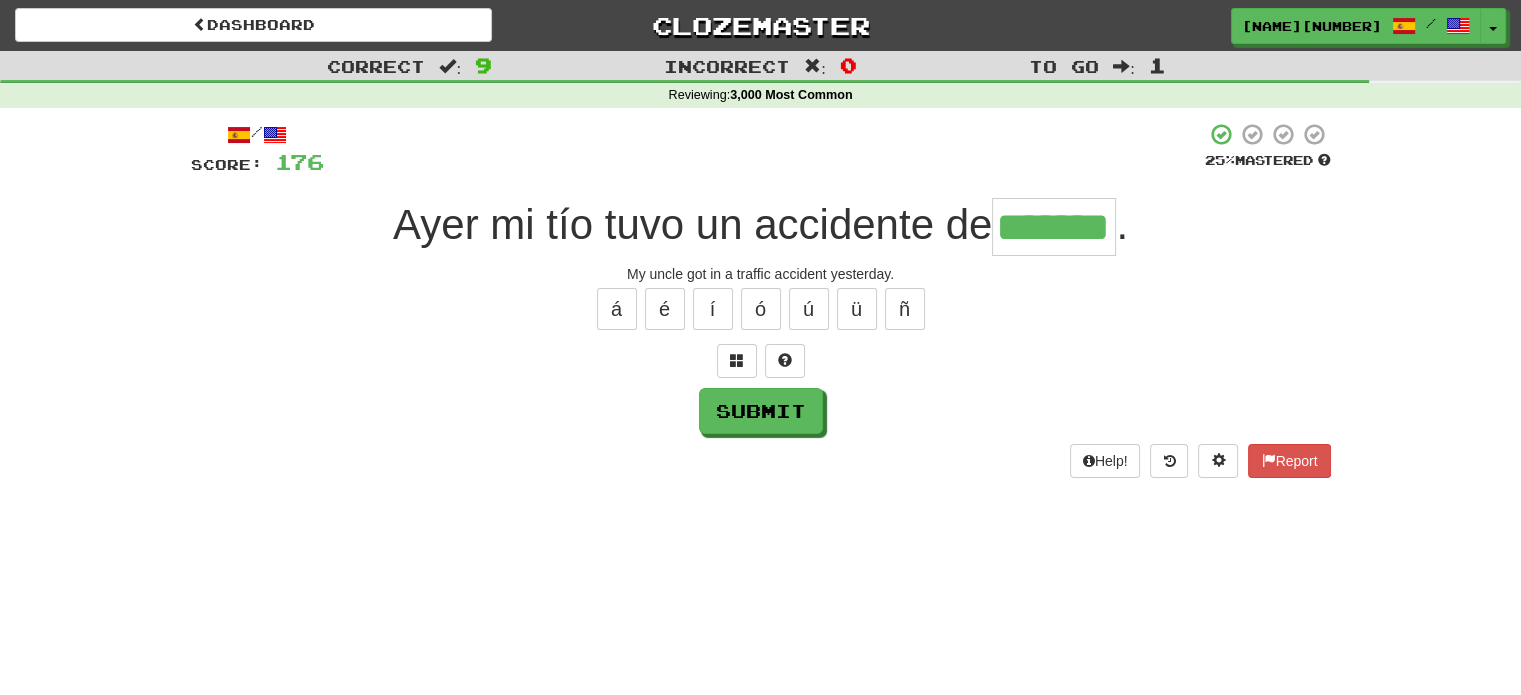 type on "*******" 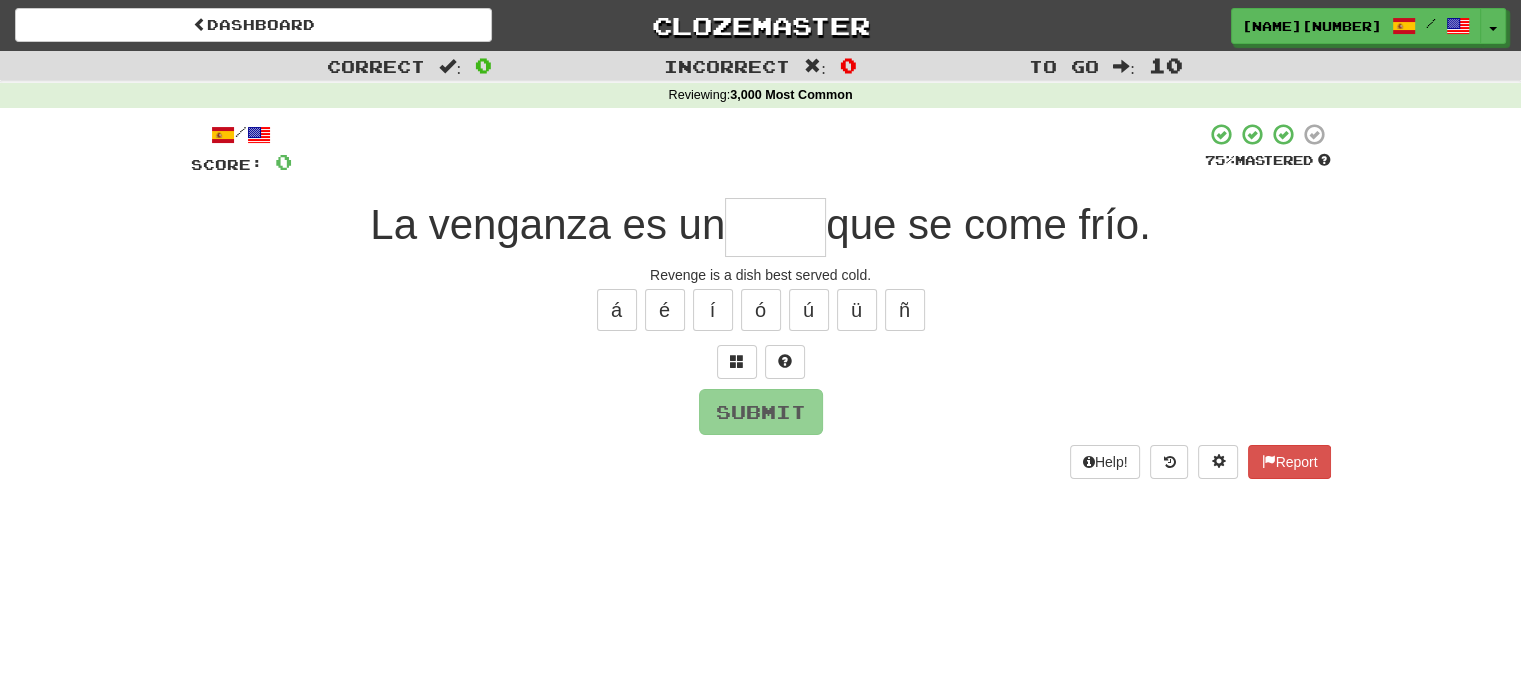 type on "*" 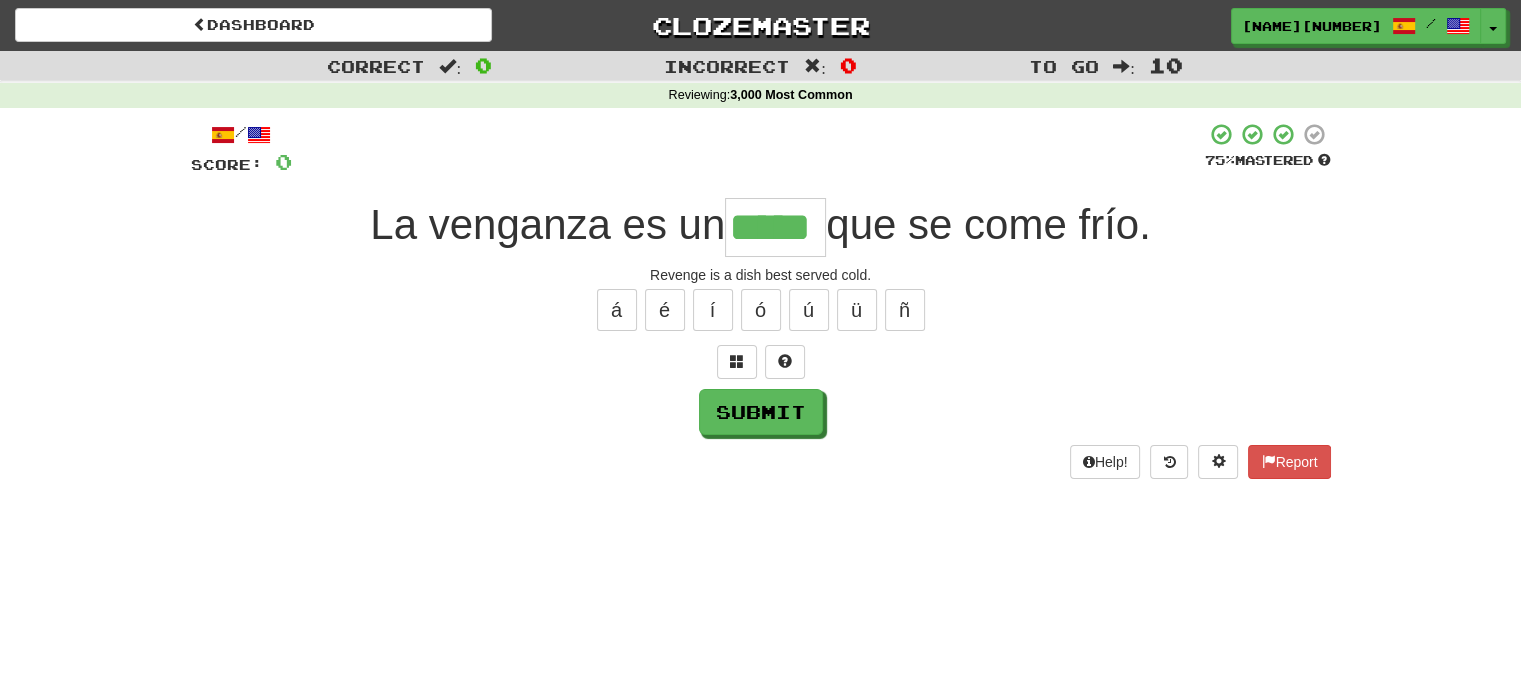 type on "*****" 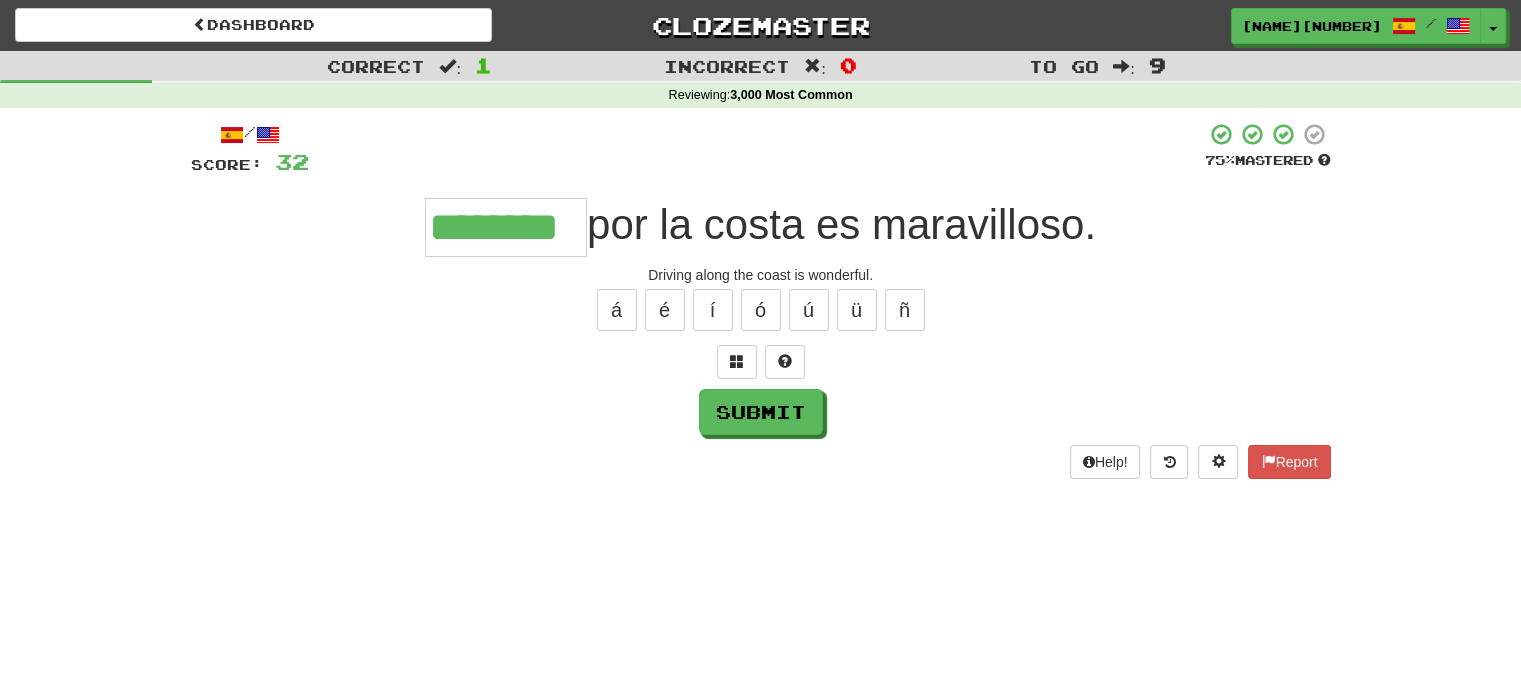 scroll, scrollTop: 0, scrollLeft: 4, axis: horizontal 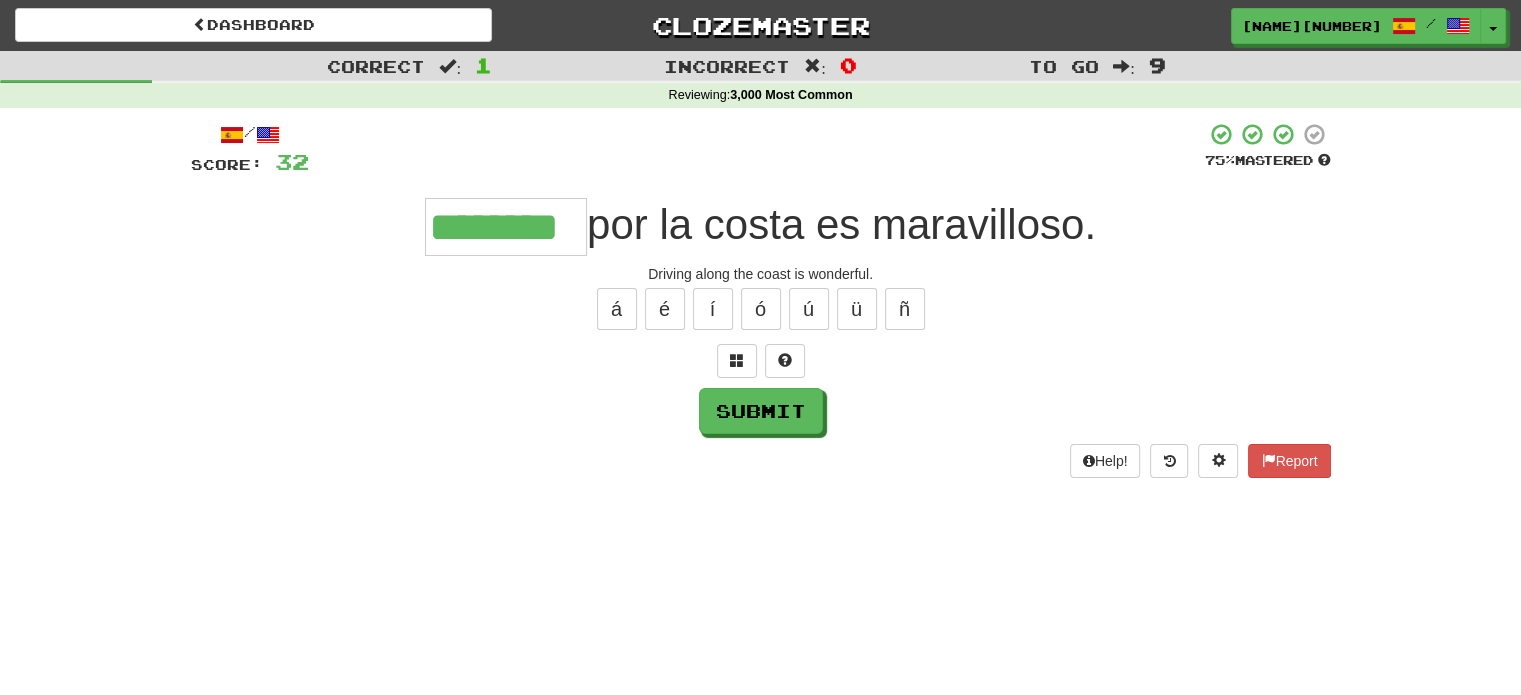 type on "*******" 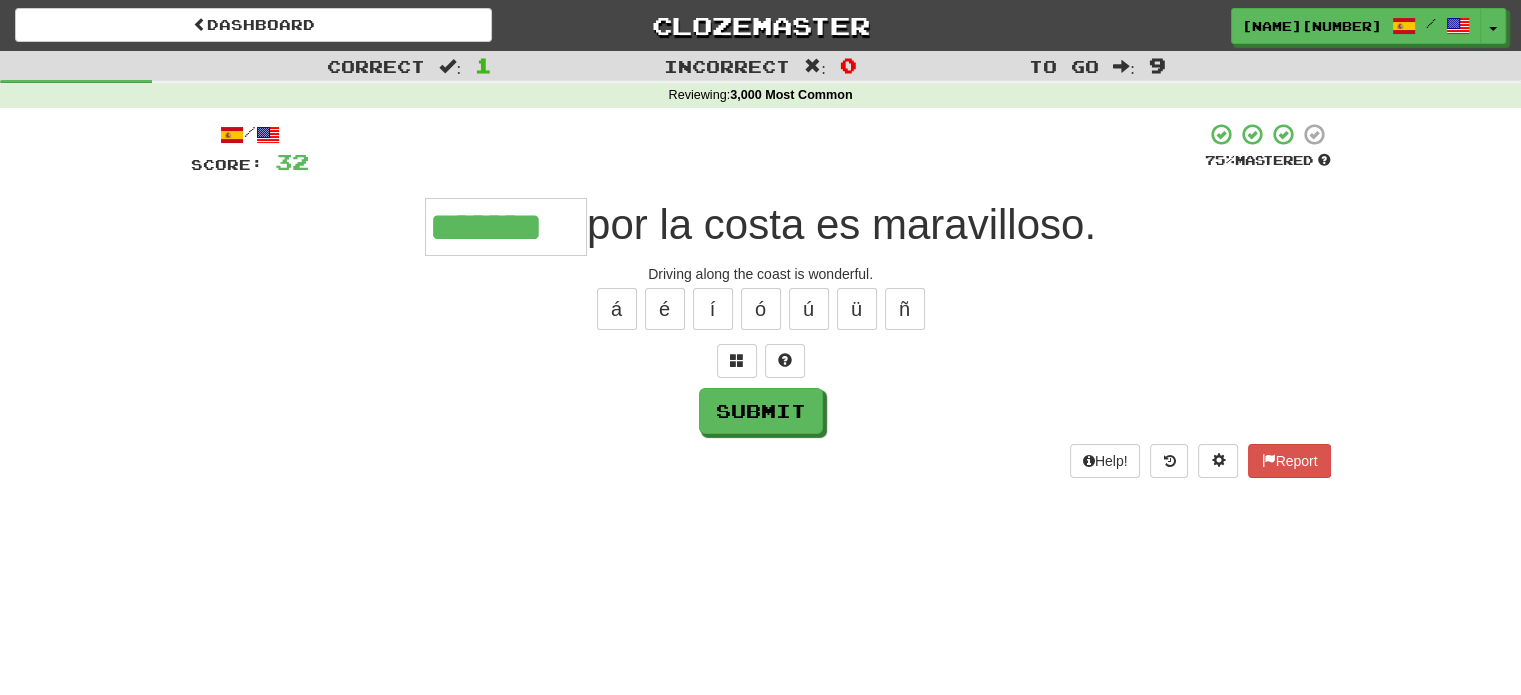 scroll, scrollTop: 0, scrollLeft: 0, axis: both 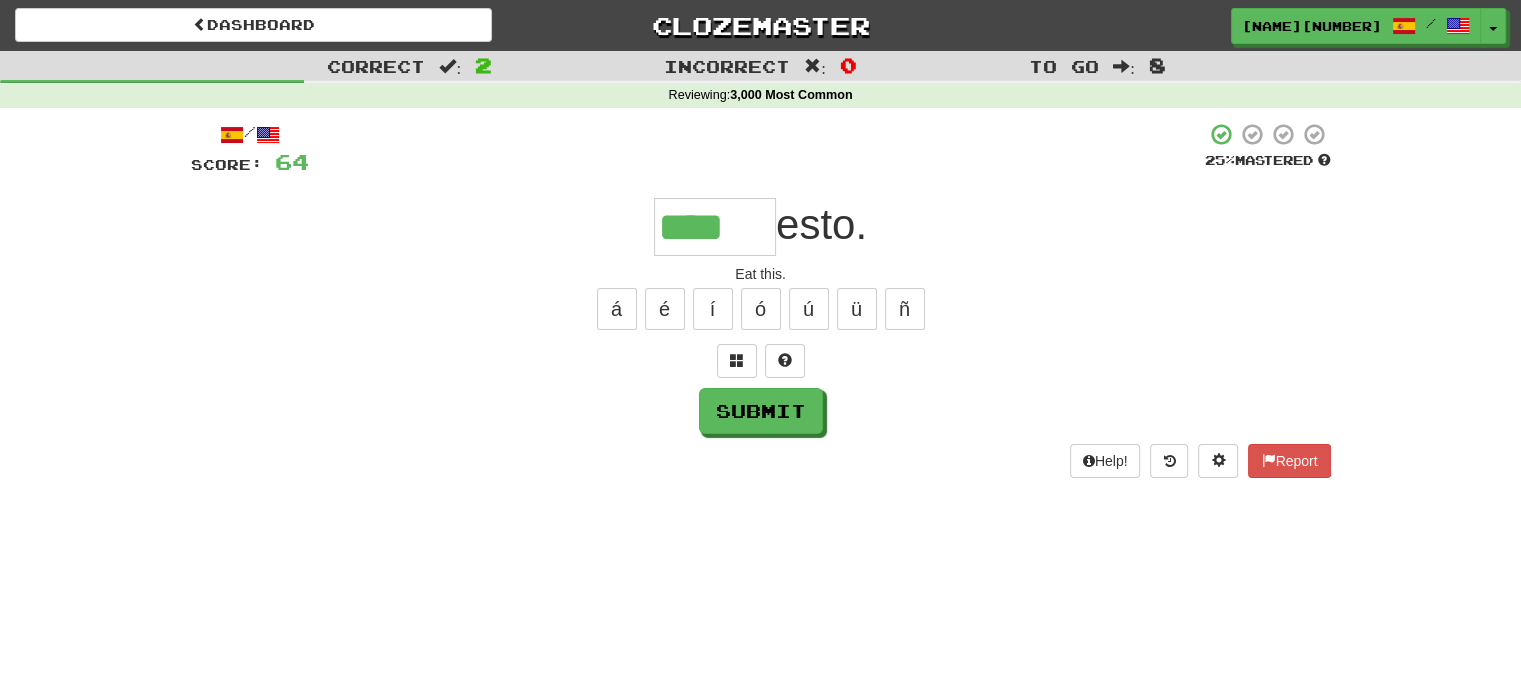 type on "****" 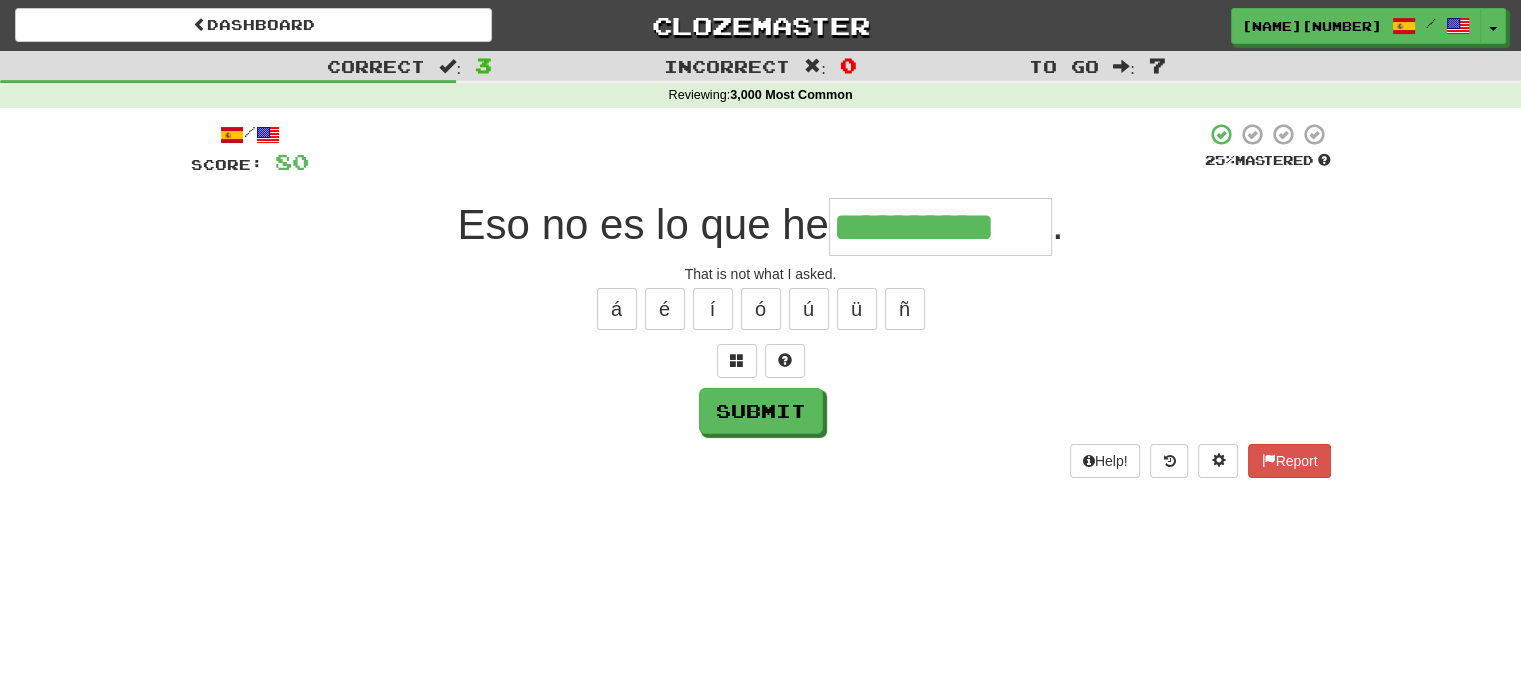 type on "**********" 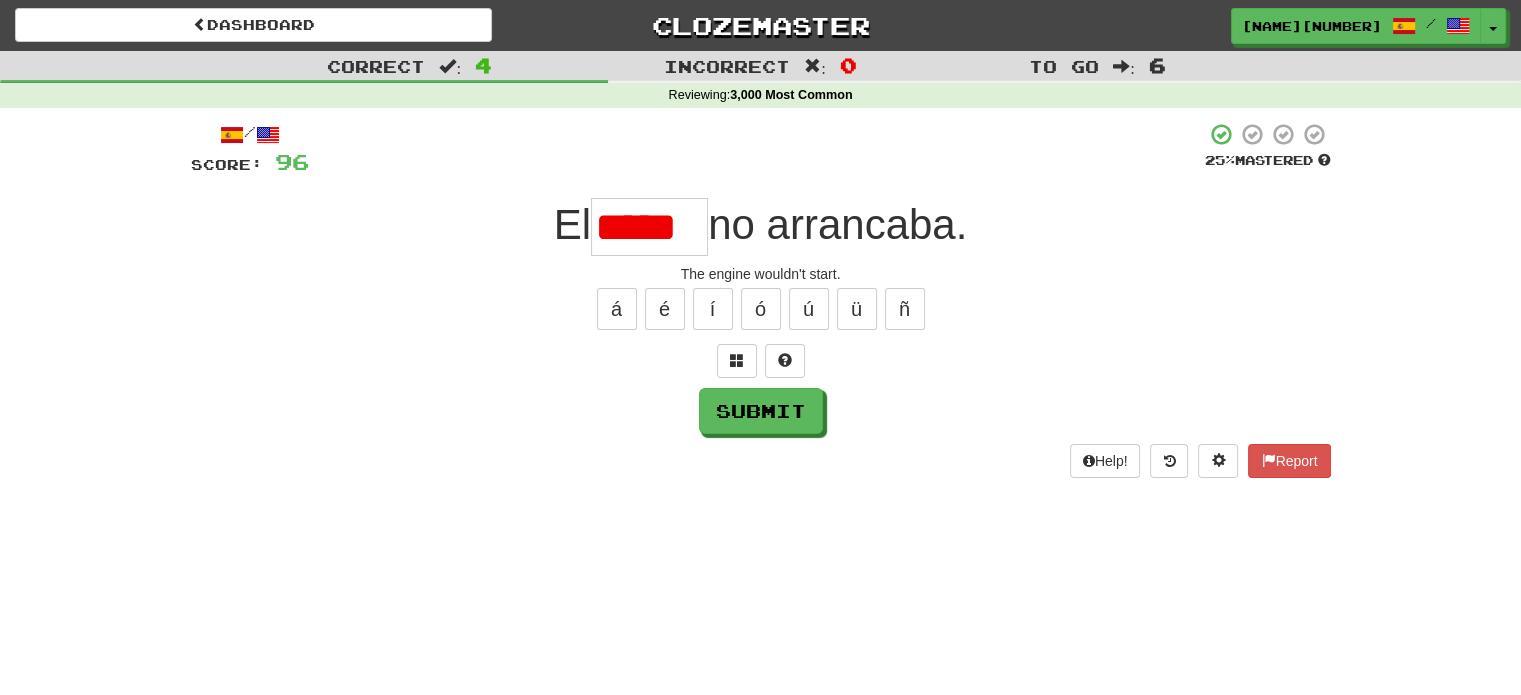 scroll, scrollTop: 0, scrollLeft: 0, axis: both 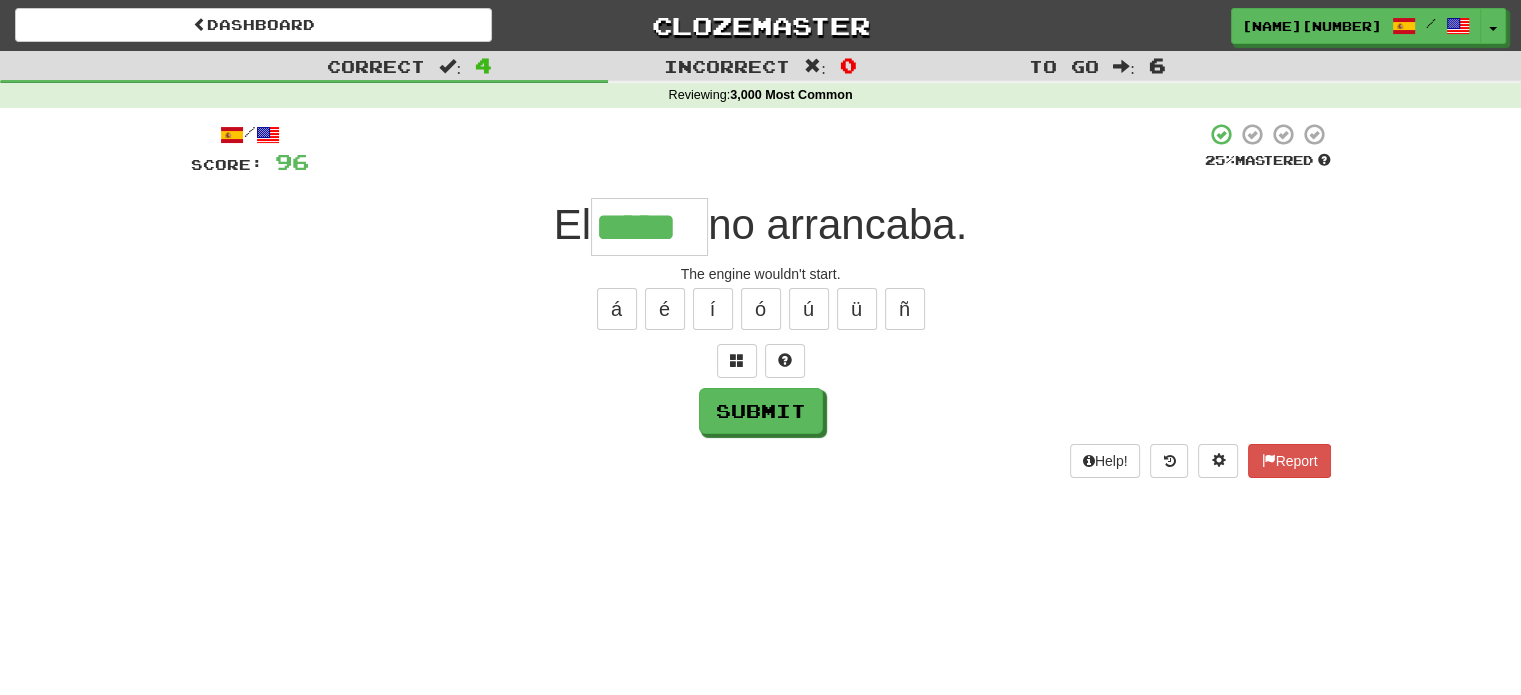type on "*****" 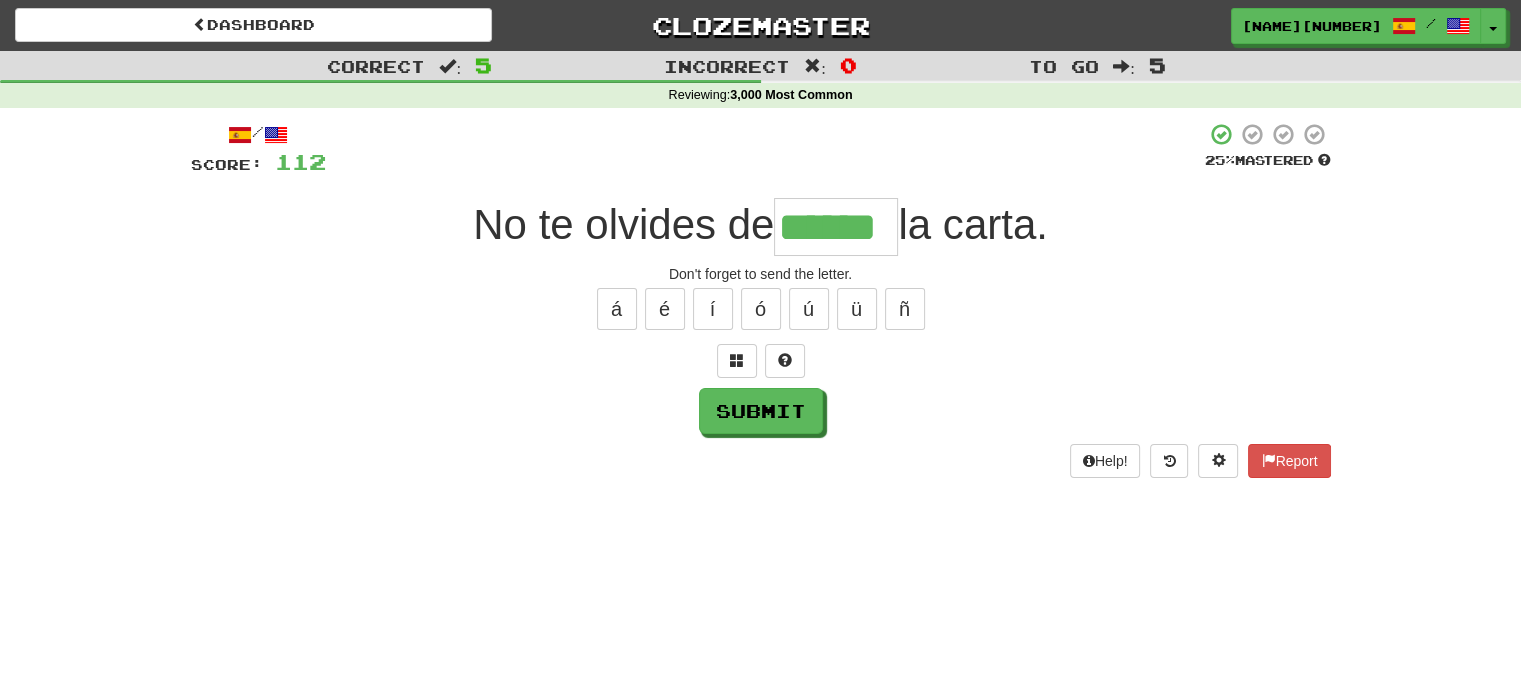 type on "******" 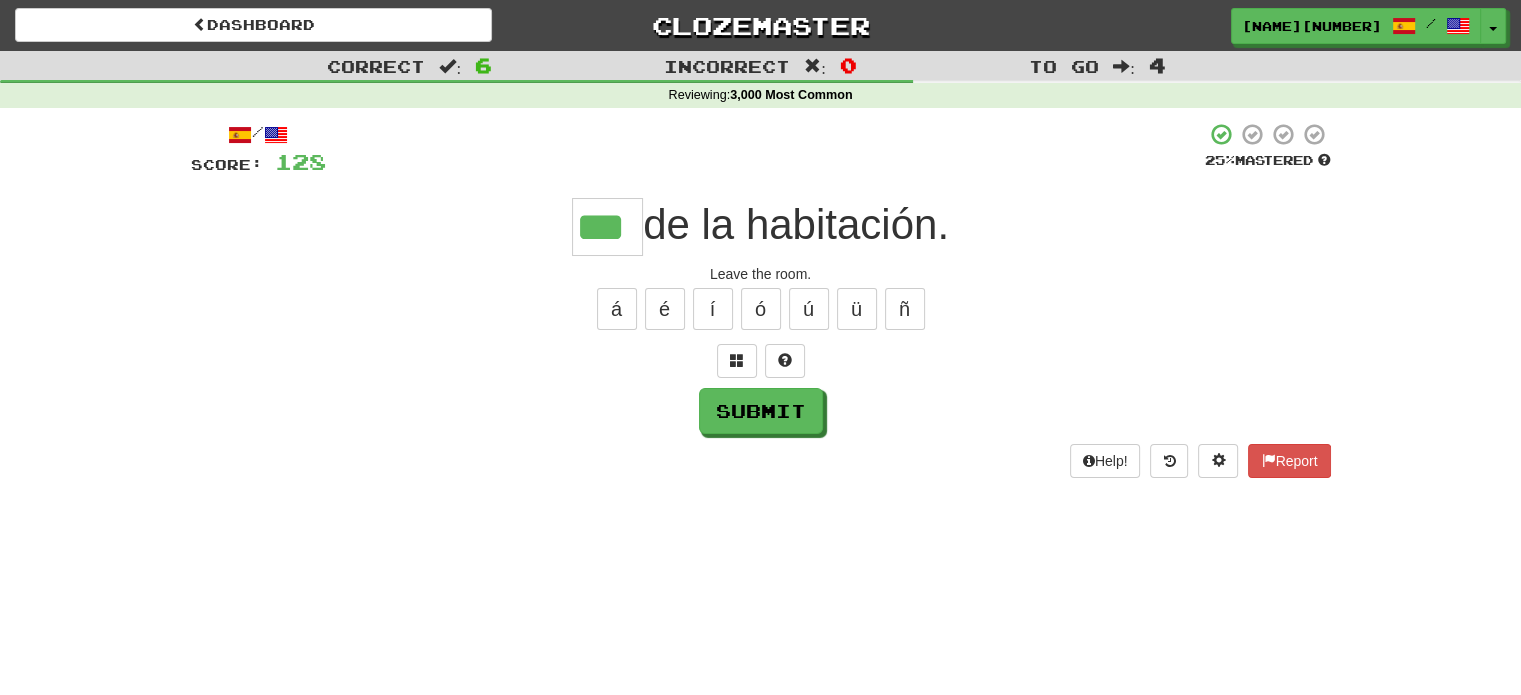type on "***" 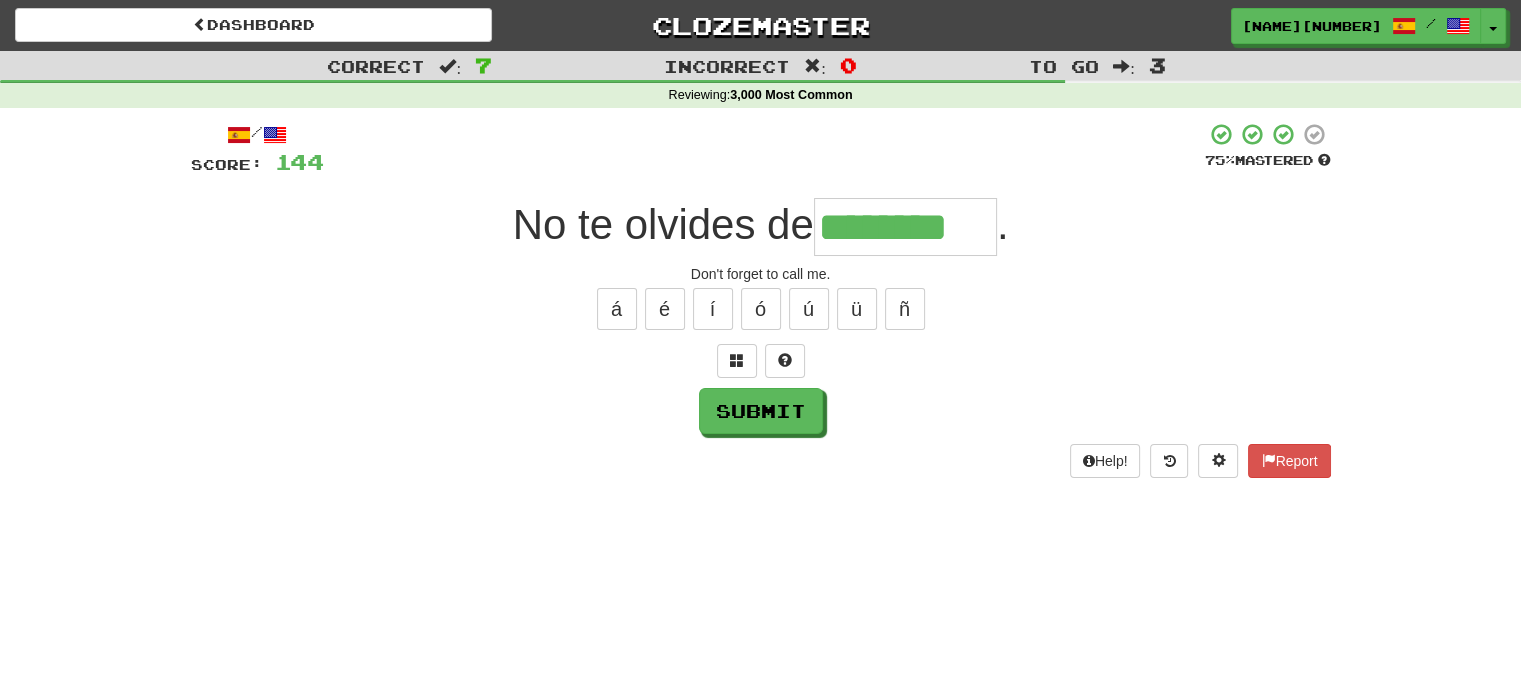 type on "********" 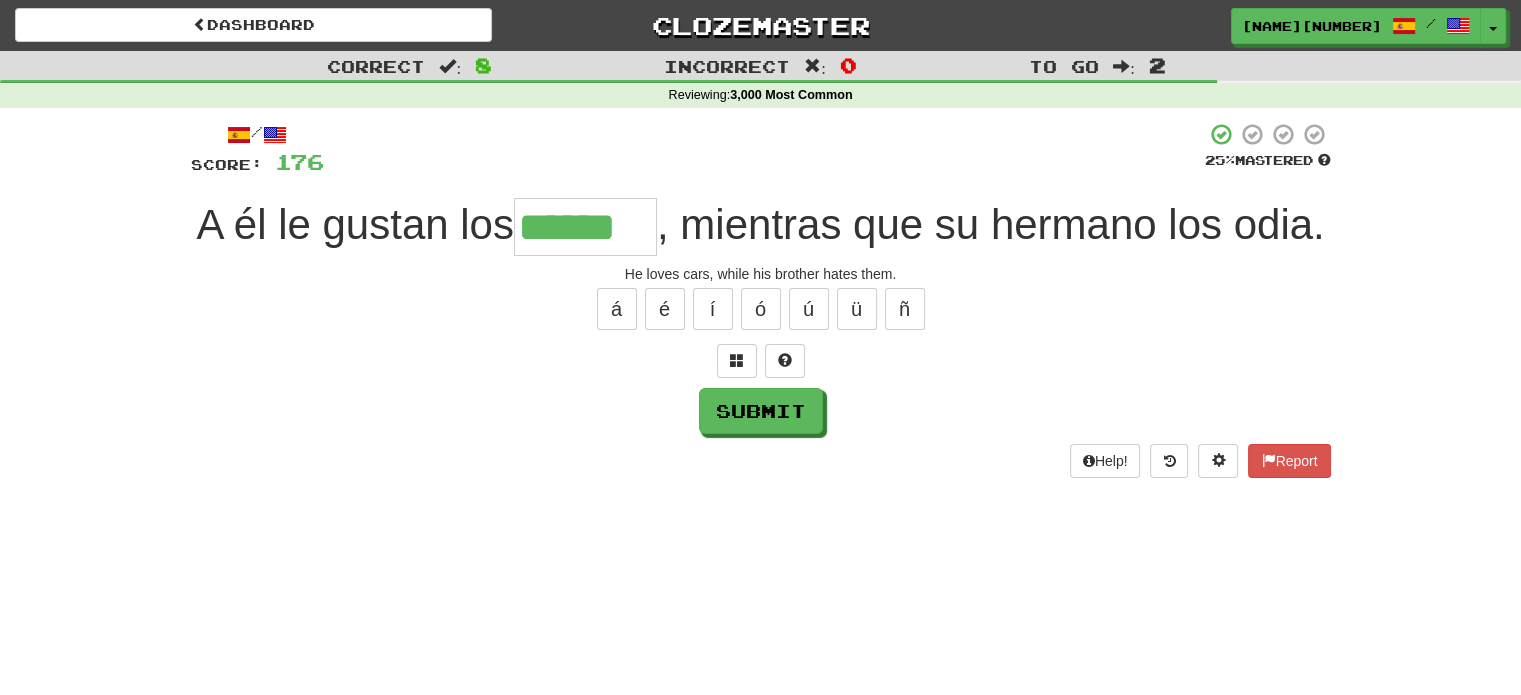 type on "******" 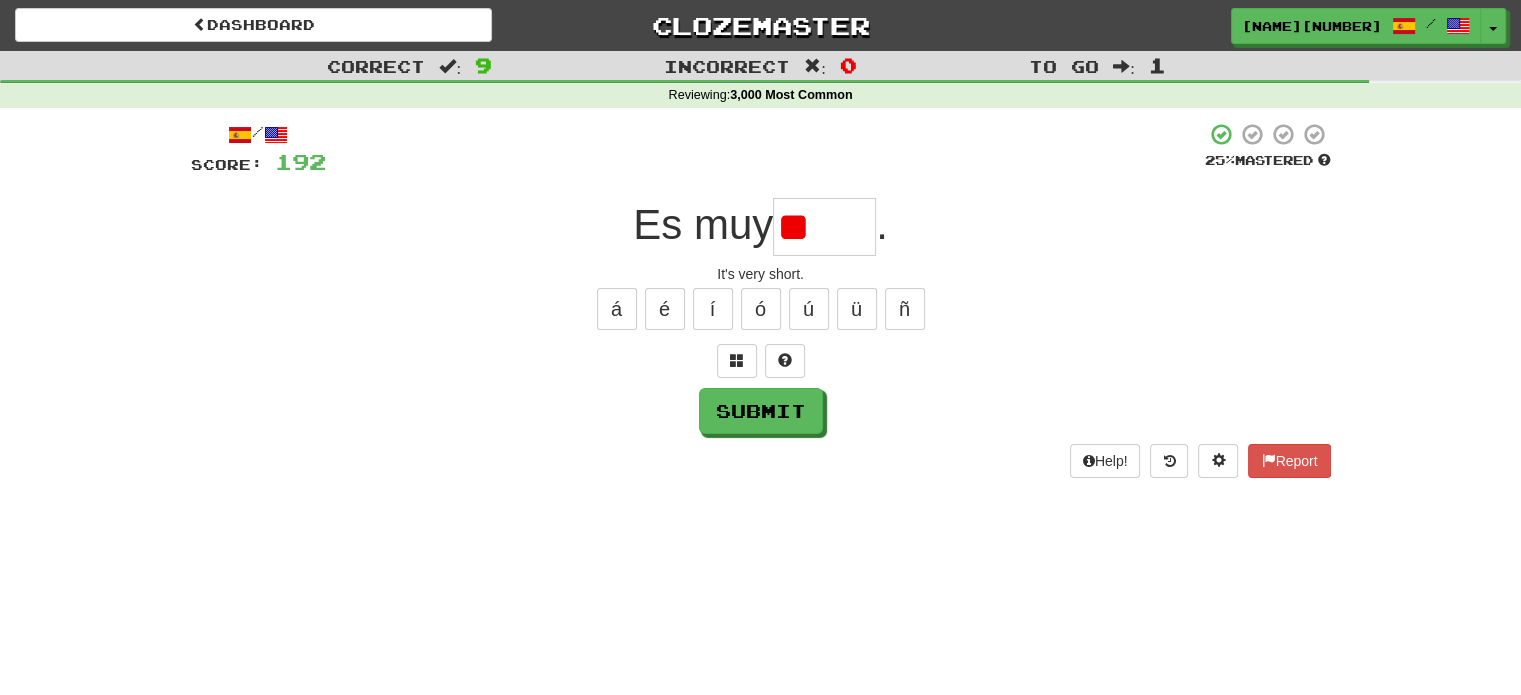 type on "*" 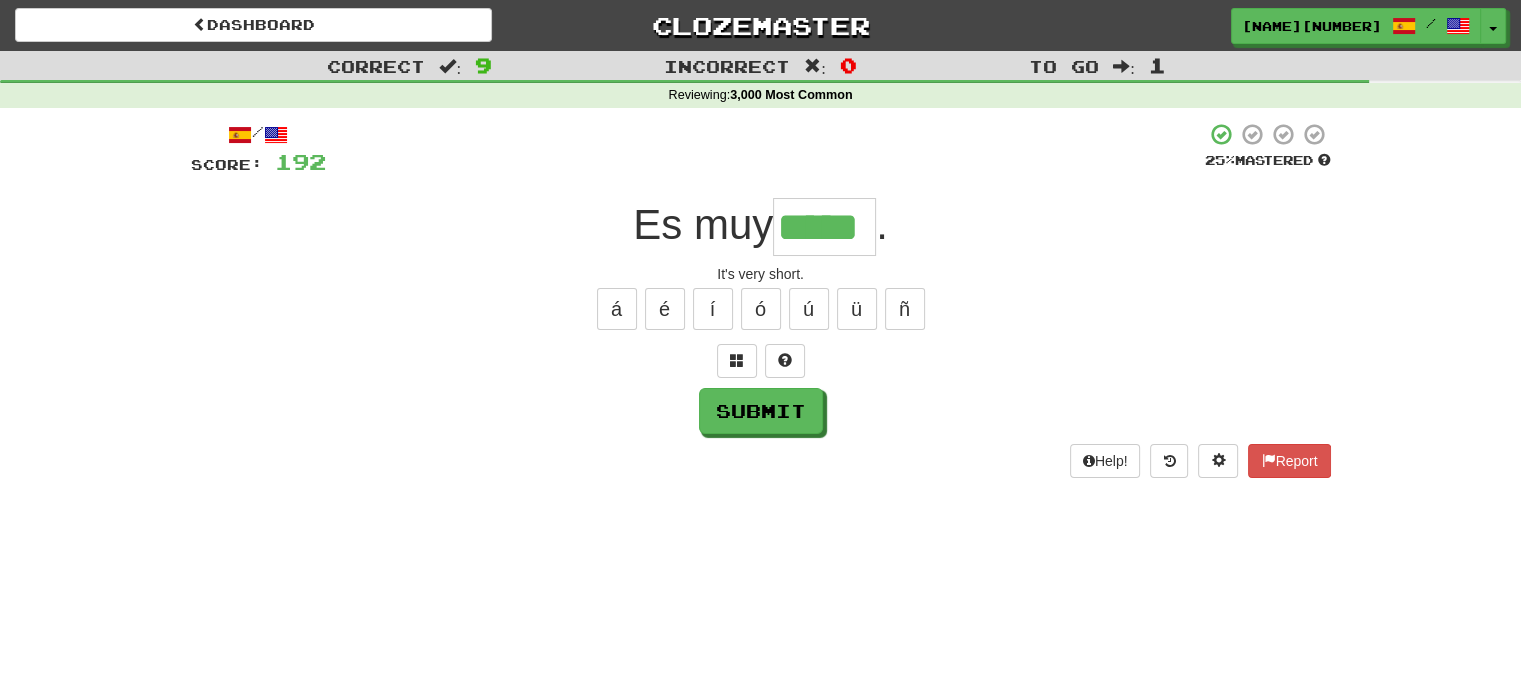 type on "*****" 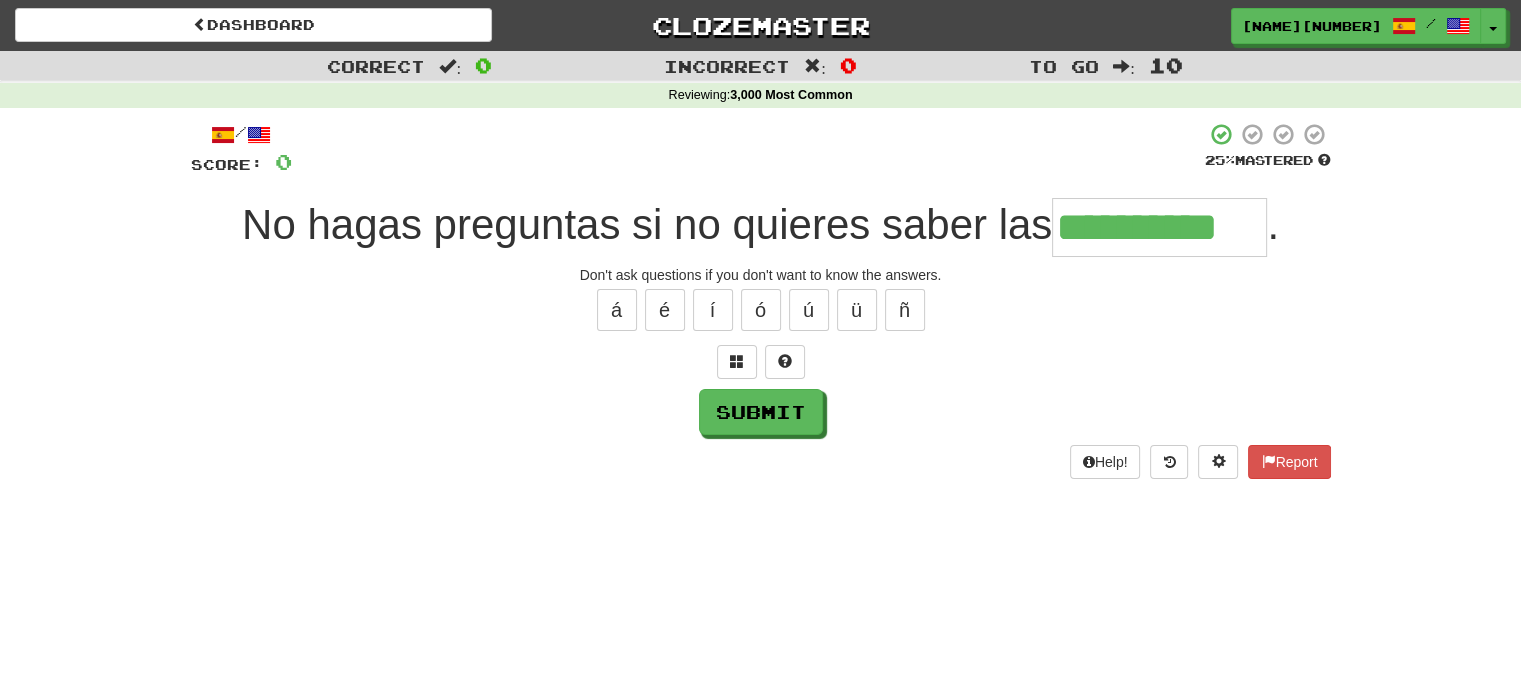type on "**********" 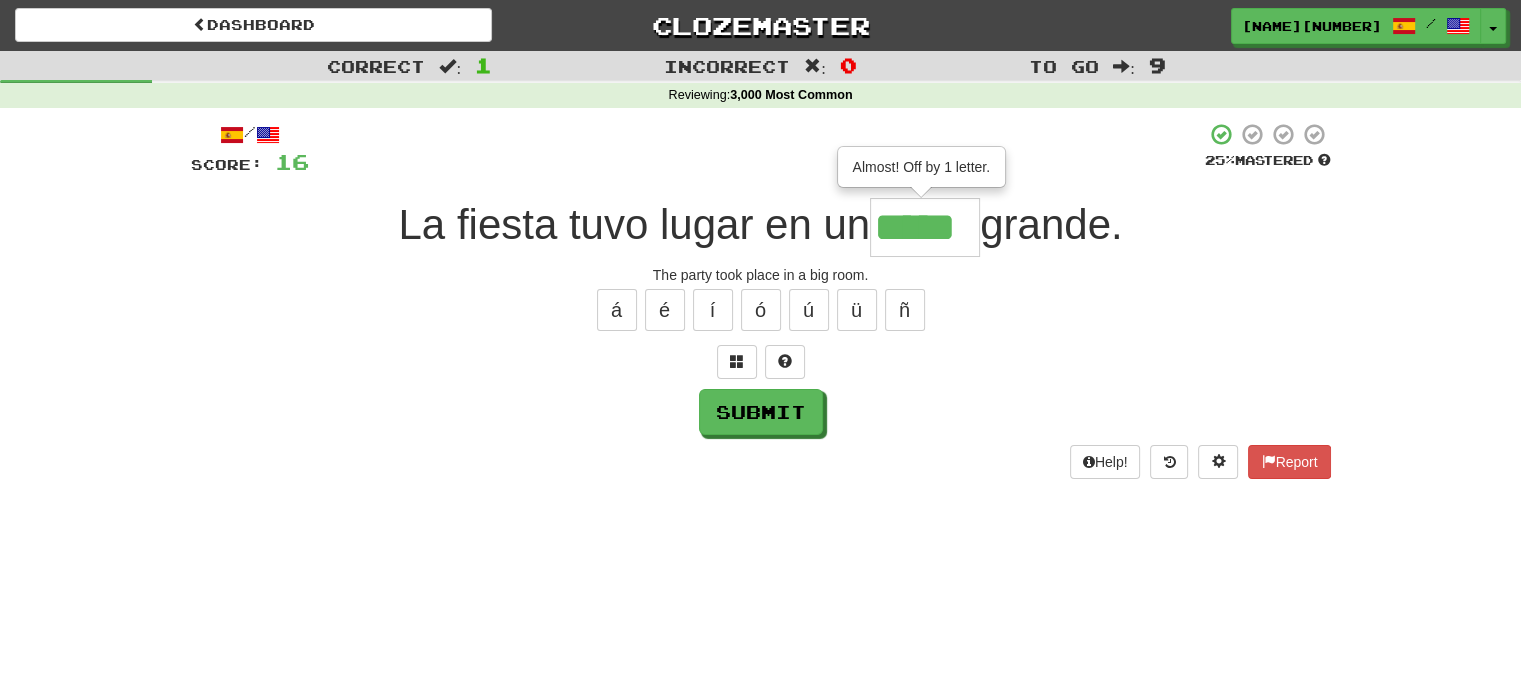 type on "*****" 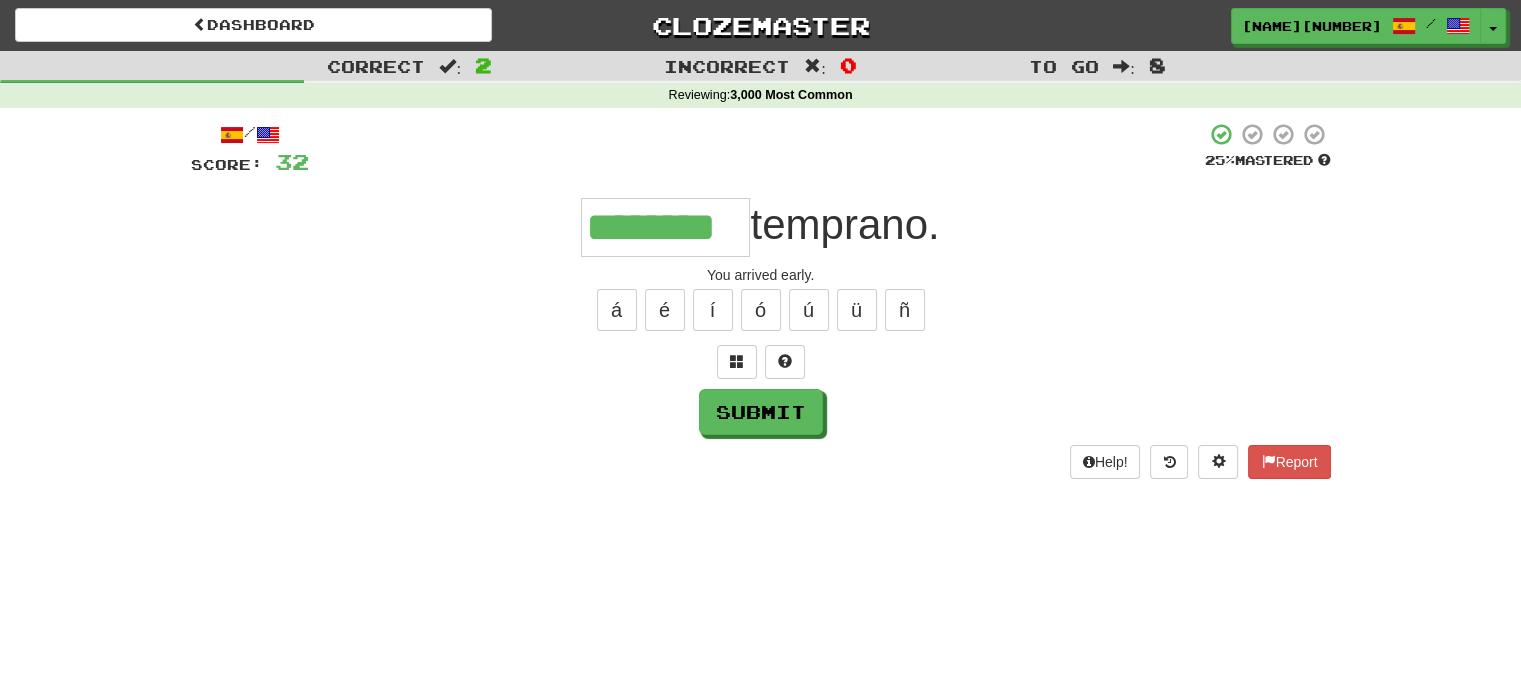 type on "********" 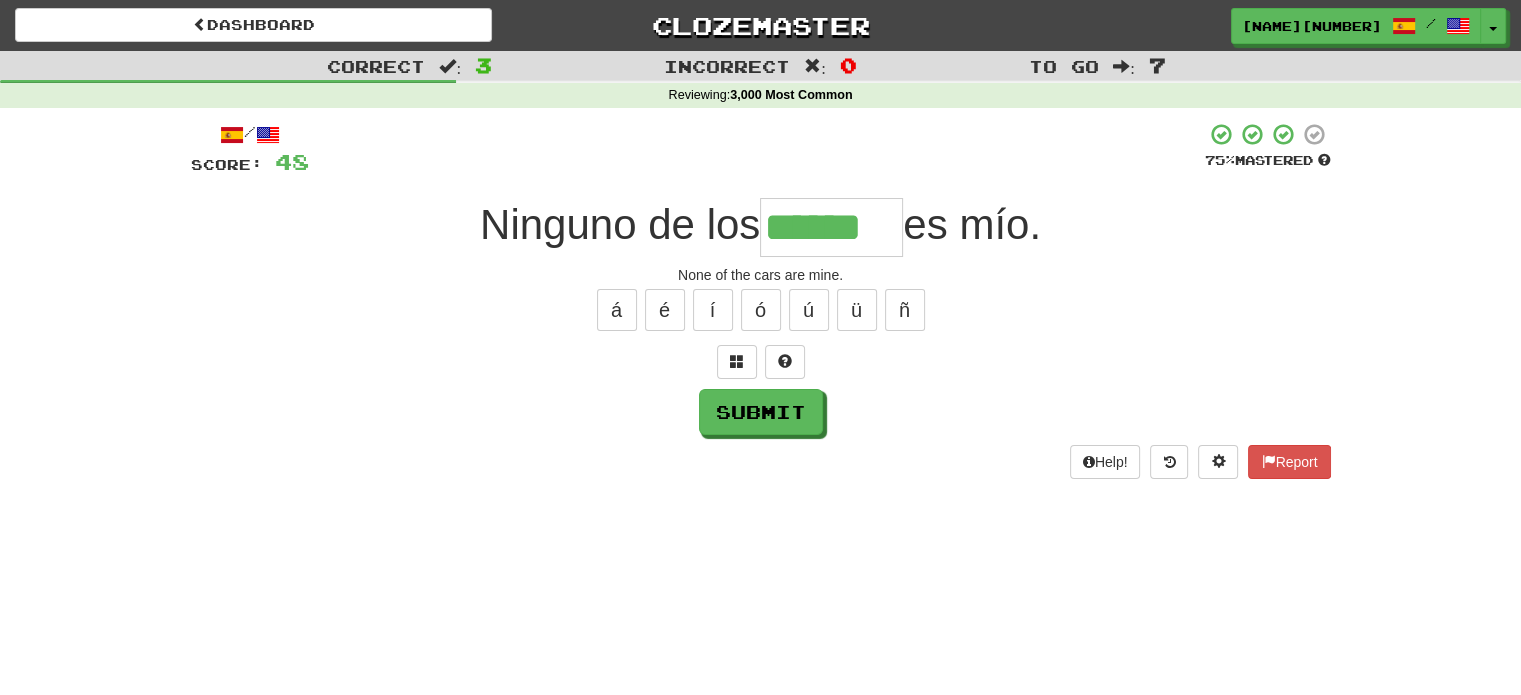 type on "******" 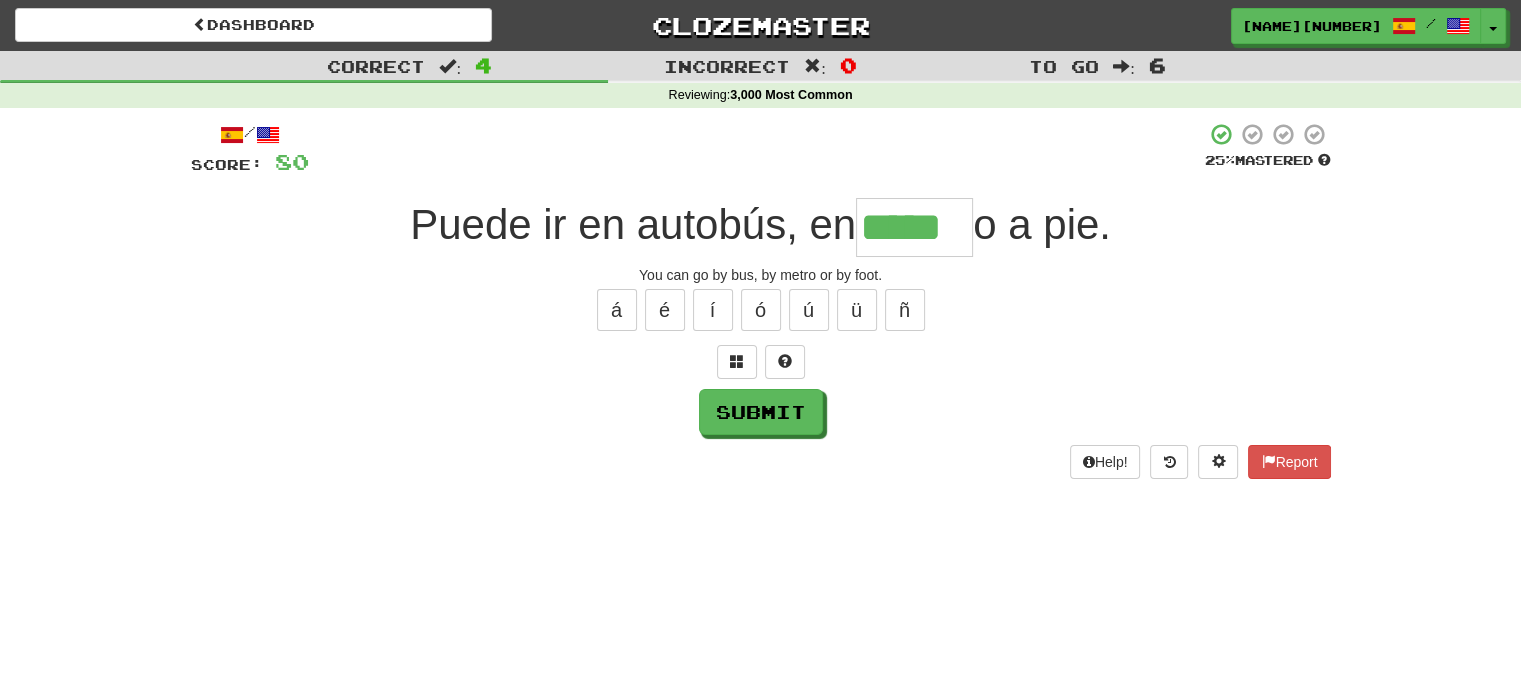type on "*****" 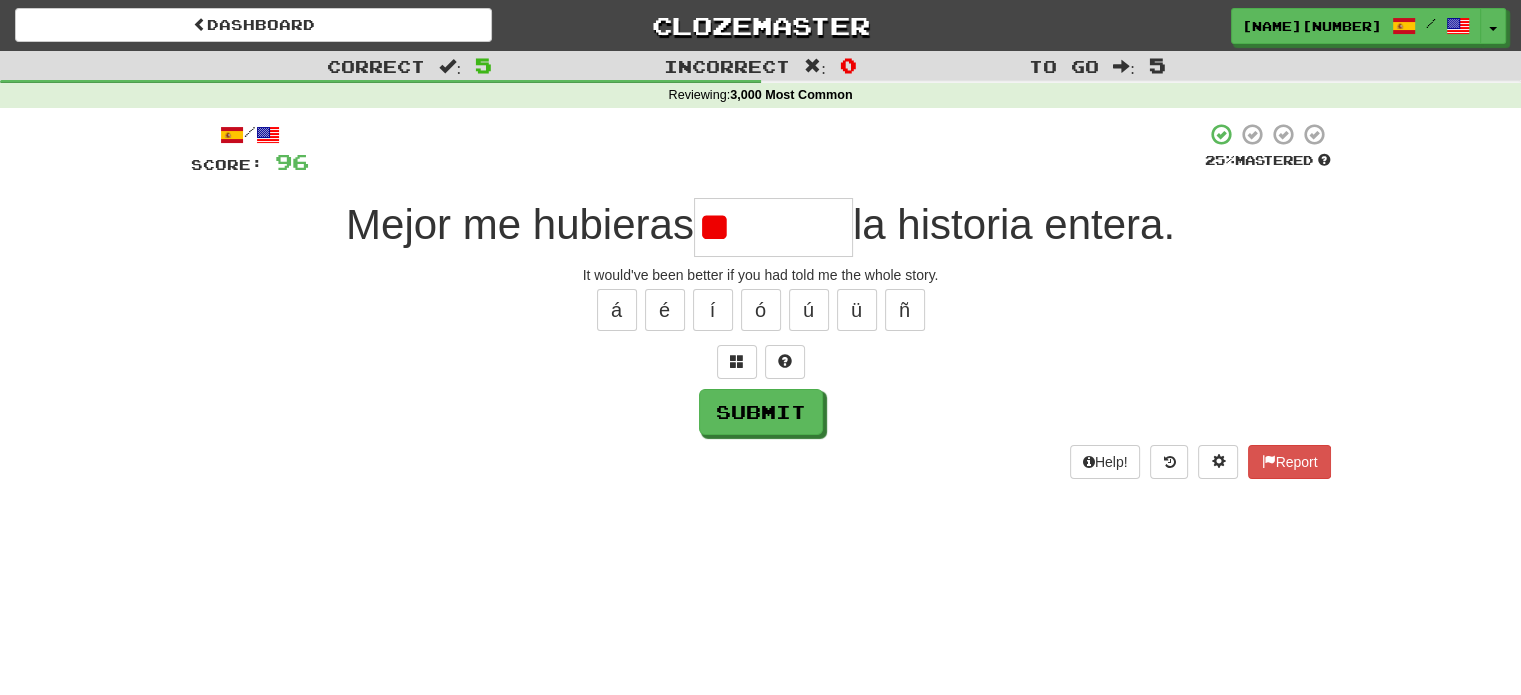 type on "*" 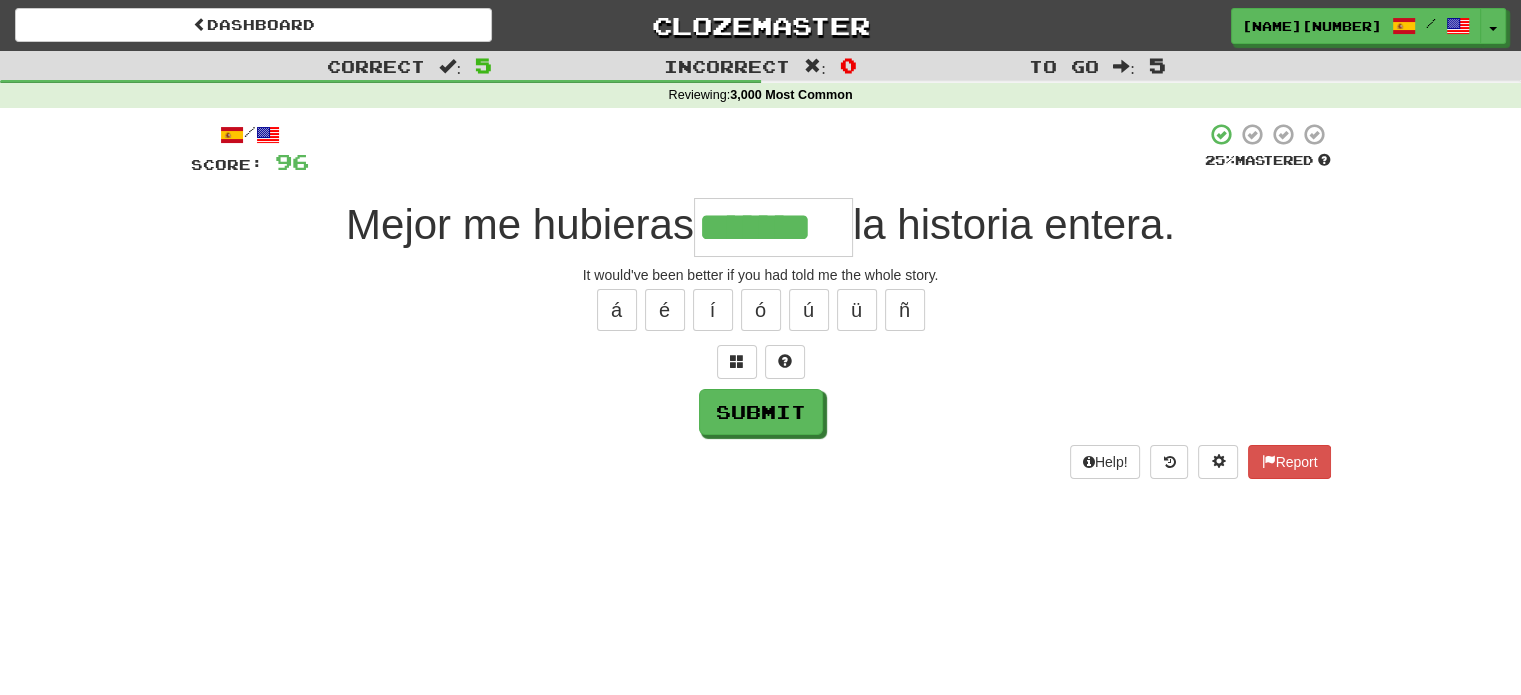 type on "*******" 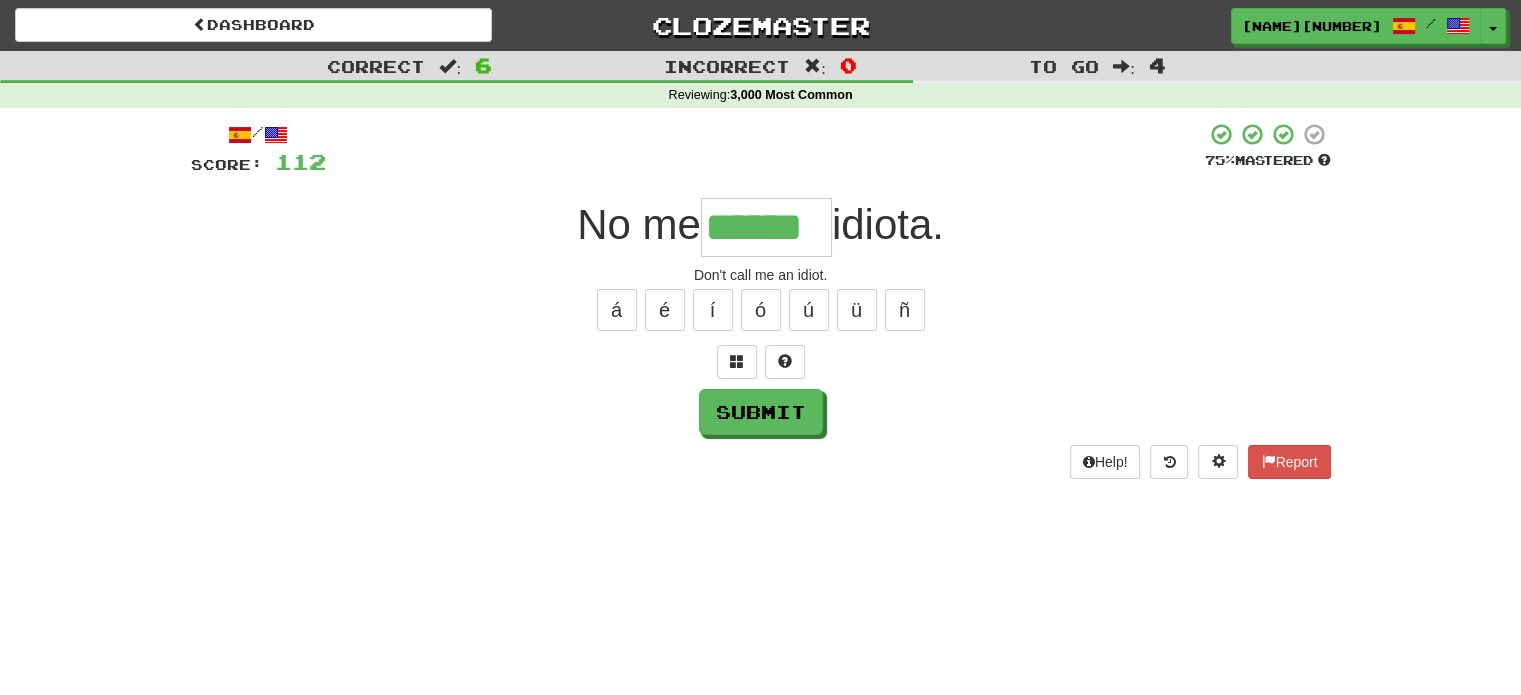 type on "******" 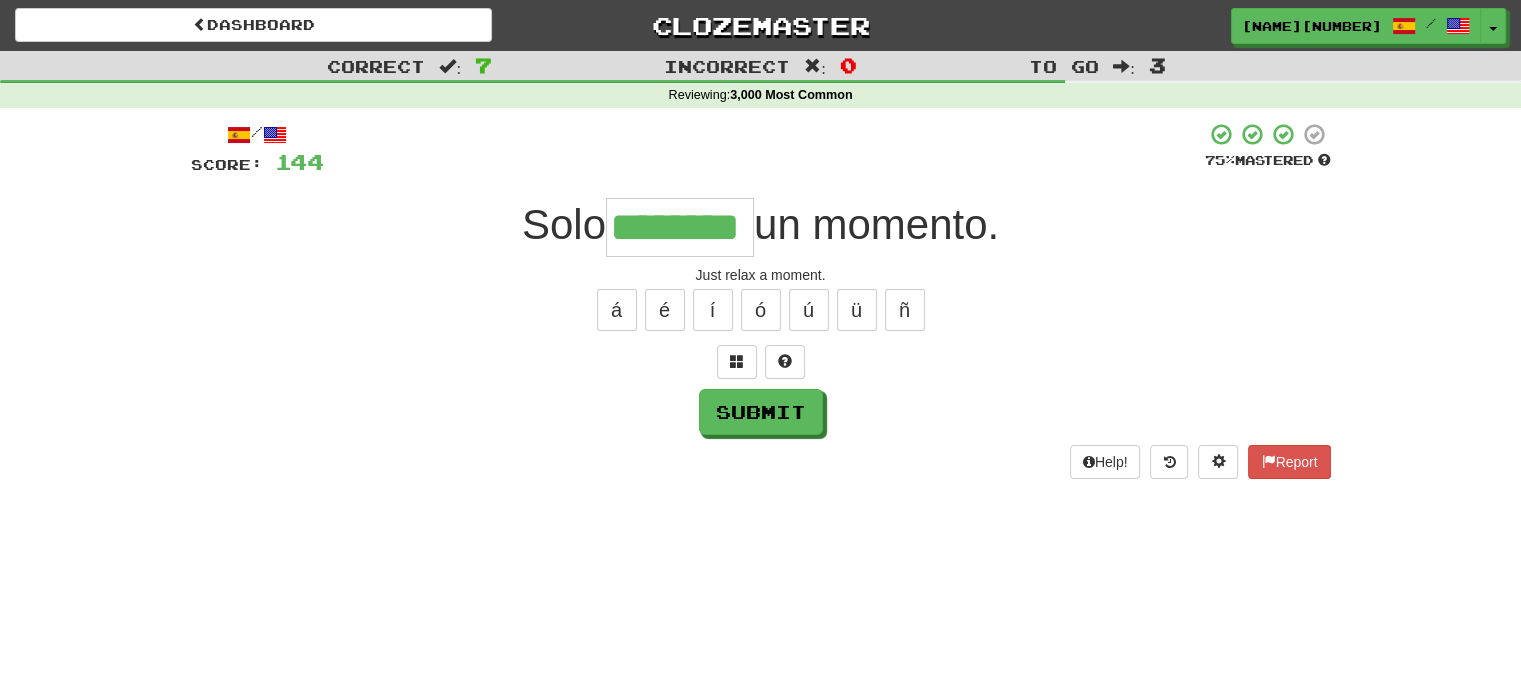 type on "********" 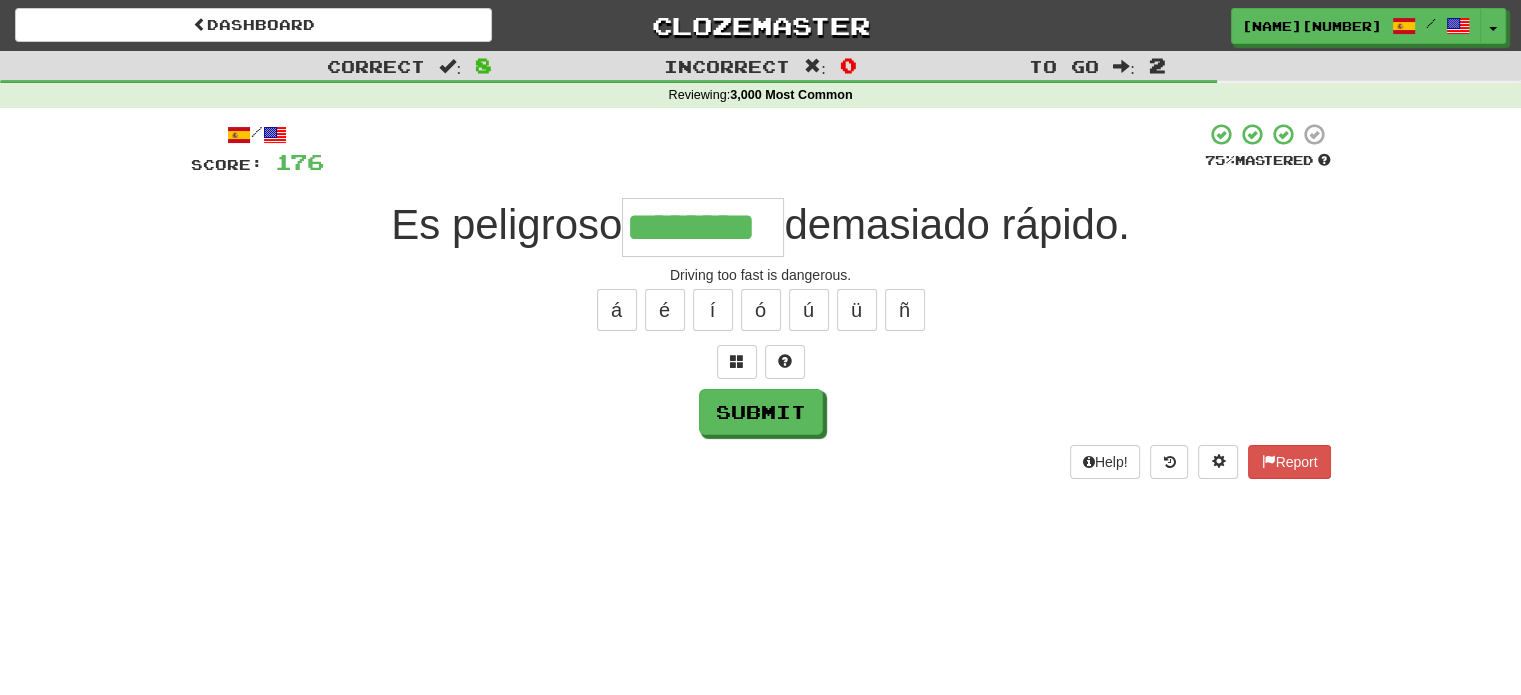 scroll, scrollTop: 0, scrollLeft: 4, axis: horizontal 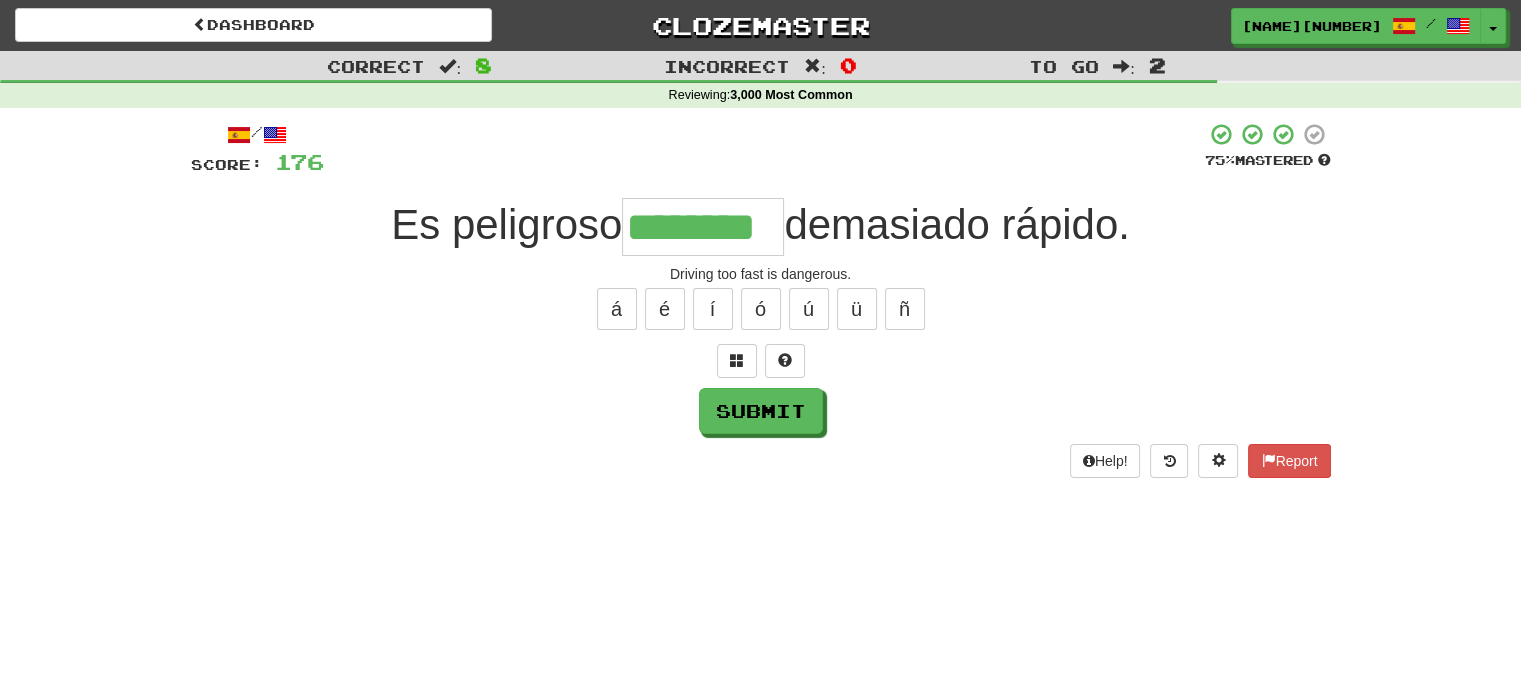 type on "*******" 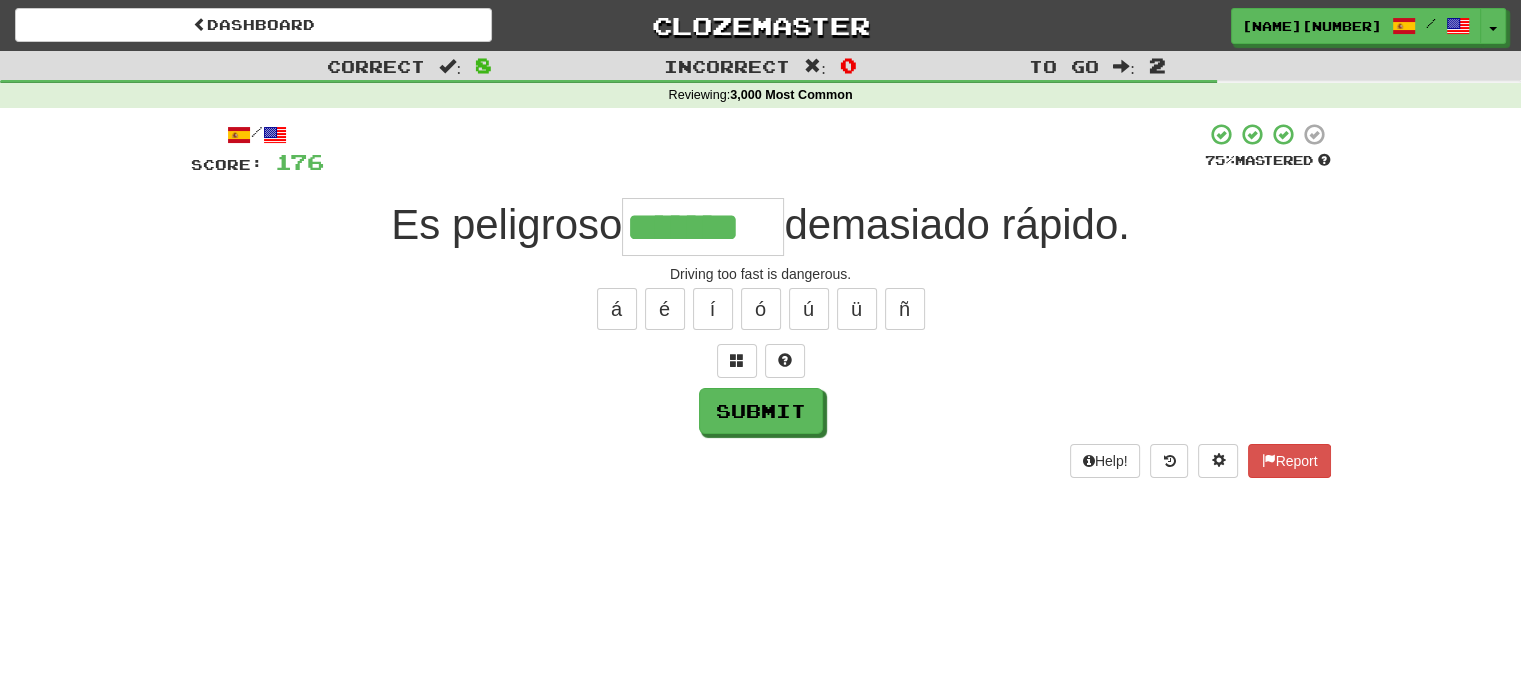 scroll, scrollTop: 0, scrollLeft: 0, axis: both 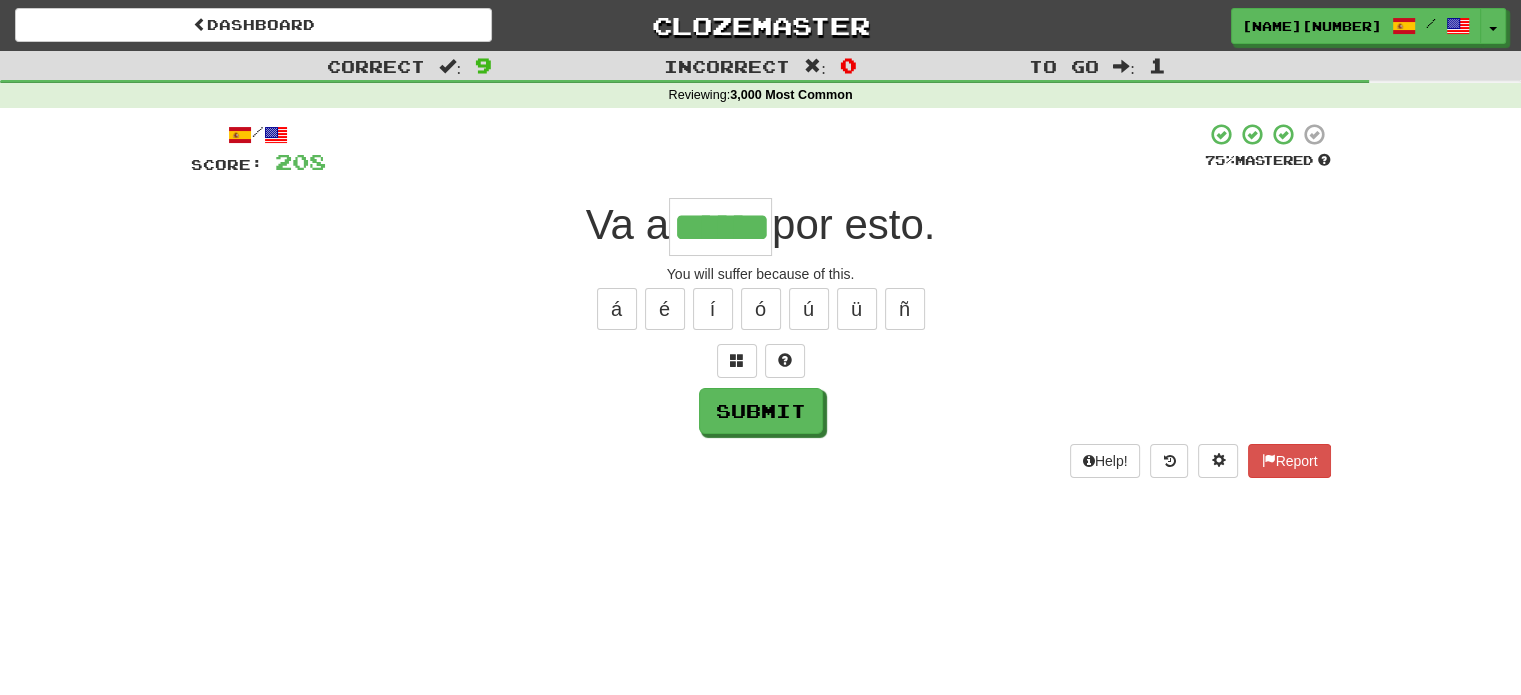 type on "******" 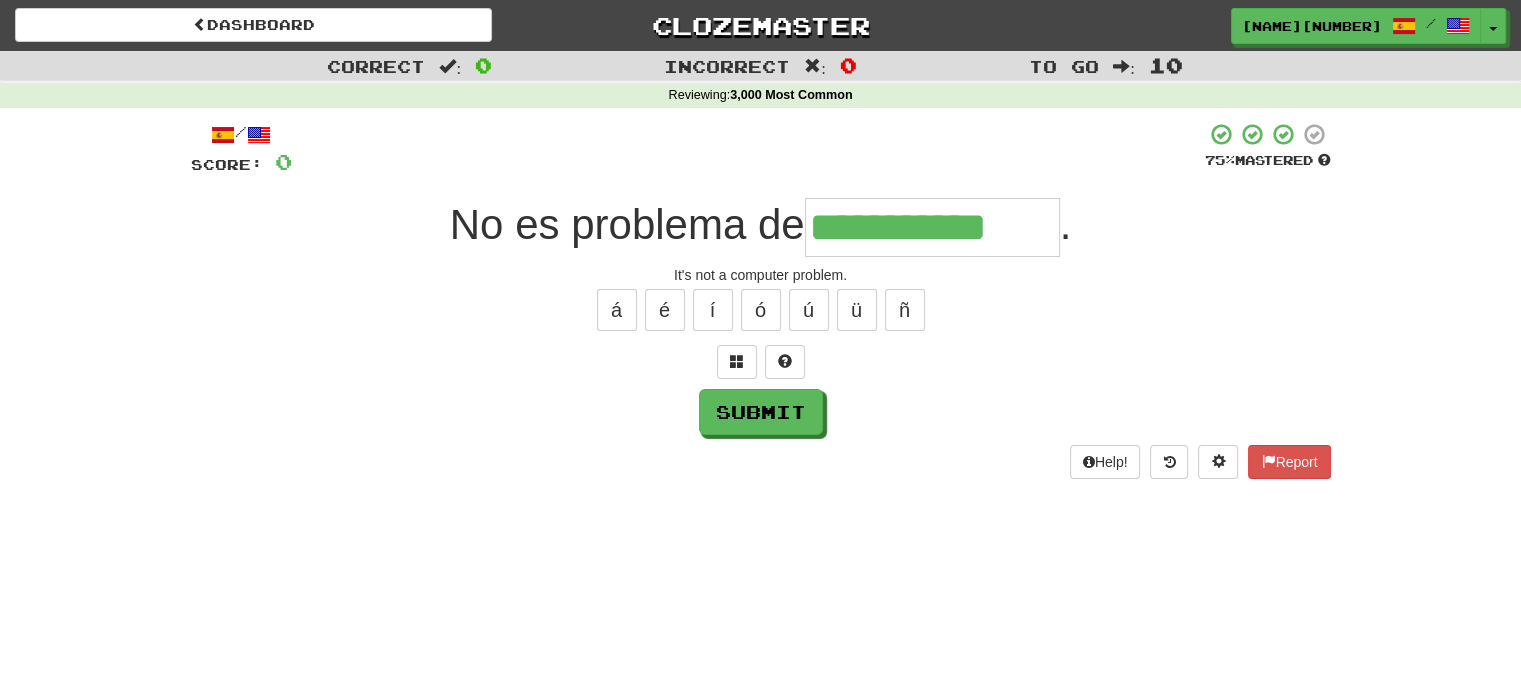 type on "**********" 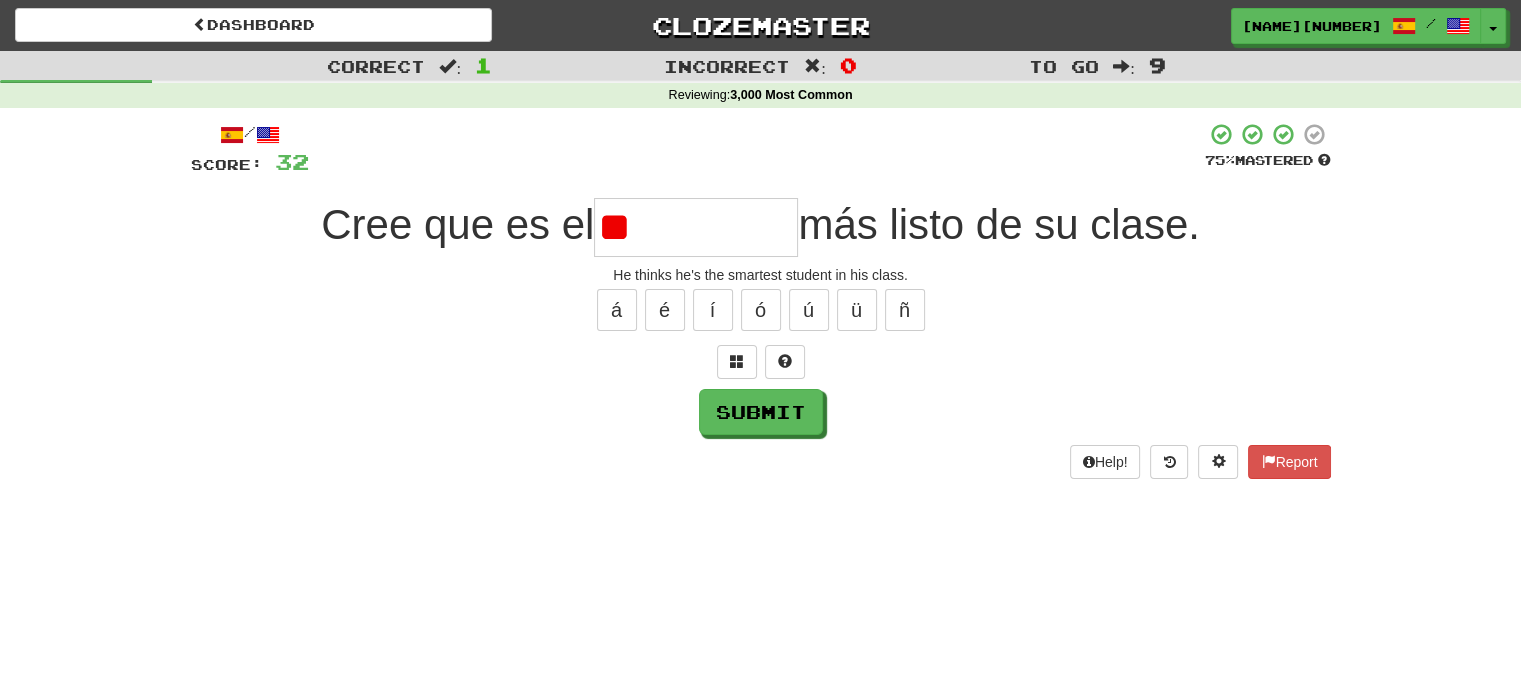 type on "*" 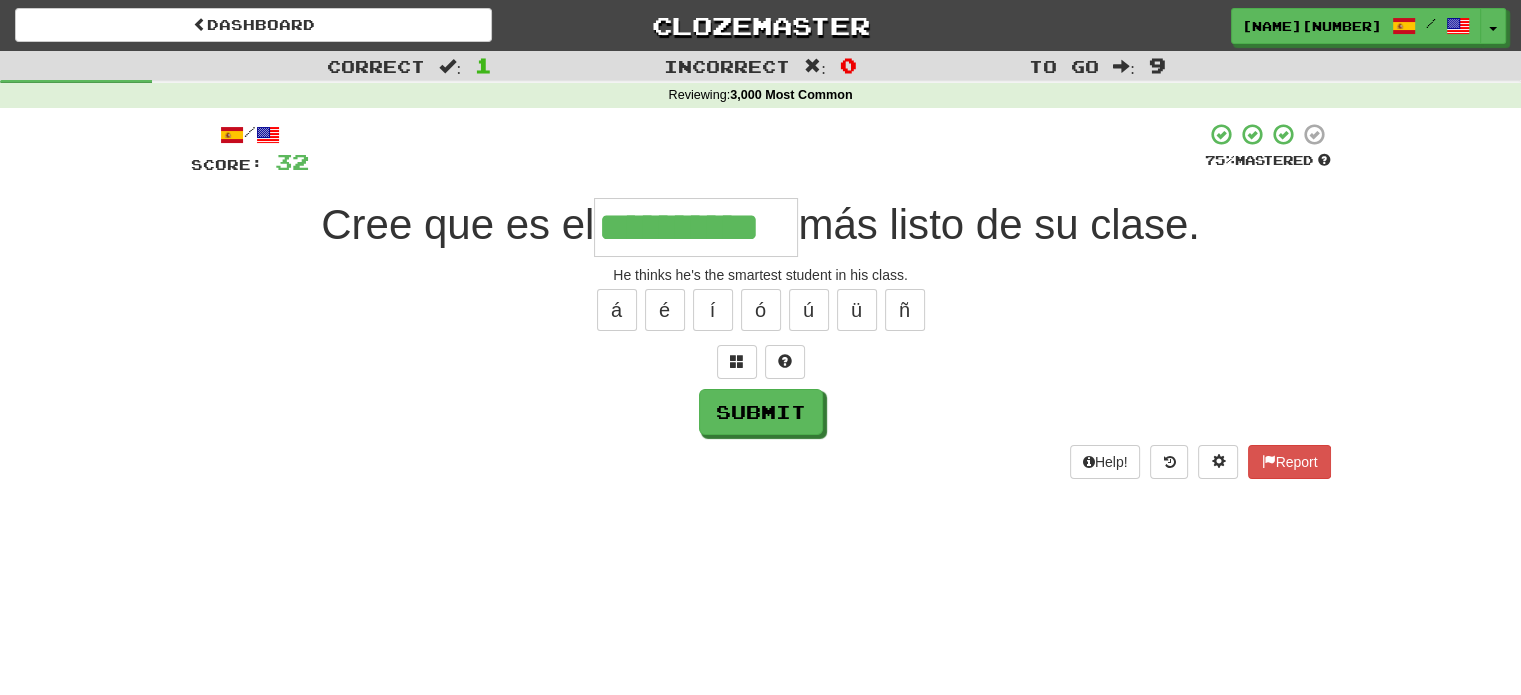 type on "**********" 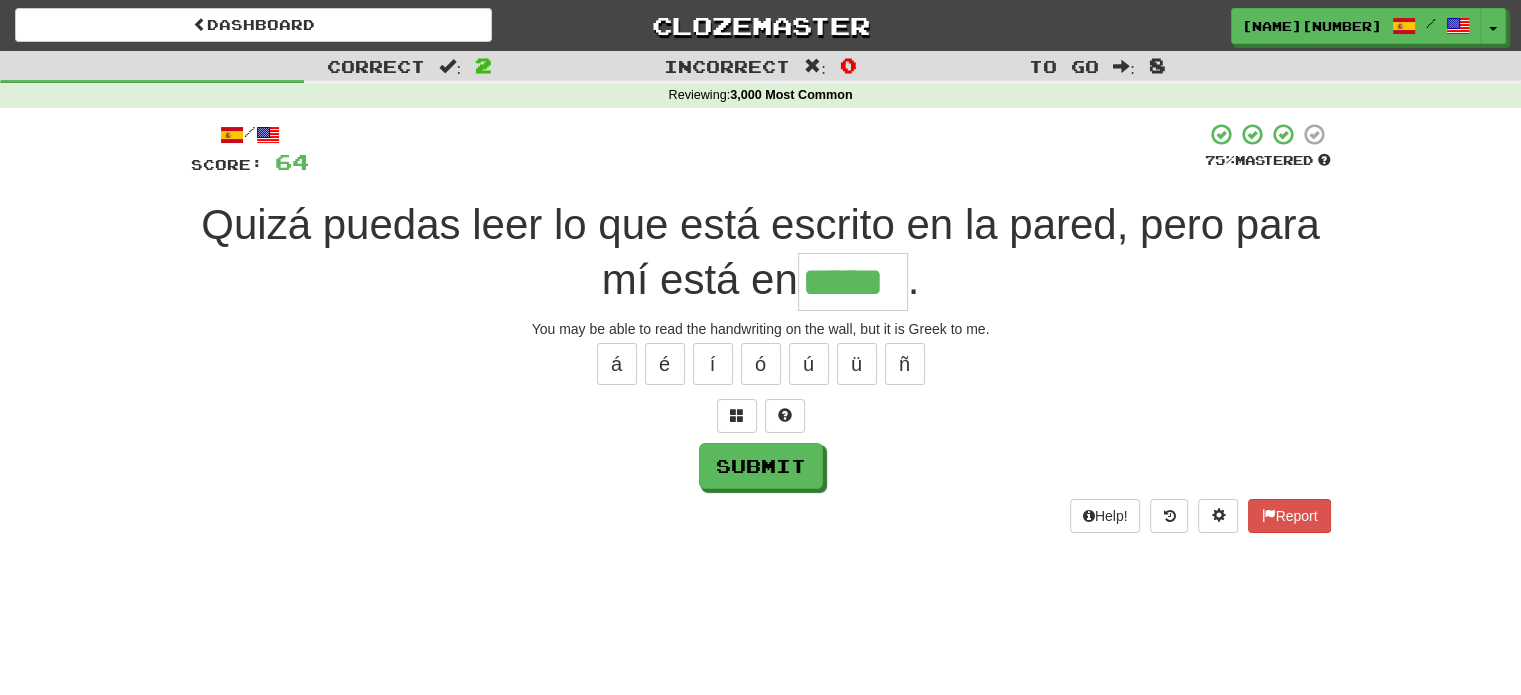 type on "*****" 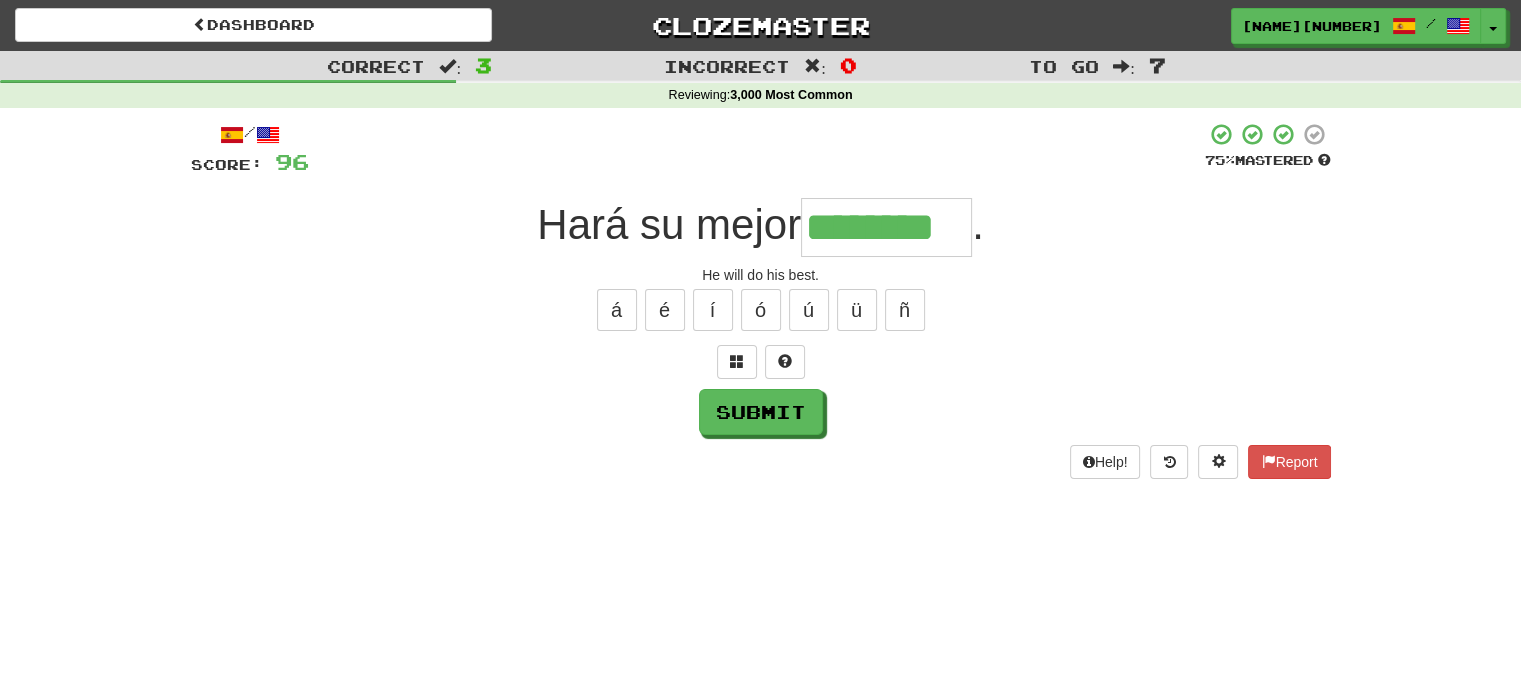 type on "********" 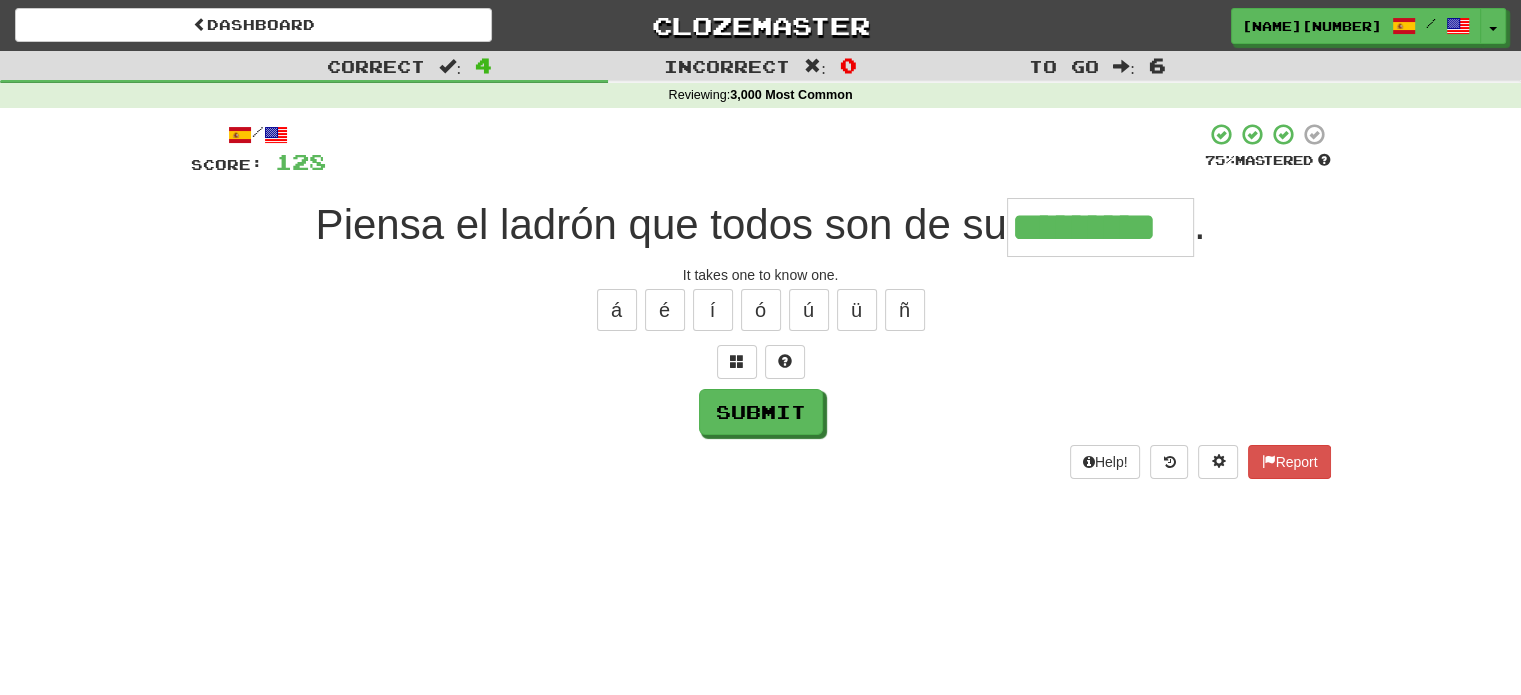 type on "*********" 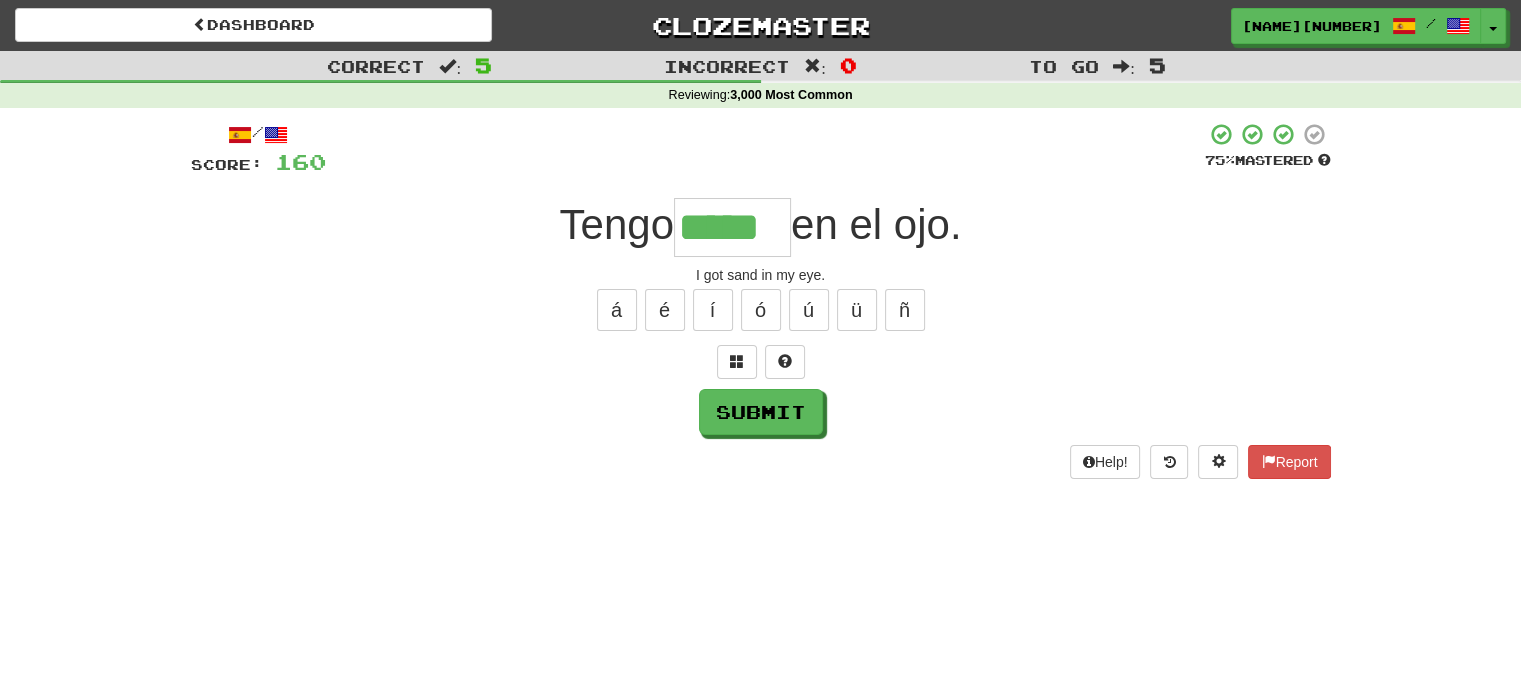 type on "*****" 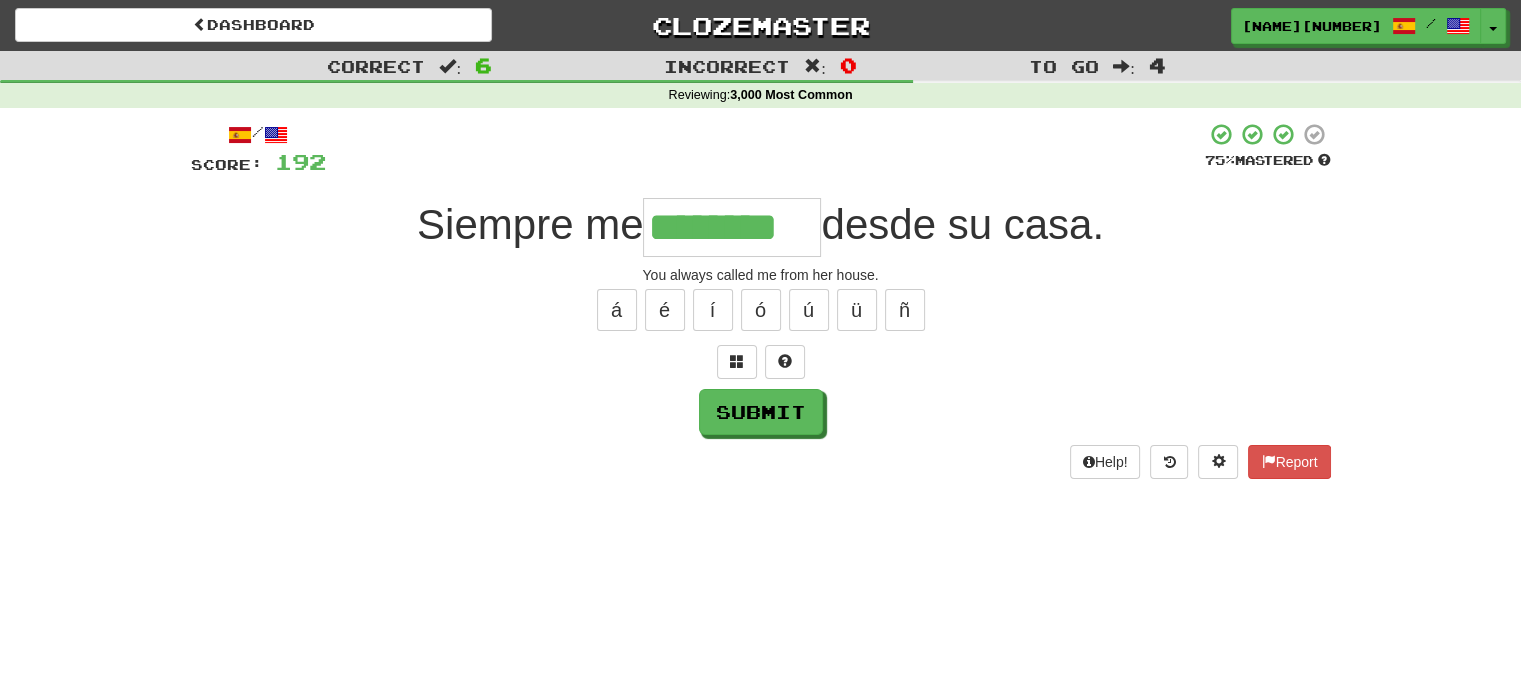 type on "********" 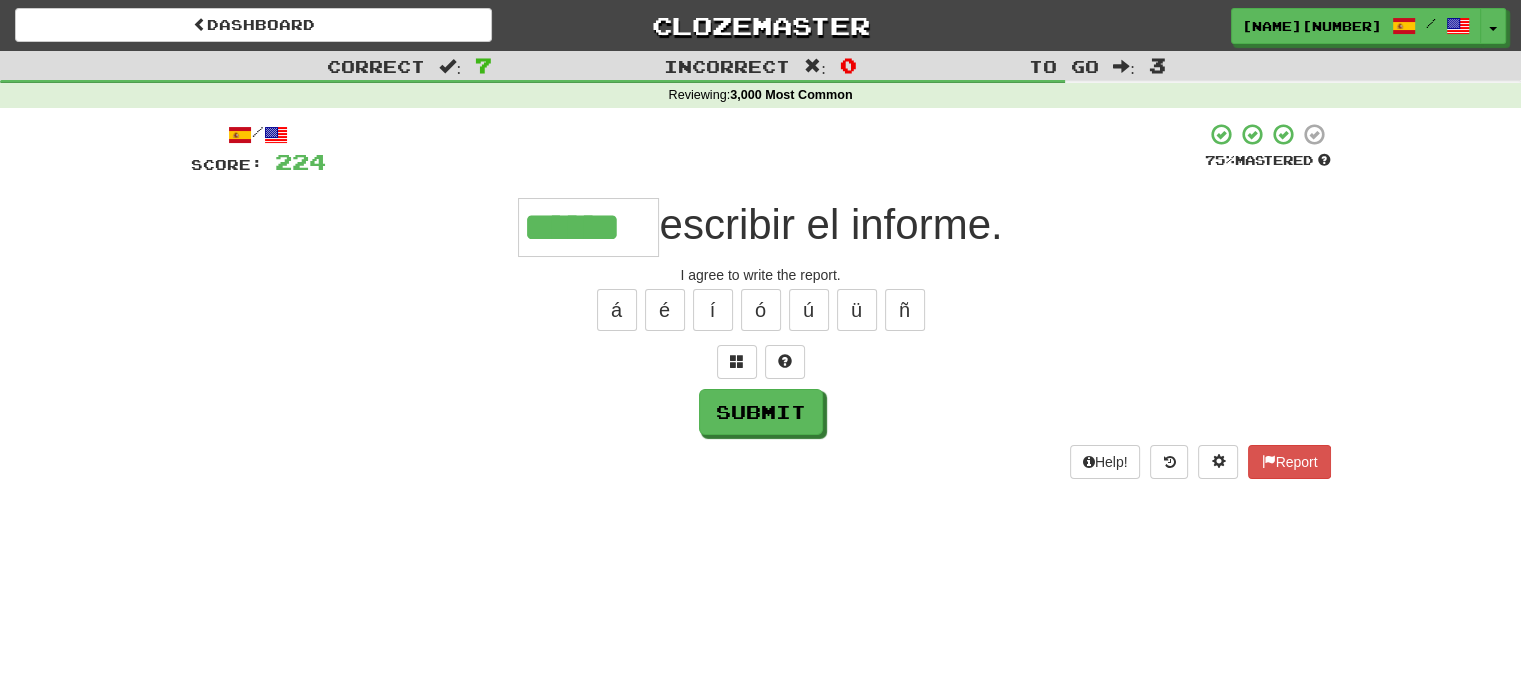 type on "******" 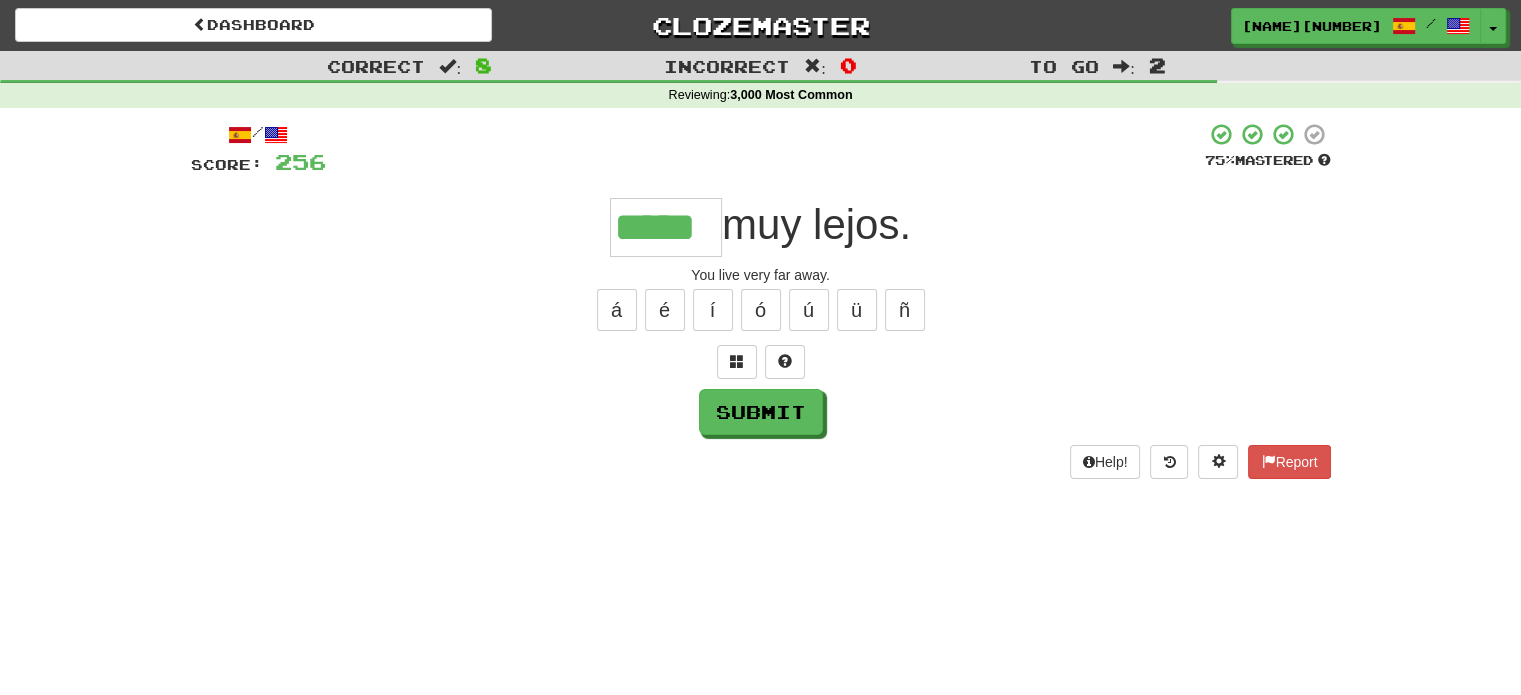 type on "*****" 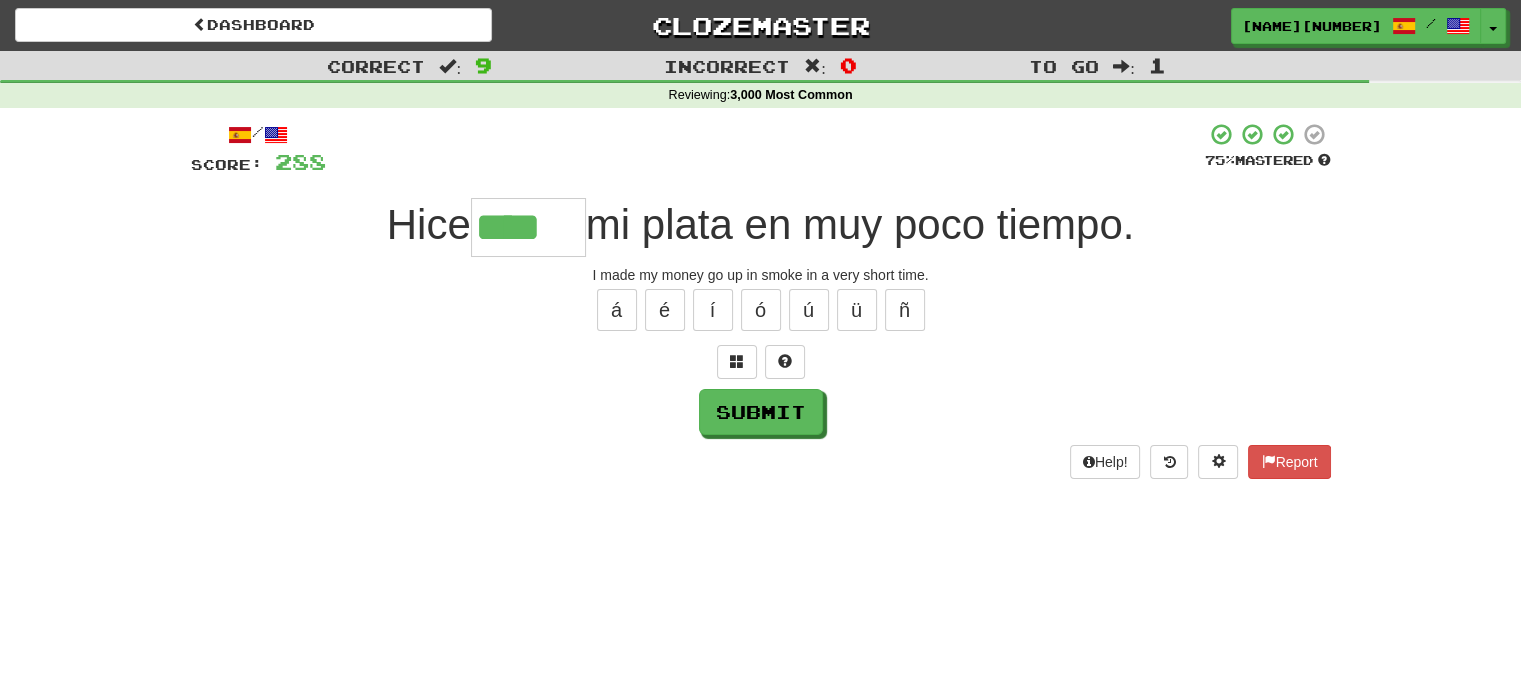 type on "****" 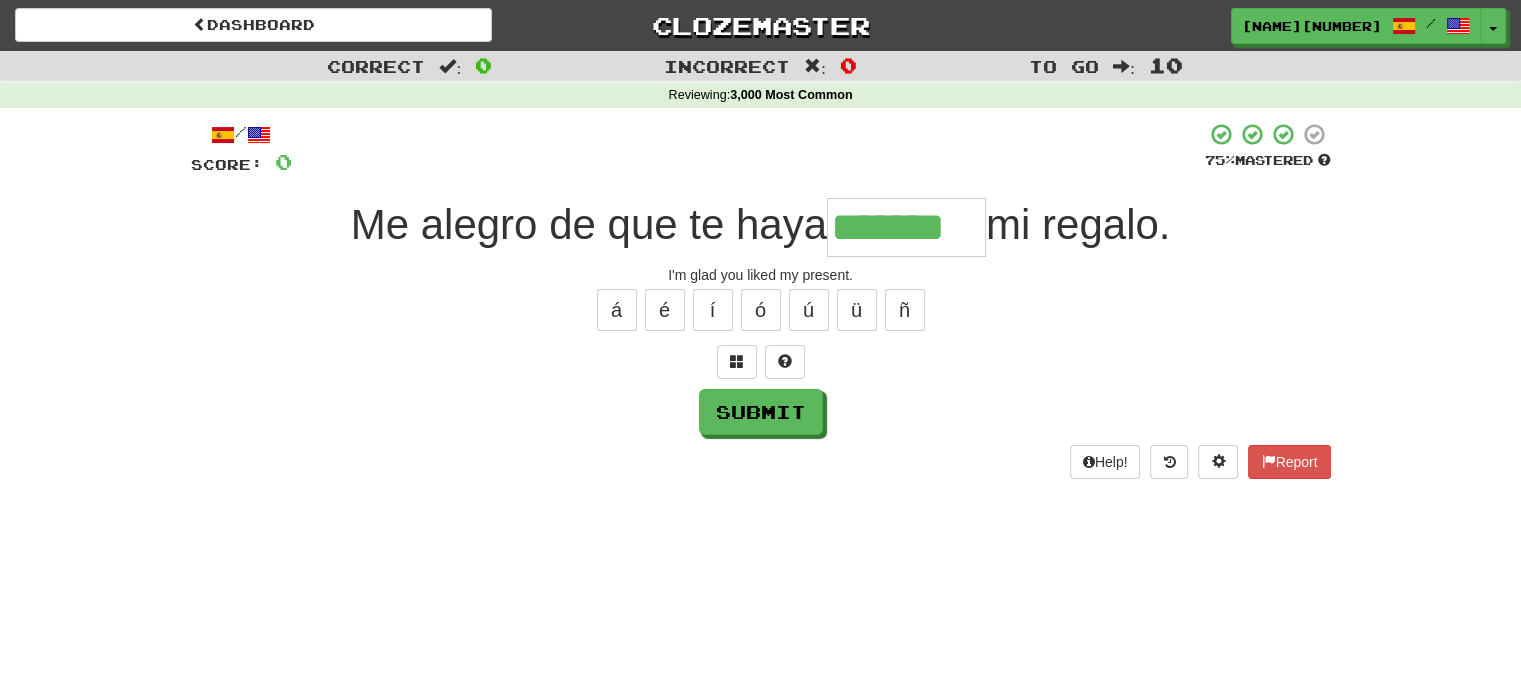 type on "*******" 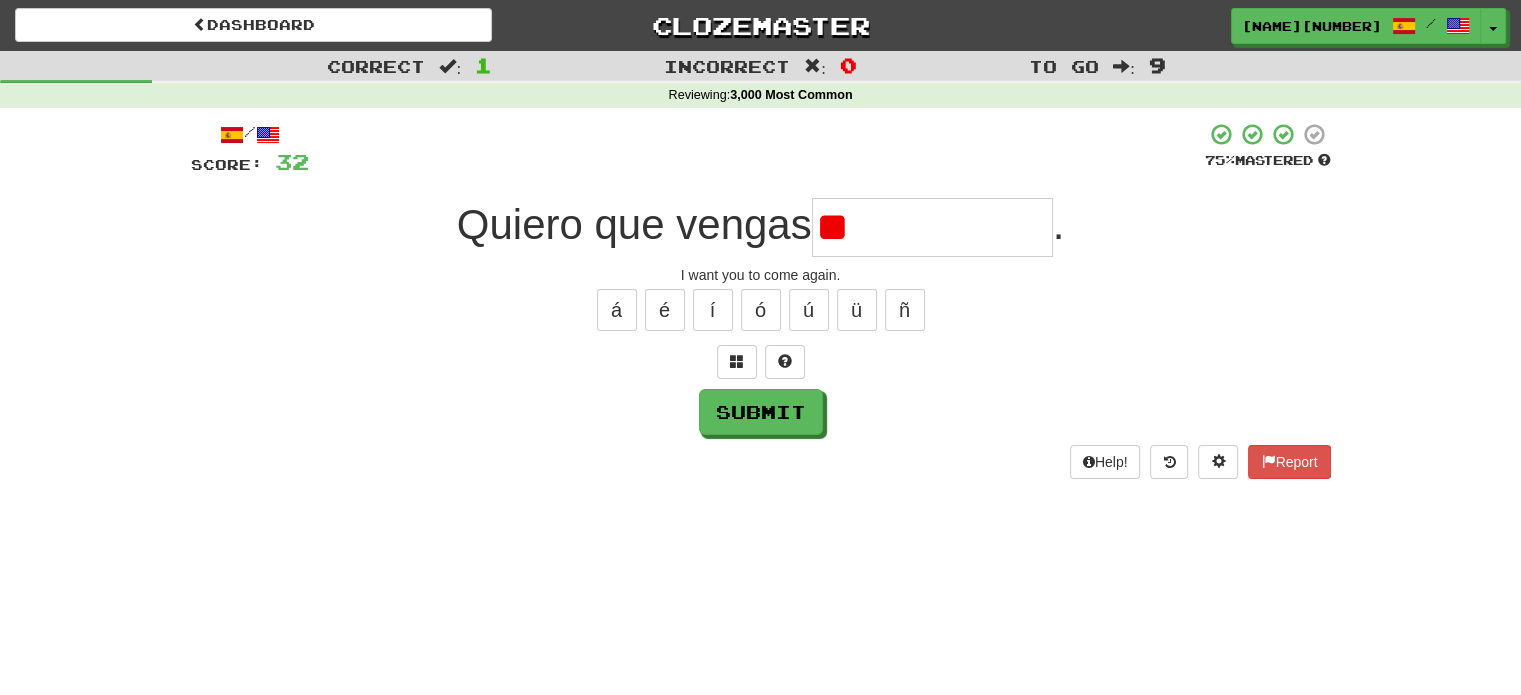 type on "*" 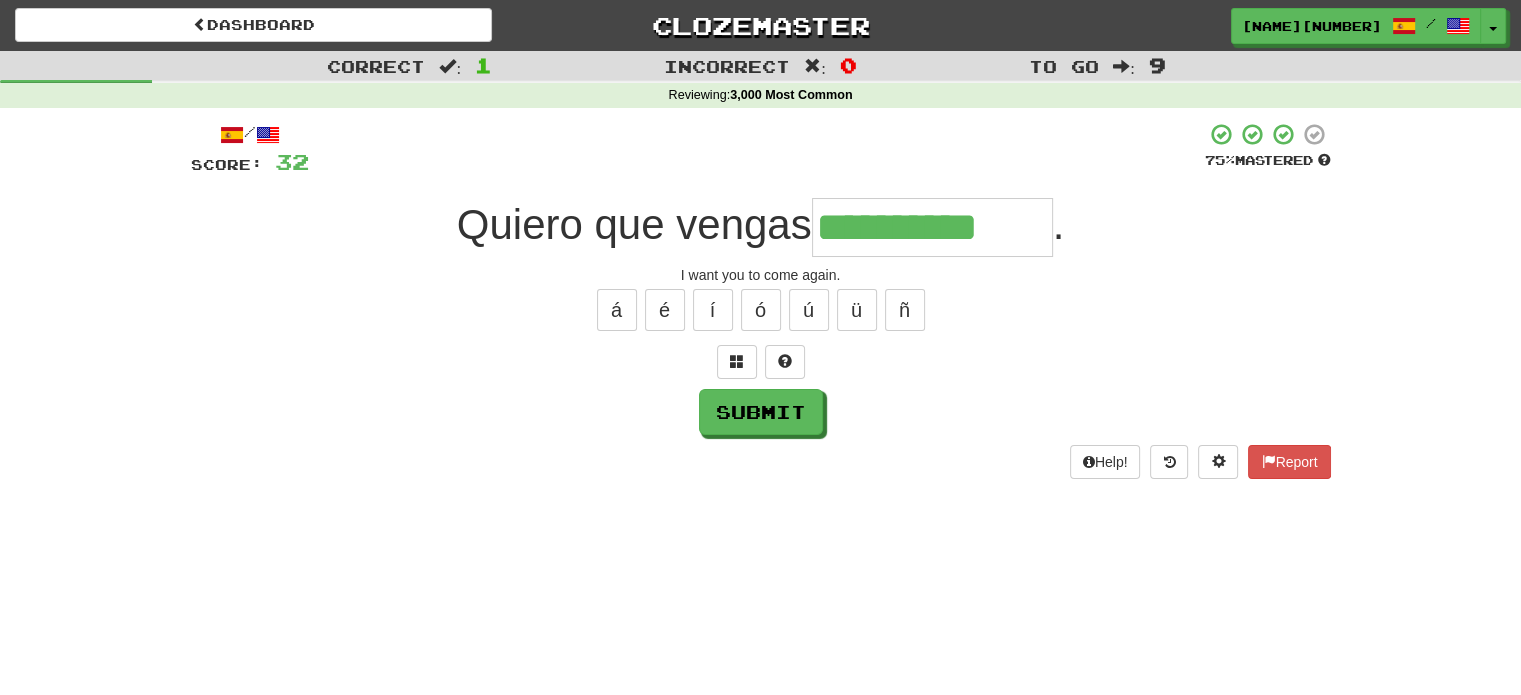 type on "**********" 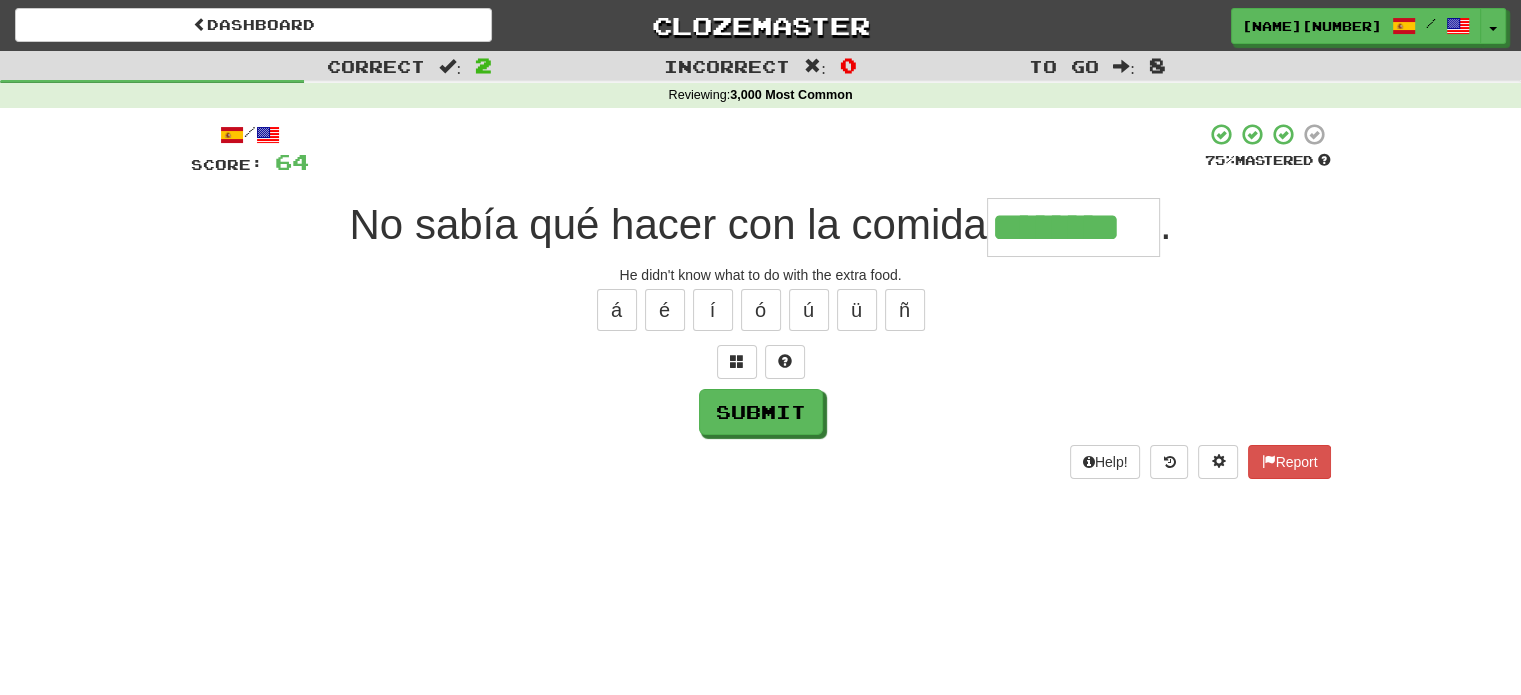 type on "********" 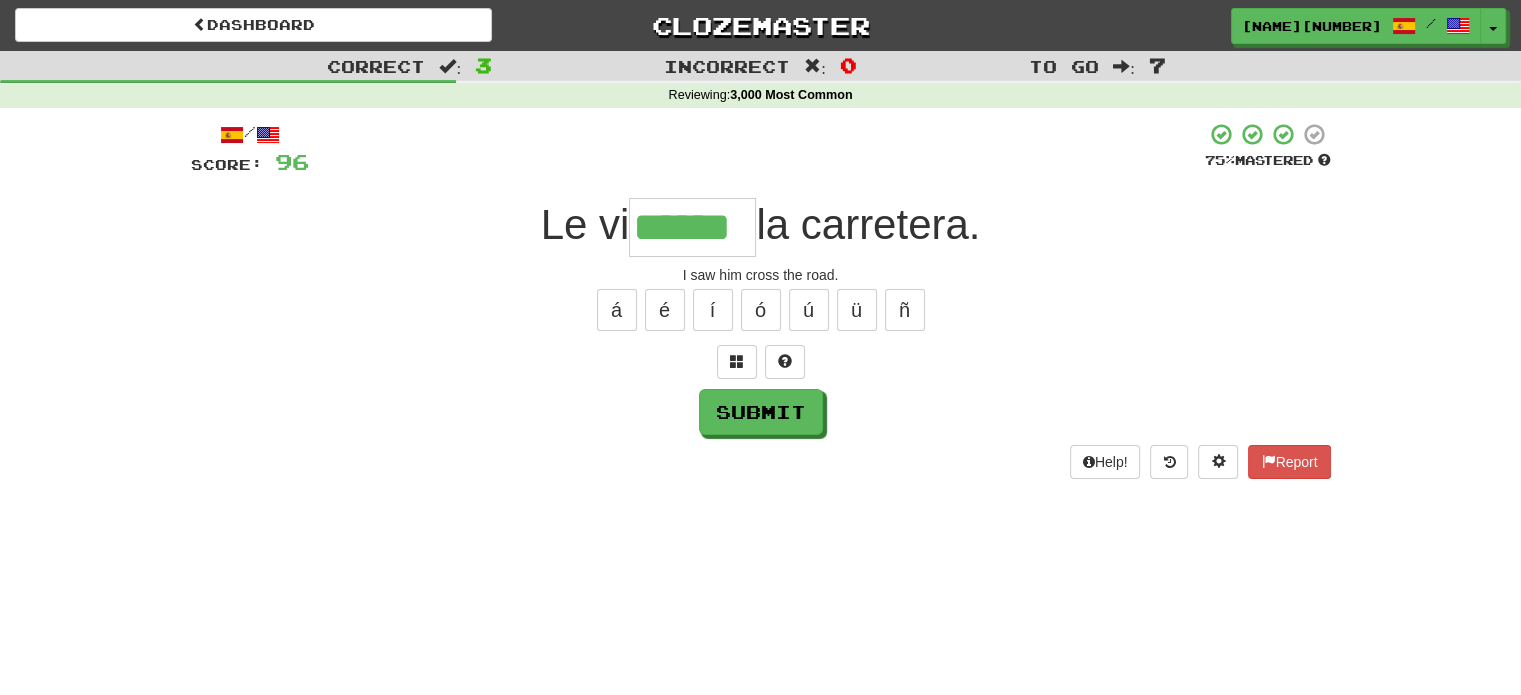 type on "******" 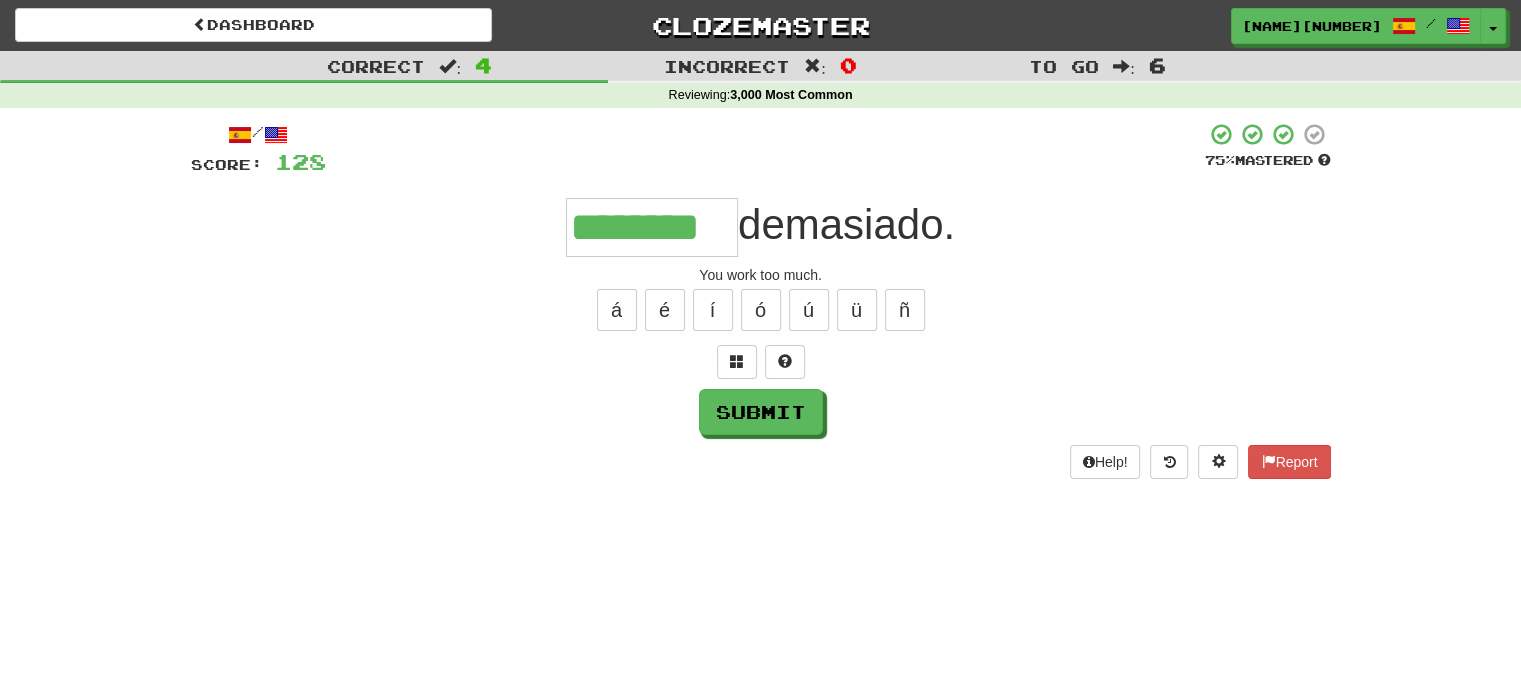 type on "********" 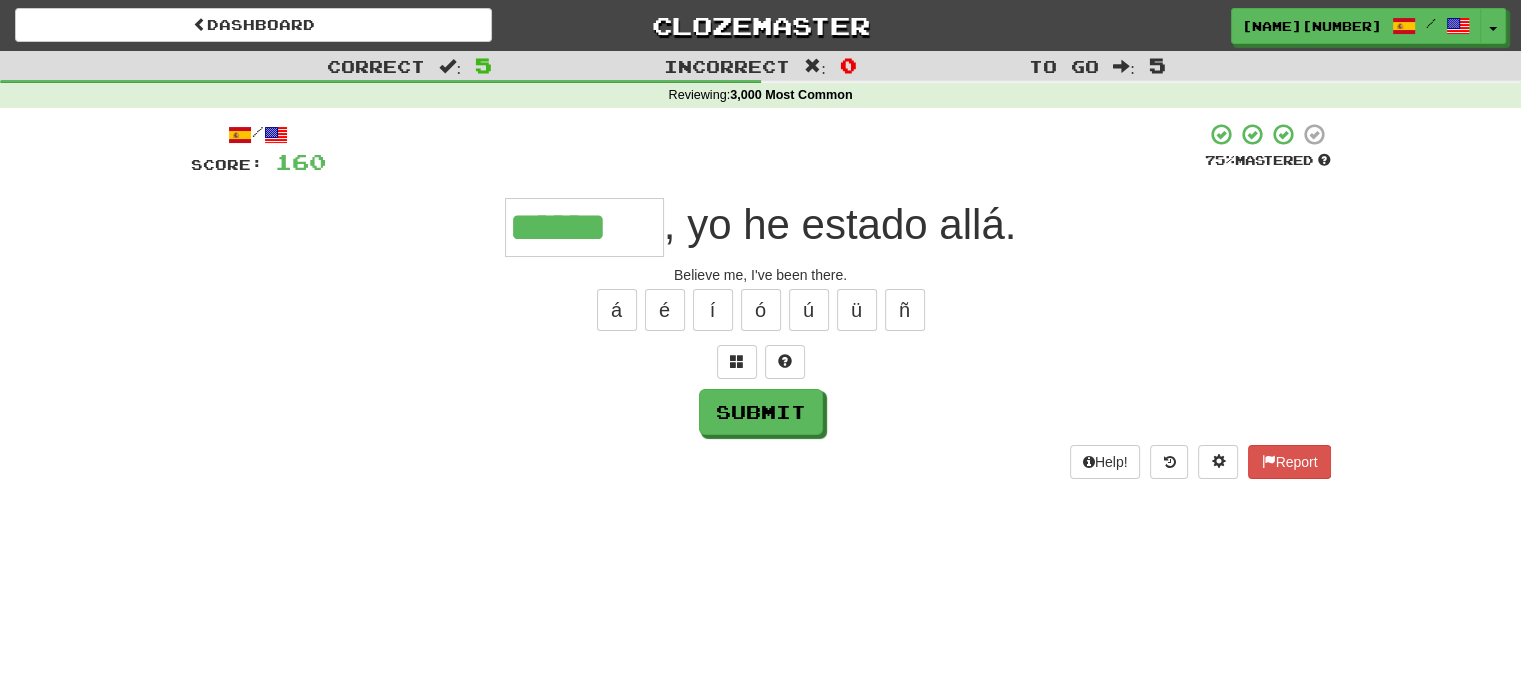 type on "******" 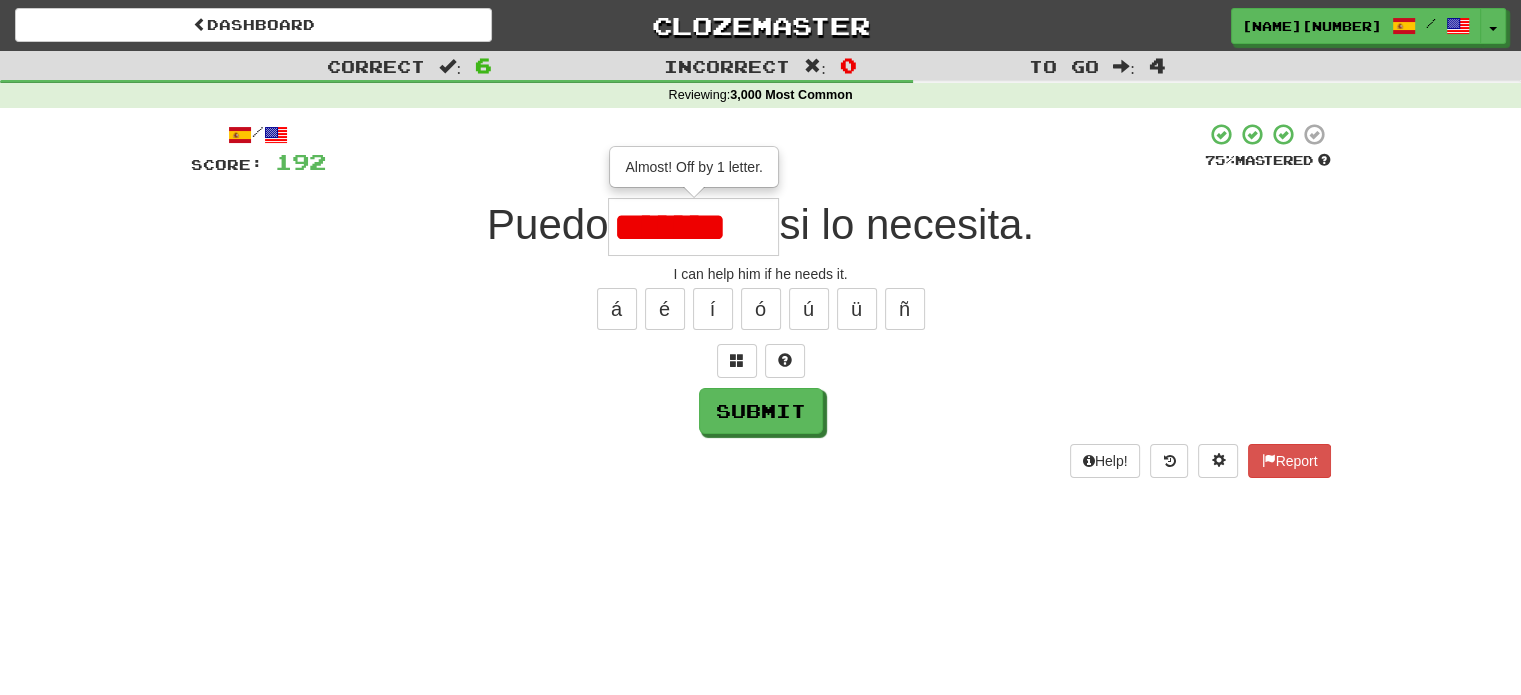 scroll, scrollTop: 0, scrollLeft: 0, axis: both 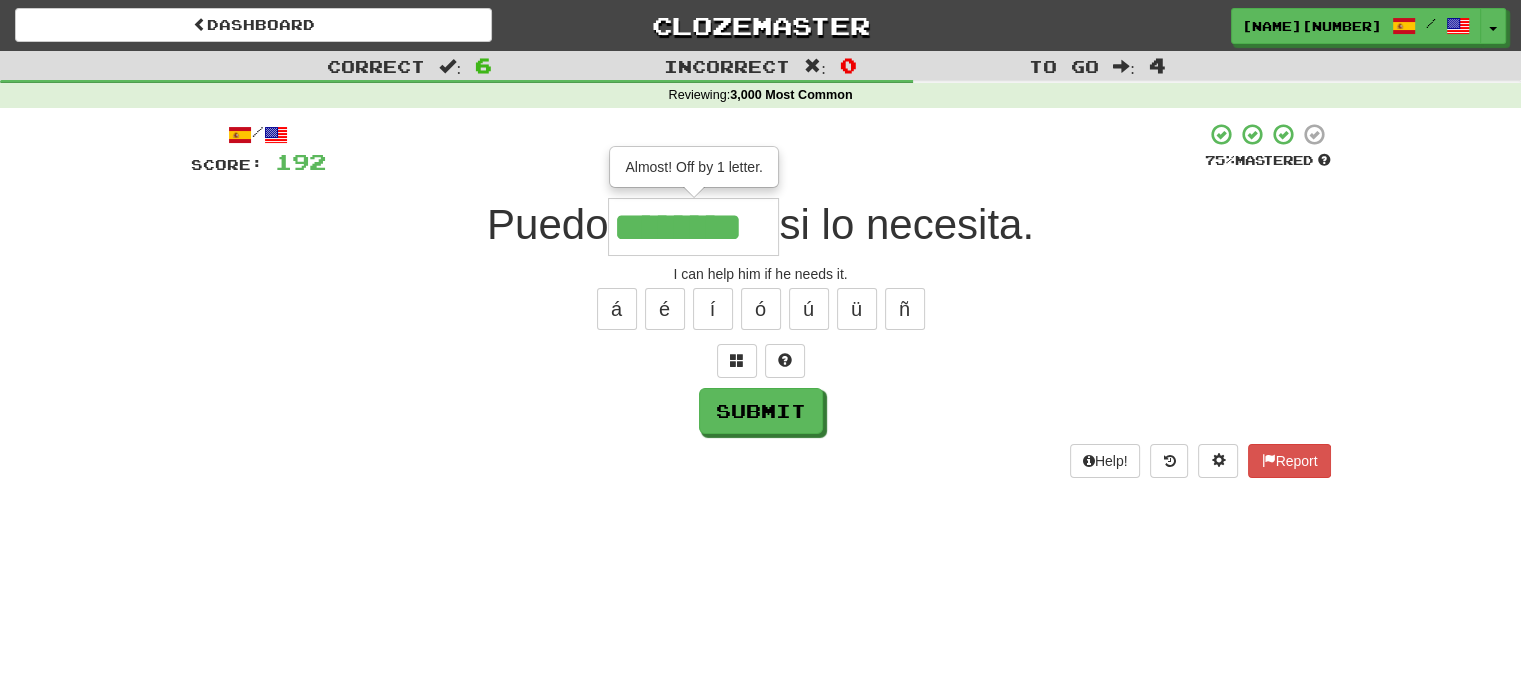 type on "*********" 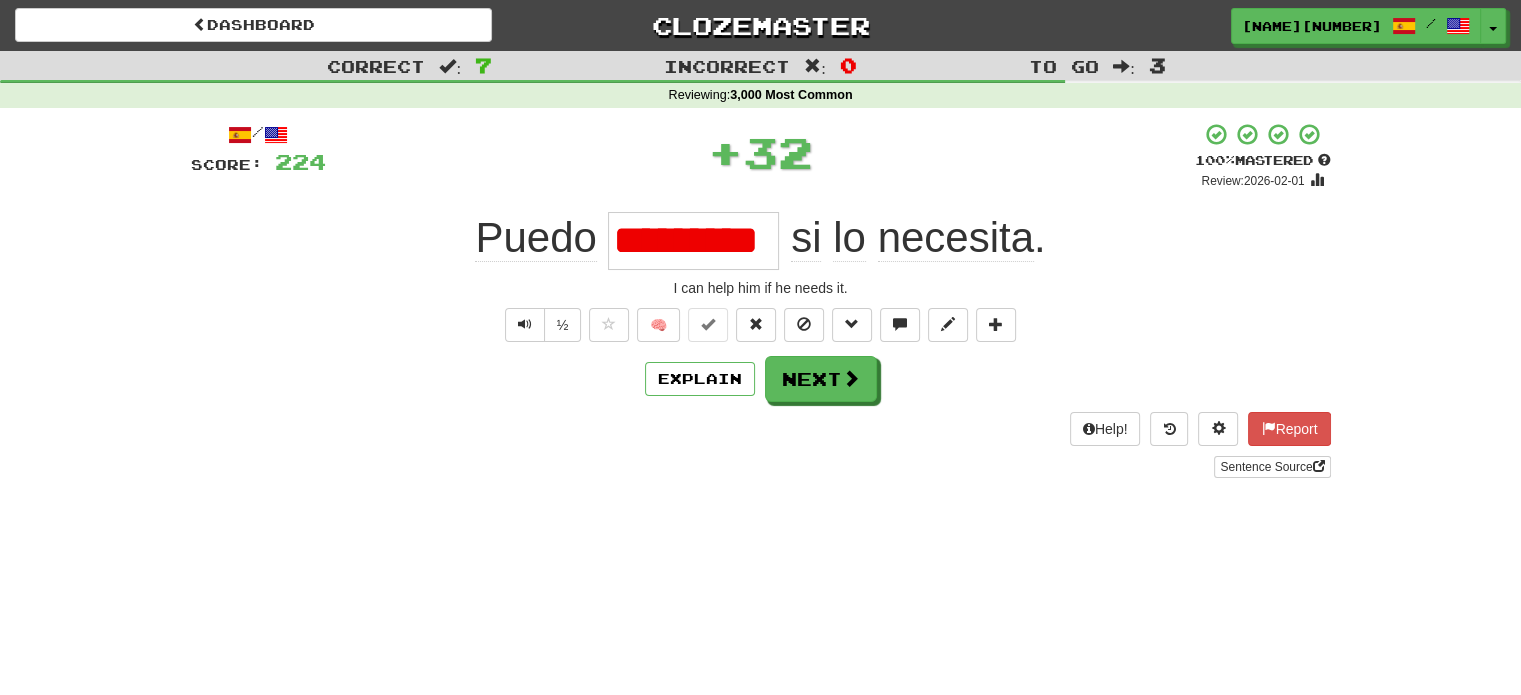 scroll, scrollTop: 0, scrollLeft: 0, axis: both 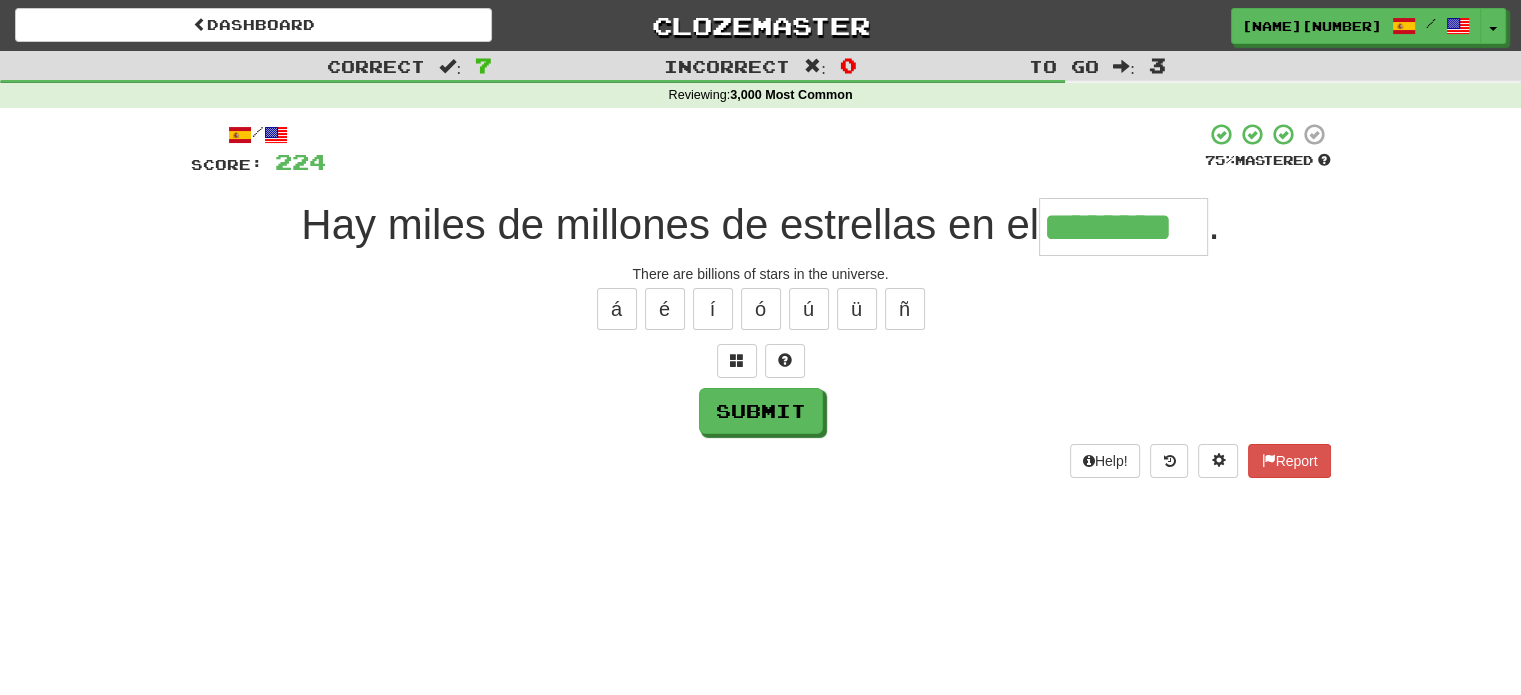 type on "********" 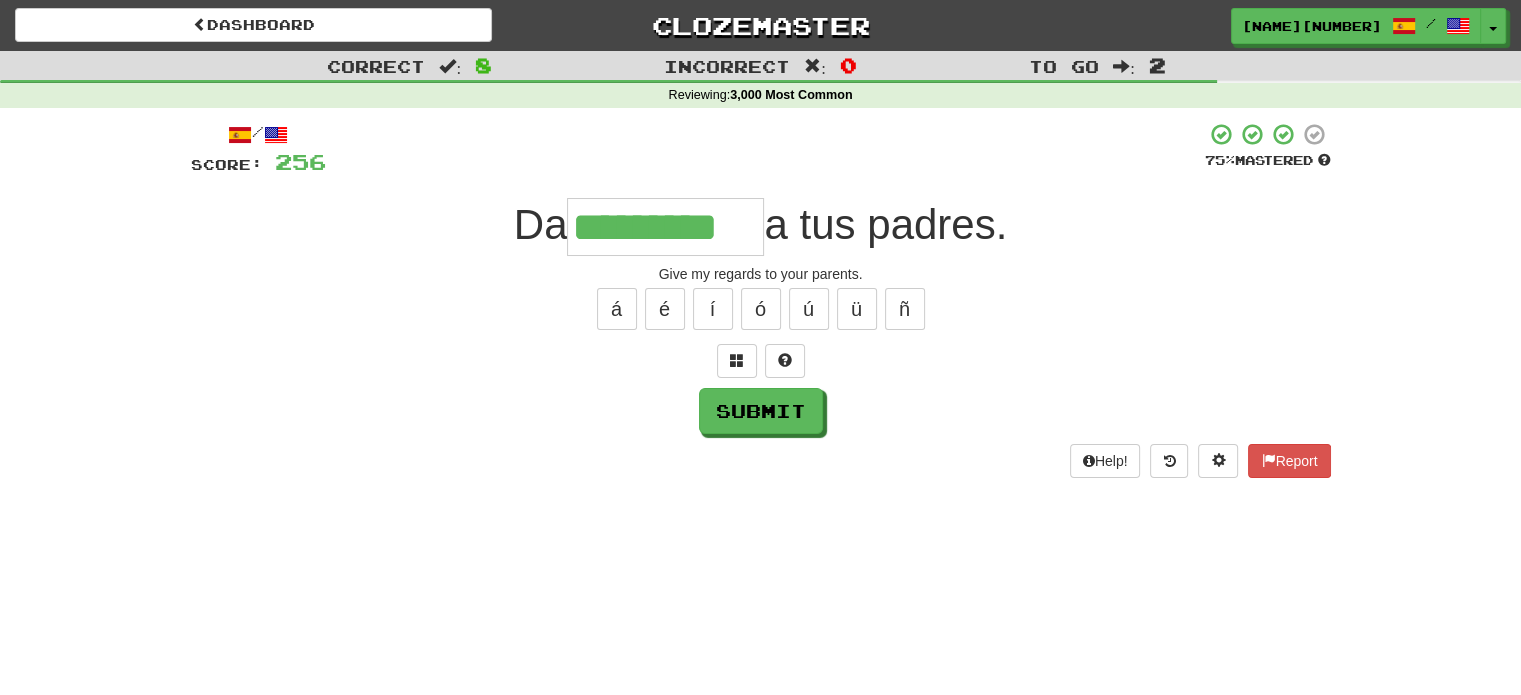type on "*********" 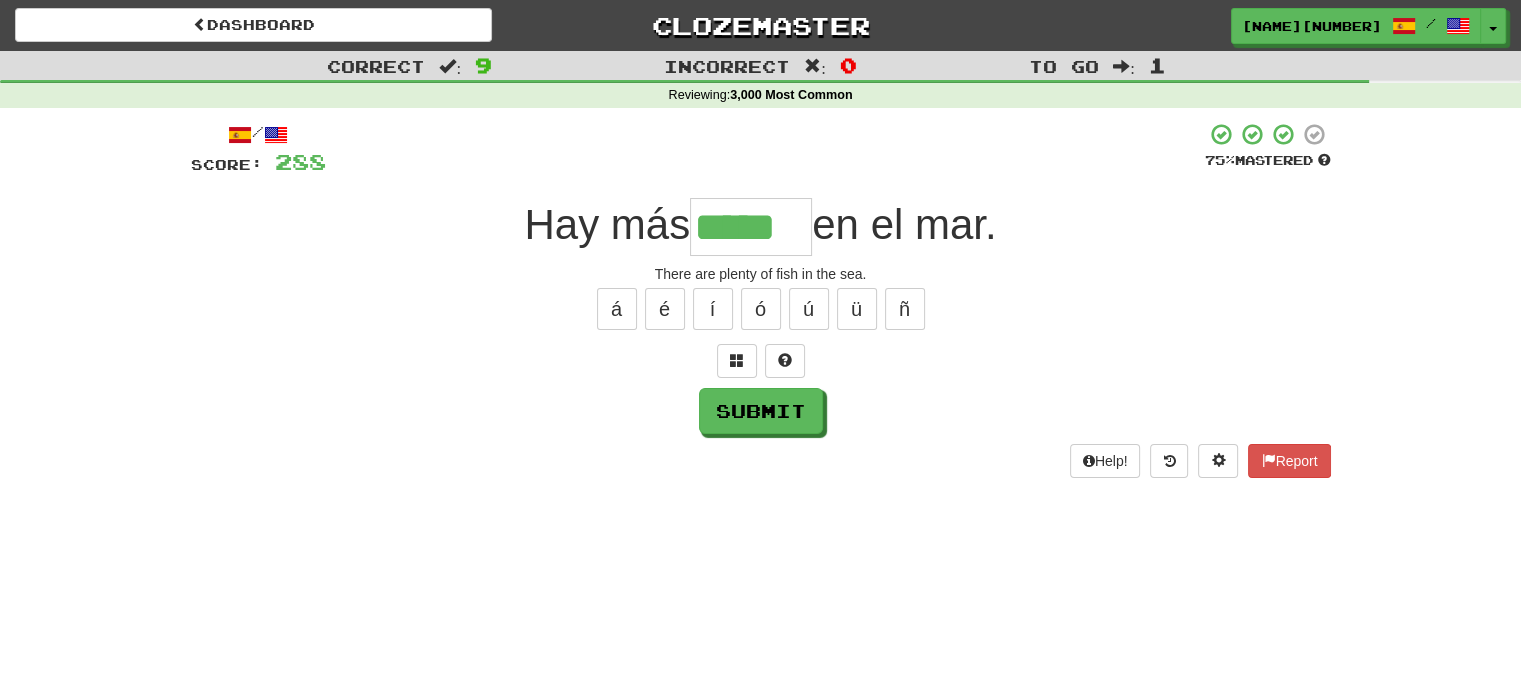 type on "*****" 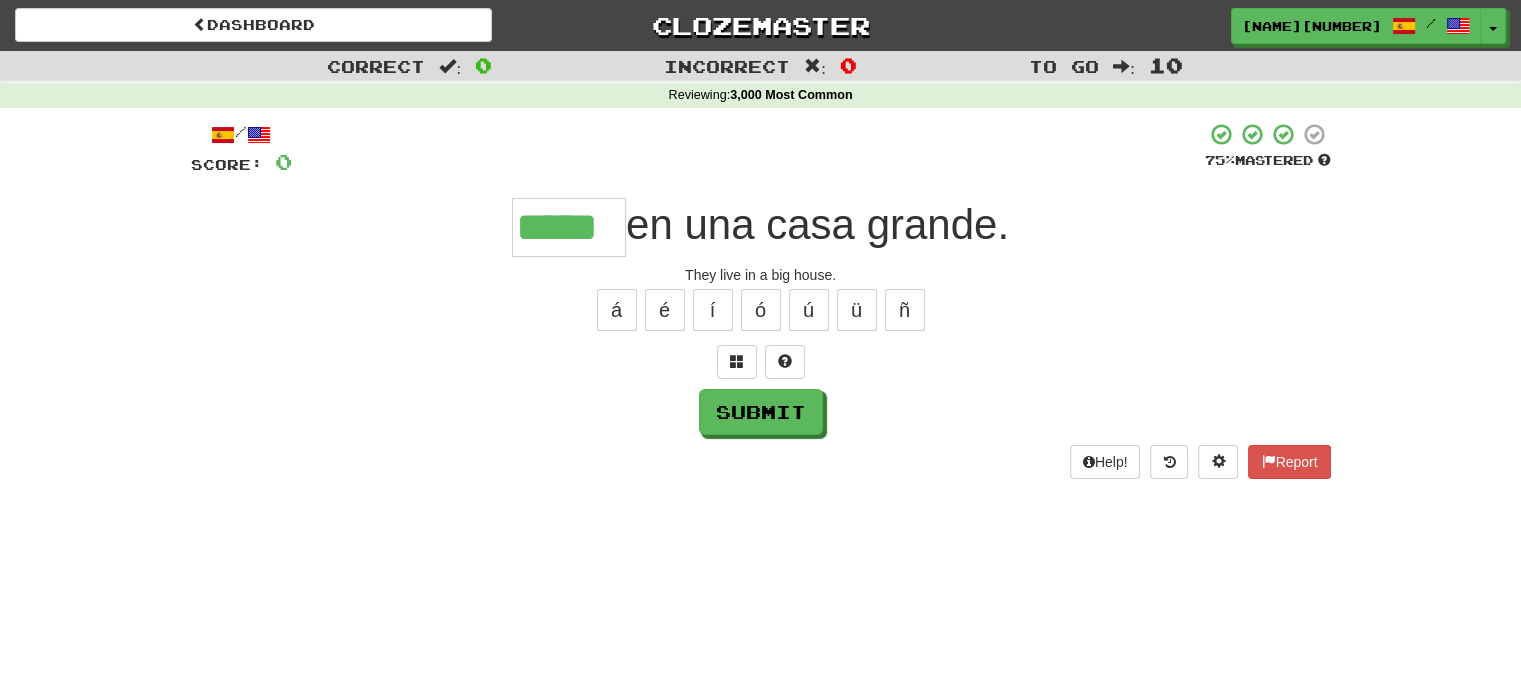 type on "*****" 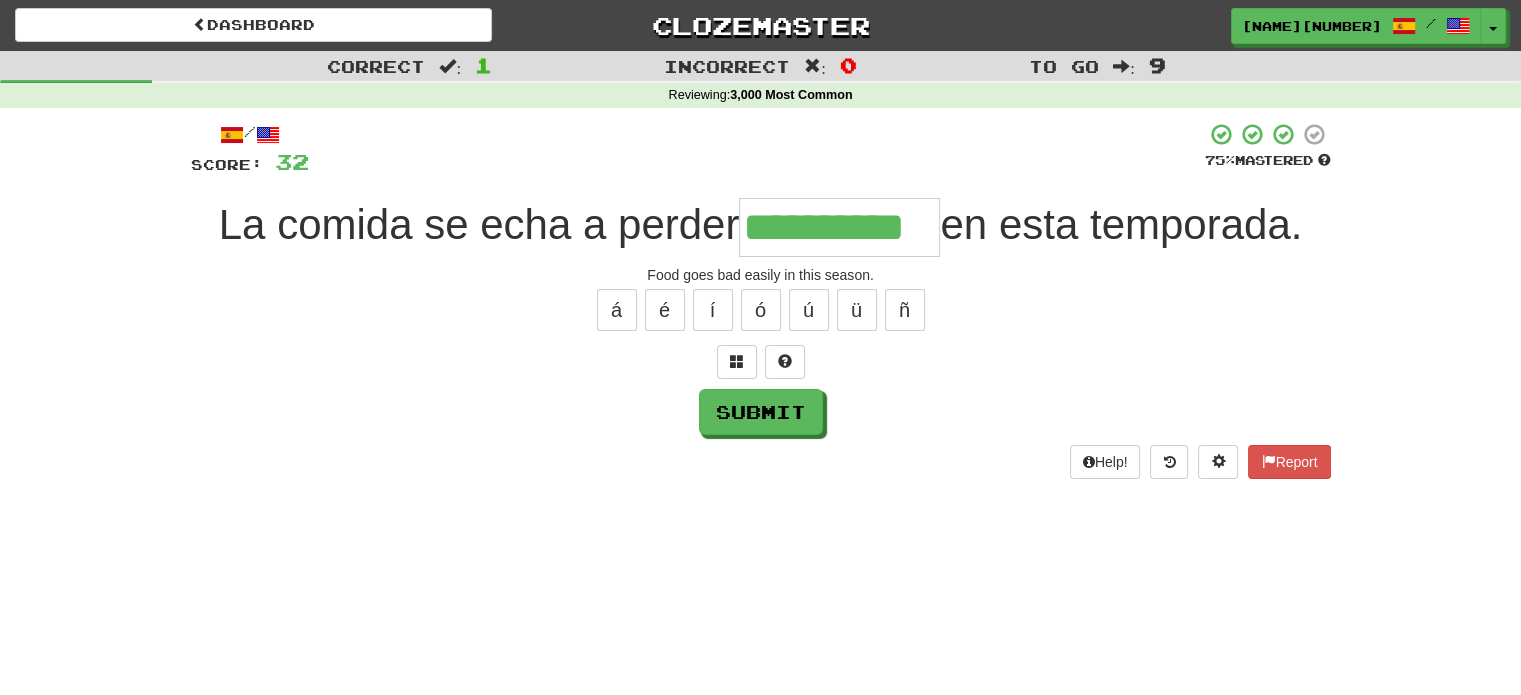type on "**********" 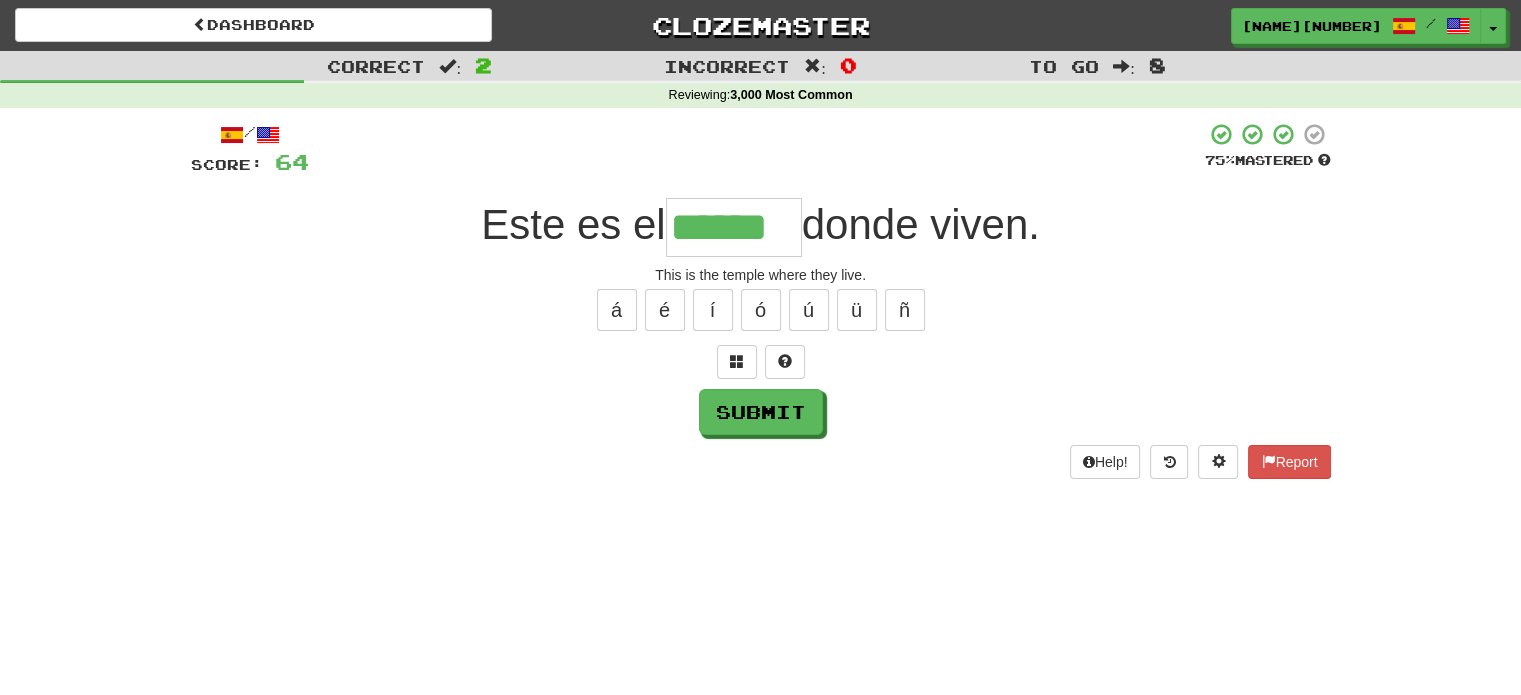 type on "******" 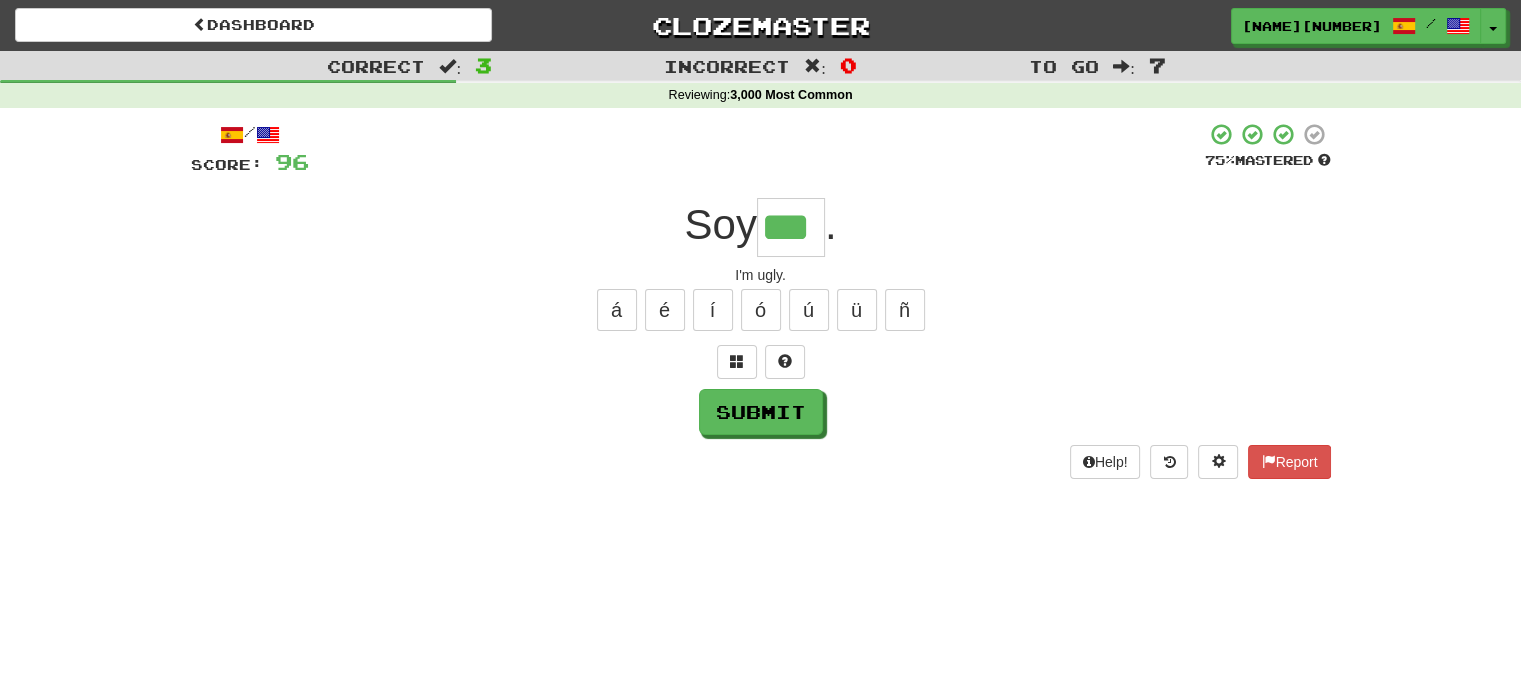 type on "***" 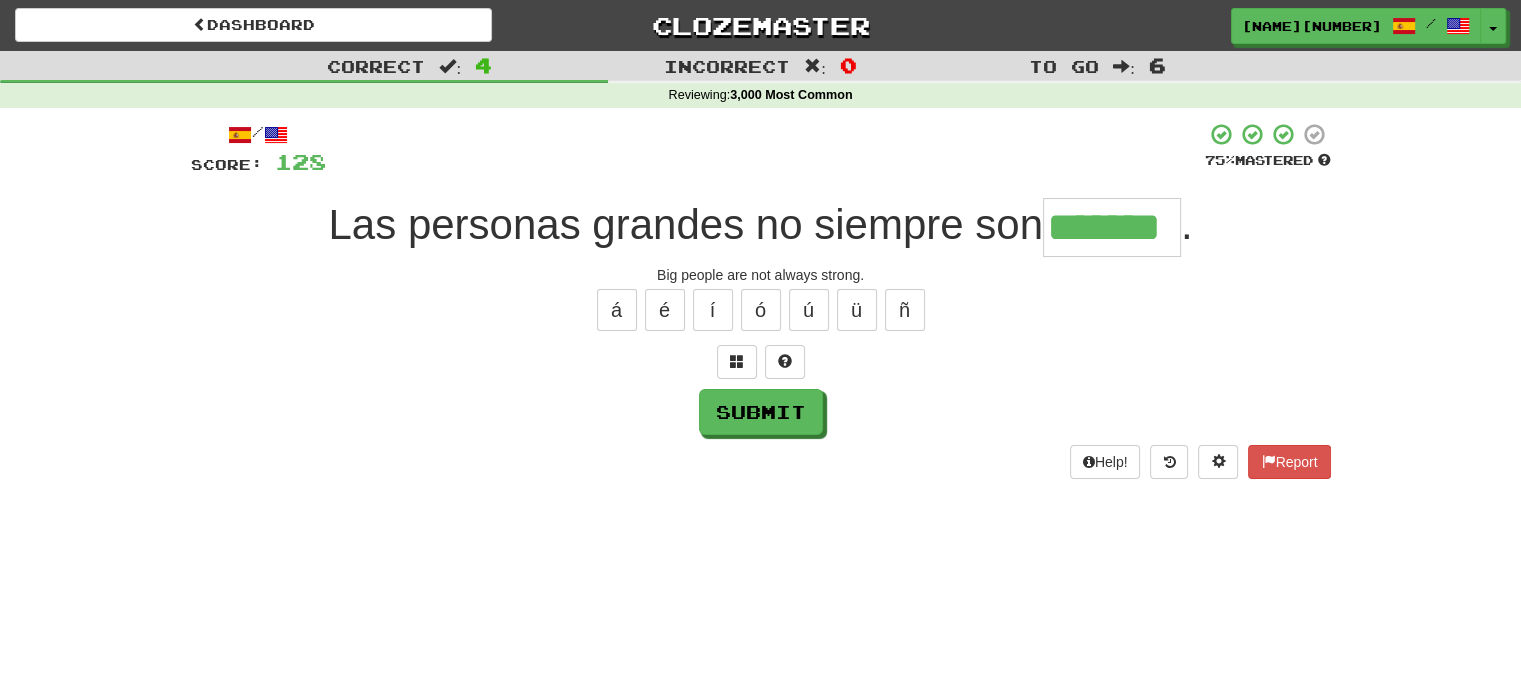 type on "*******" 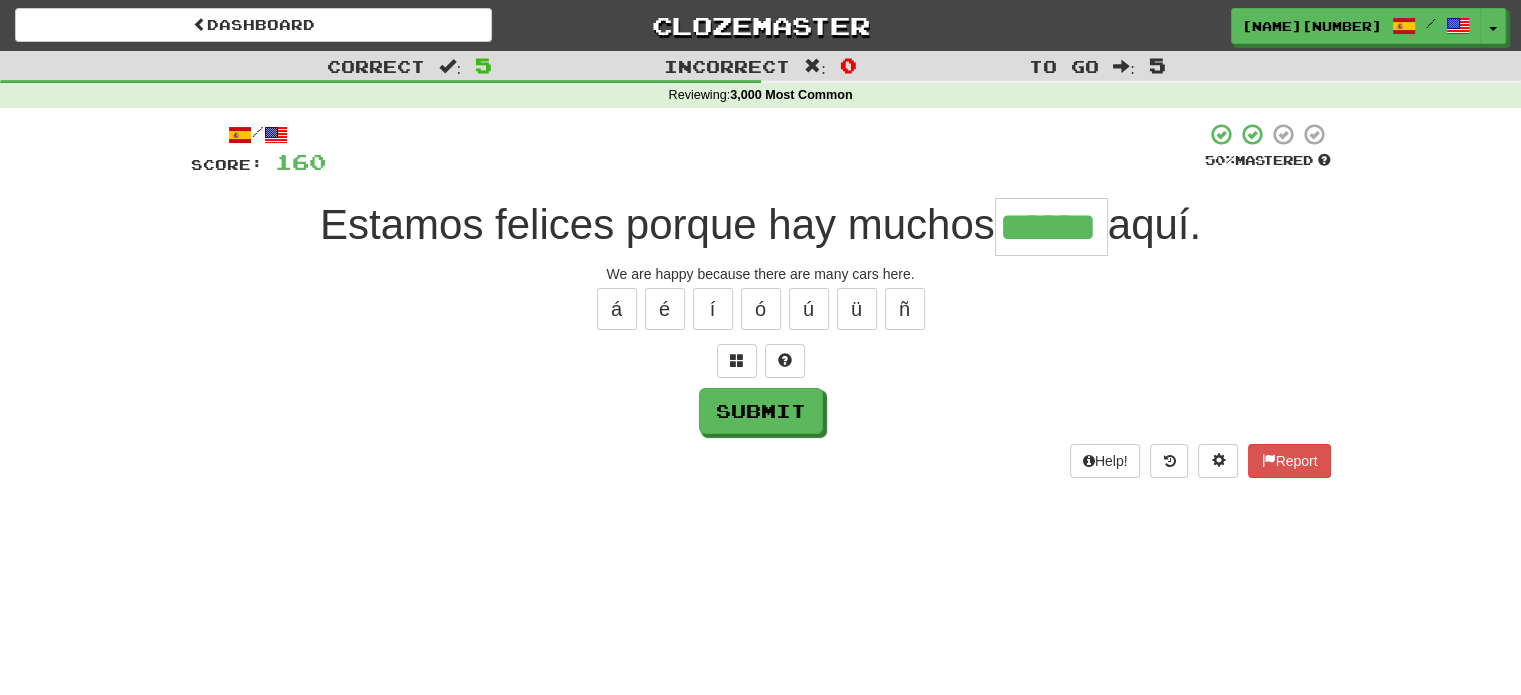 scroll, scrollTop: 0, scrollLeft: 27, axis: horizontal 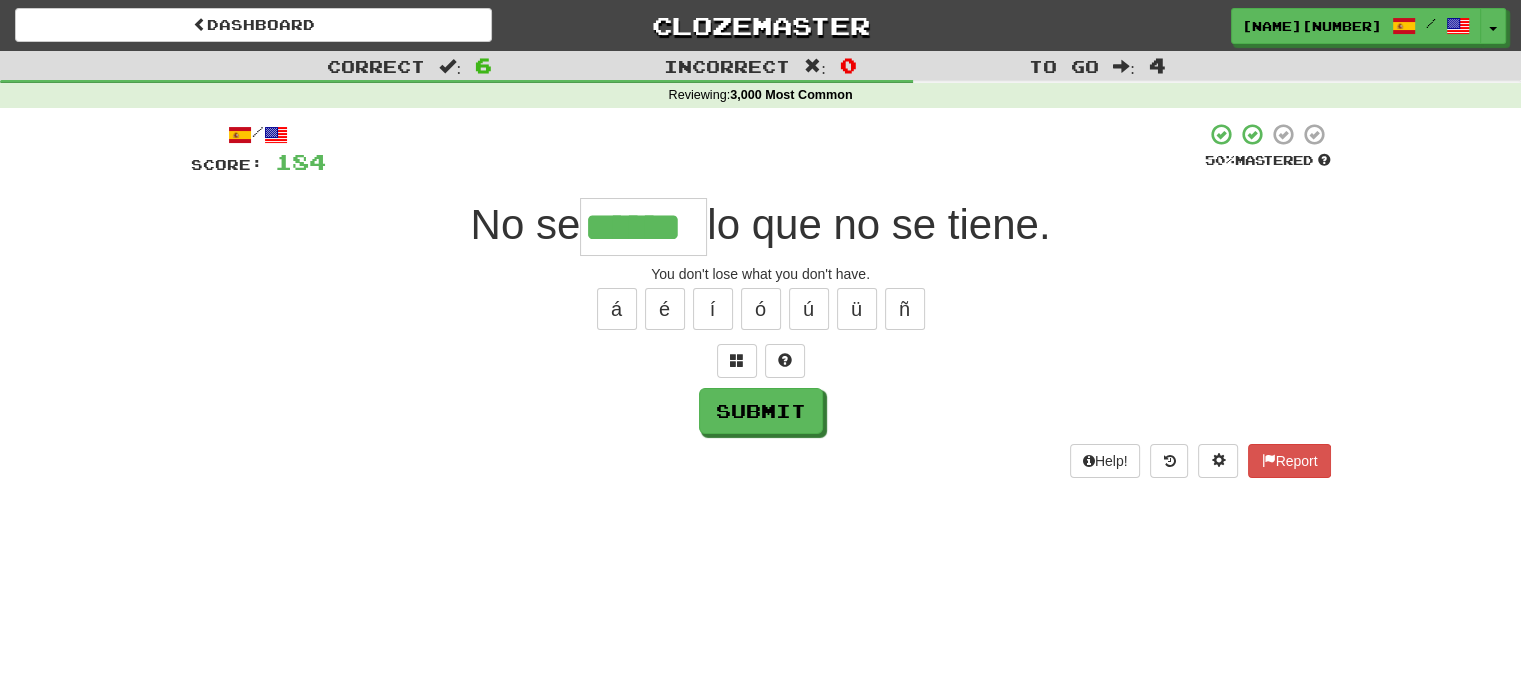 type on "******" 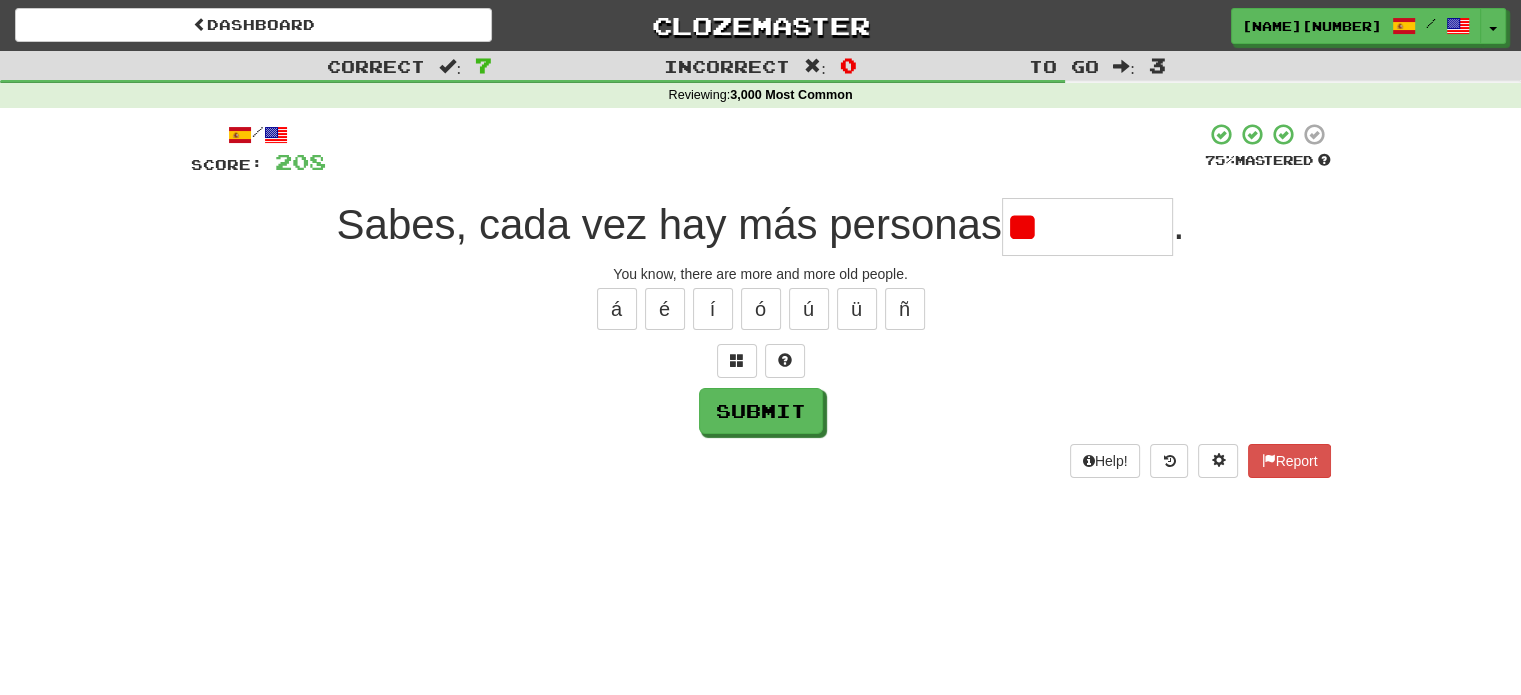 type on "*" 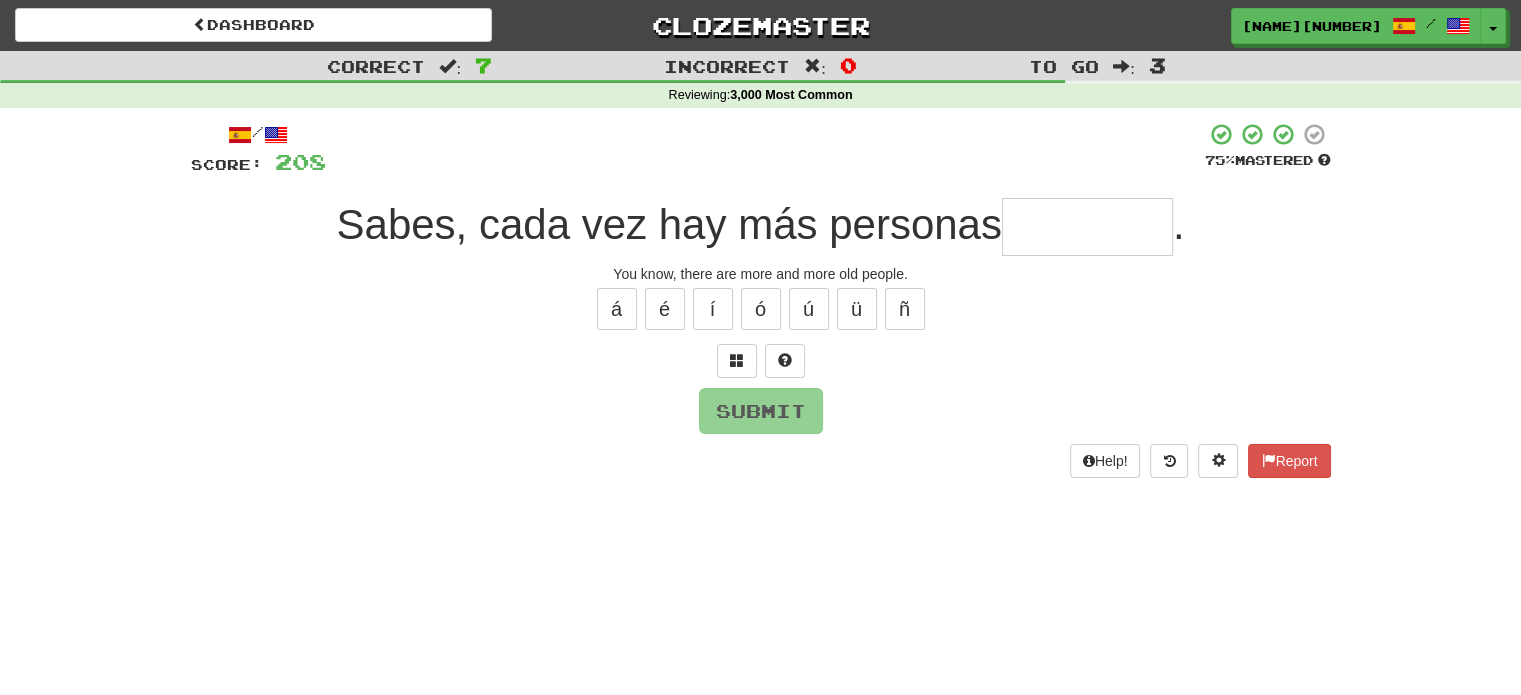 type on "*" 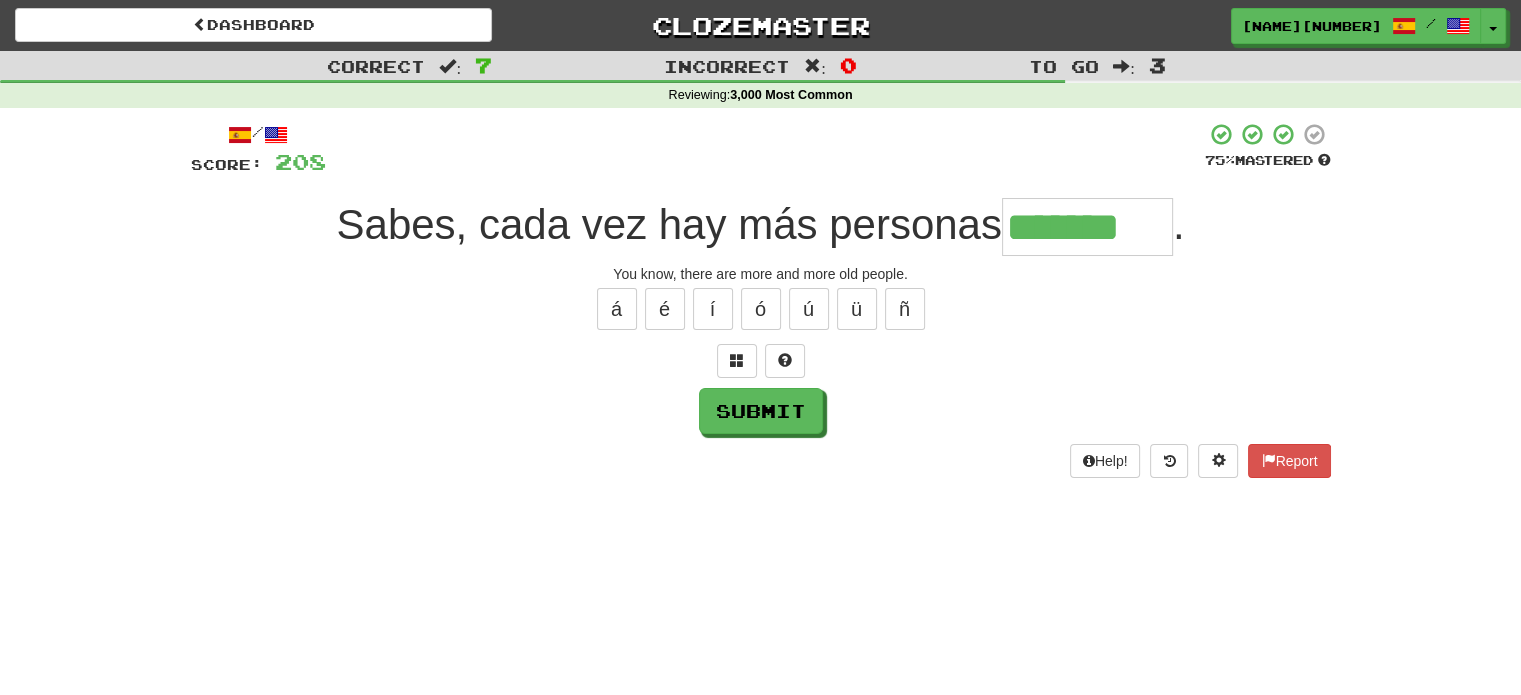 type on "*******" 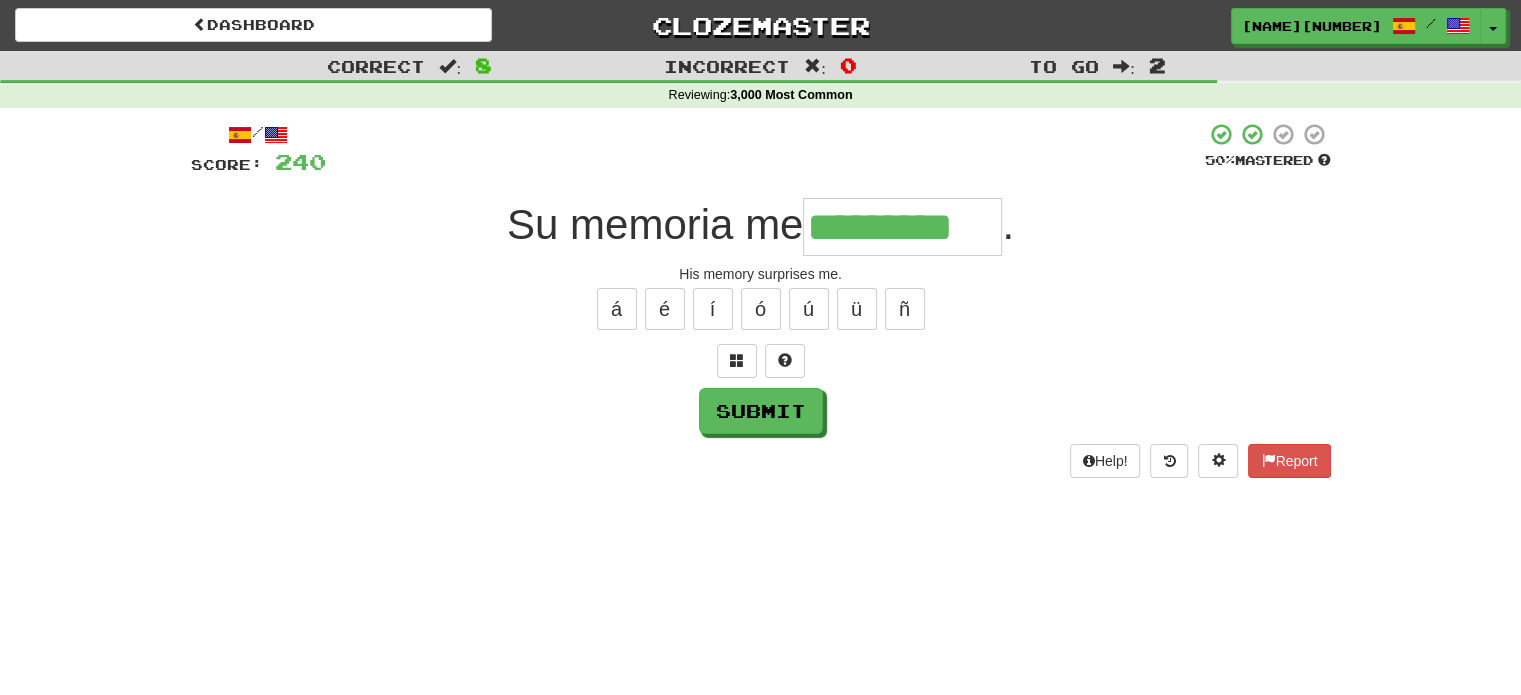 type on "*********" 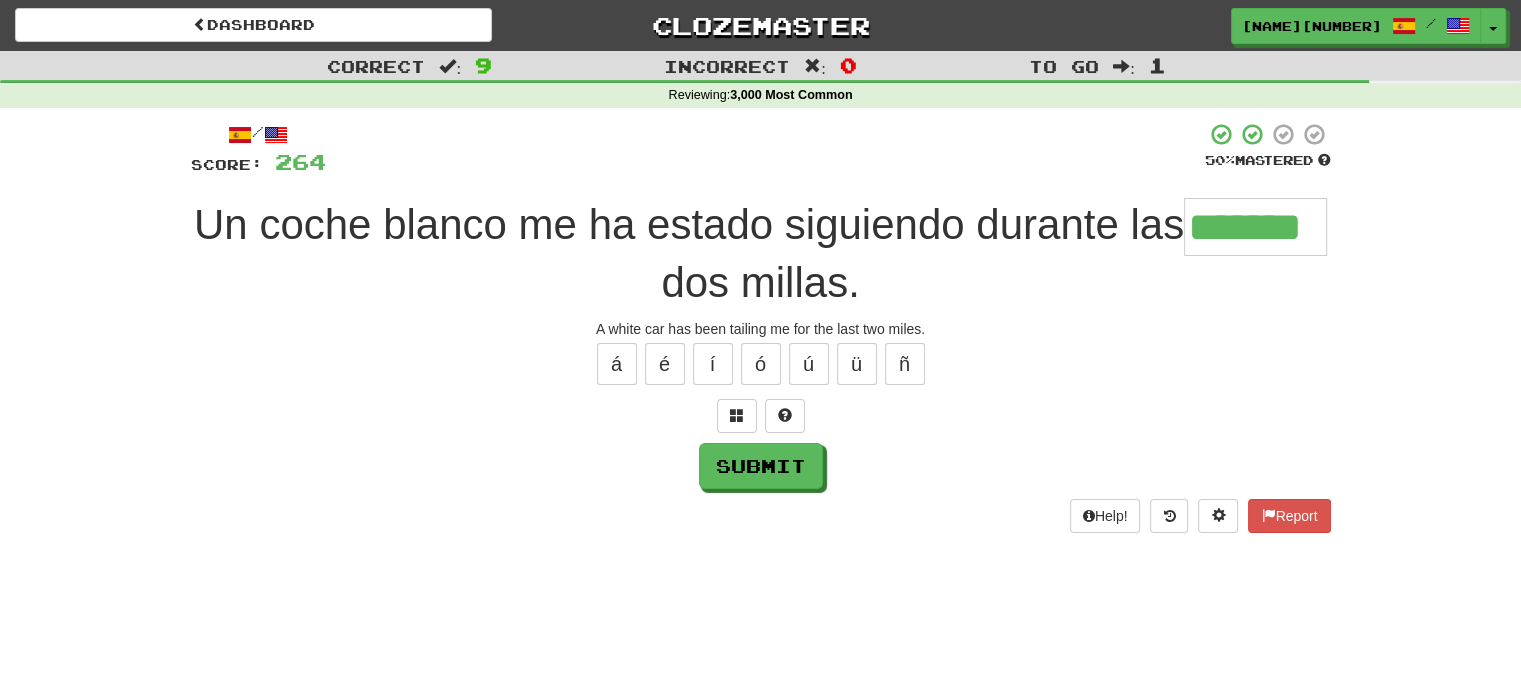 type on "*******" 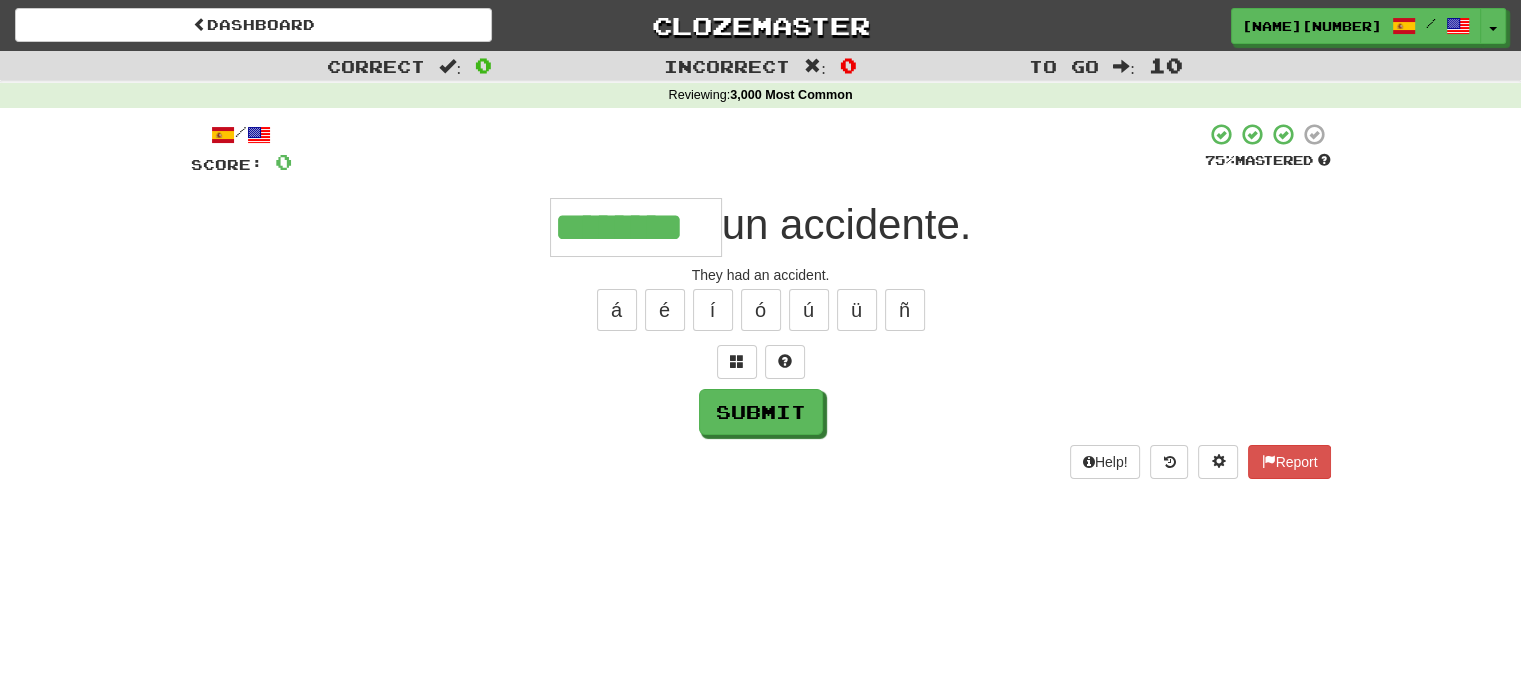 type on "********" 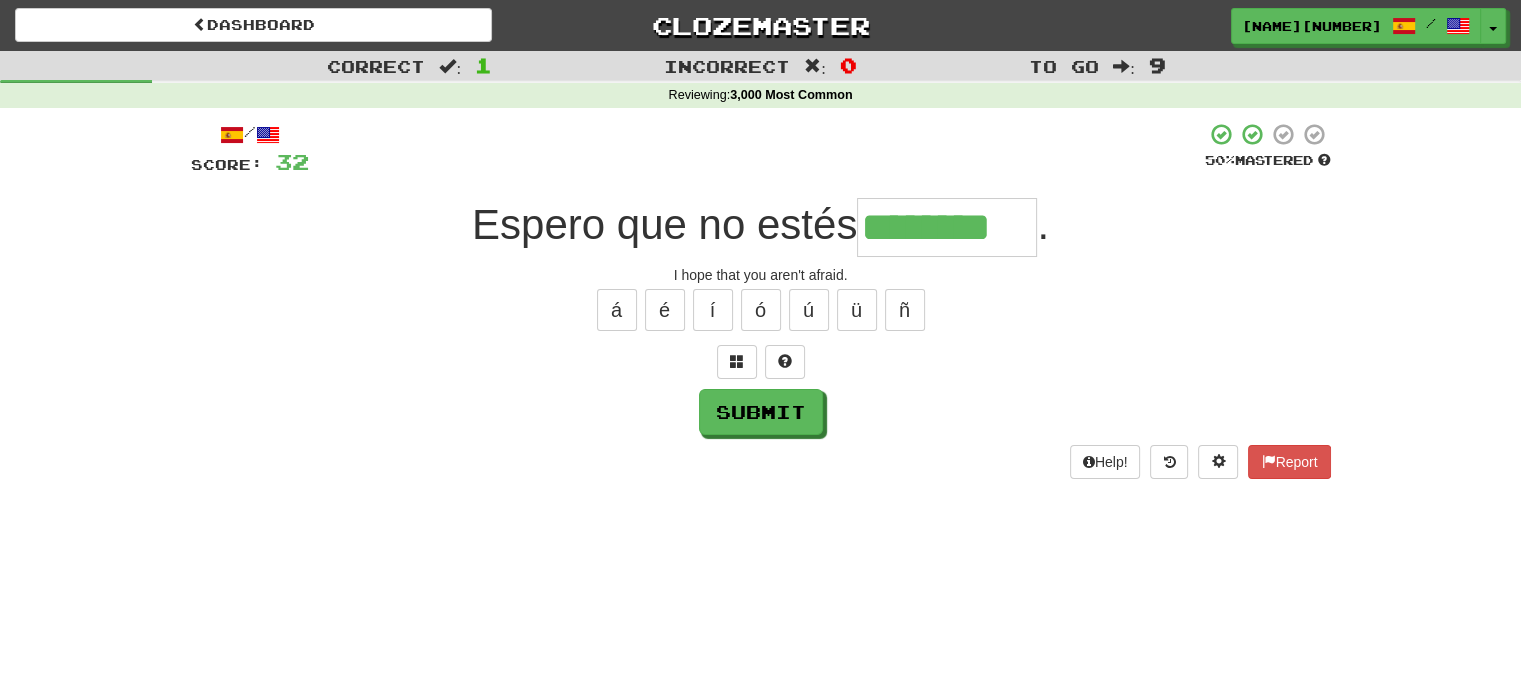type on "********" 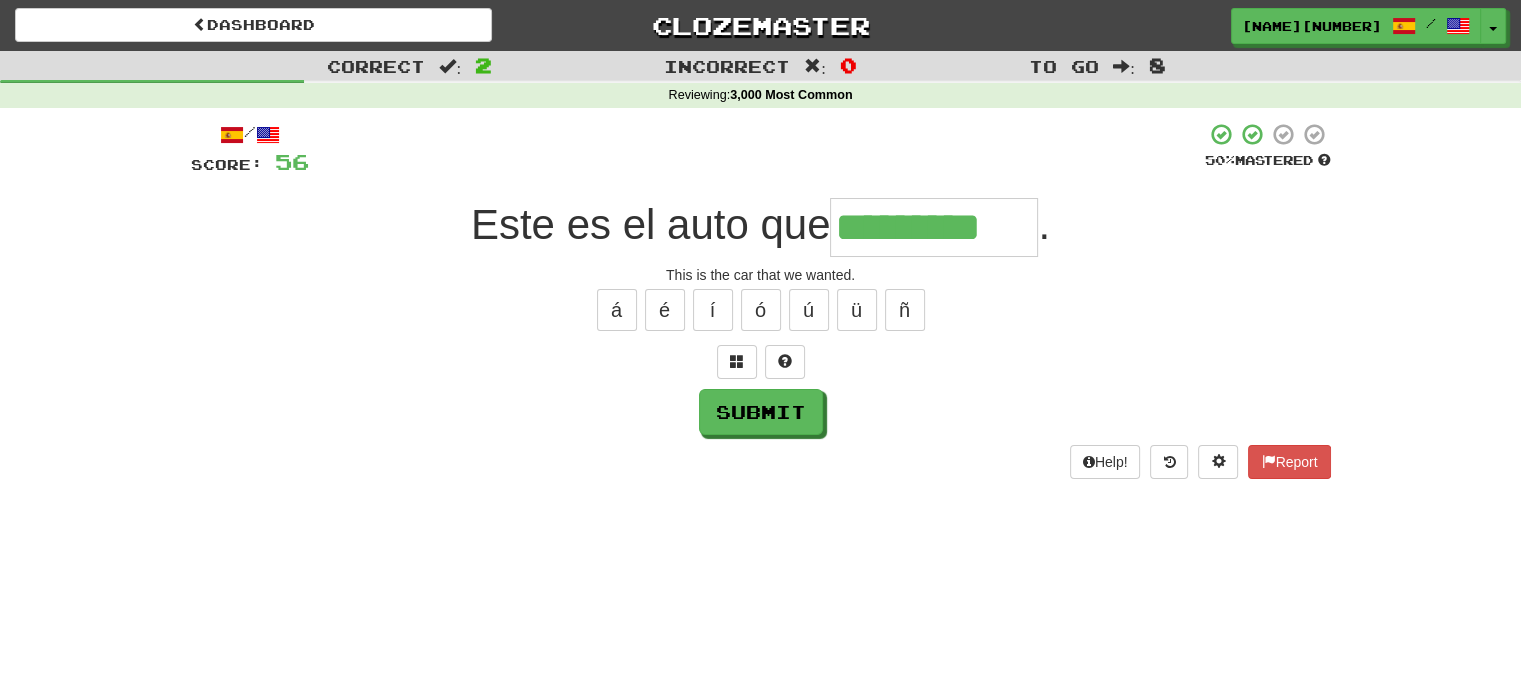 type on "*********" 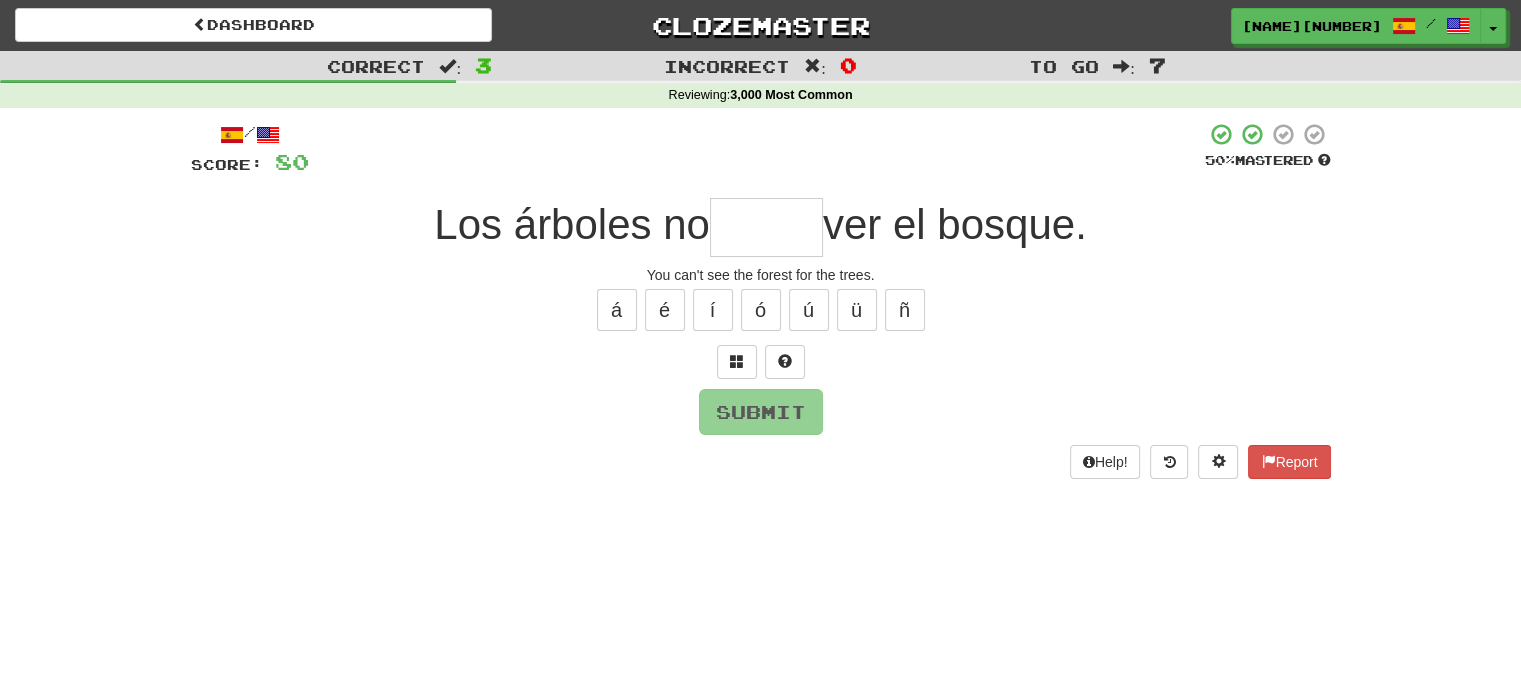 type on "*" 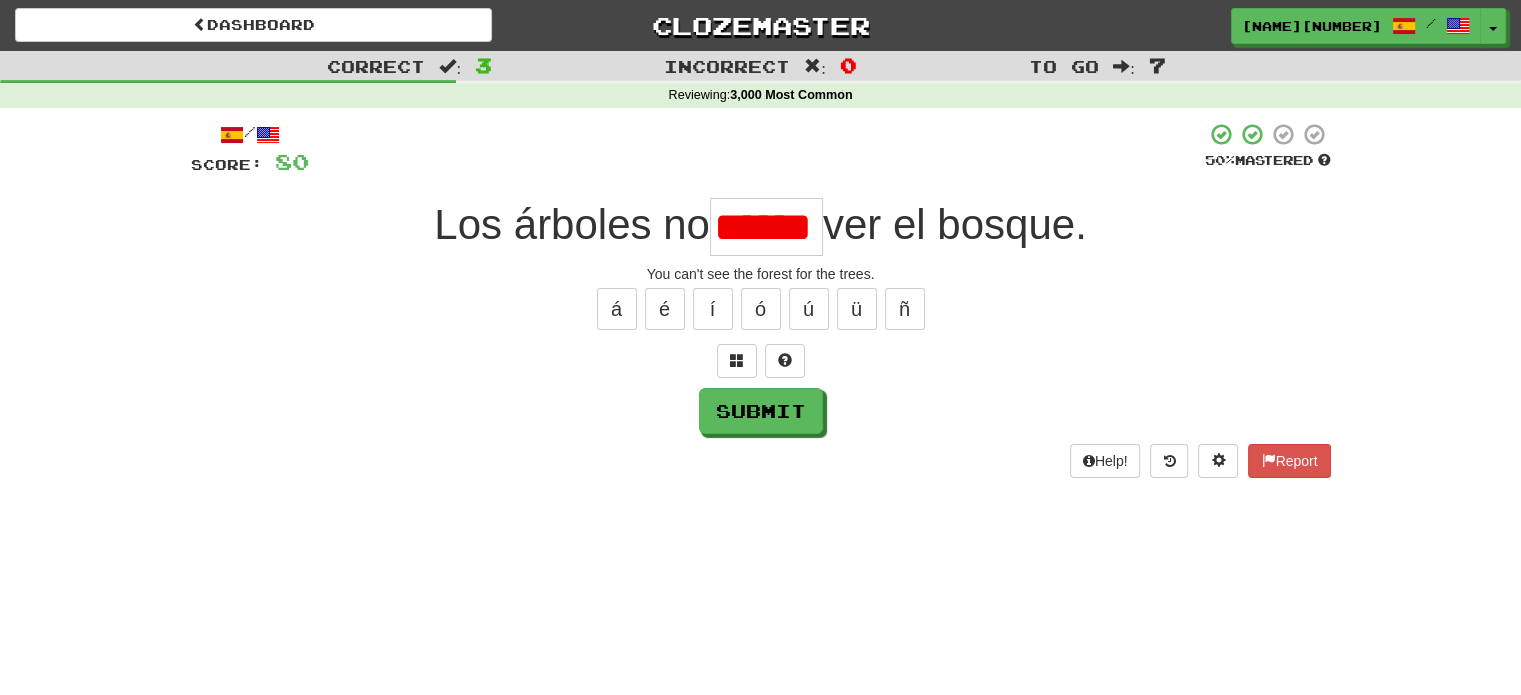 scroll, scrollTop: 0, scrollLeft: 0, axis: both 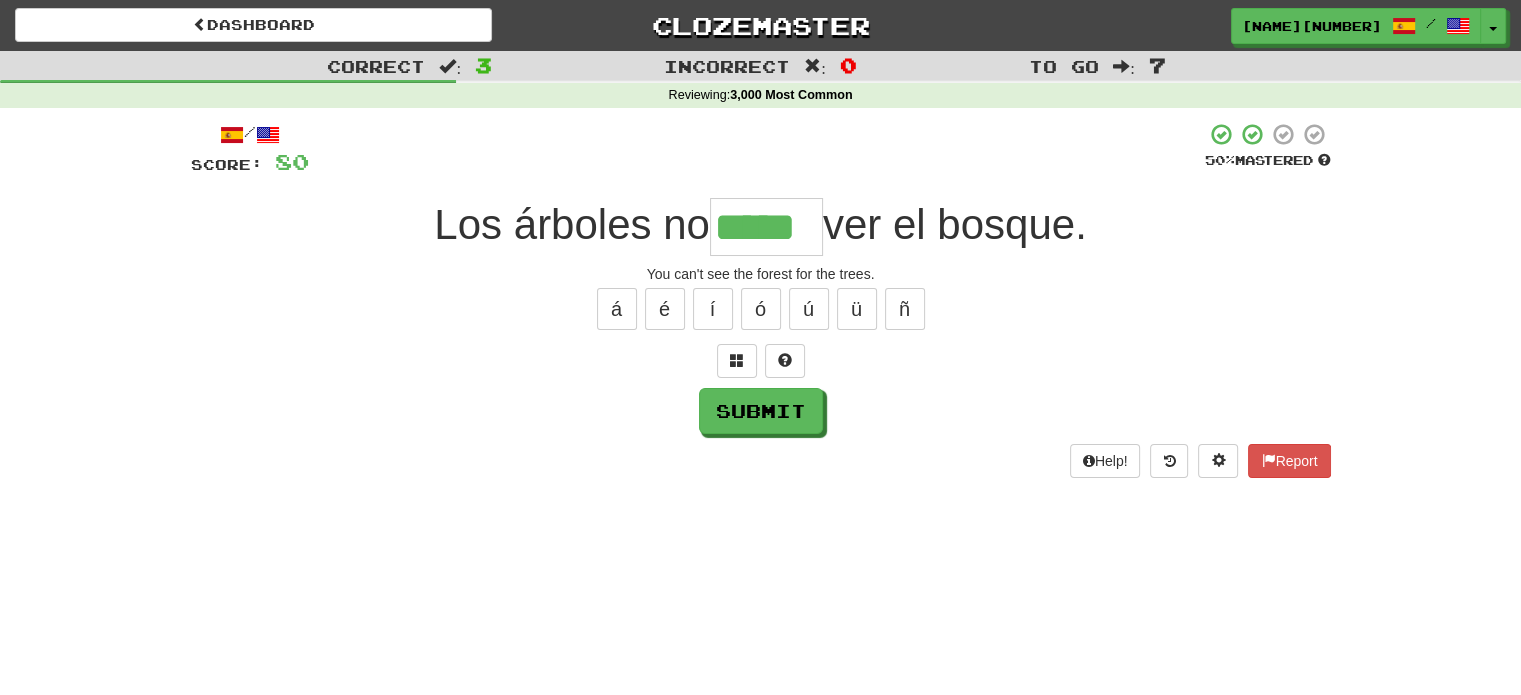 type on "*****" 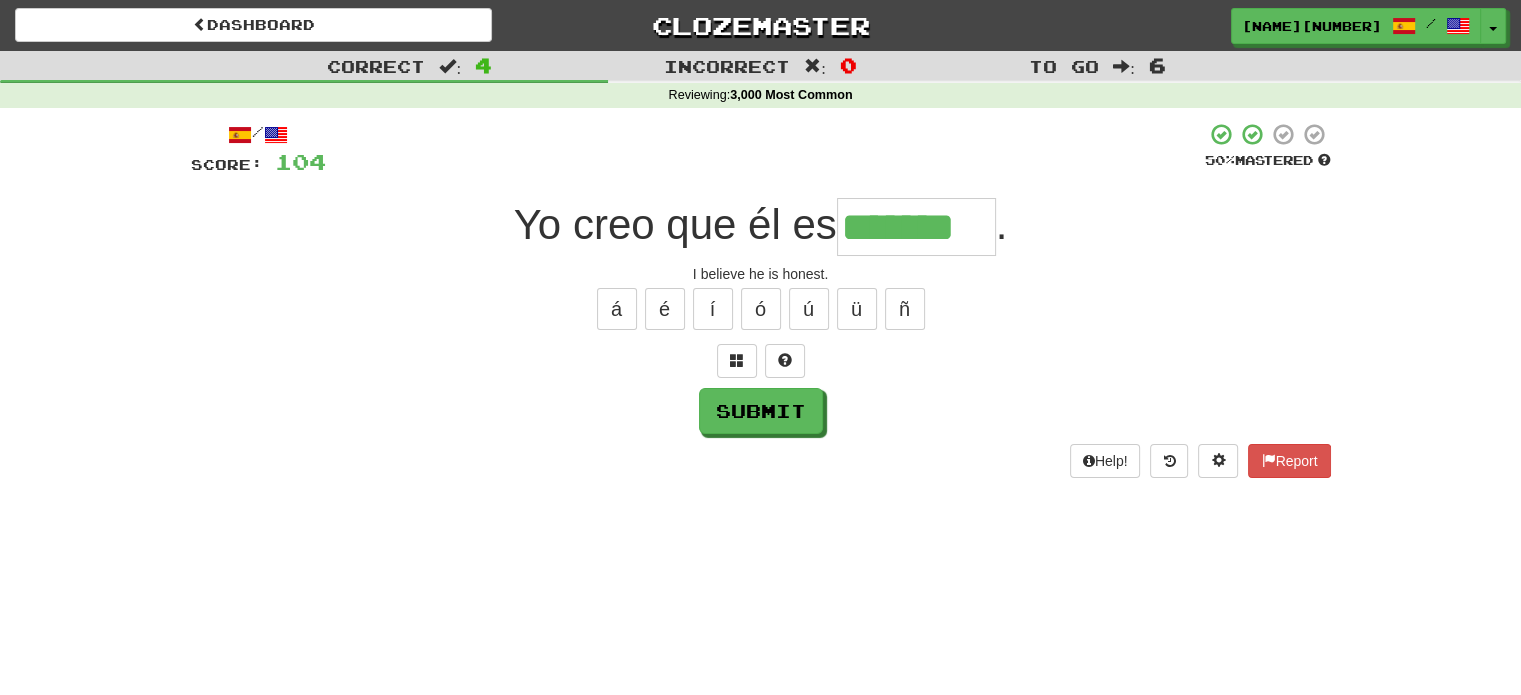 type on "*******" 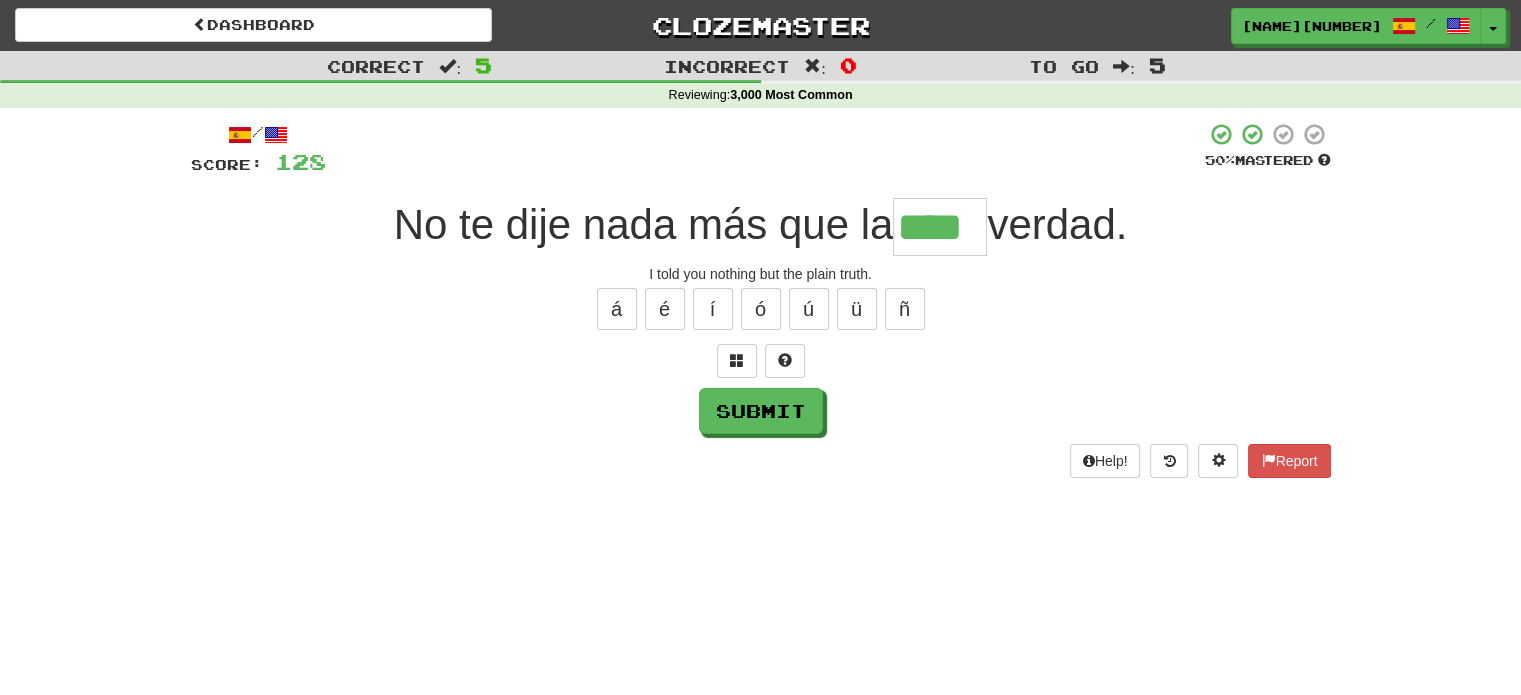 type on "****" 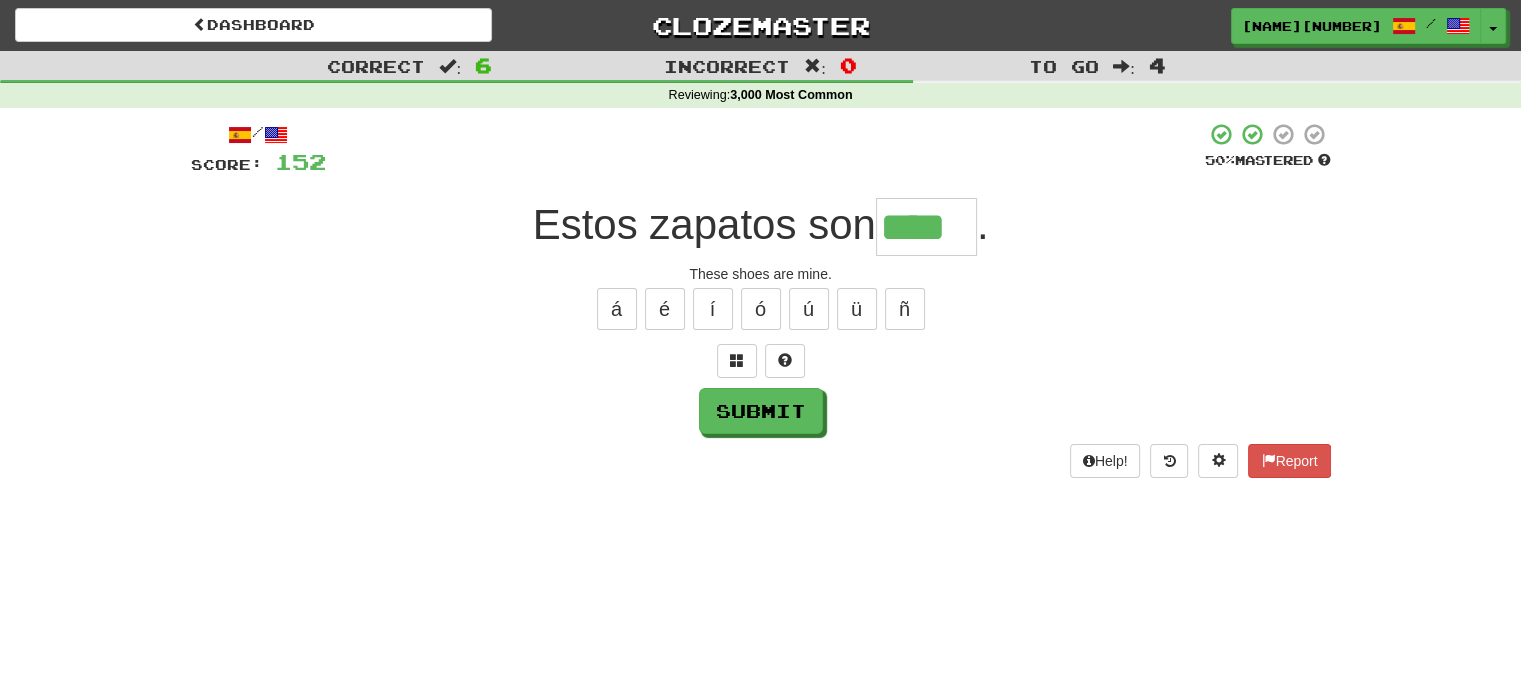 type on "****" 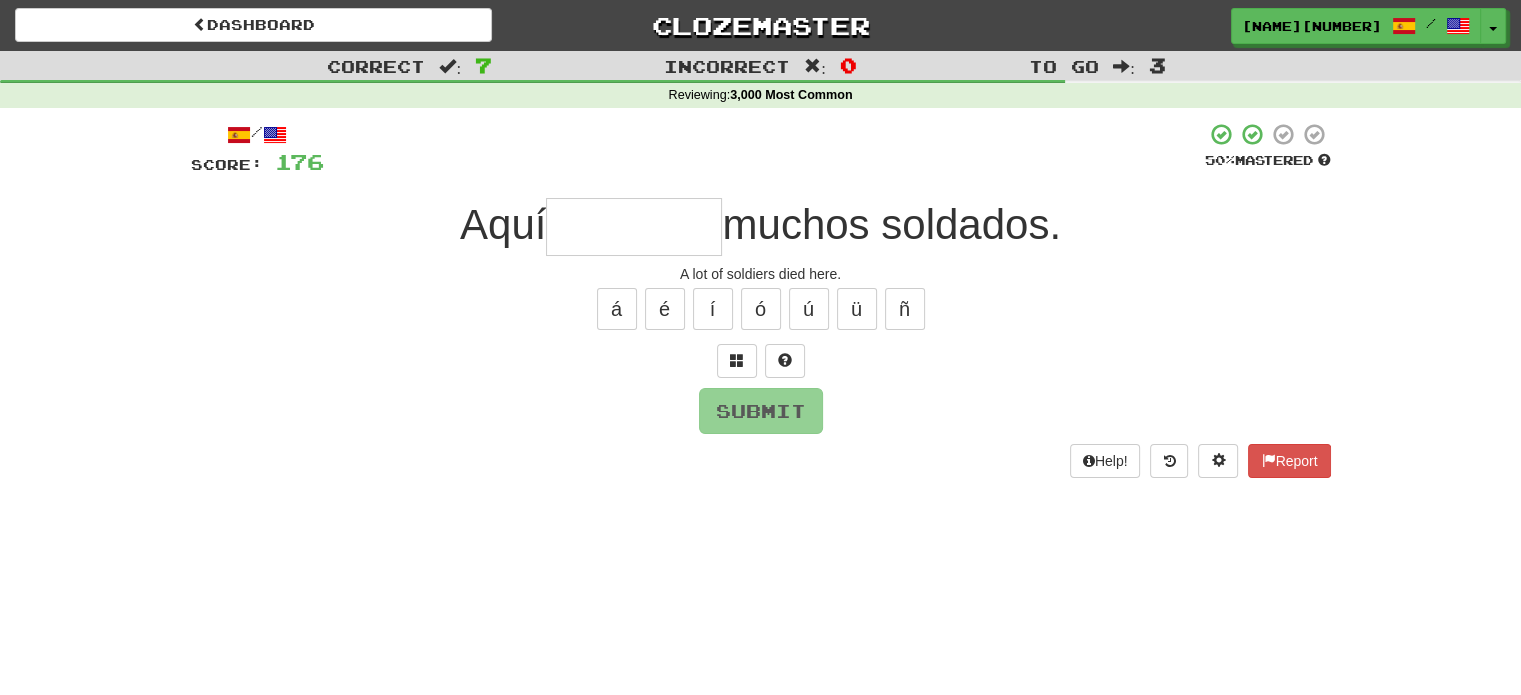 type on "*" 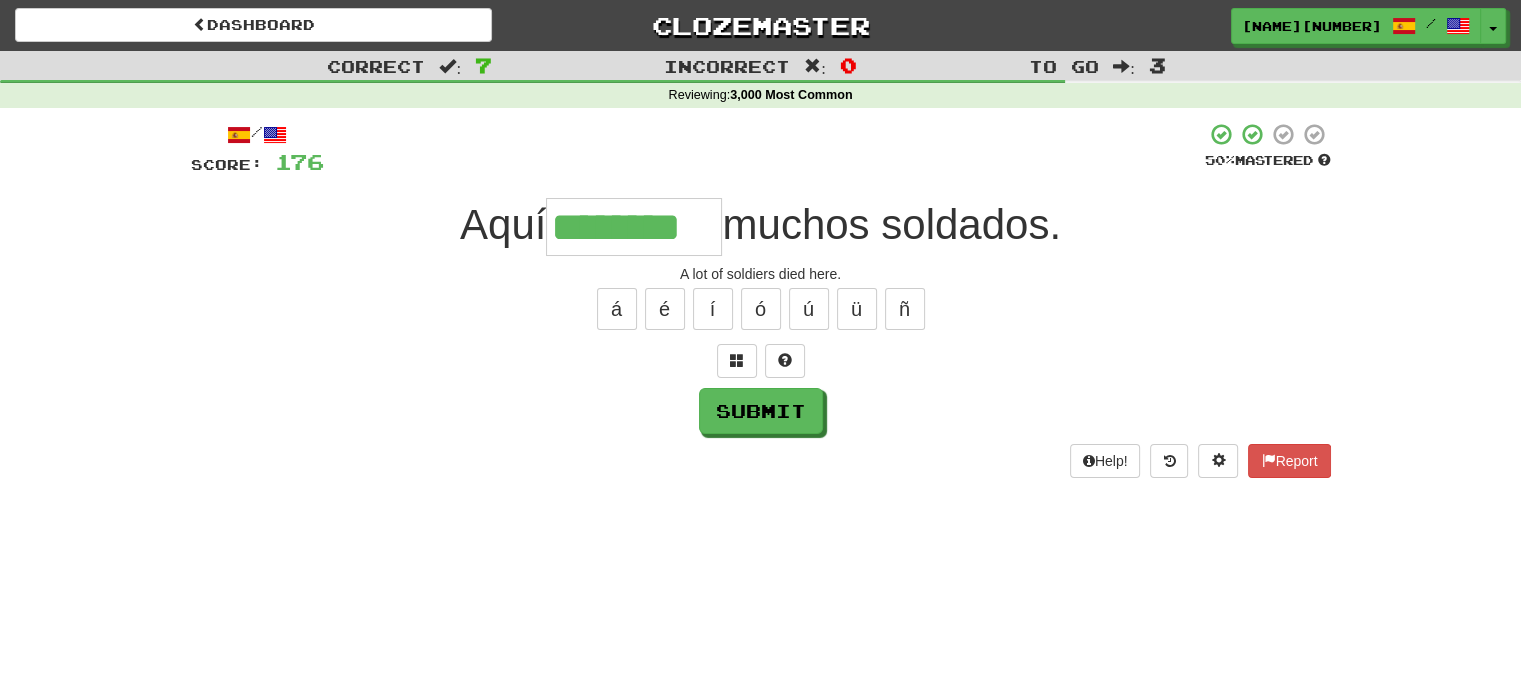 type on "********" 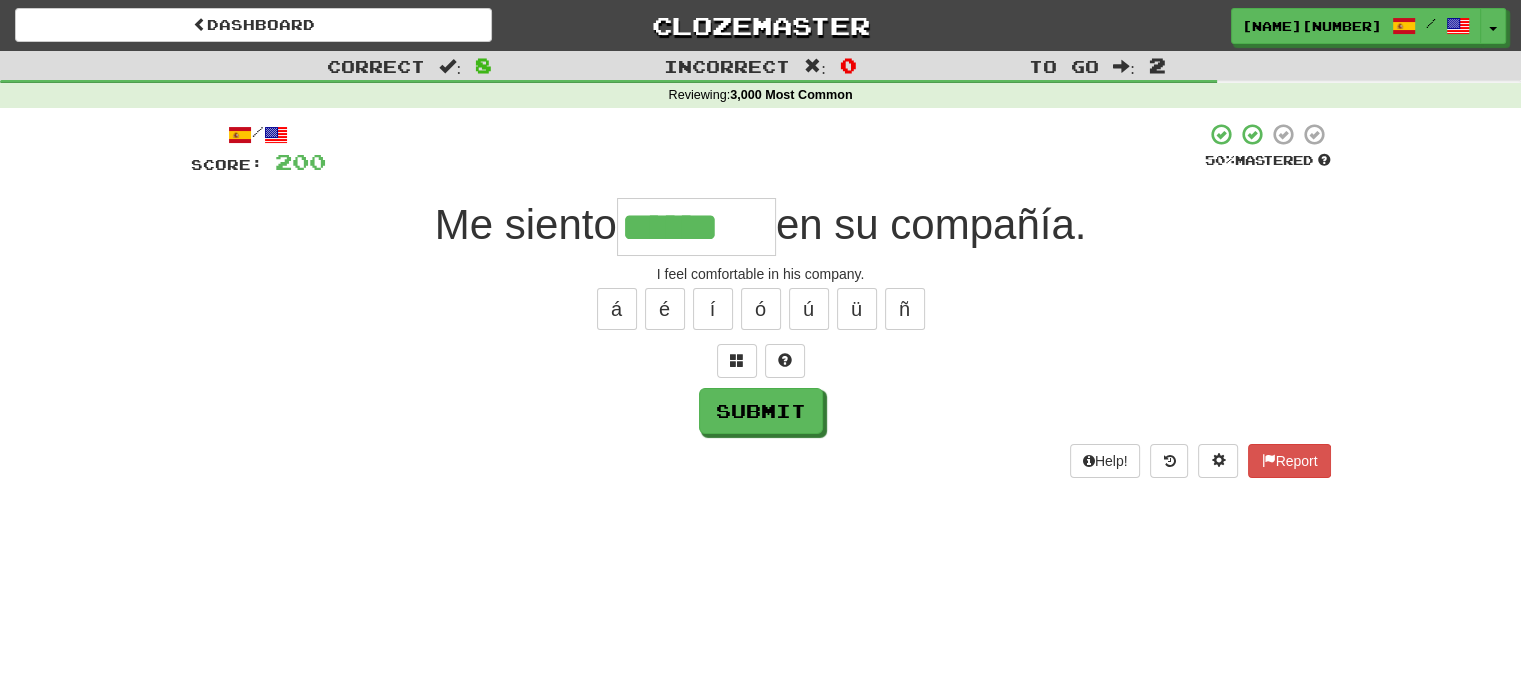 type on "******" 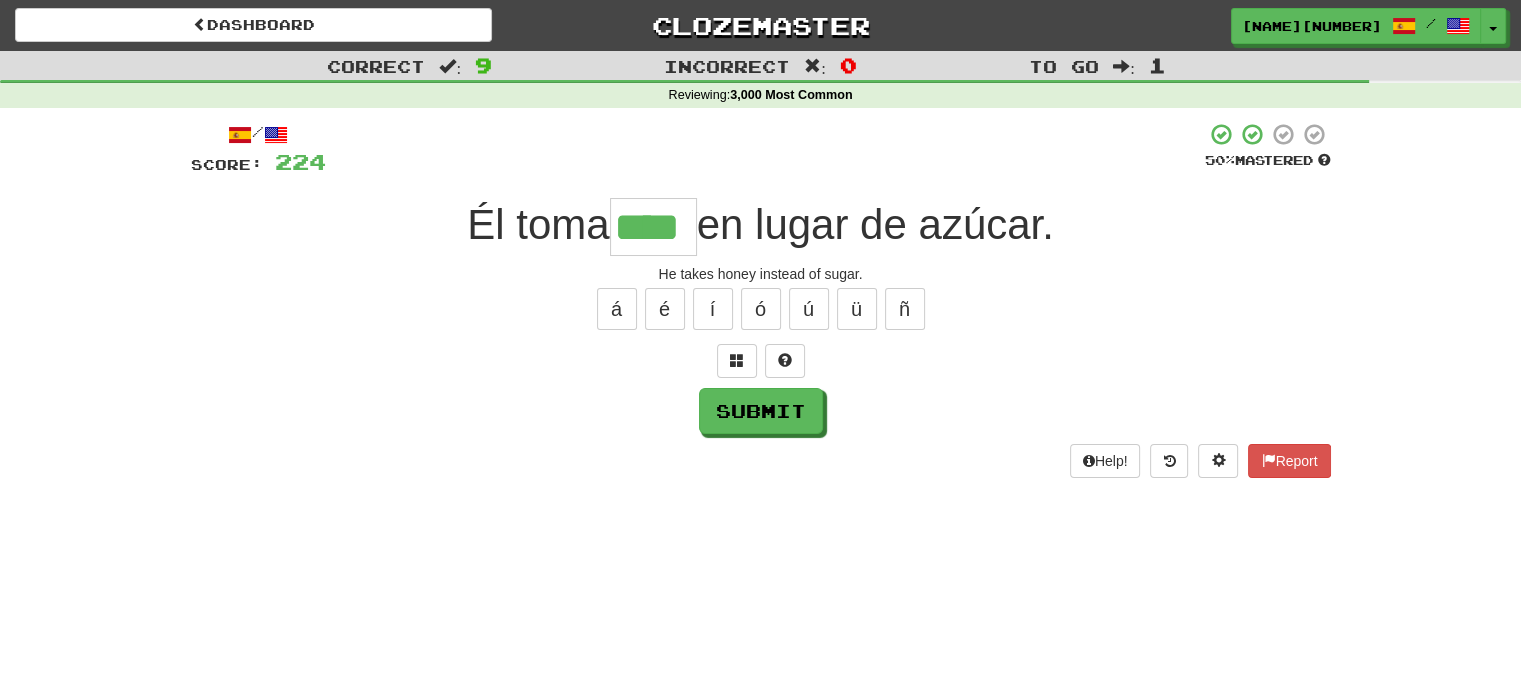 type on "****" 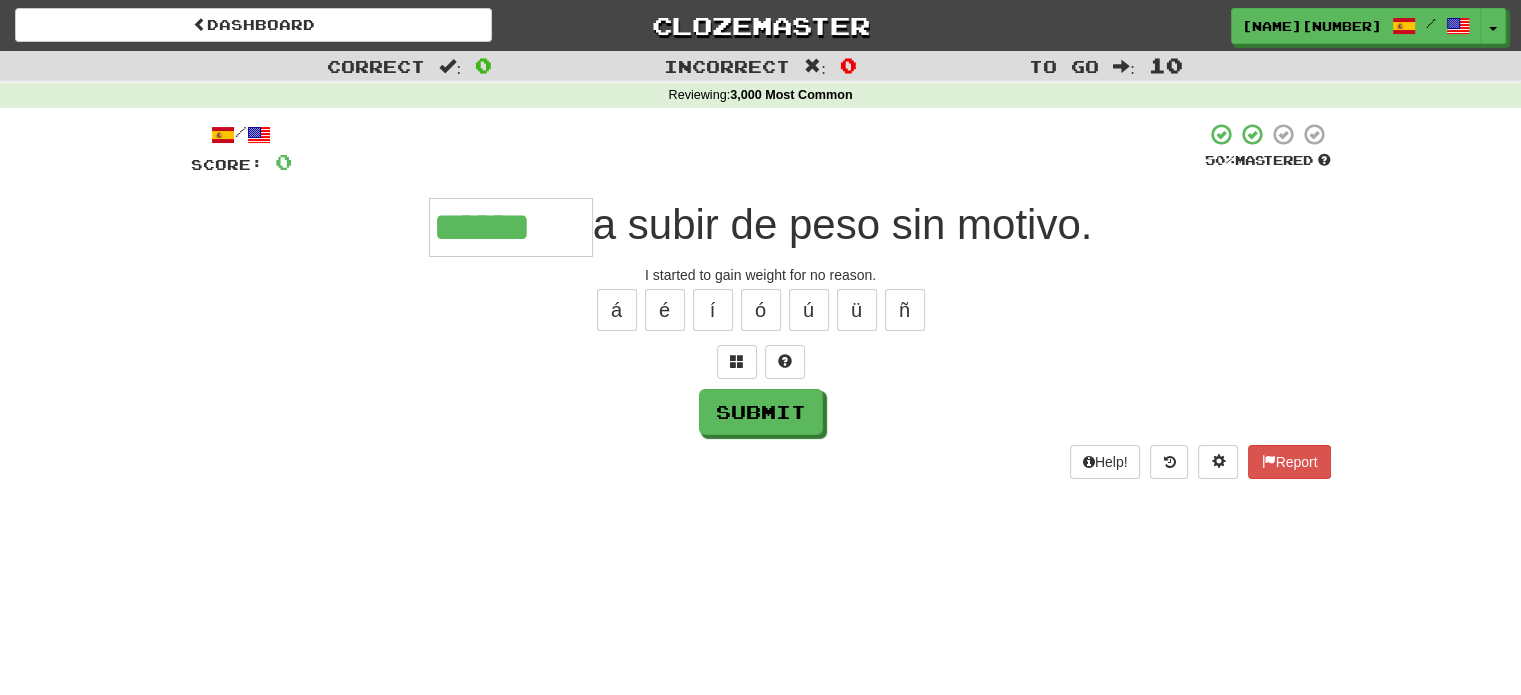 type on "******" 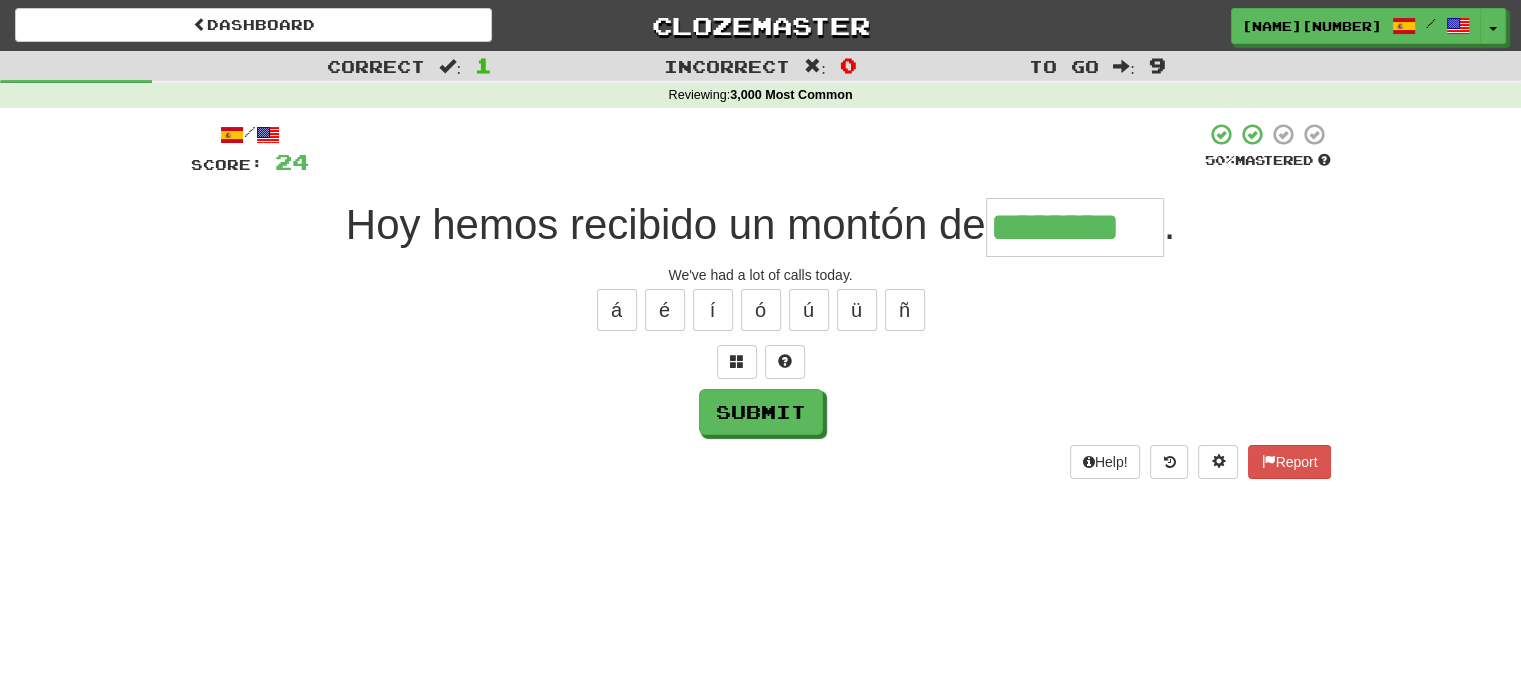 type on "********" 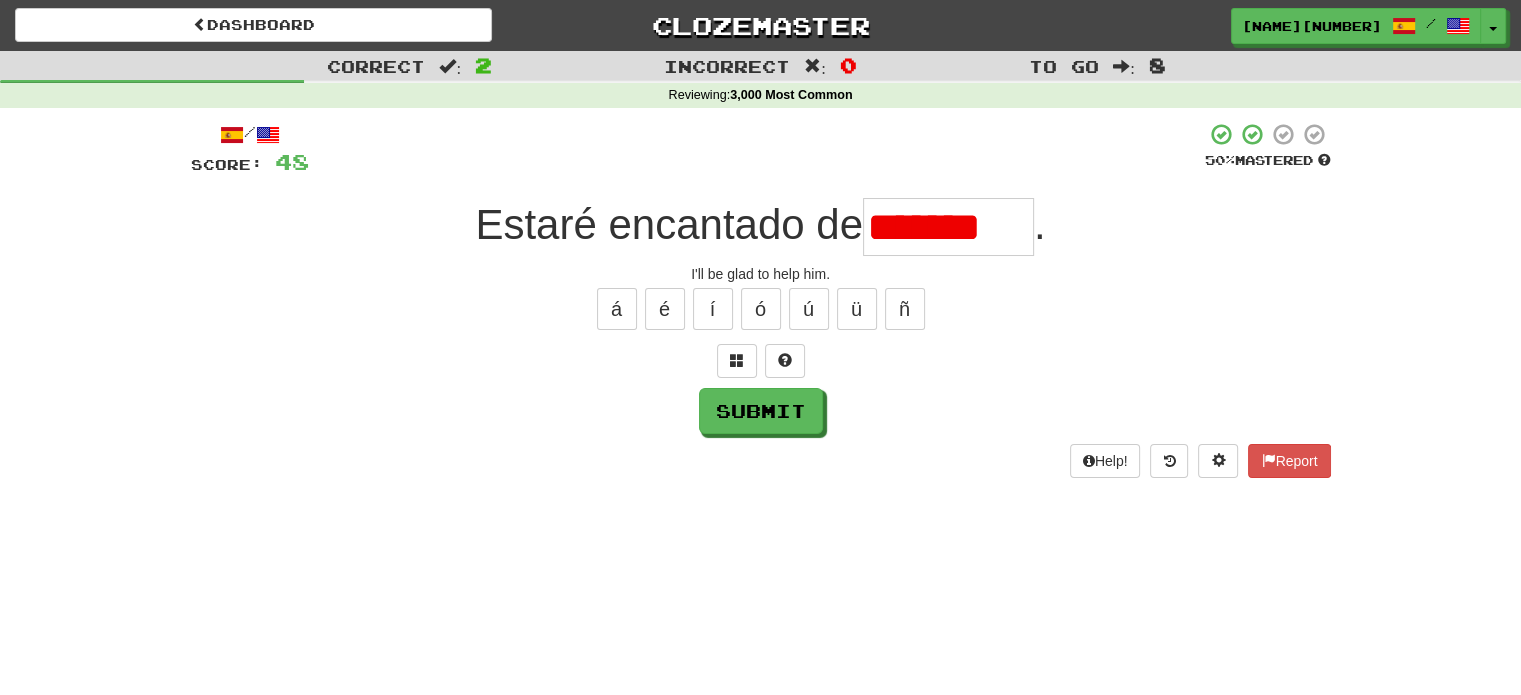 scroll, scrollTop: 0, scrollLeft: 0, axis: both 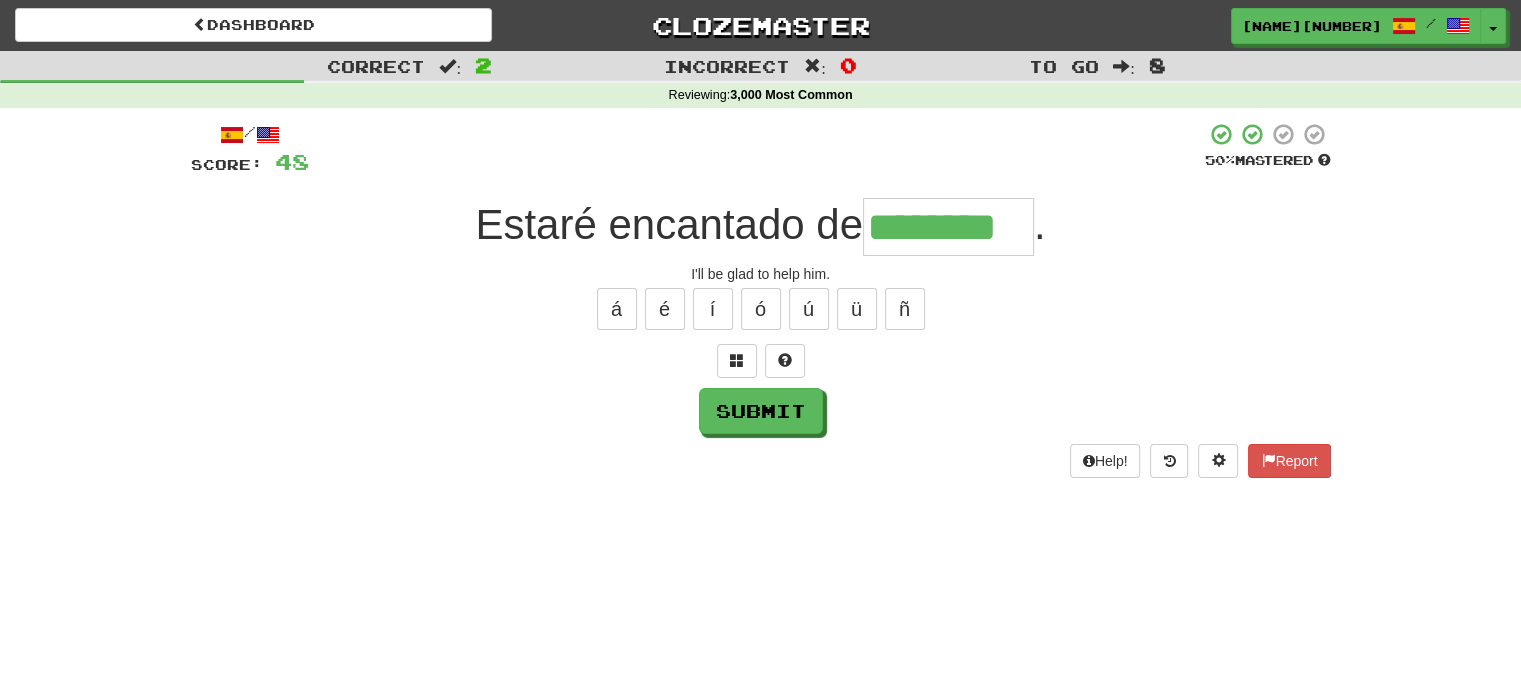 type on "********" 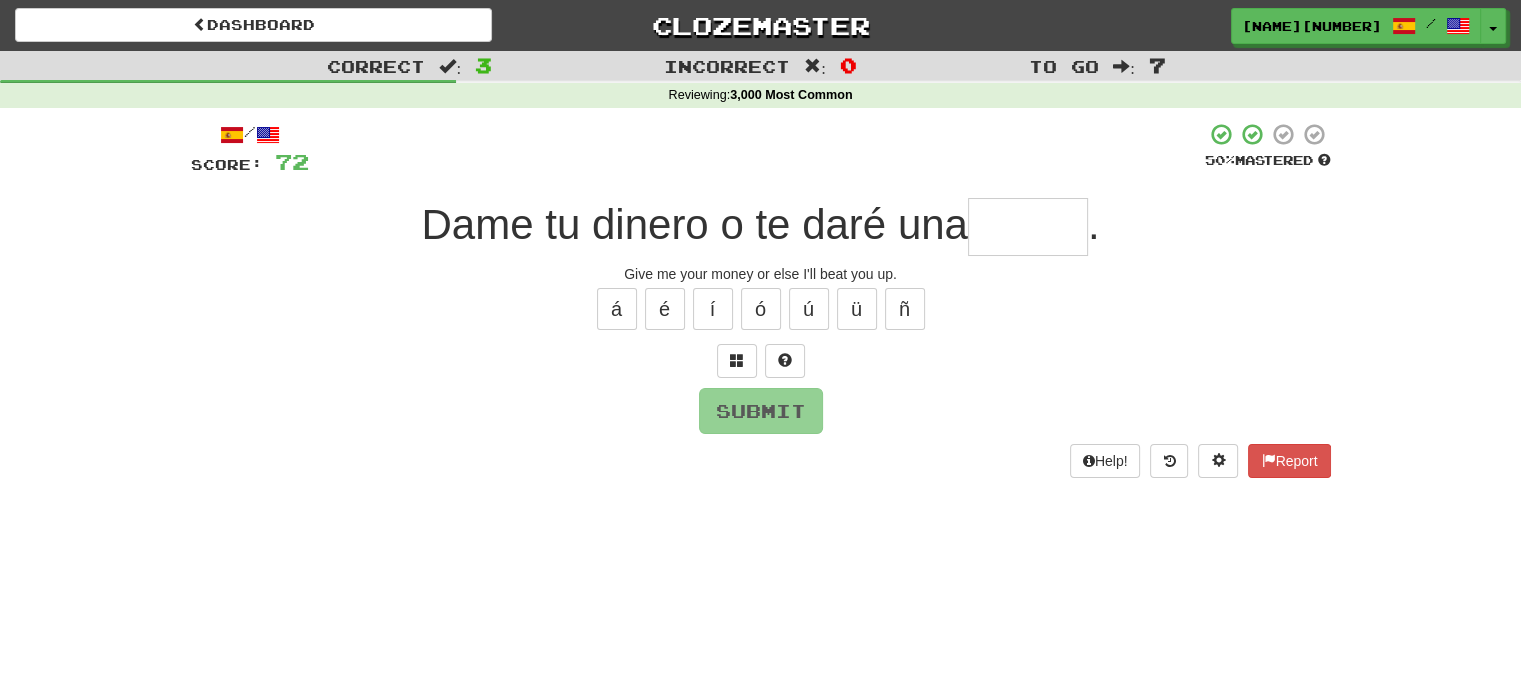 type on "******" 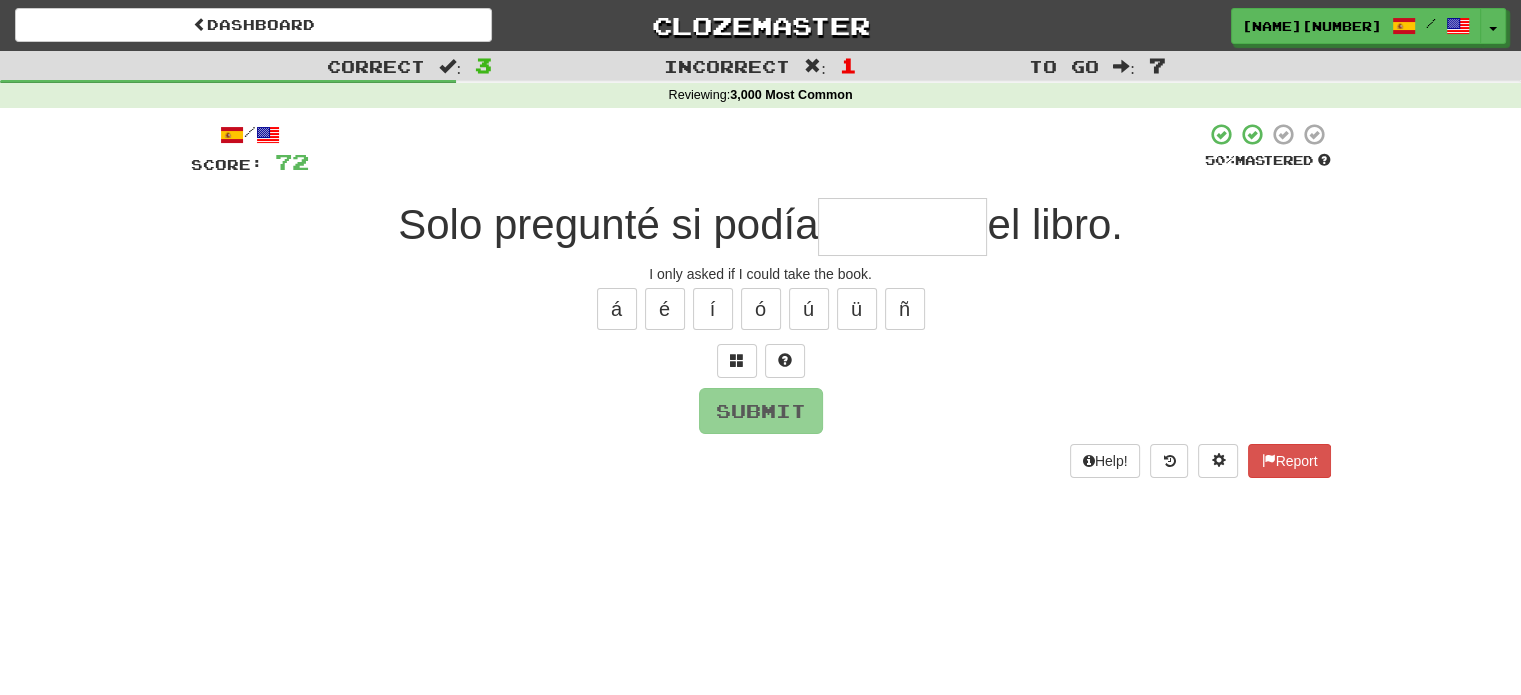 type on "*" 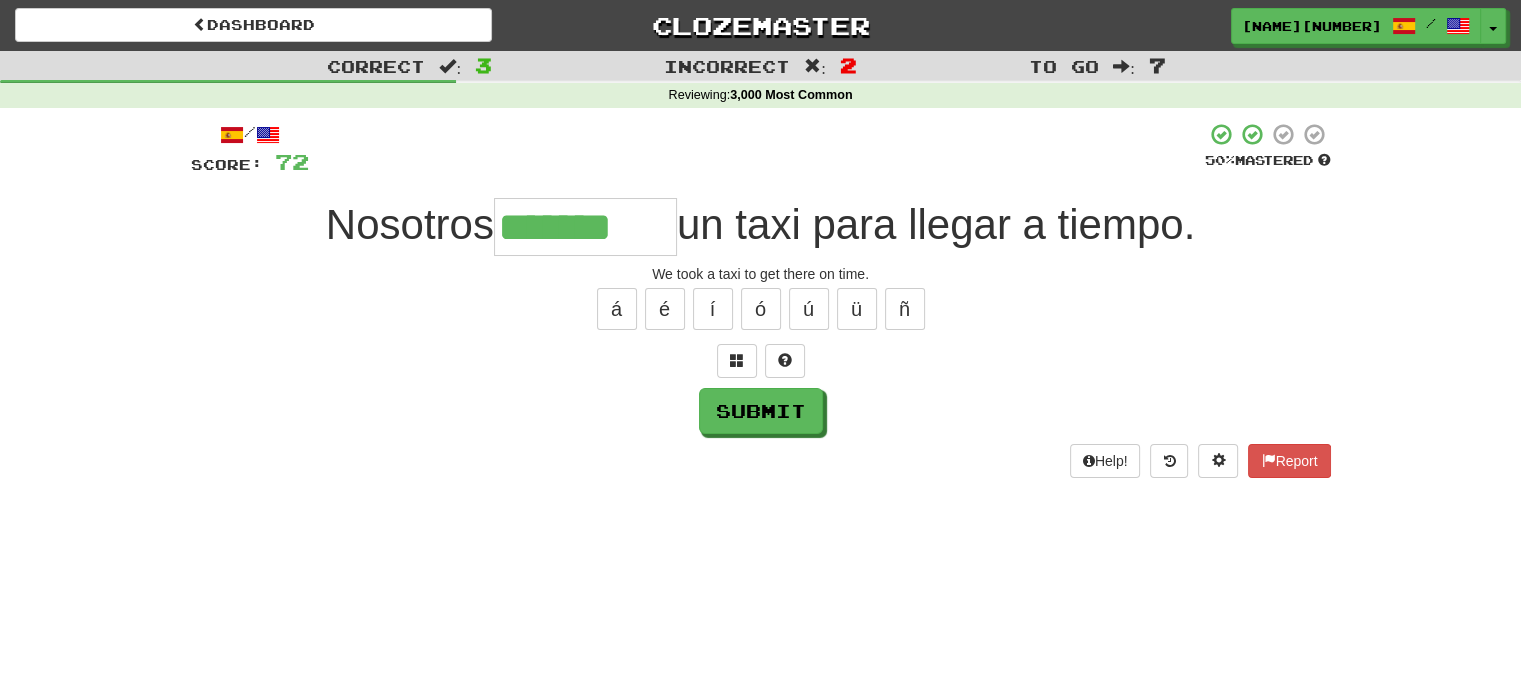 type on "*******" 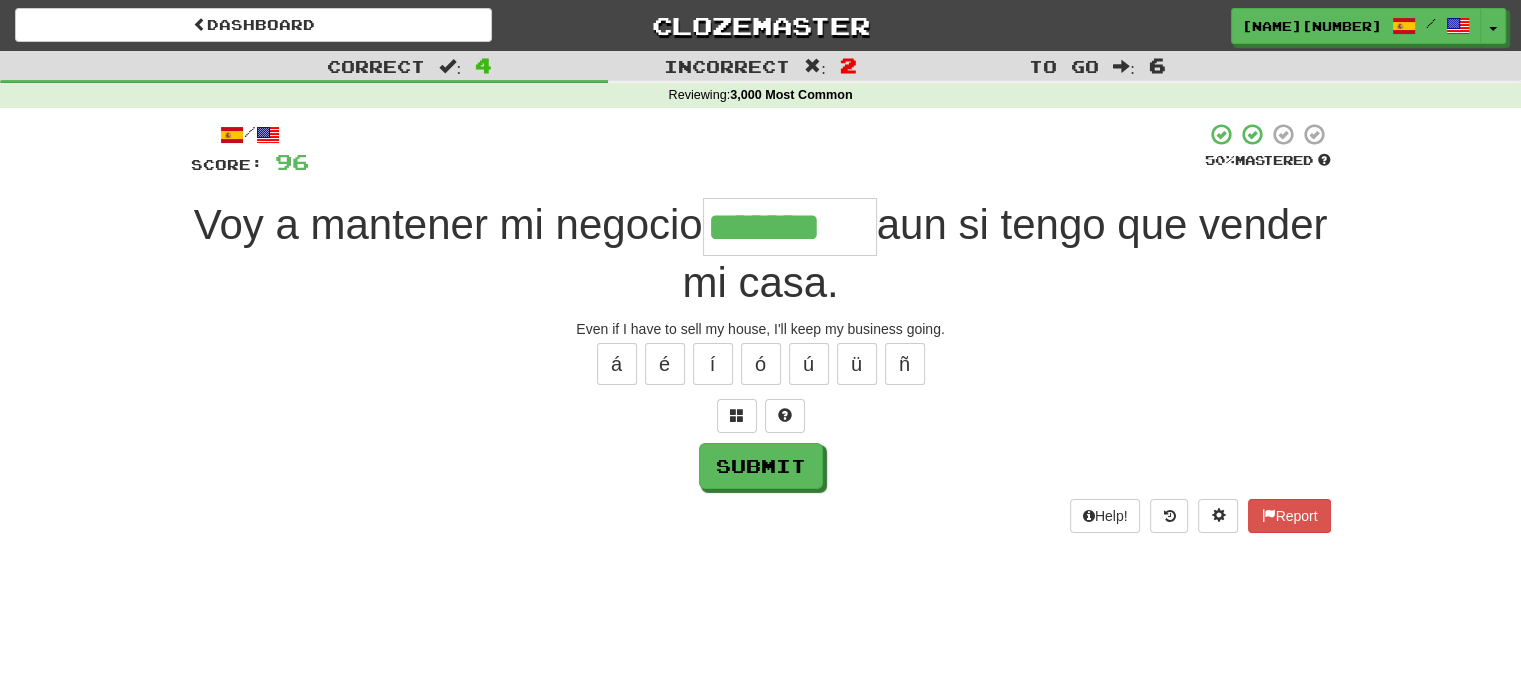 type on "*******" 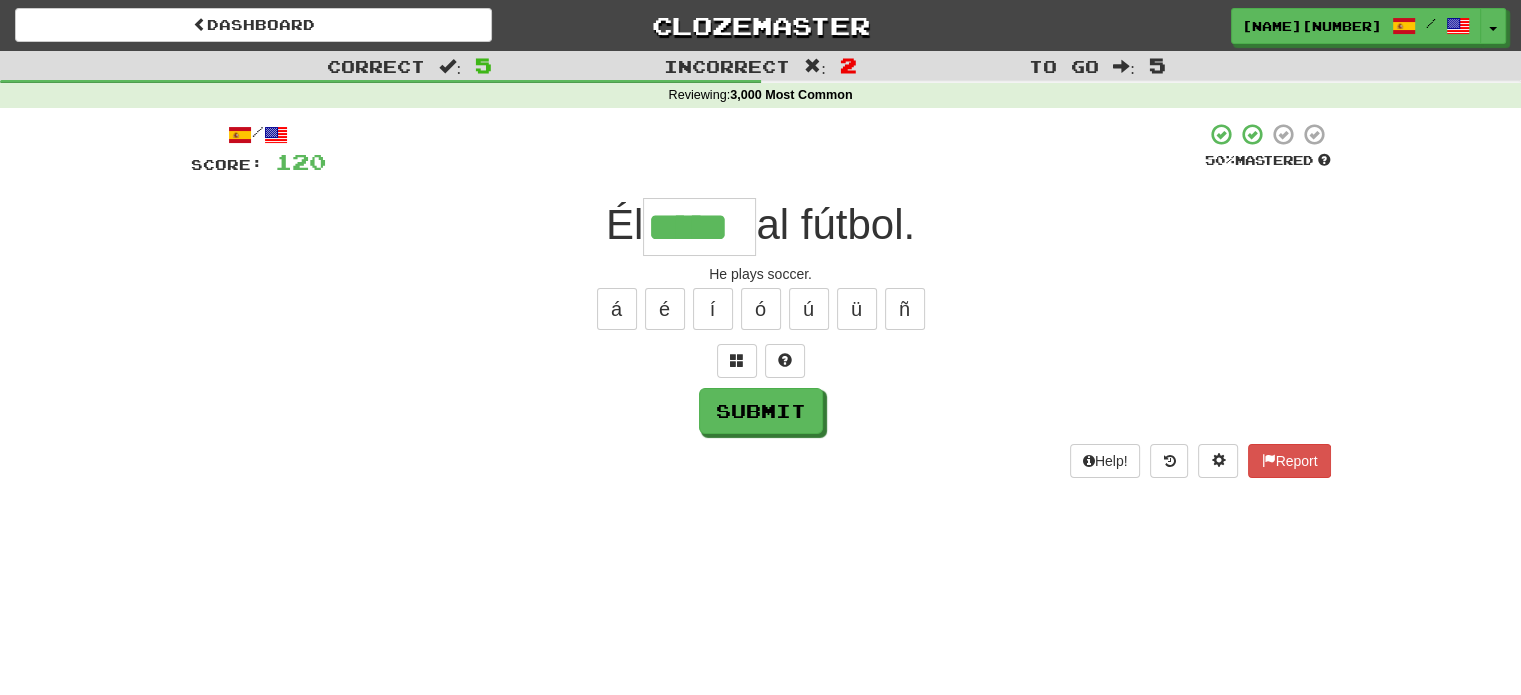 type on "*****" 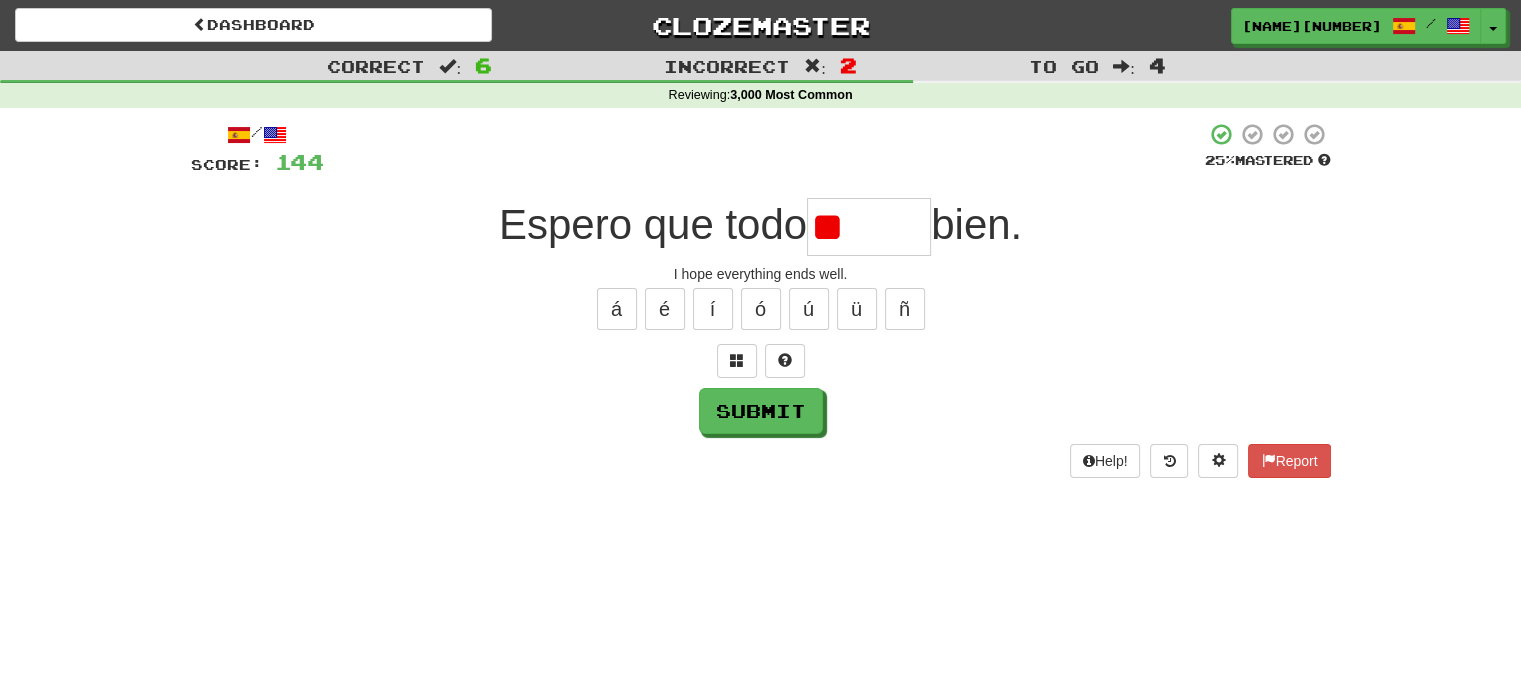 type on "*" 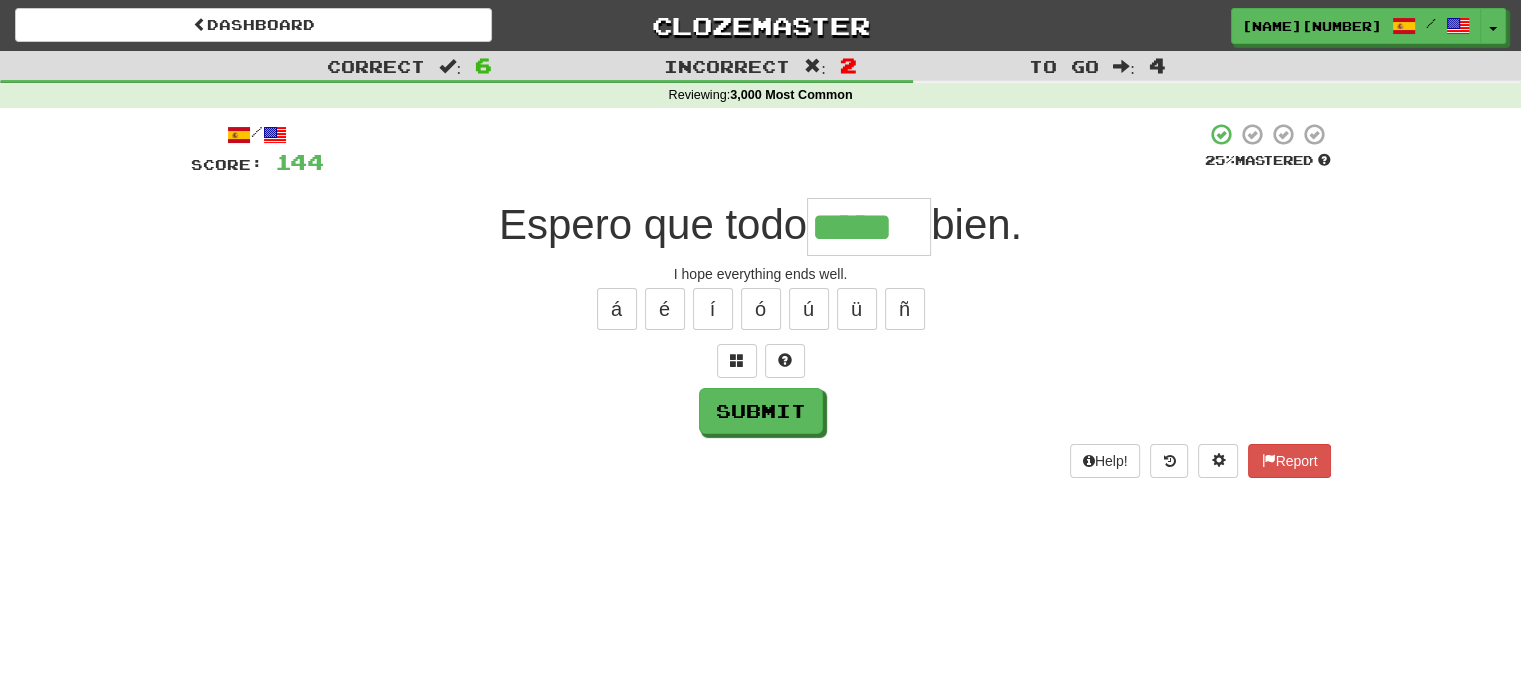type on "*****" 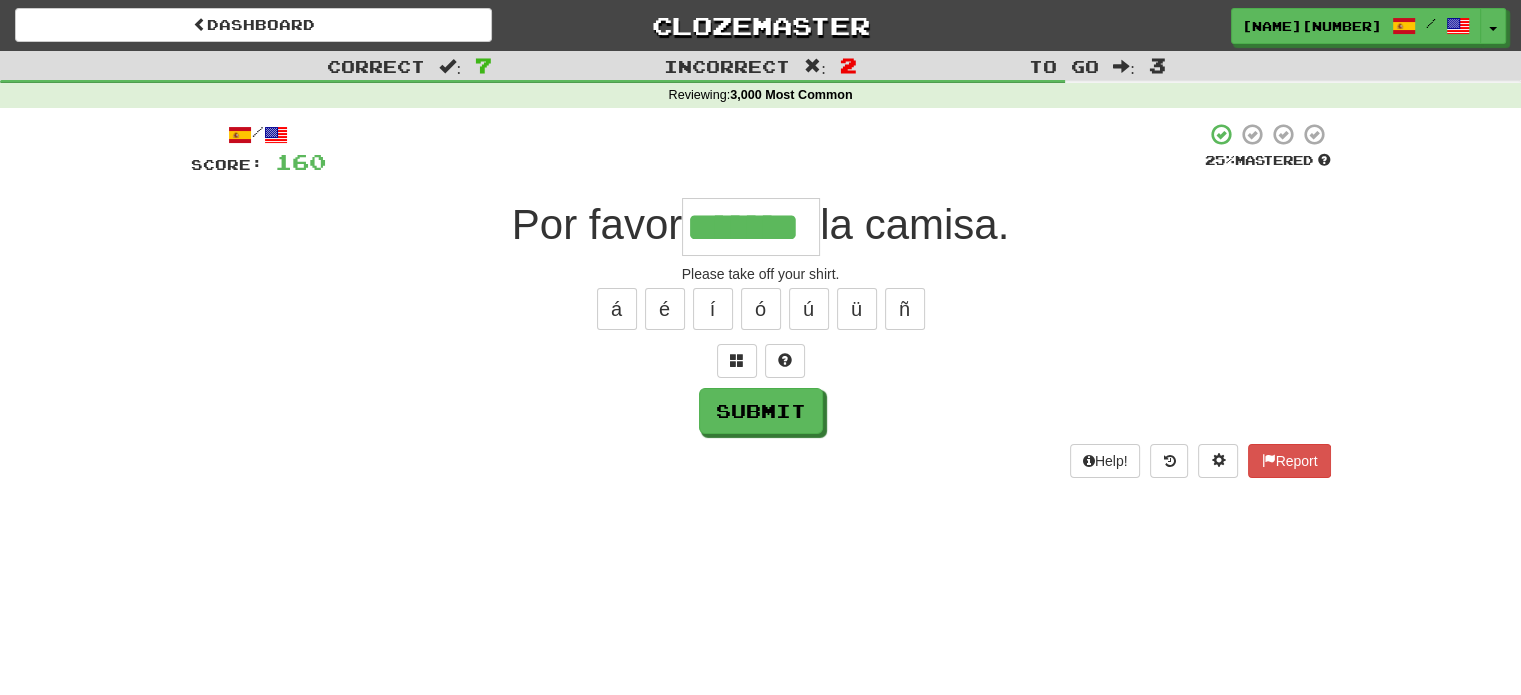 type on "*******" 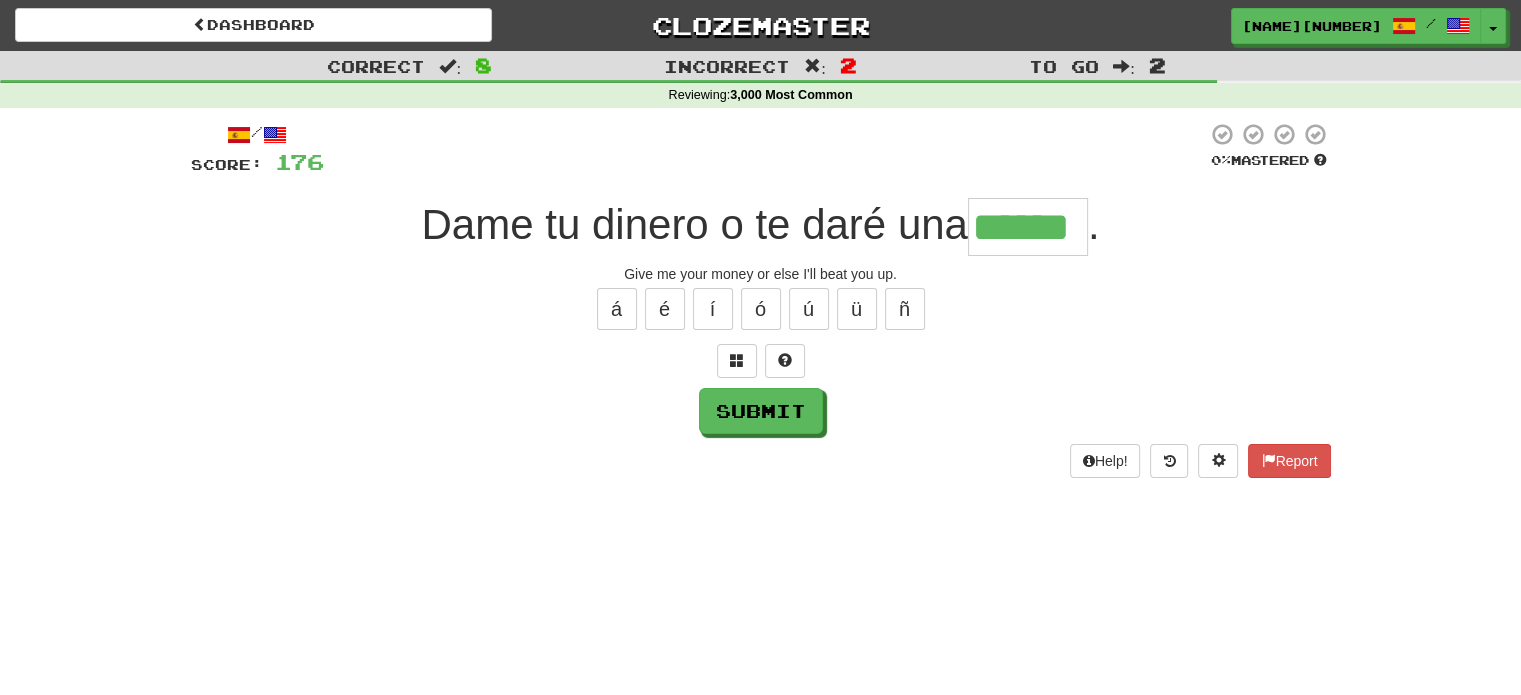 type on "******" 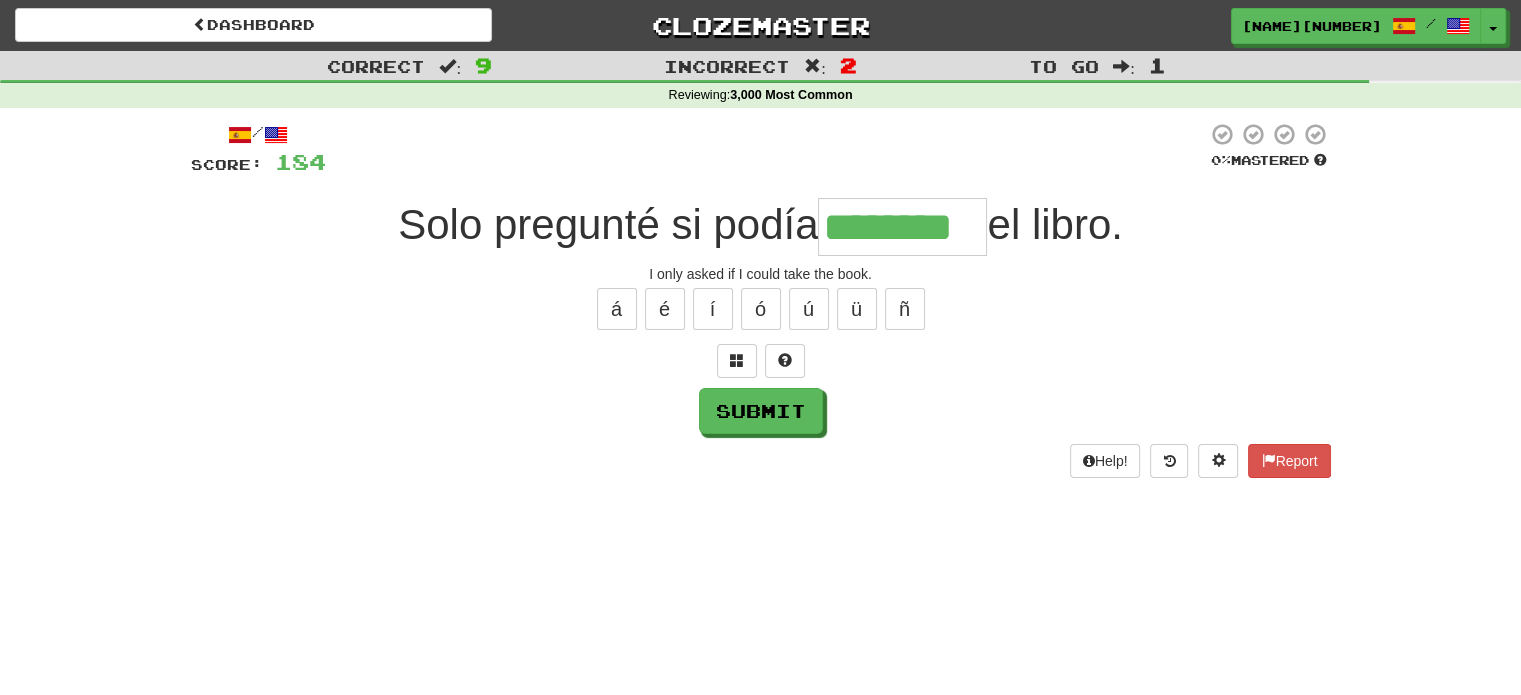 type on "********" 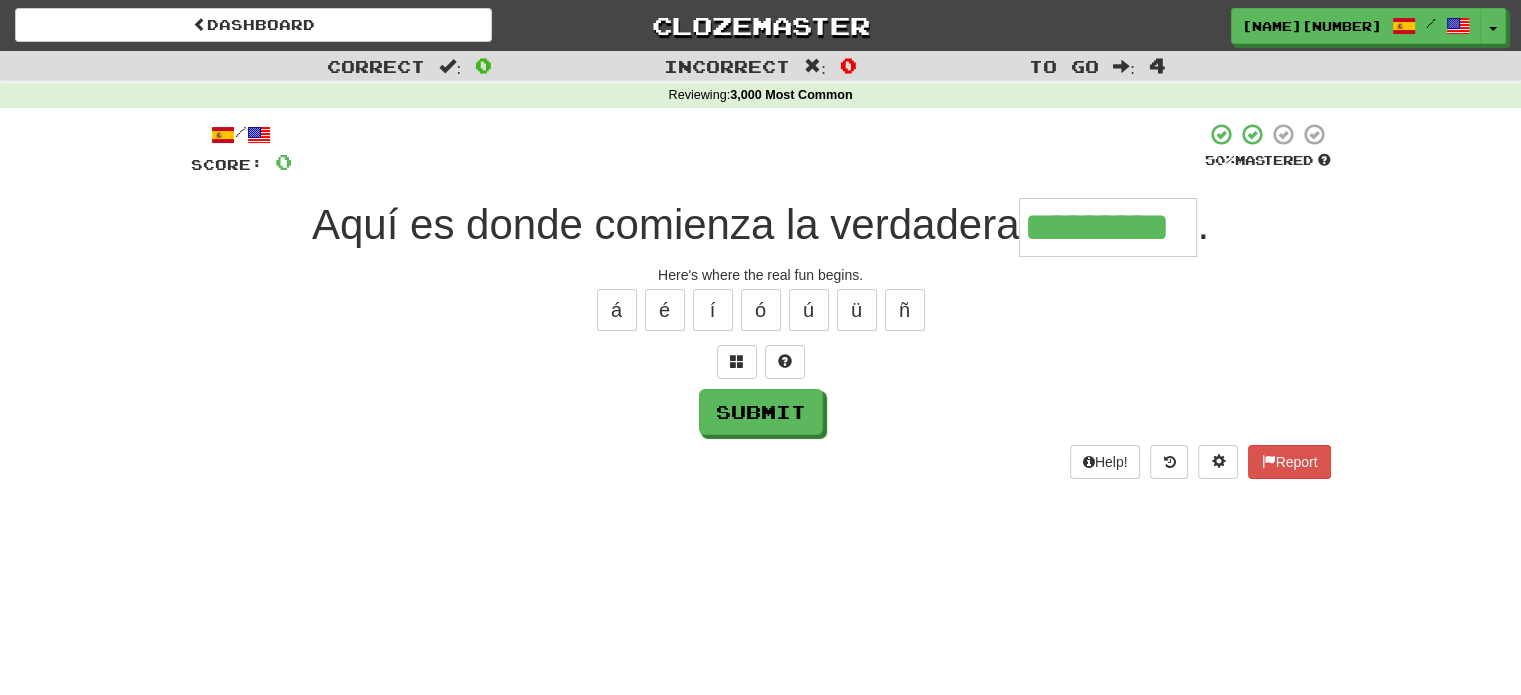 type on "*********" 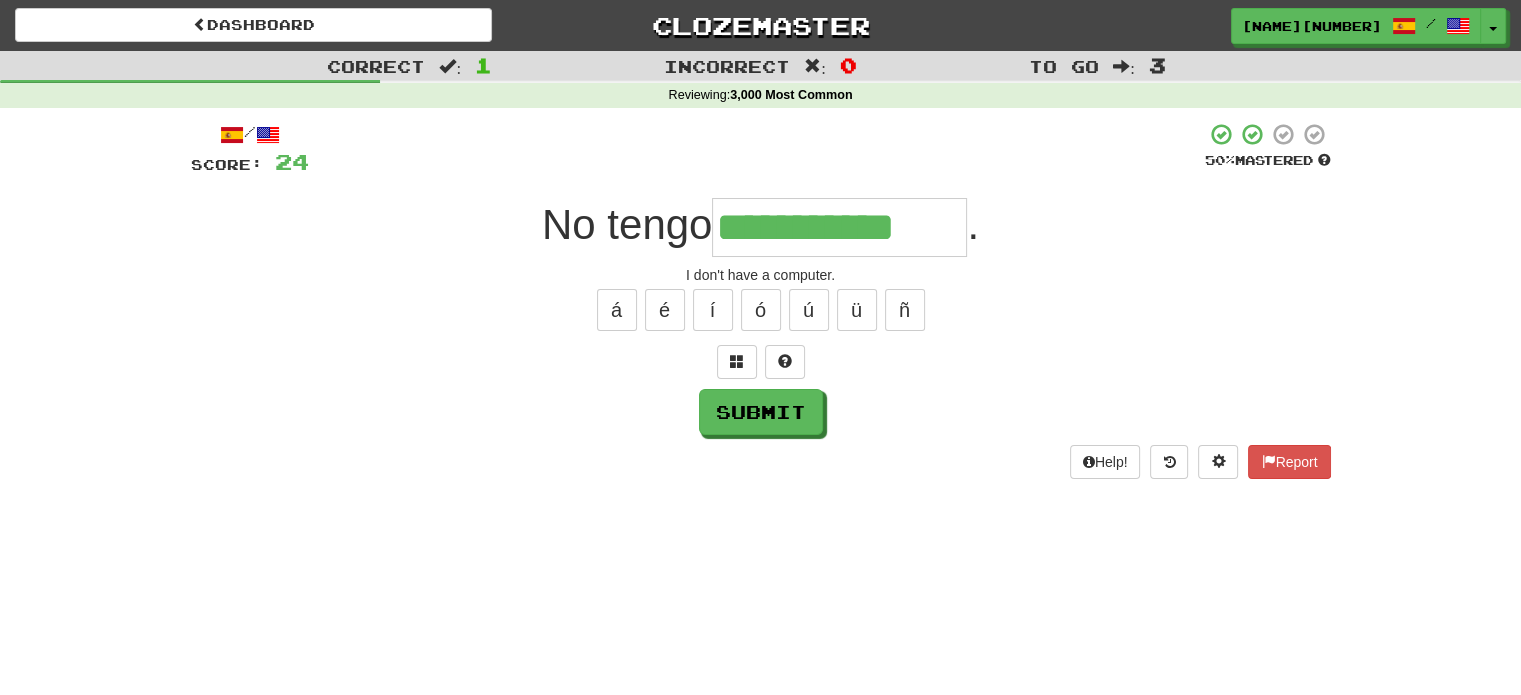 type on "**********" 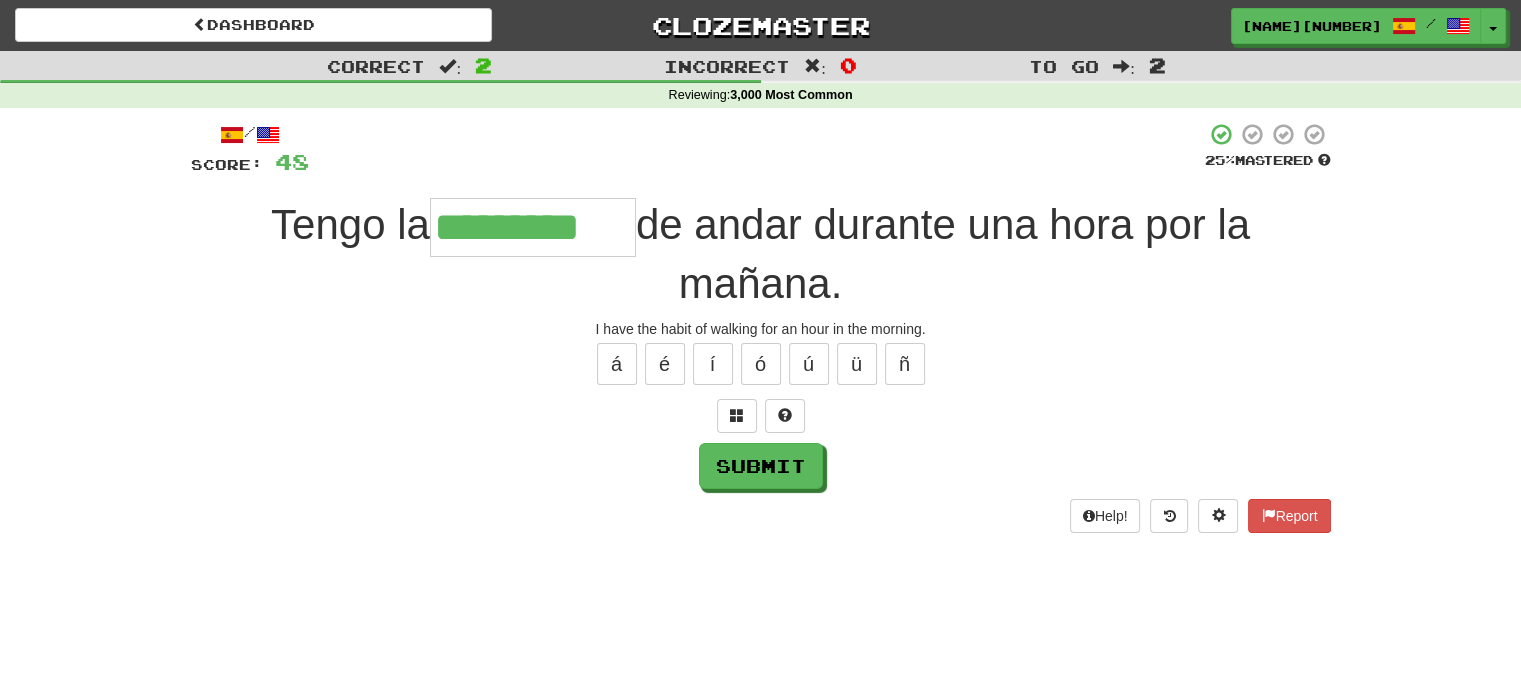 type on "*********" 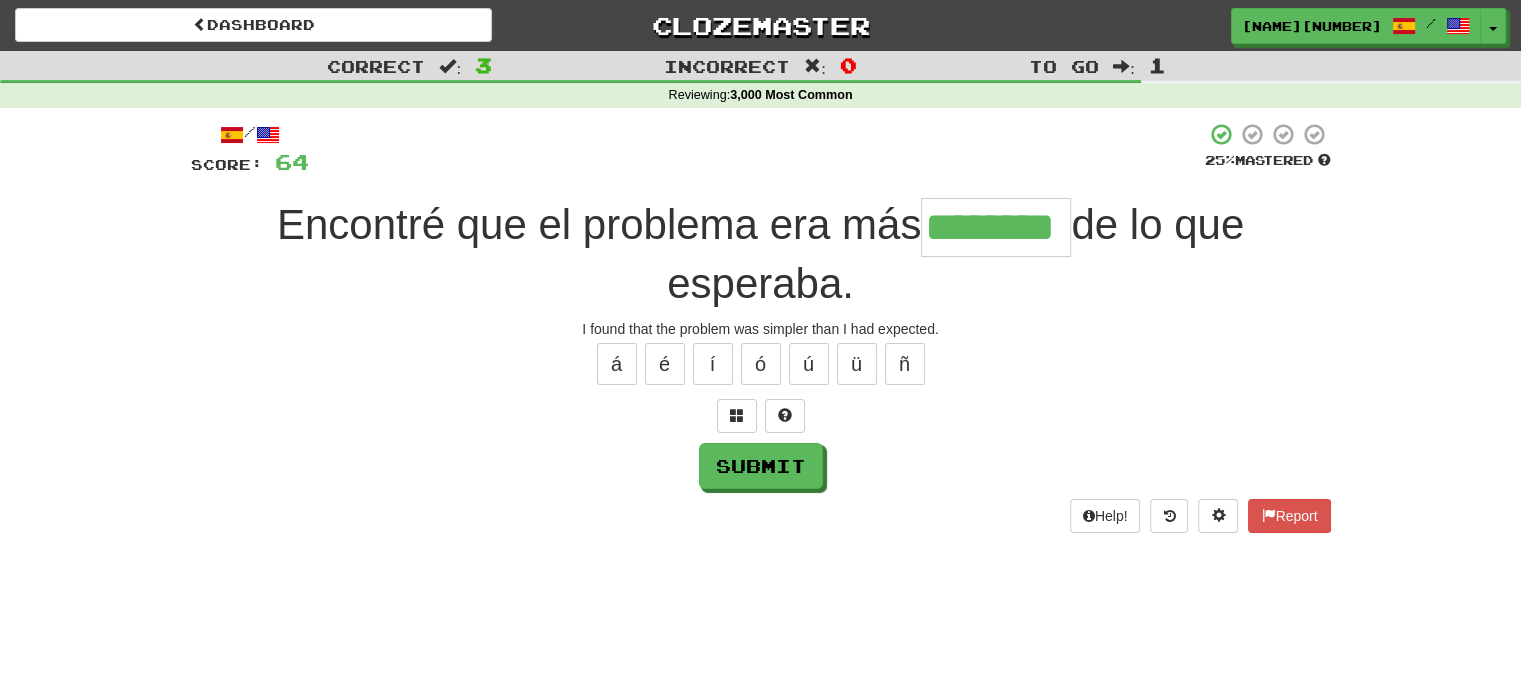 type on "********" 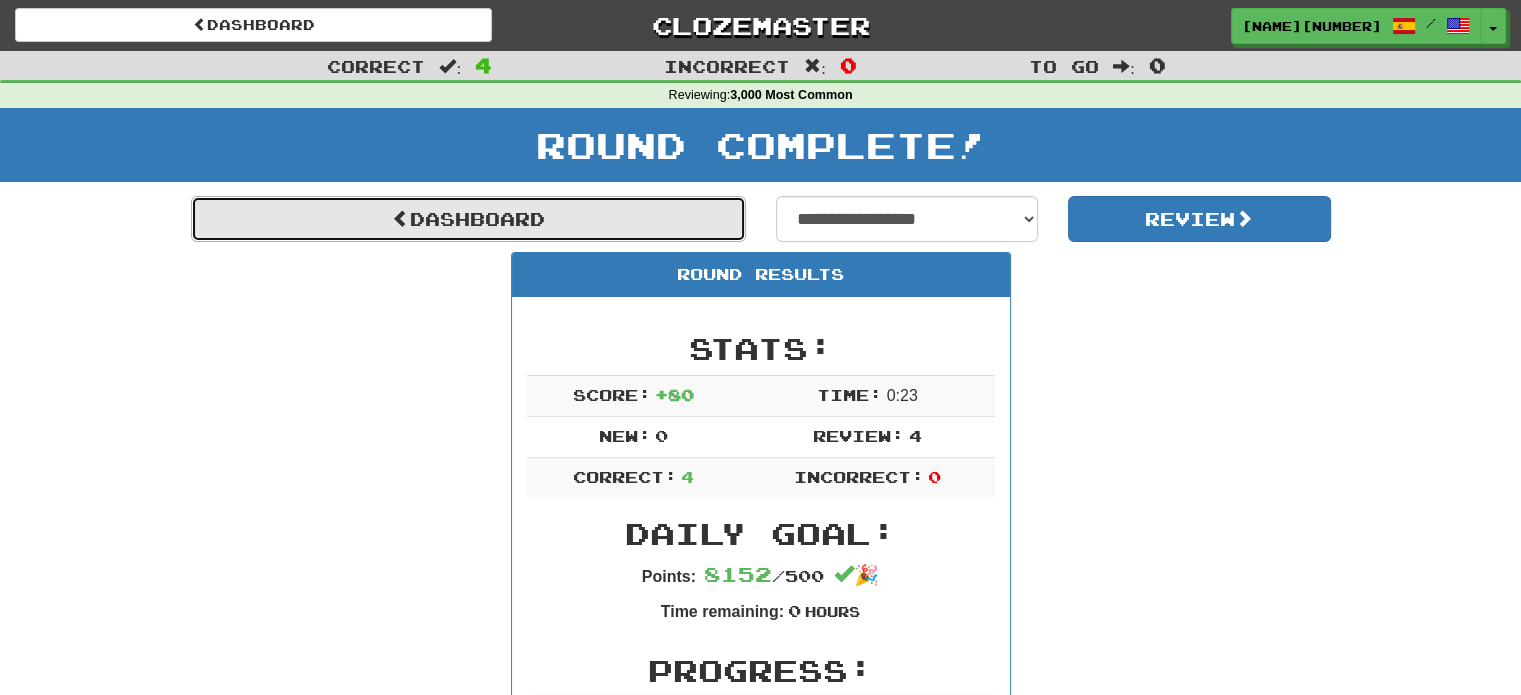 click on "Dashboard" at bounding box center (468, 219) 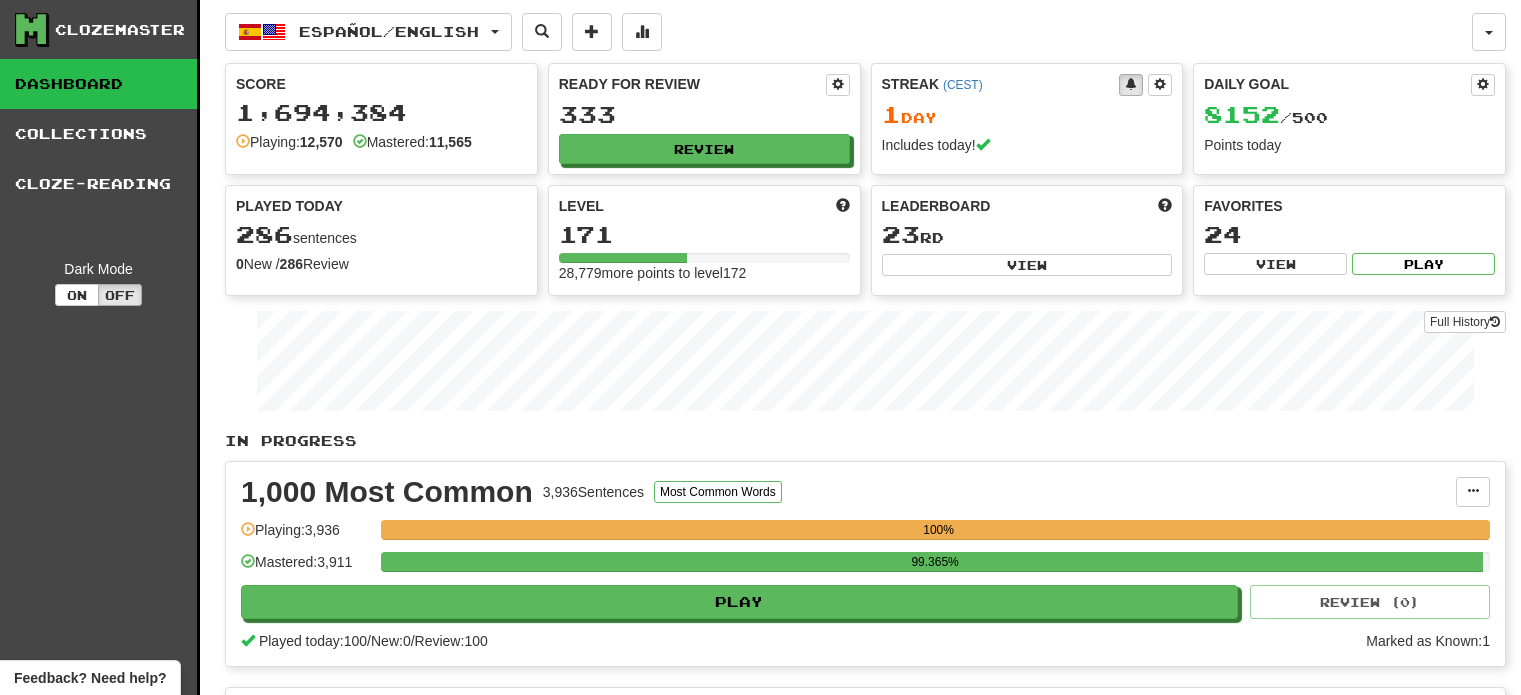 scroll, scrollTop: 0, scrollLeft: 0, axis: both 